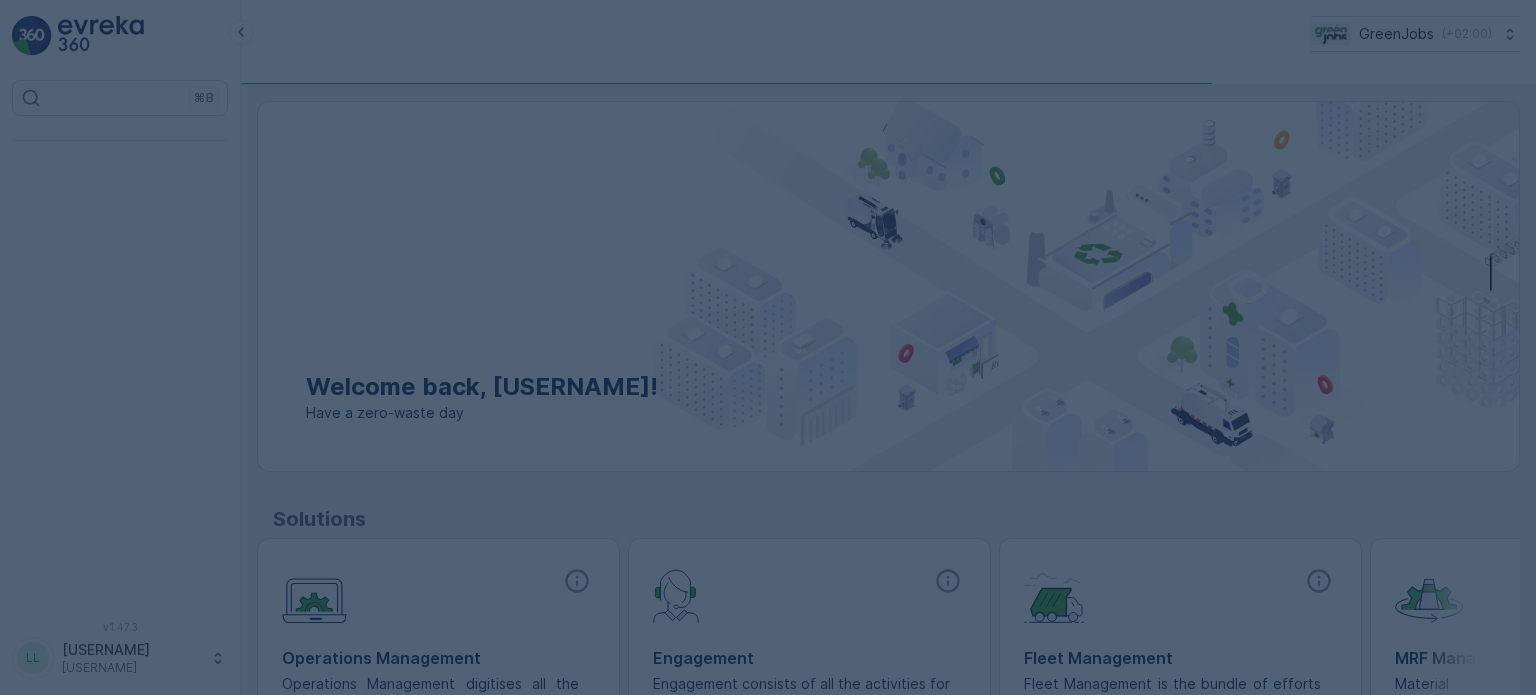 scroll, scrollTop: 0, scrollLeft: 0, axis: both 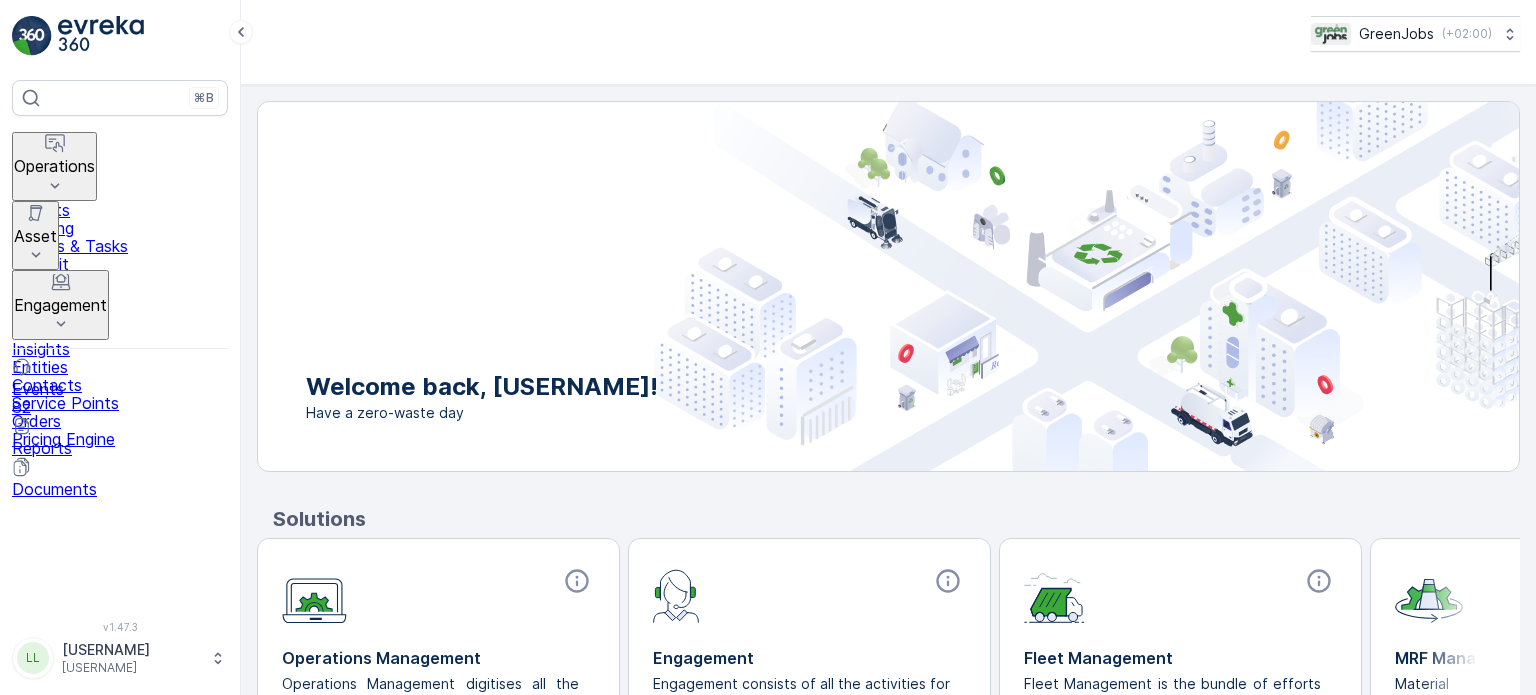 click on "Engagement" at bounding box center (60, 305) 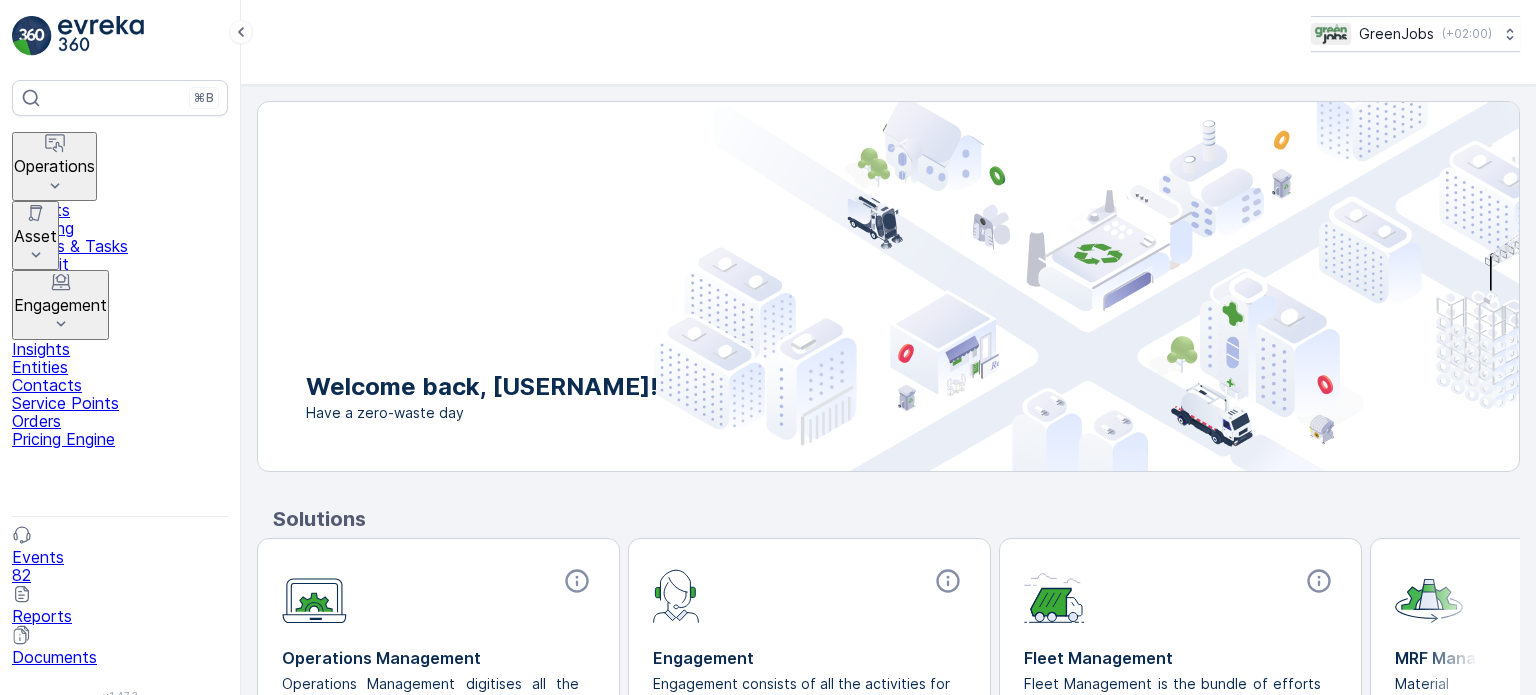 click on "Entities" at bounding box center [120, 367] 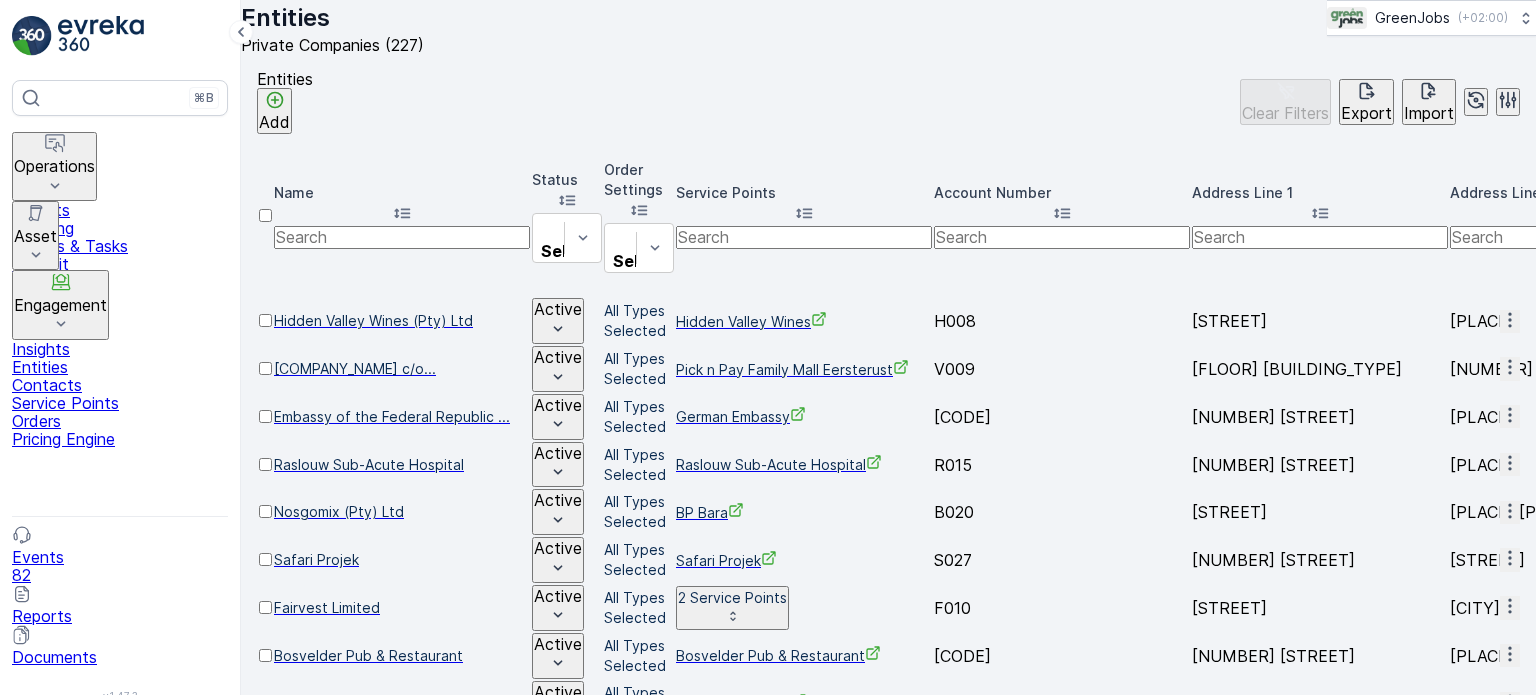 click at bounding box center [402, 237] 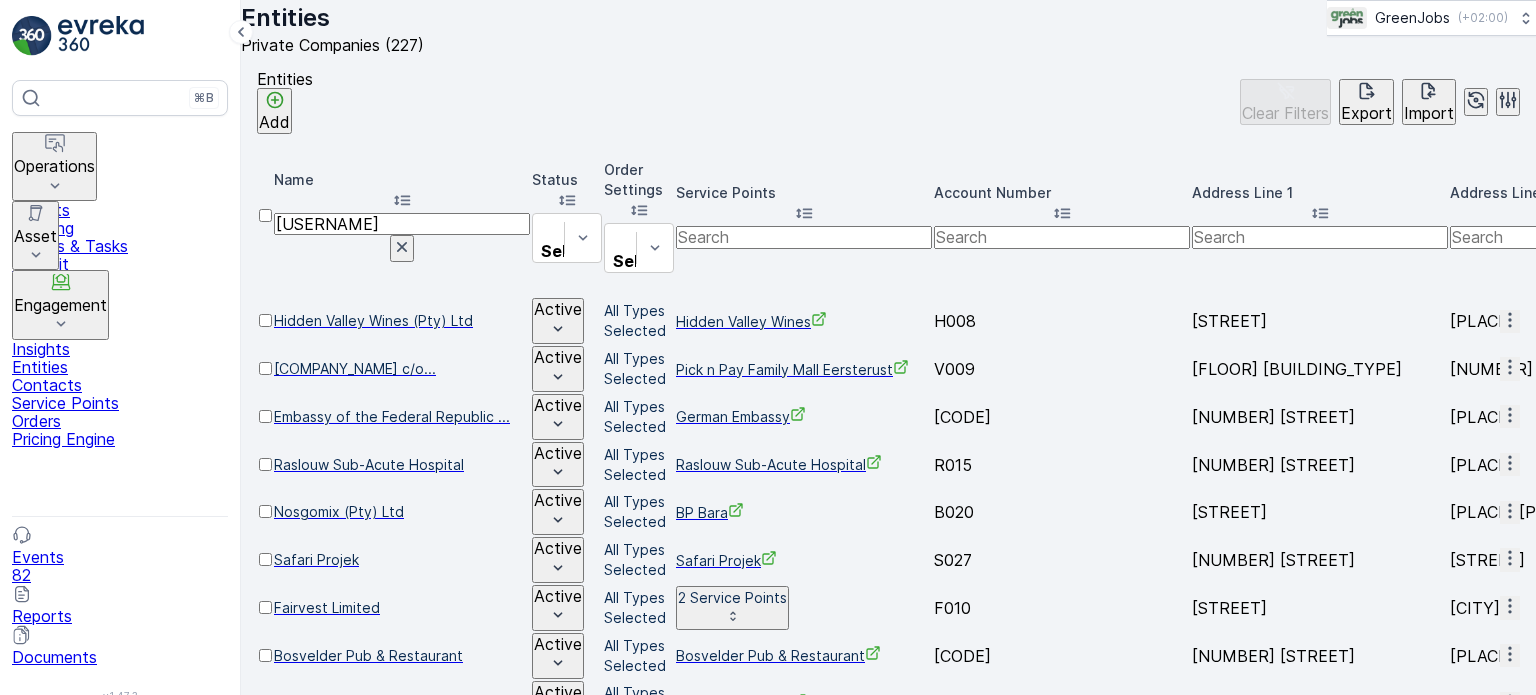 type on "[USERNAME]" 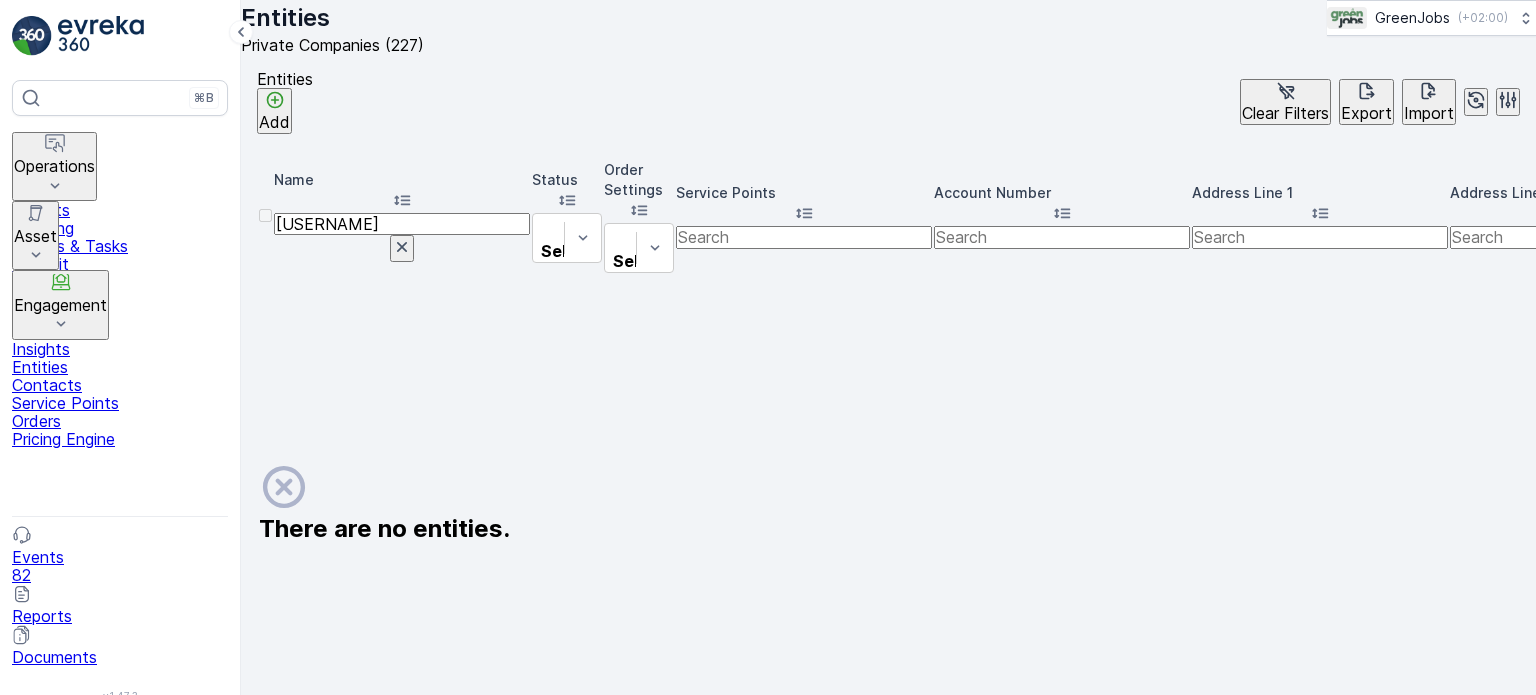 drag, startPoint x: 386, startPoint y: 209, endPoint x: 236, endPoint y: 207, distance: 150.01334 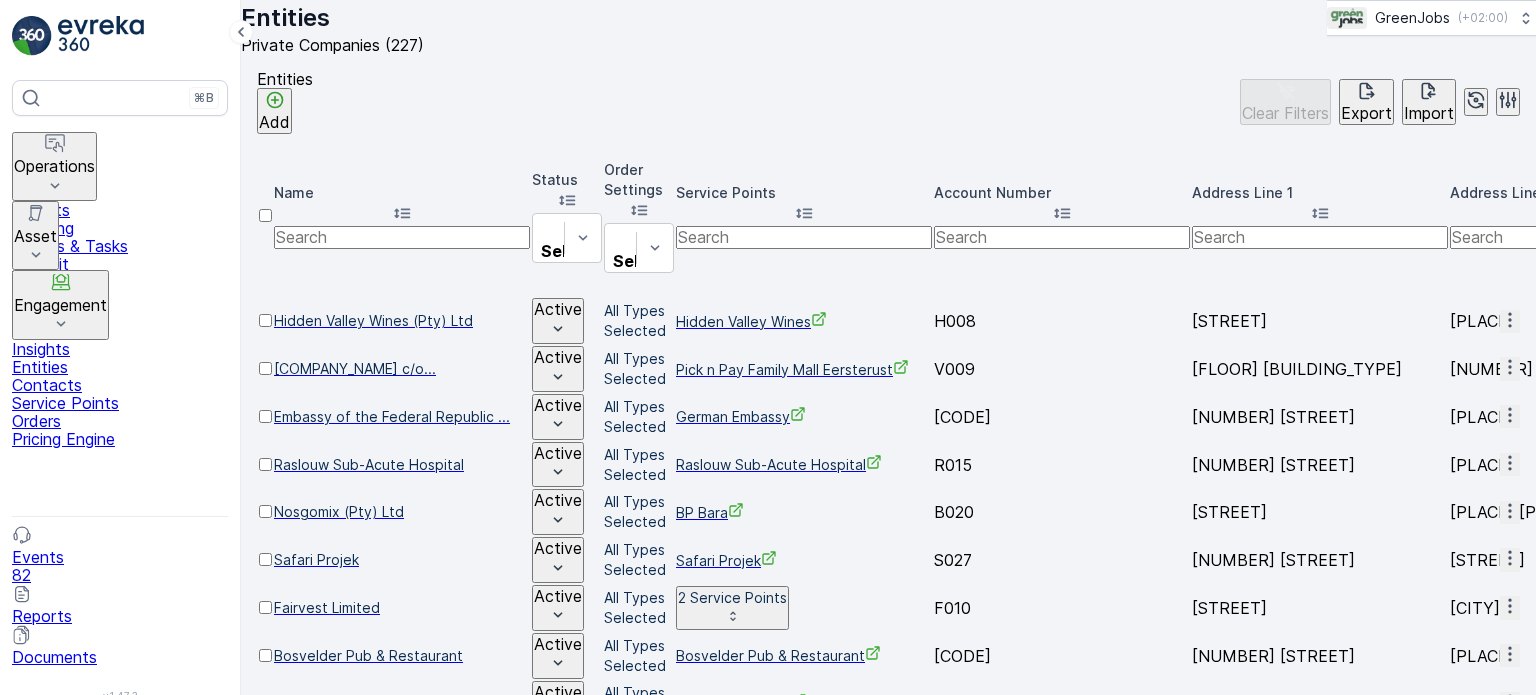click on "Operations" at bounding box center (54, 166) 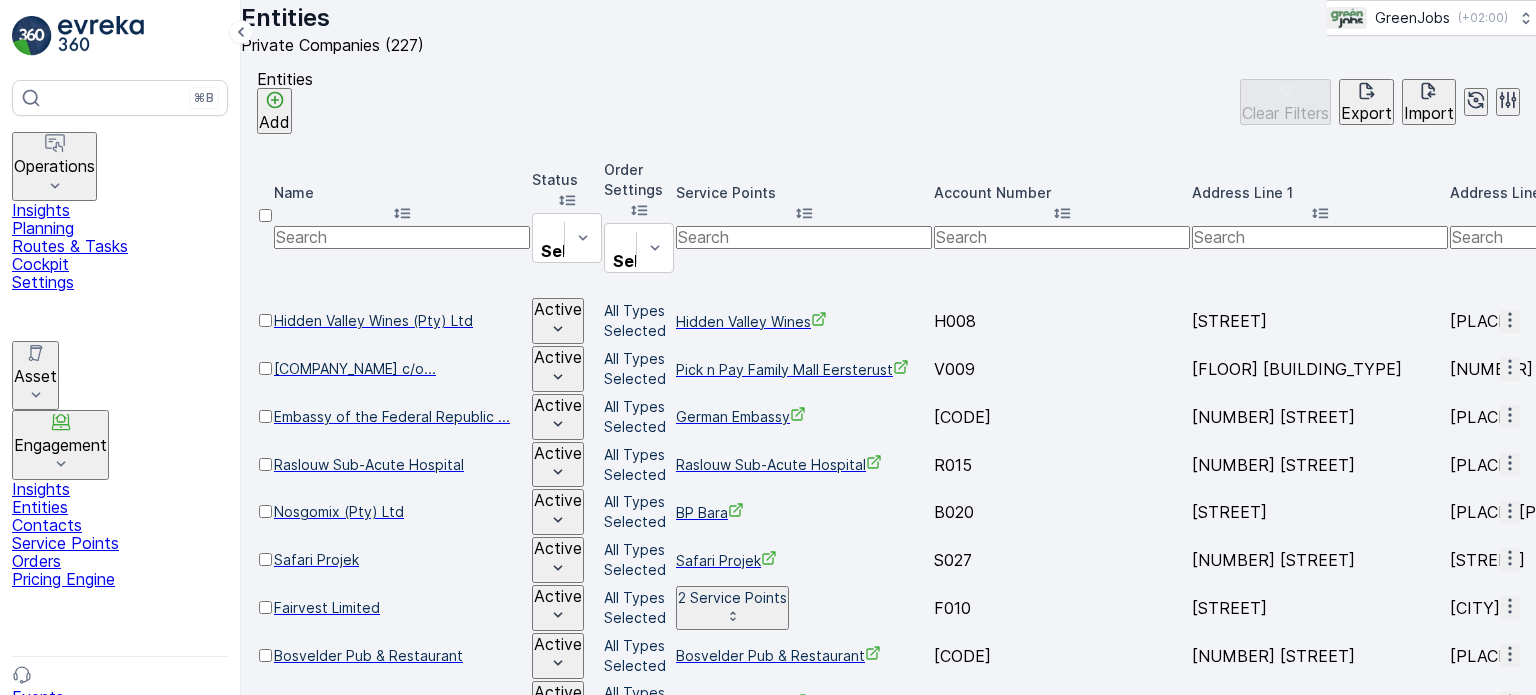 click on "Routes & Tasks" at bounding box center (120, 246) 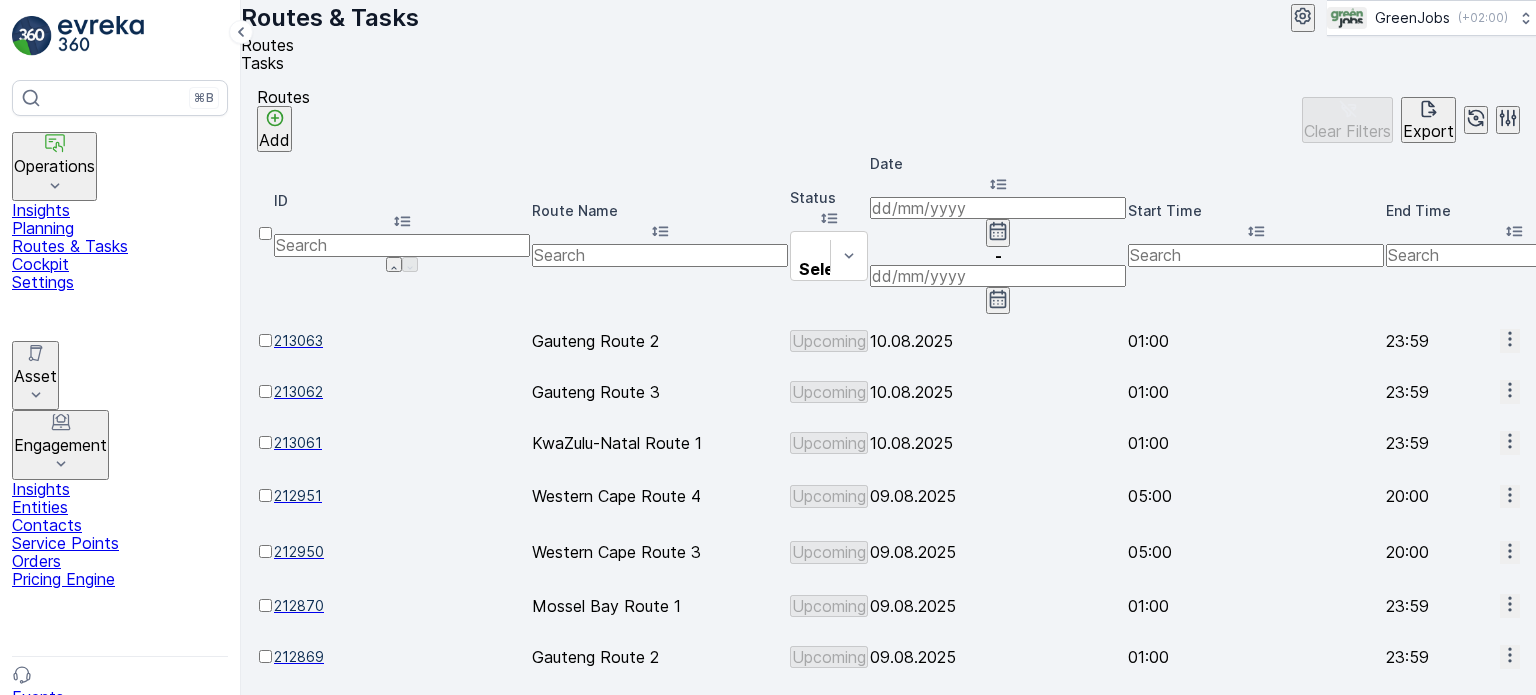 click 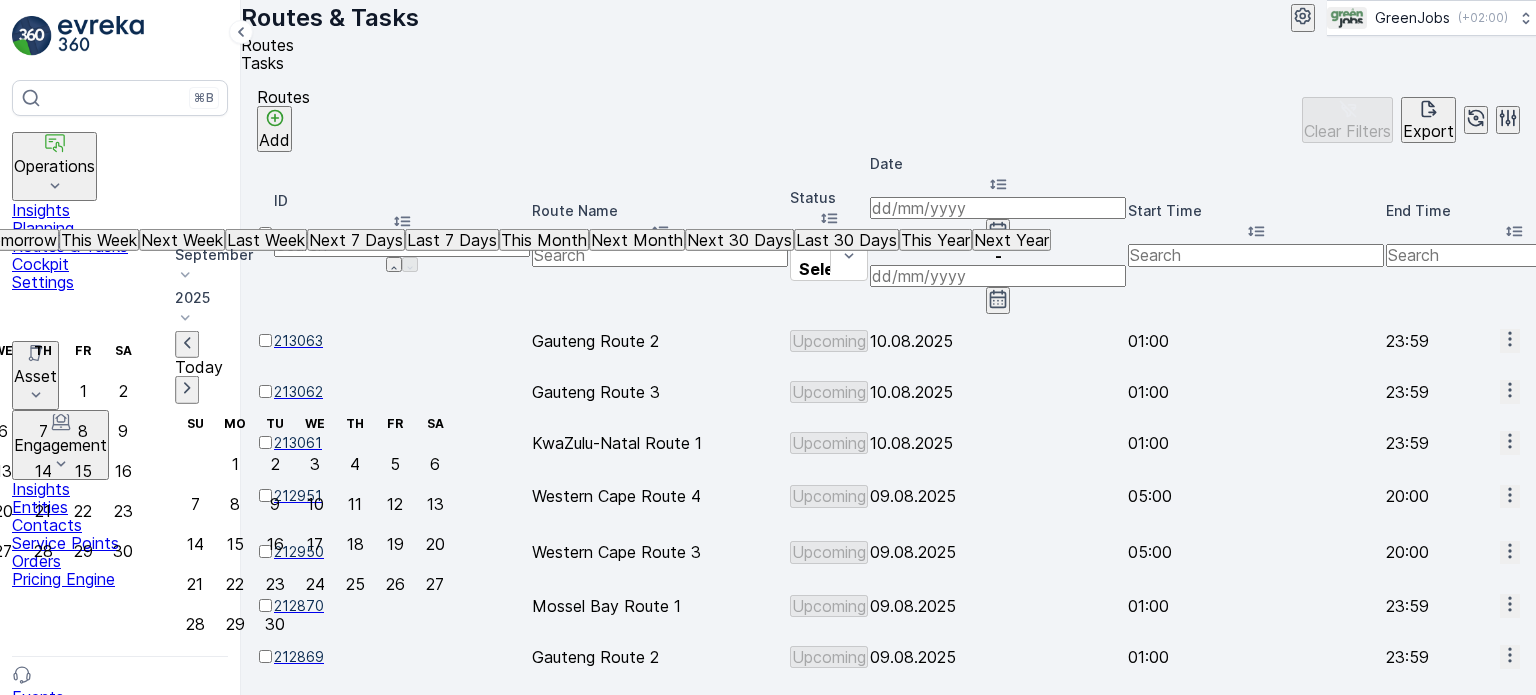 click on "4" at bounding box center (-77, 431) 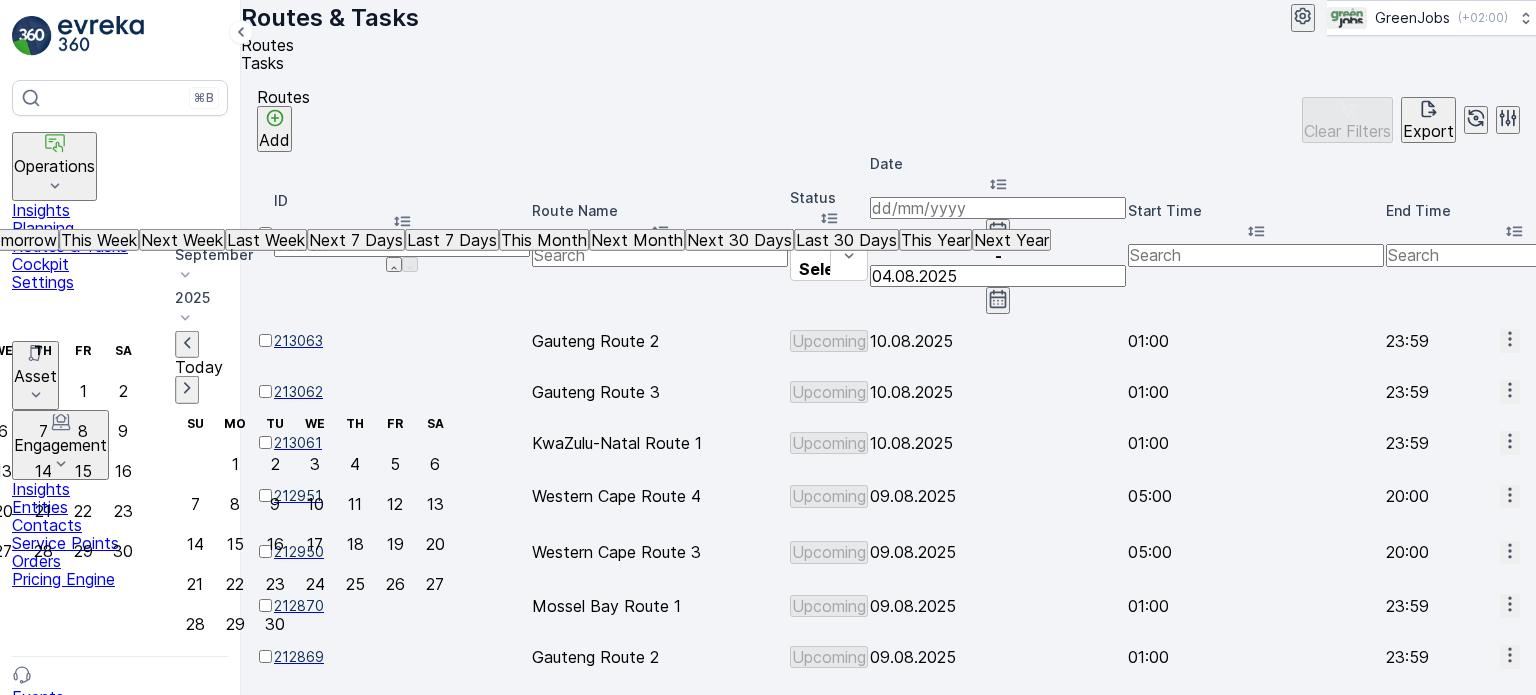 click on "4" at bounding box center [-77, 431] 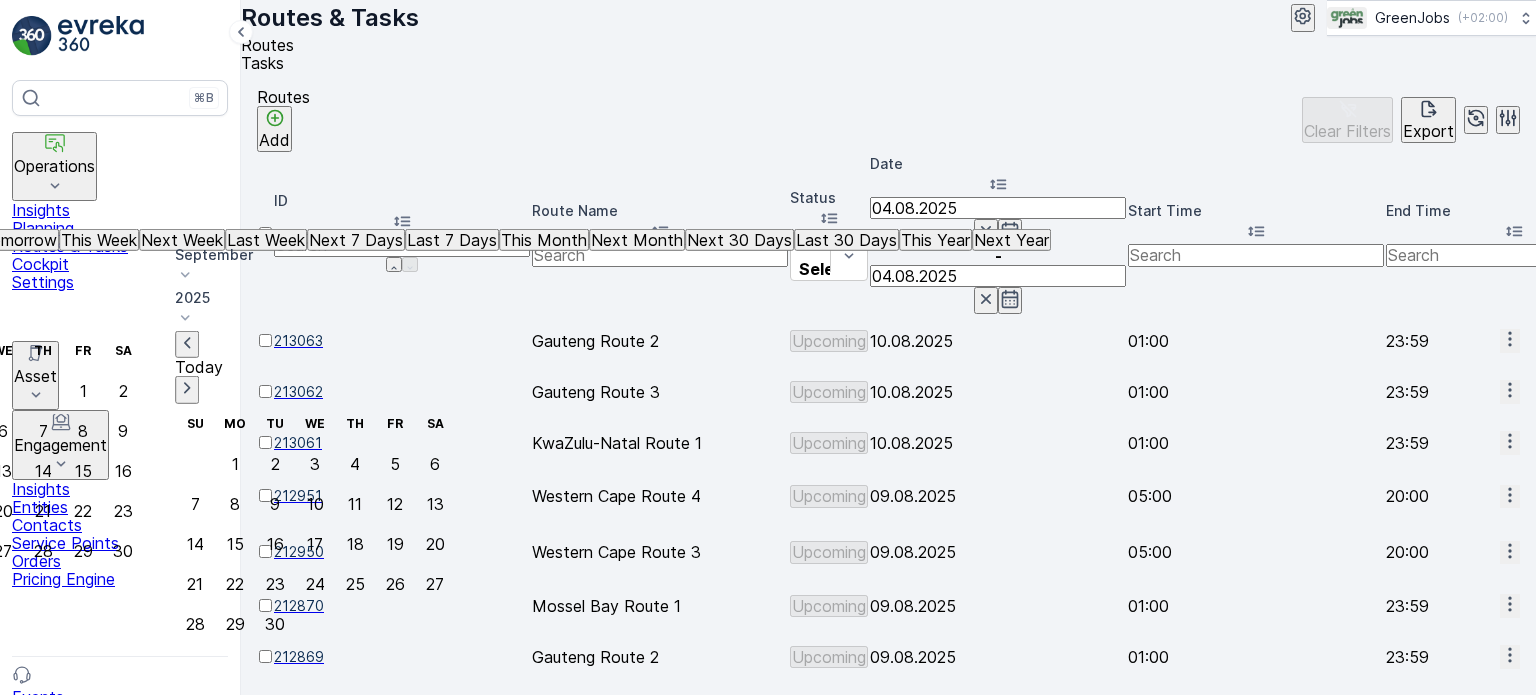 click on "4" at bounding box center [-77, 431] 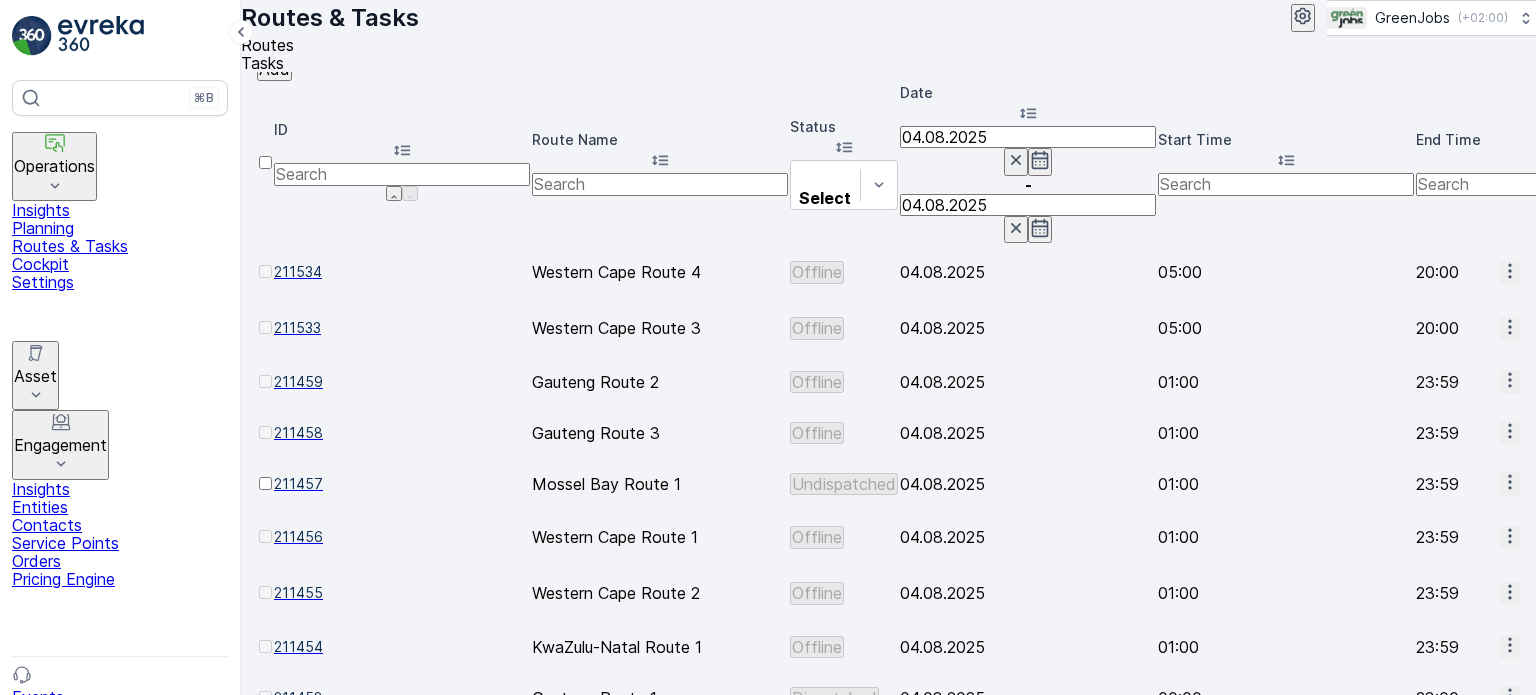 scroll, scrollTop: 99, scrollLeft: 0, axis: vertical 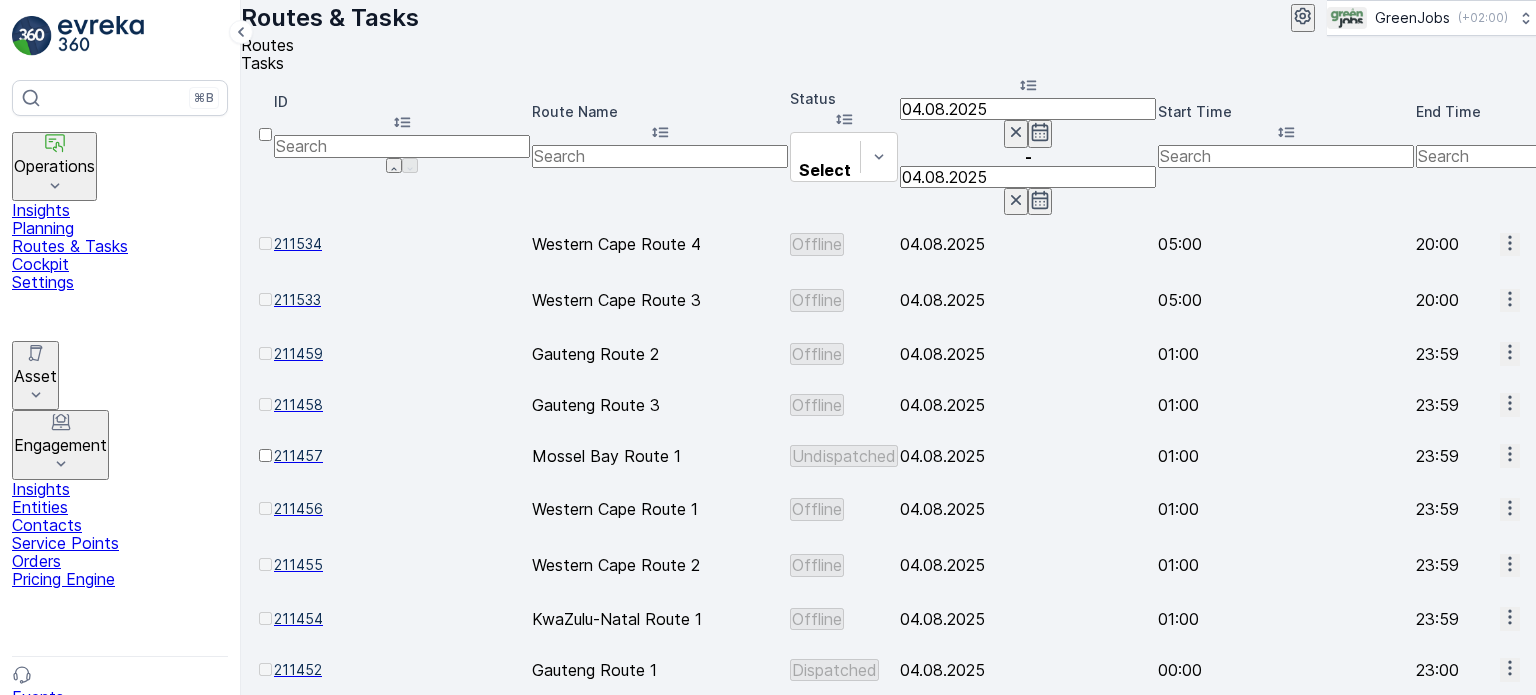 click 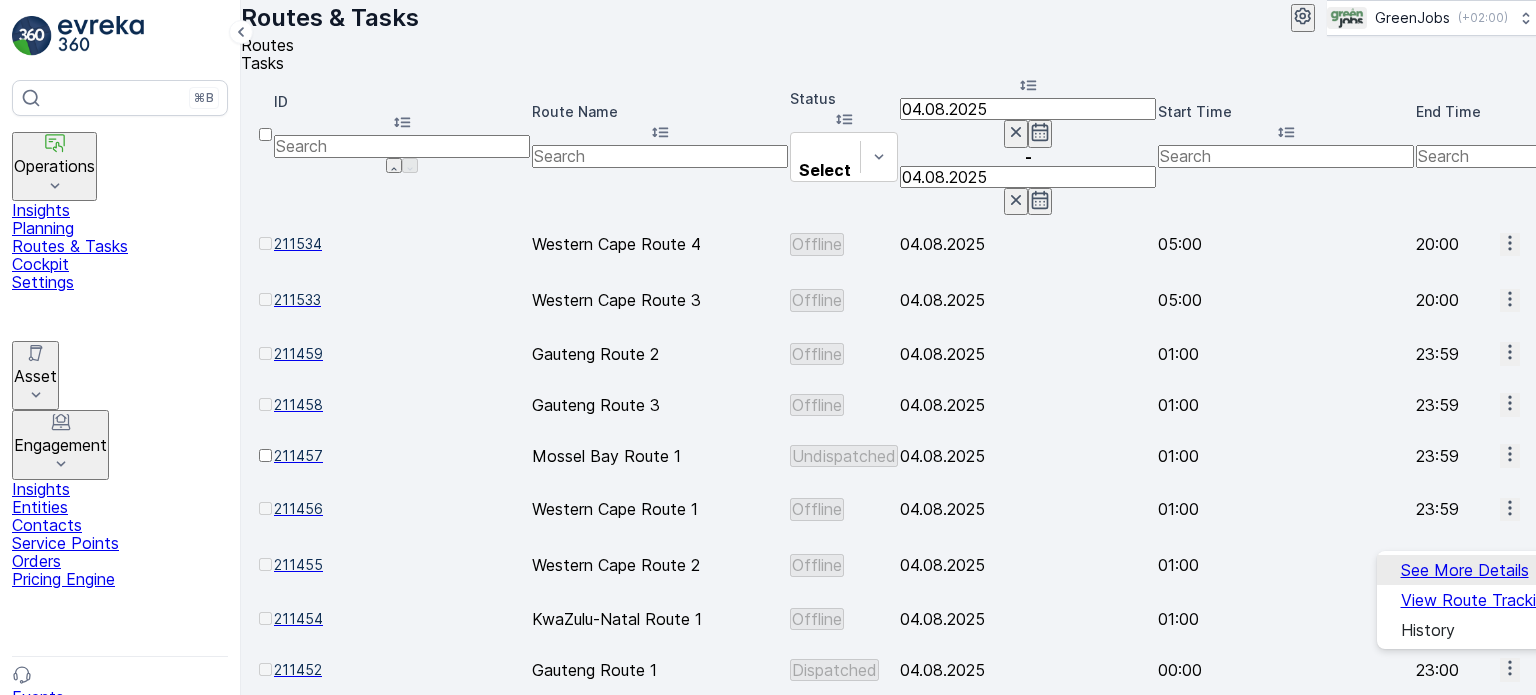 click on "See More Details" at bounding box center (1465, 570) 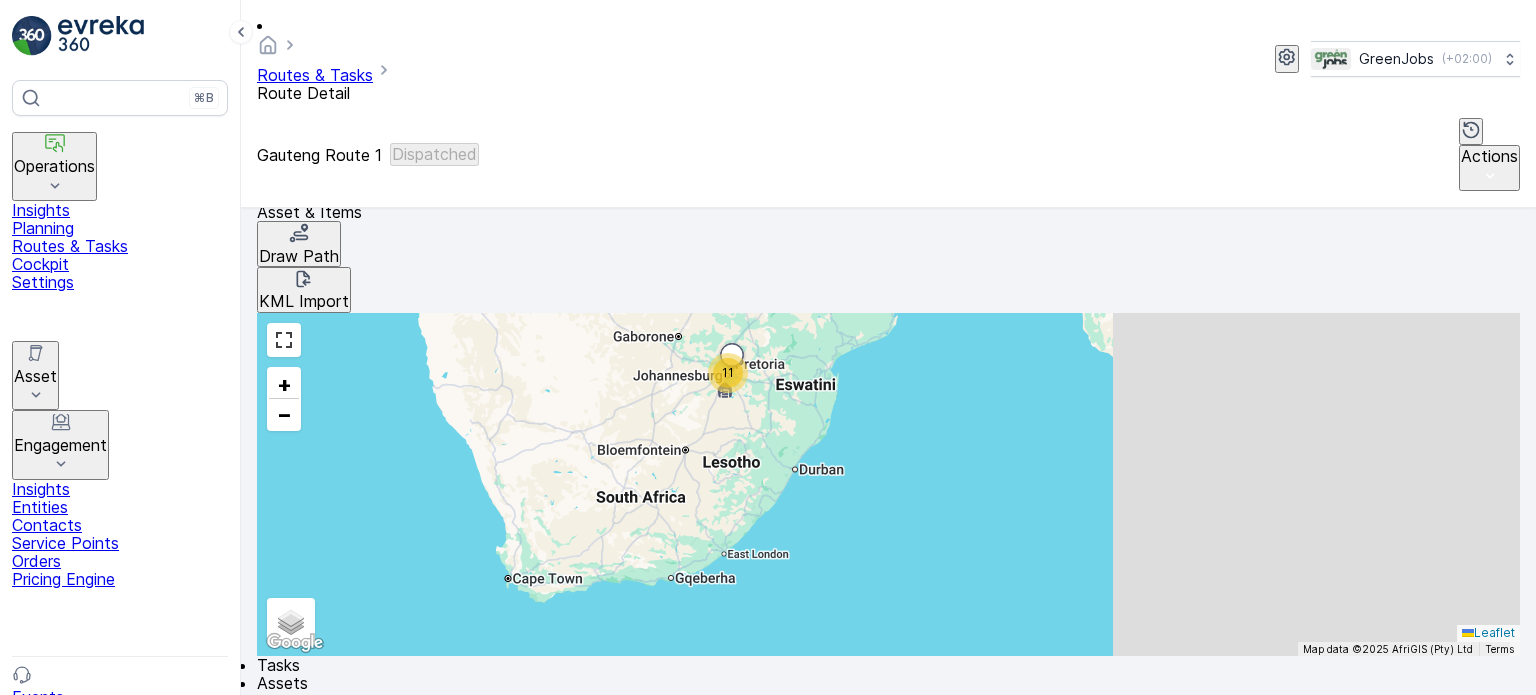 scroll, scrollTop: 599, scrollLeft: 0, axis: vertical 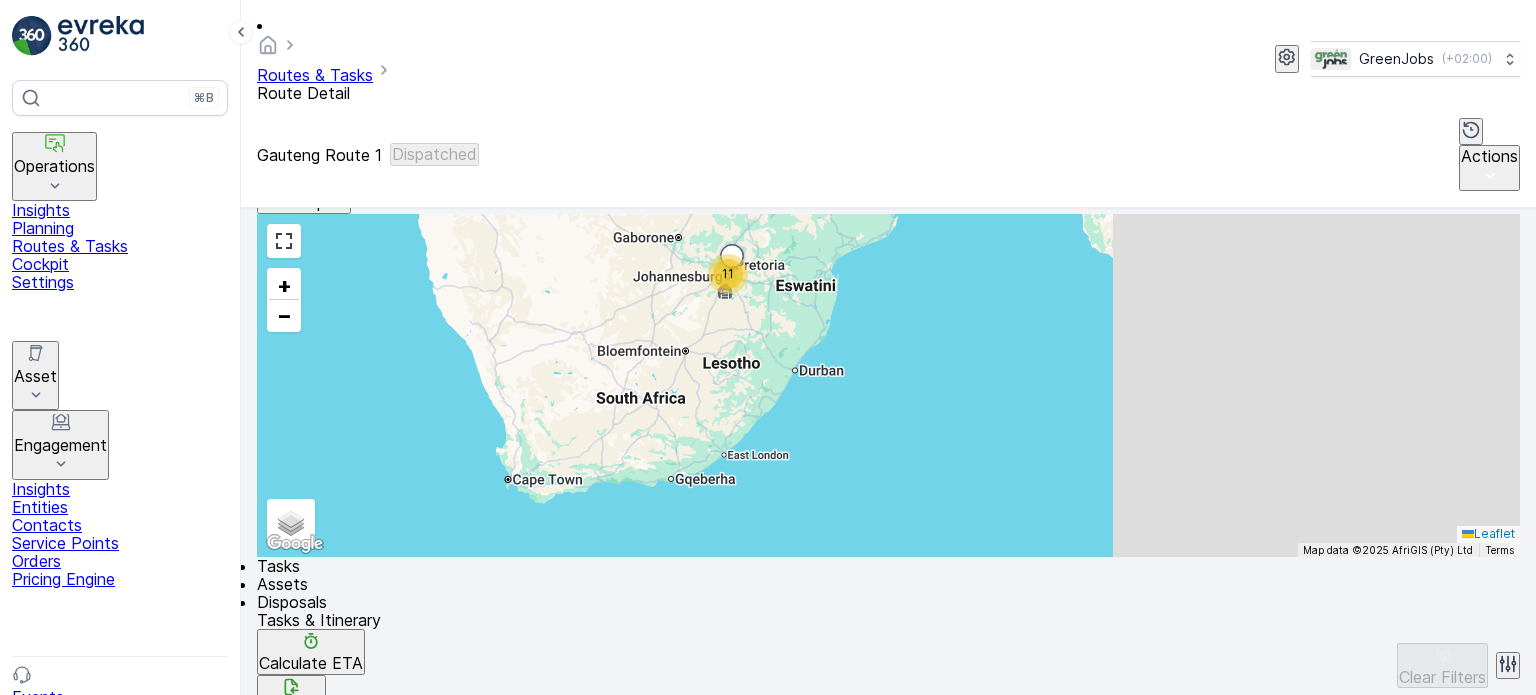 click 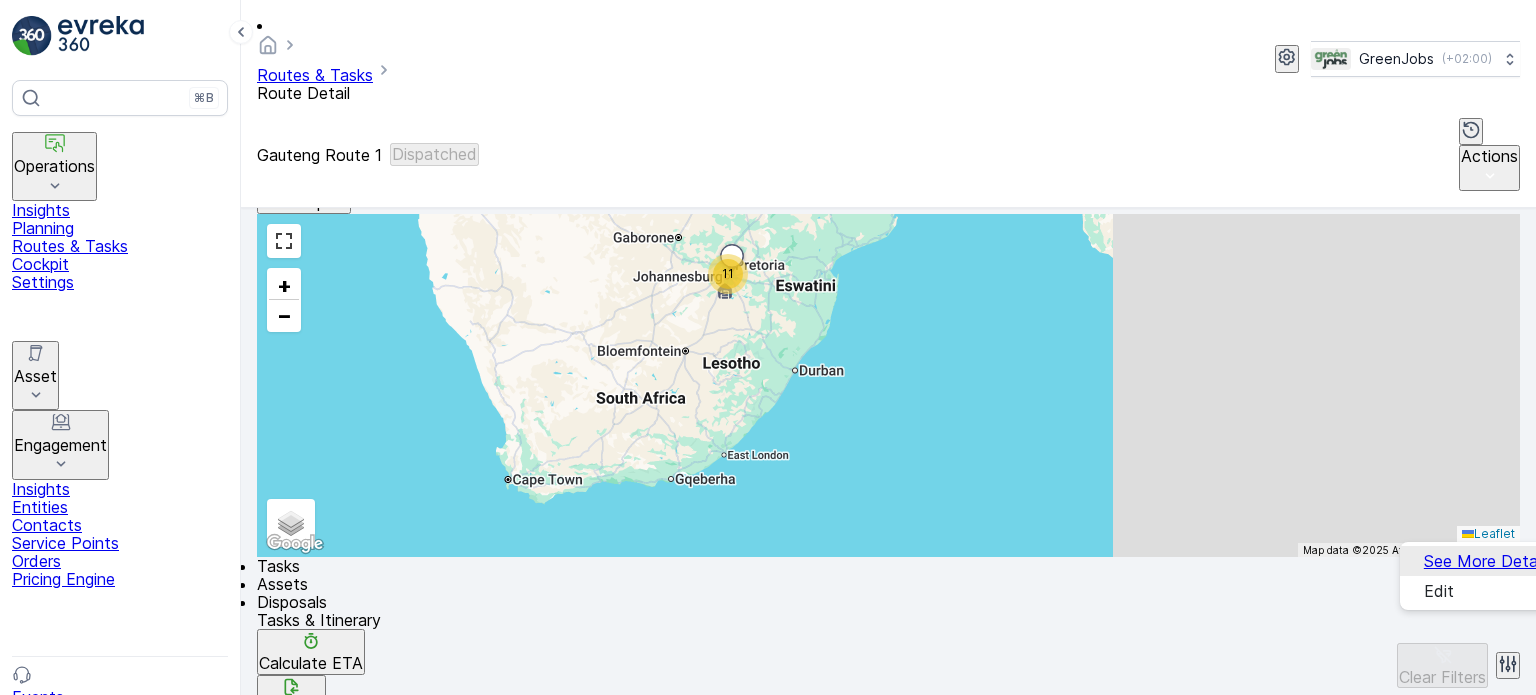 click on "See More Details" at bounding box center (1488, 561) 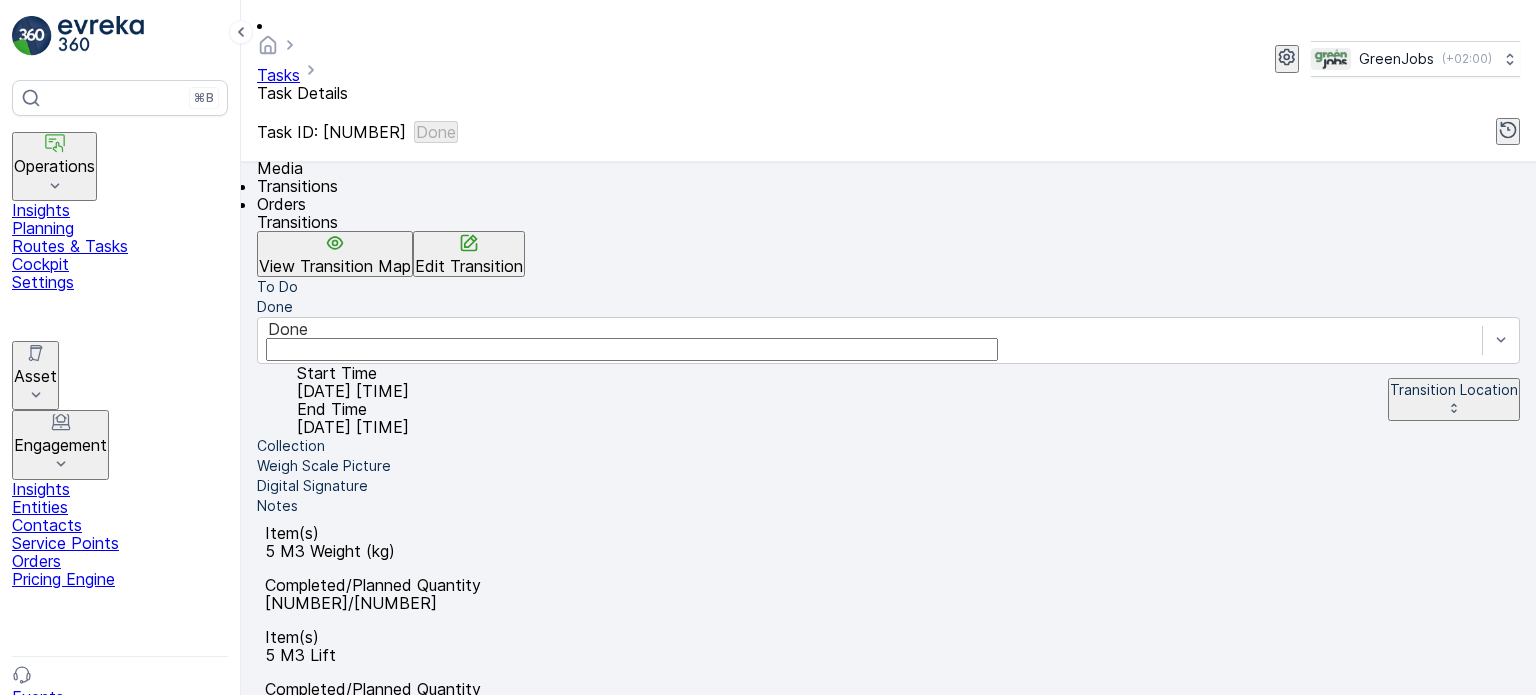 scroll, scrollTop: 500, scrollLeft: 0, axis: vertical 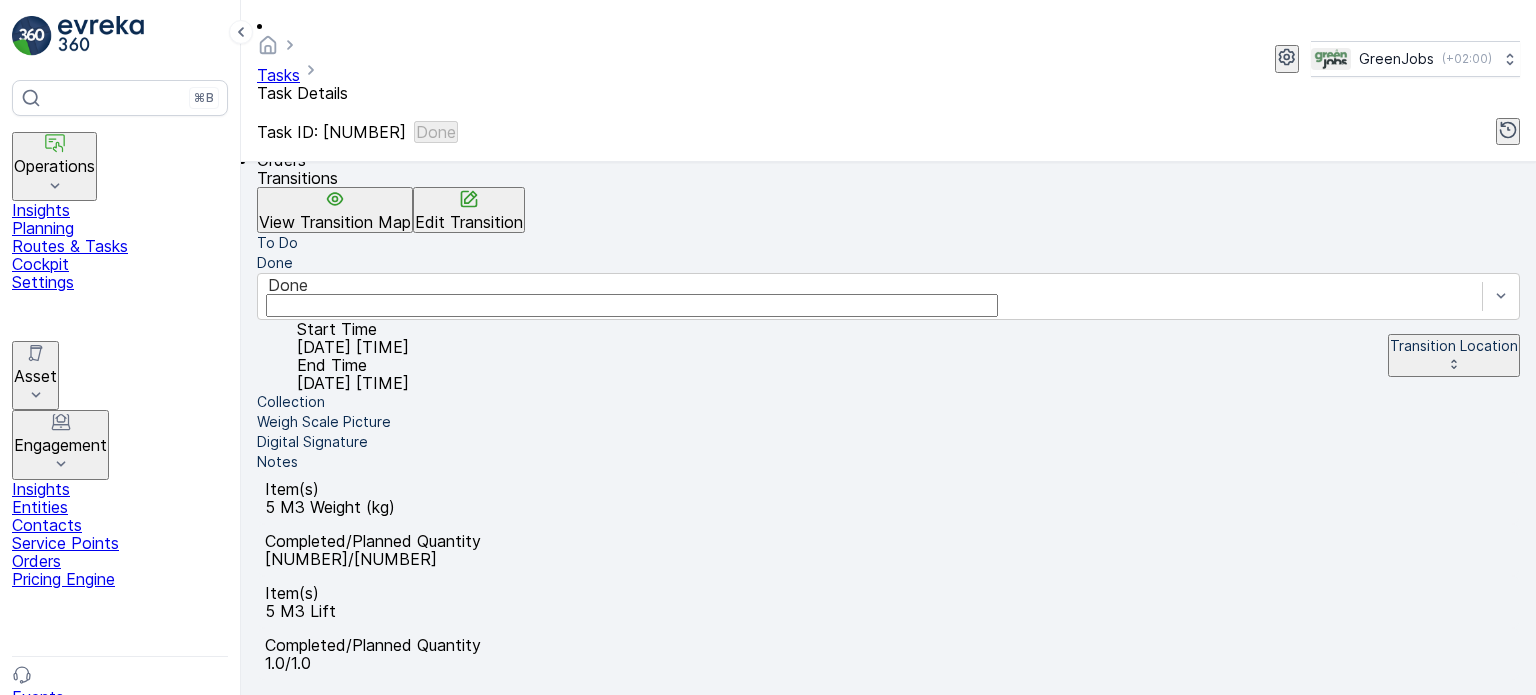 click on "Edit Transition" at bounding box center [469, 222] 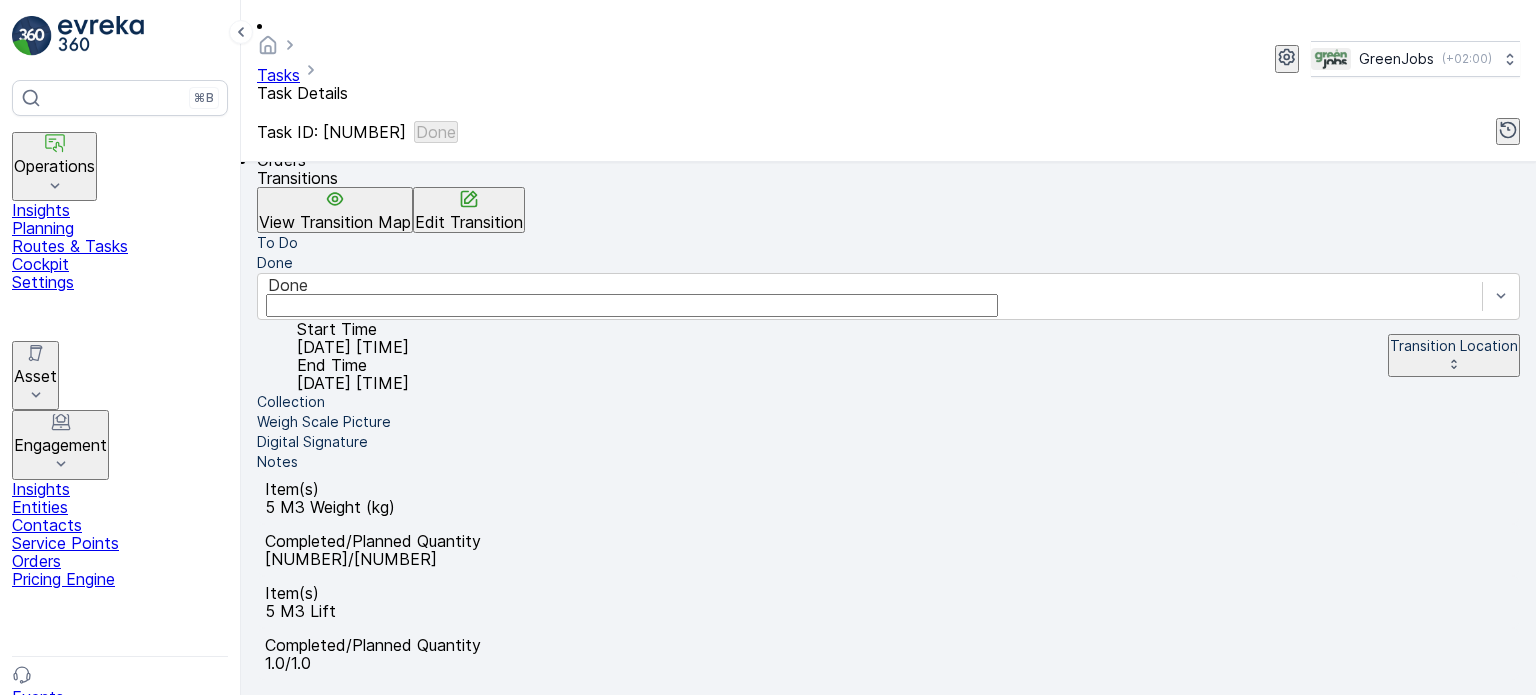 scroll, scrollTop: 61, scrollLeft: 0, axis: vertical 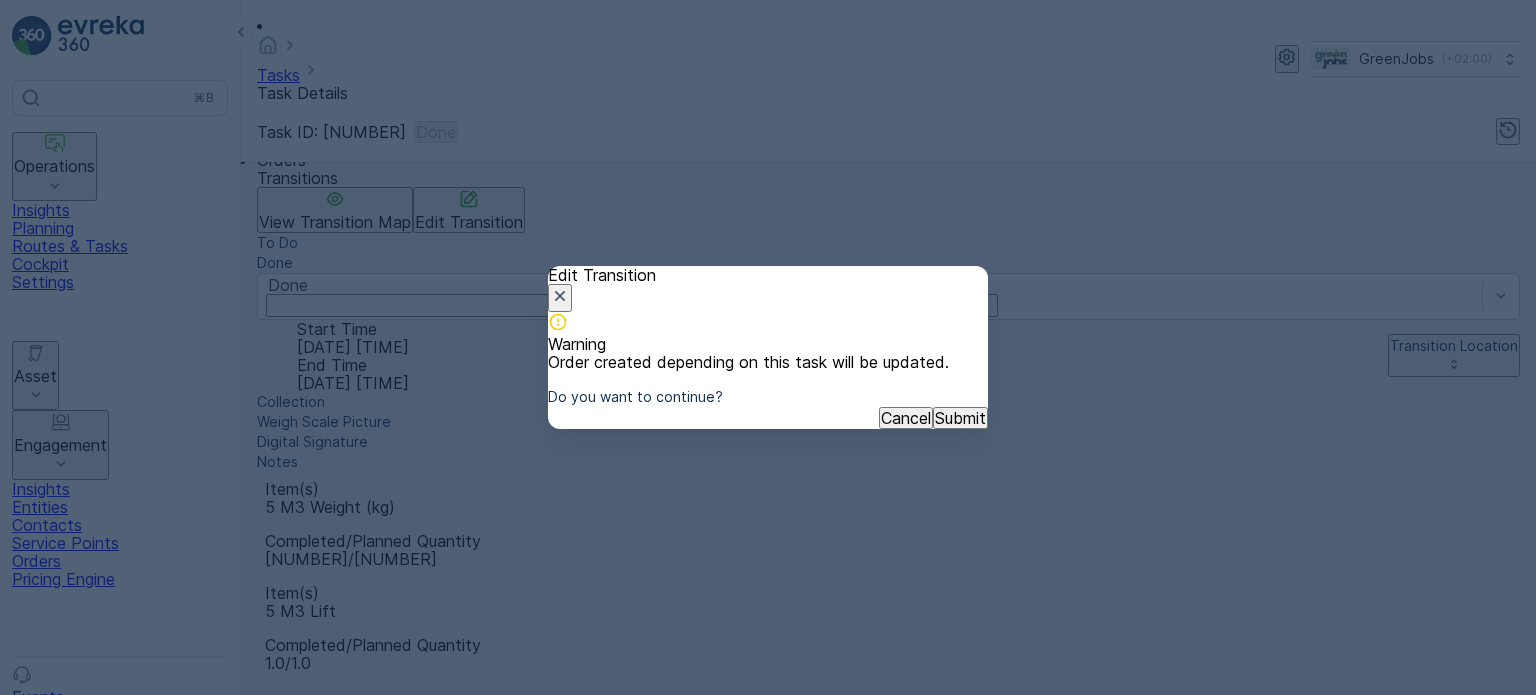 click on "Submit" at bounding box center [960, 418] 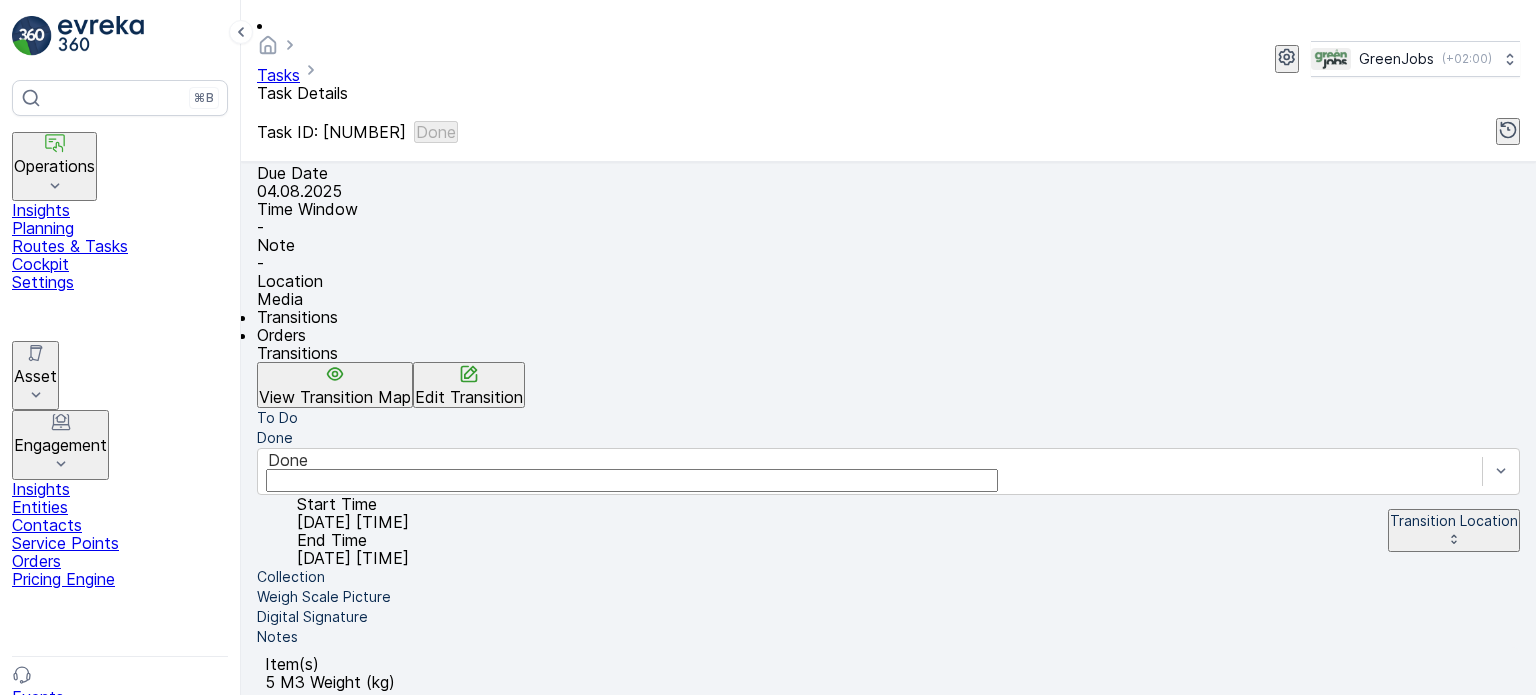 scroll, scrollTop: 300, scrollLeft: 0, axis: vertical 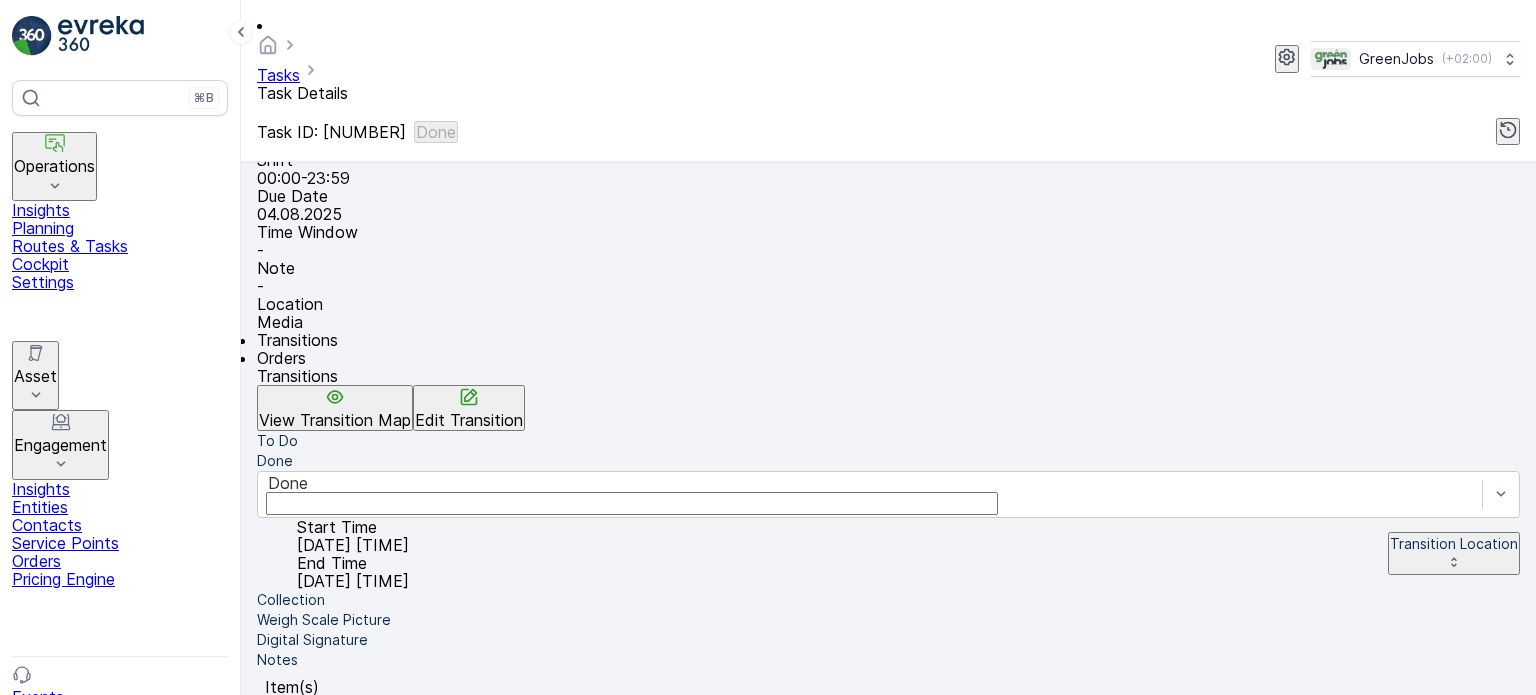 click on "Orders" at bounding box center (281, 358) 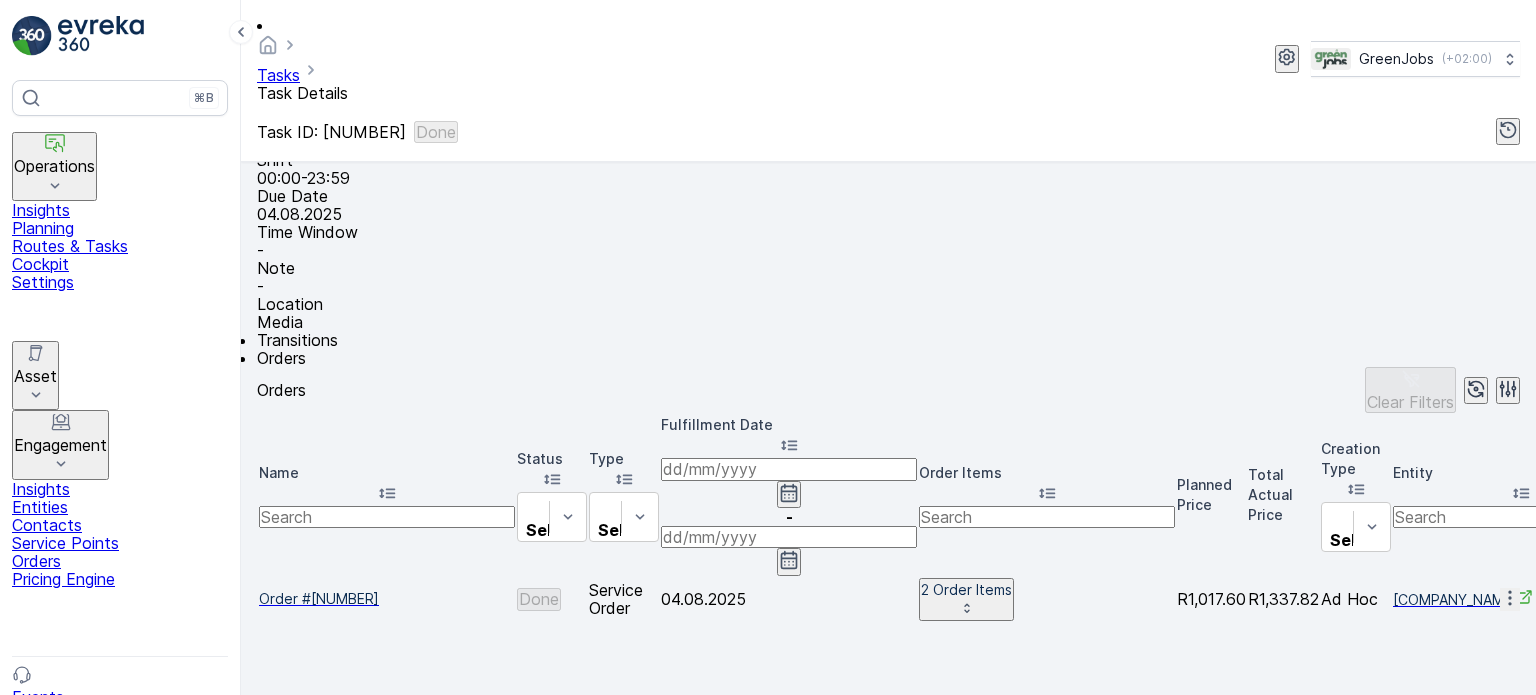 click on "Order #50045" at bounding box center [387, 599] 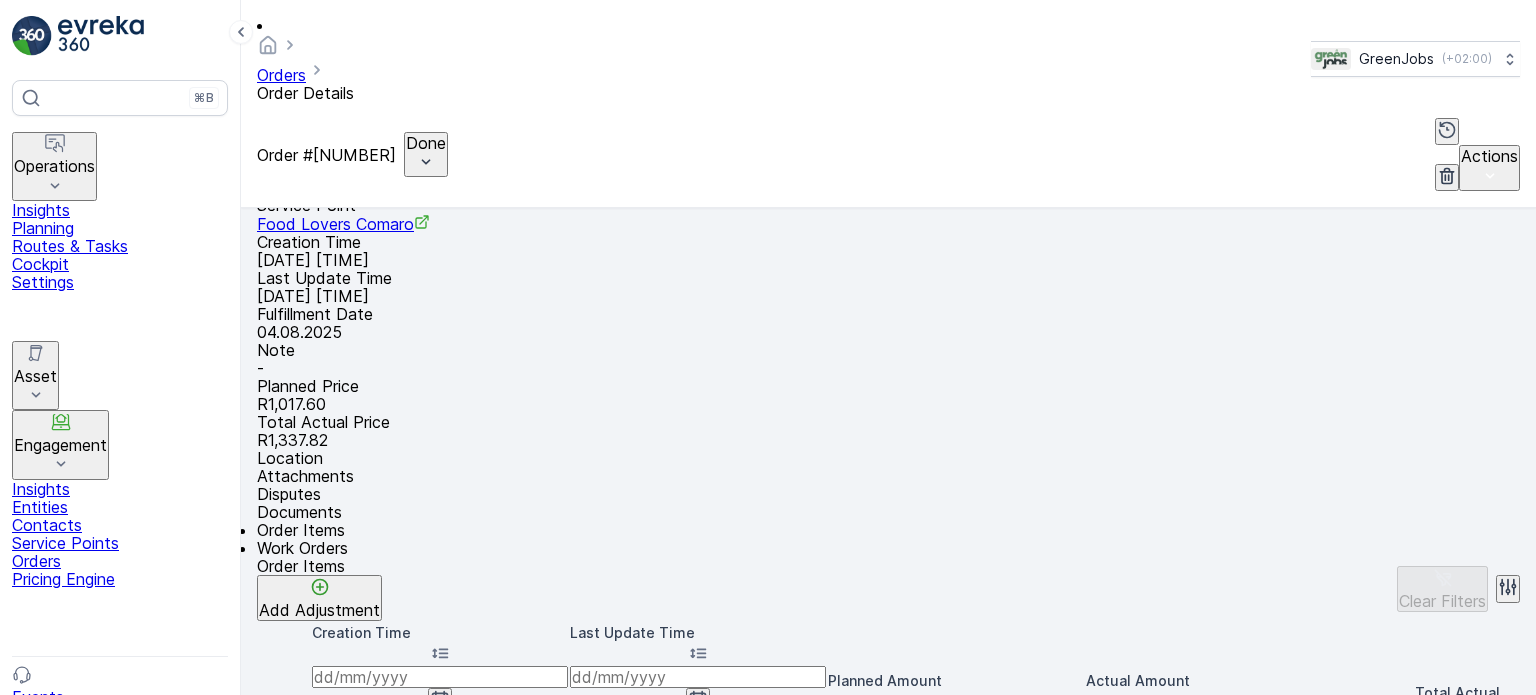 scroll, scrollTop: 0, scrollLeft: 0, axis: both 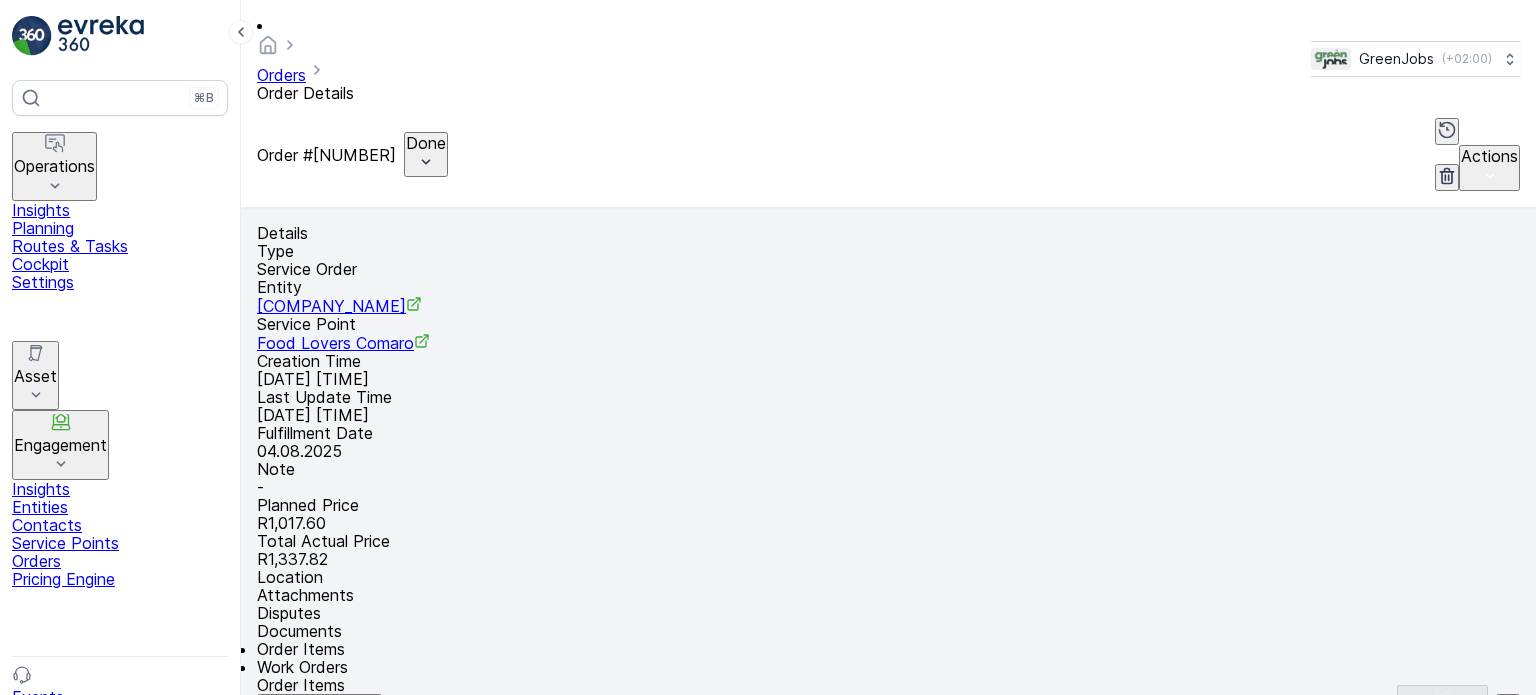 click on "Routes & Tasks" at bounding box center (120, 246) 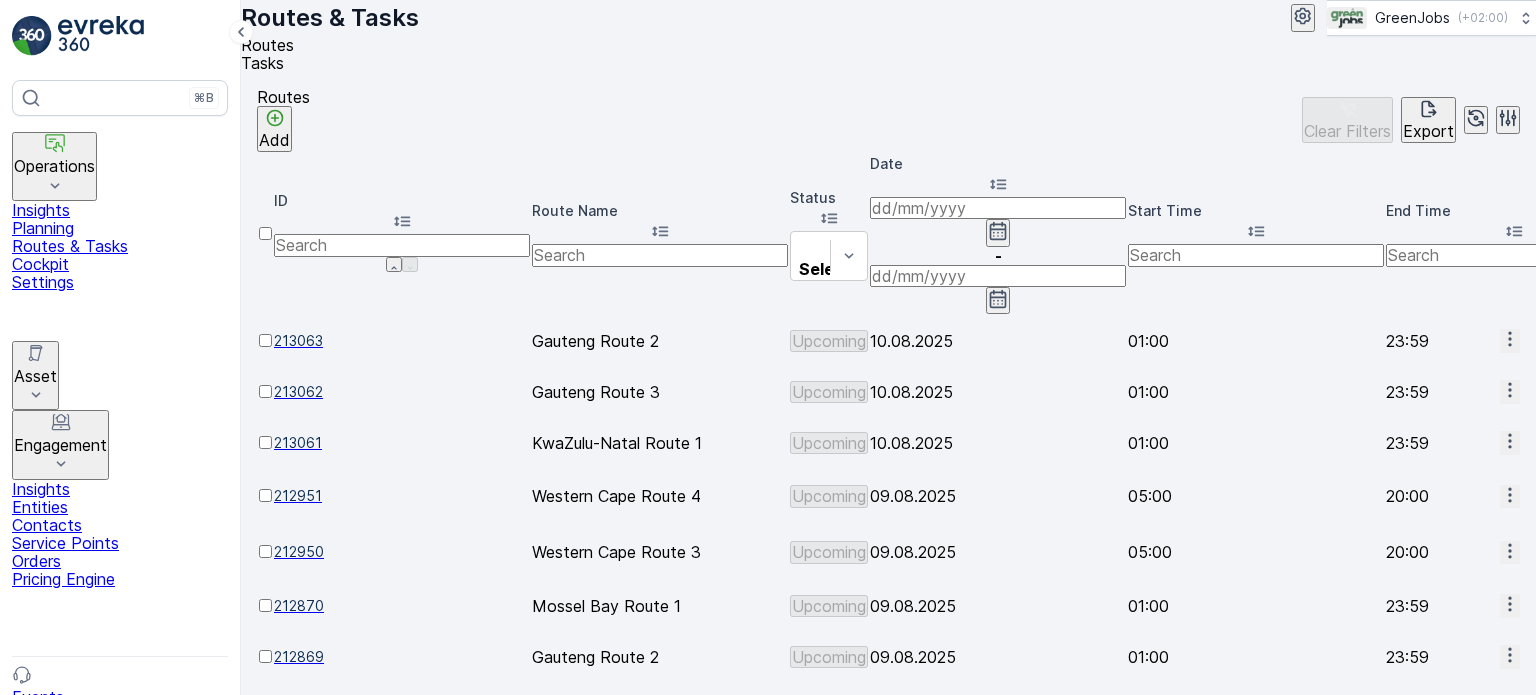 click on "Operations" at bounding box center (54, 166) 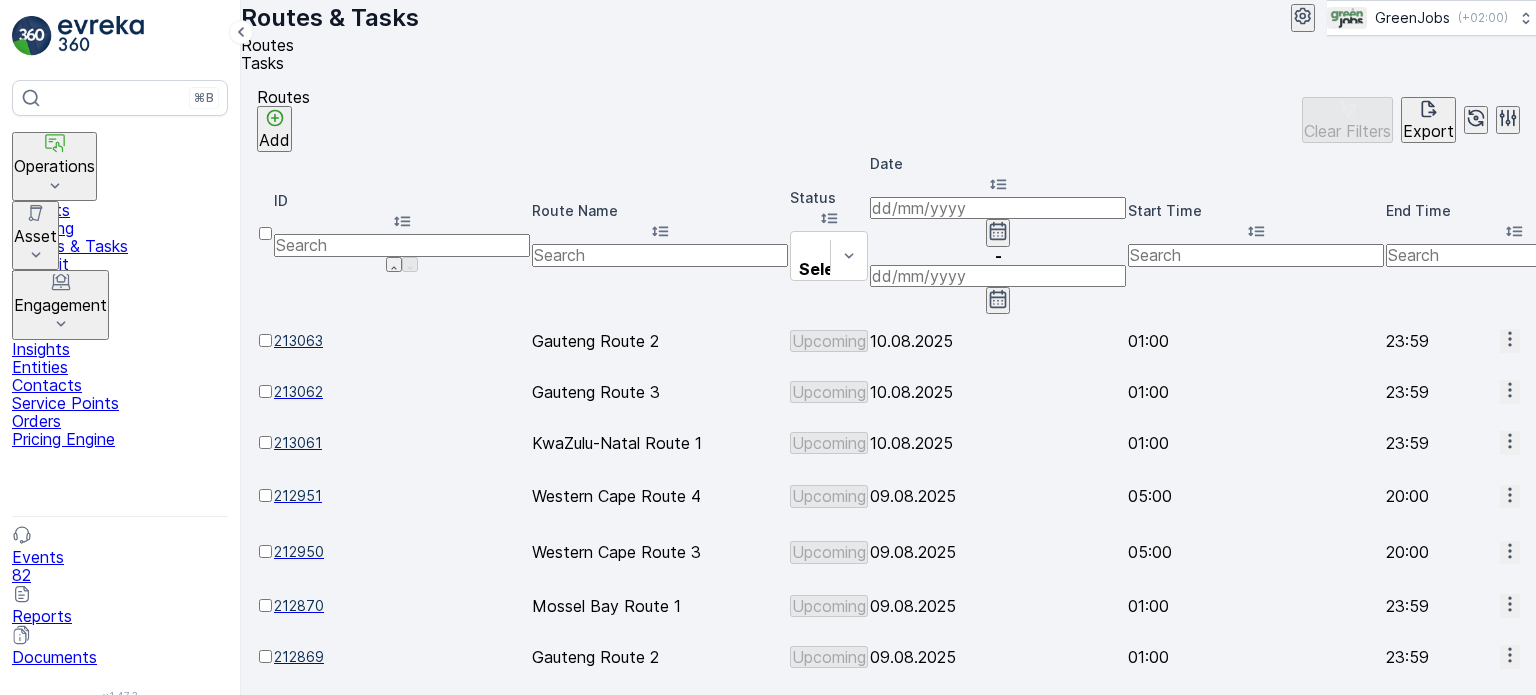 click on "Operations" at bounding box center (54, 166) 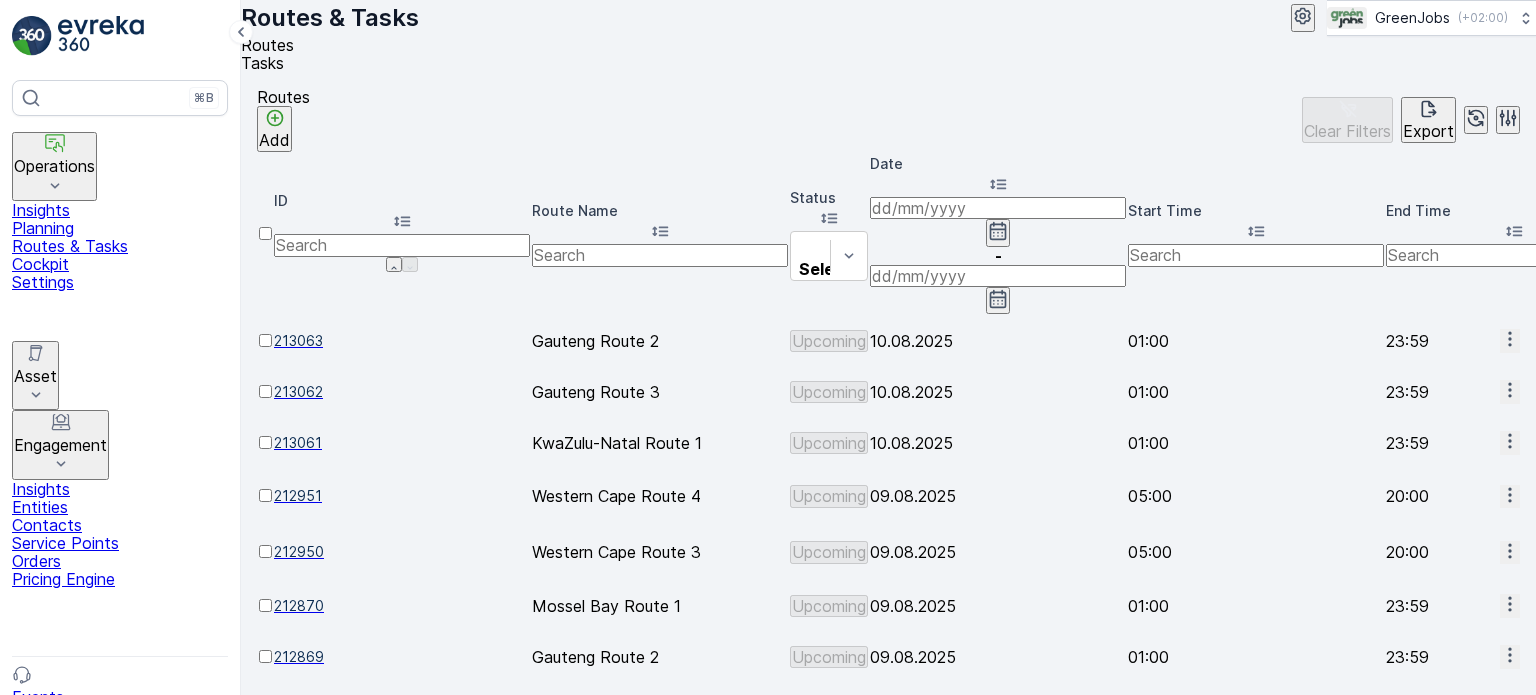 click on "Planning" at bounding box center [120, 228] 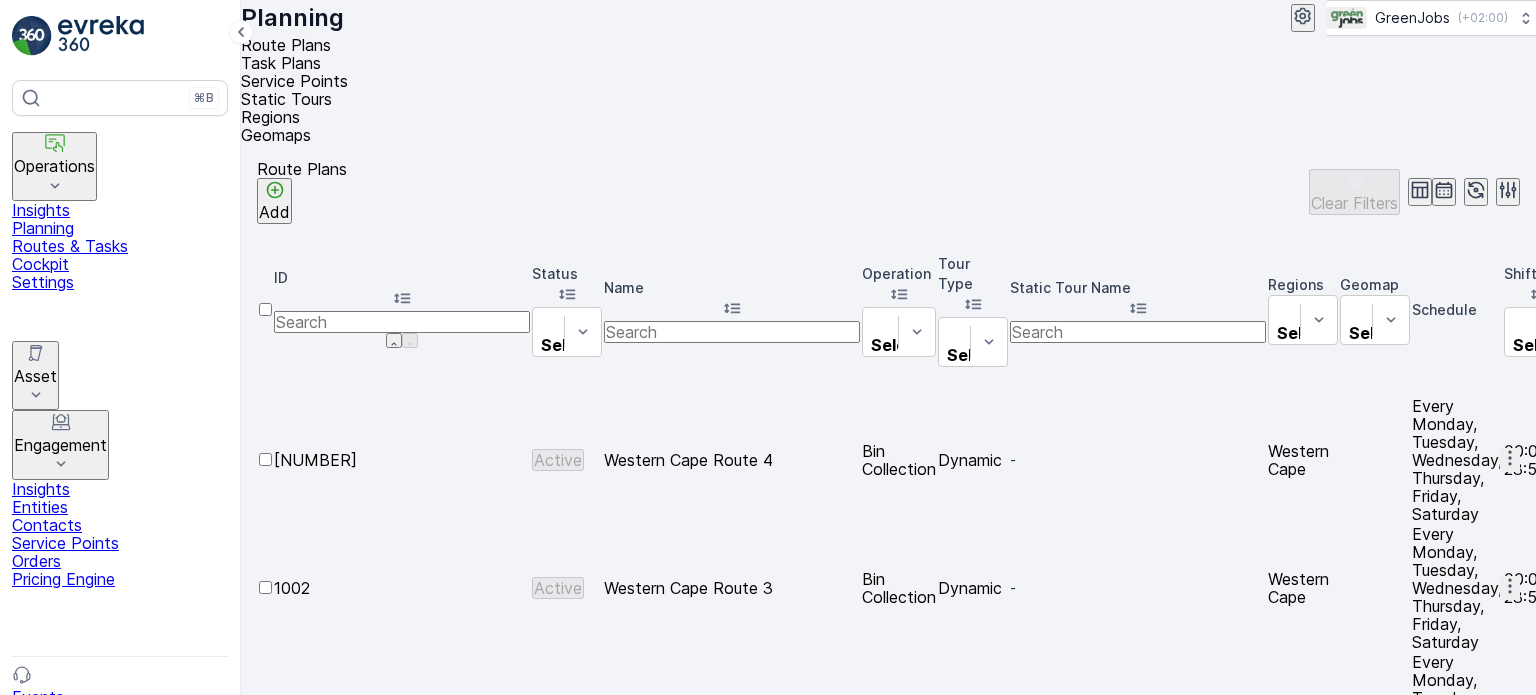 click on "Task Plans" at bounding box center [281, 63] 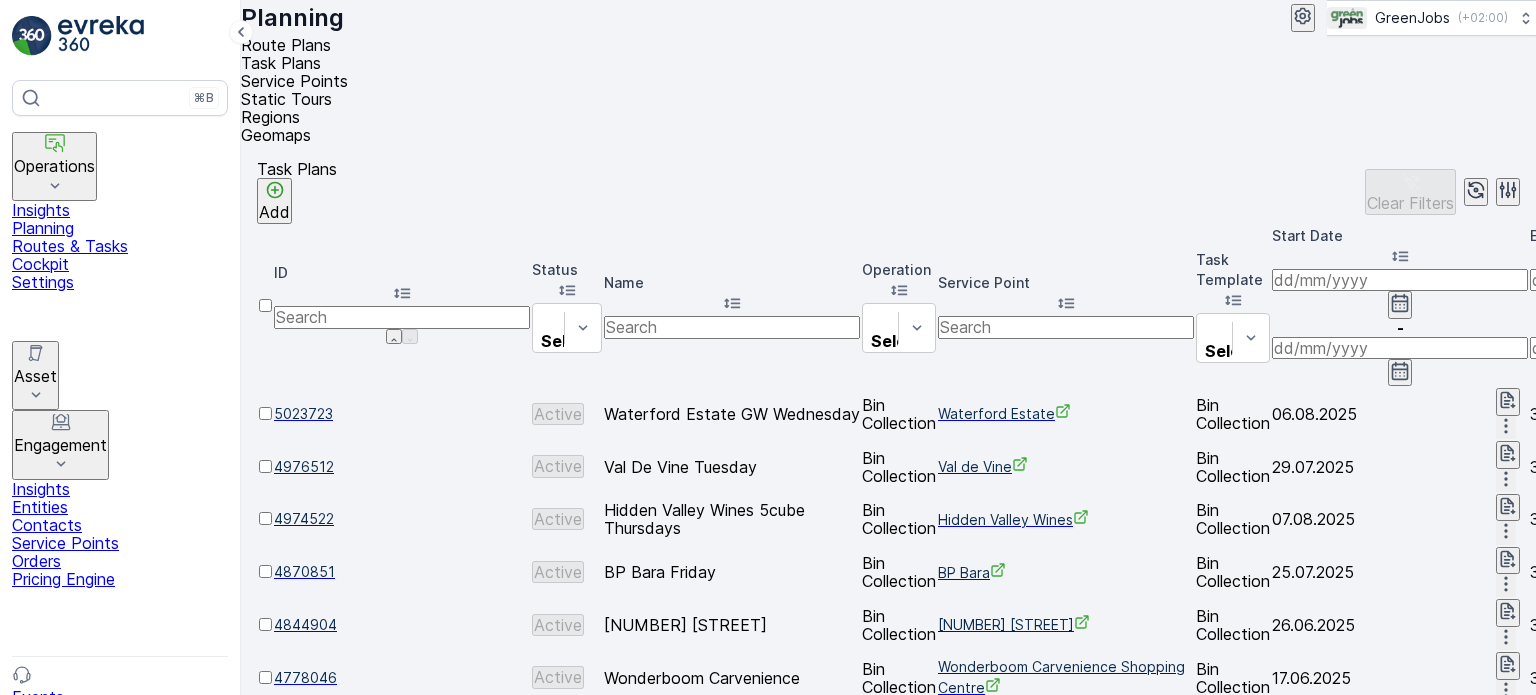 click at bounding box center [732, 327] 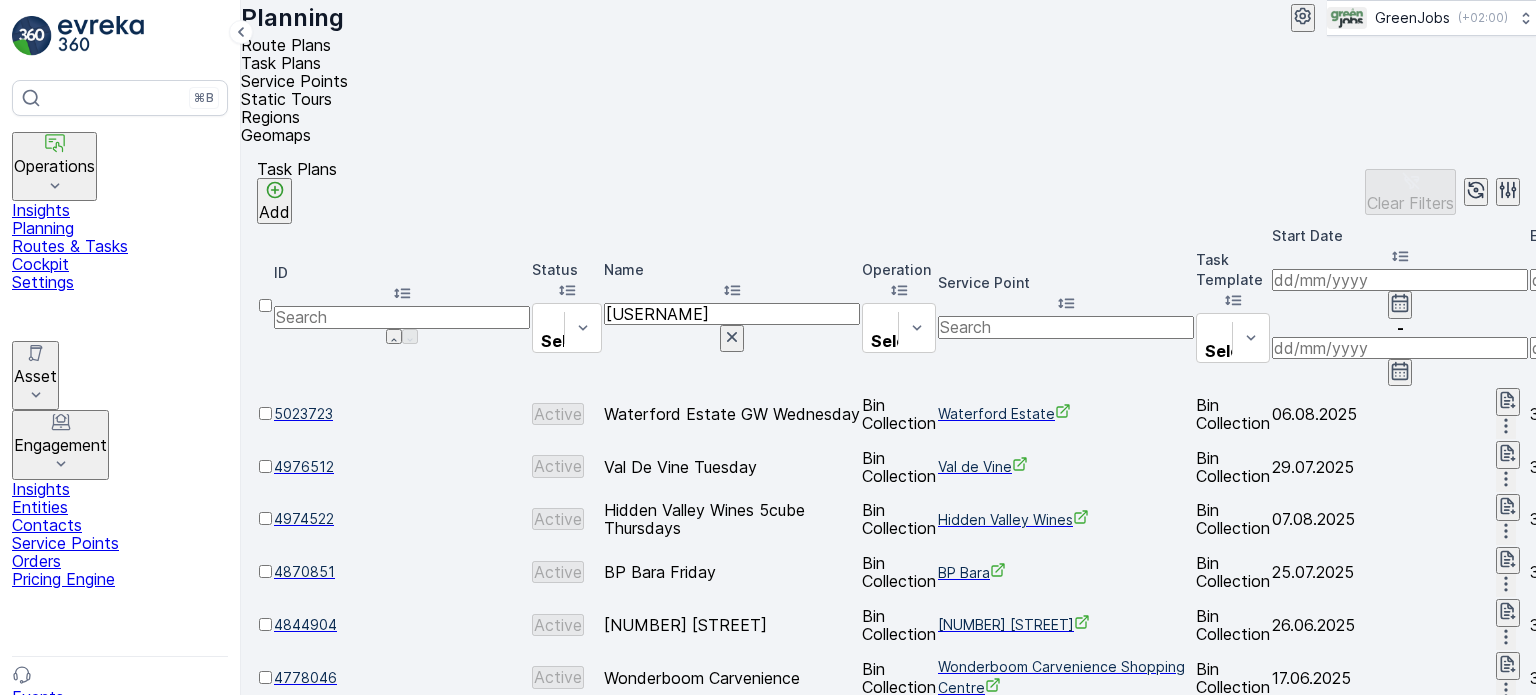 type on "cvo" 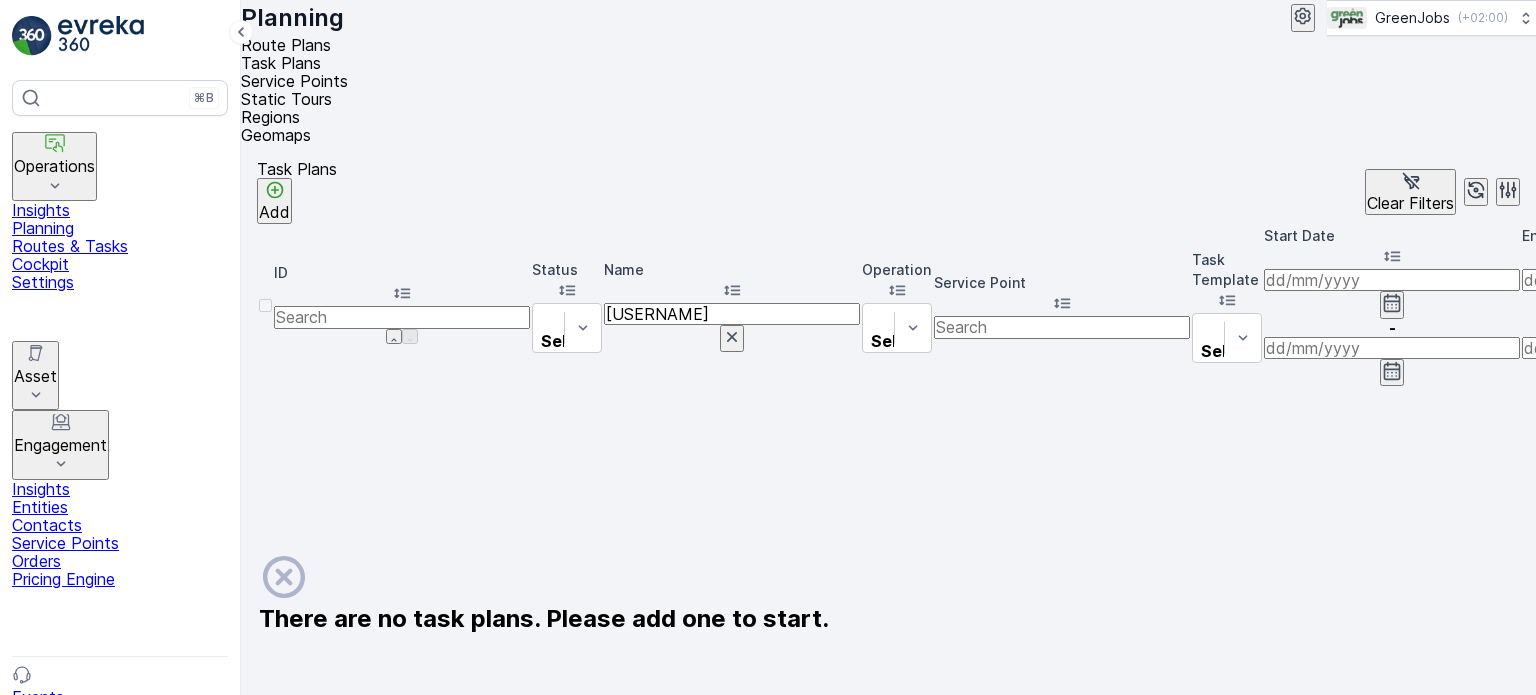 click on "Routes & Tasks" at bounding box center (120, 246) 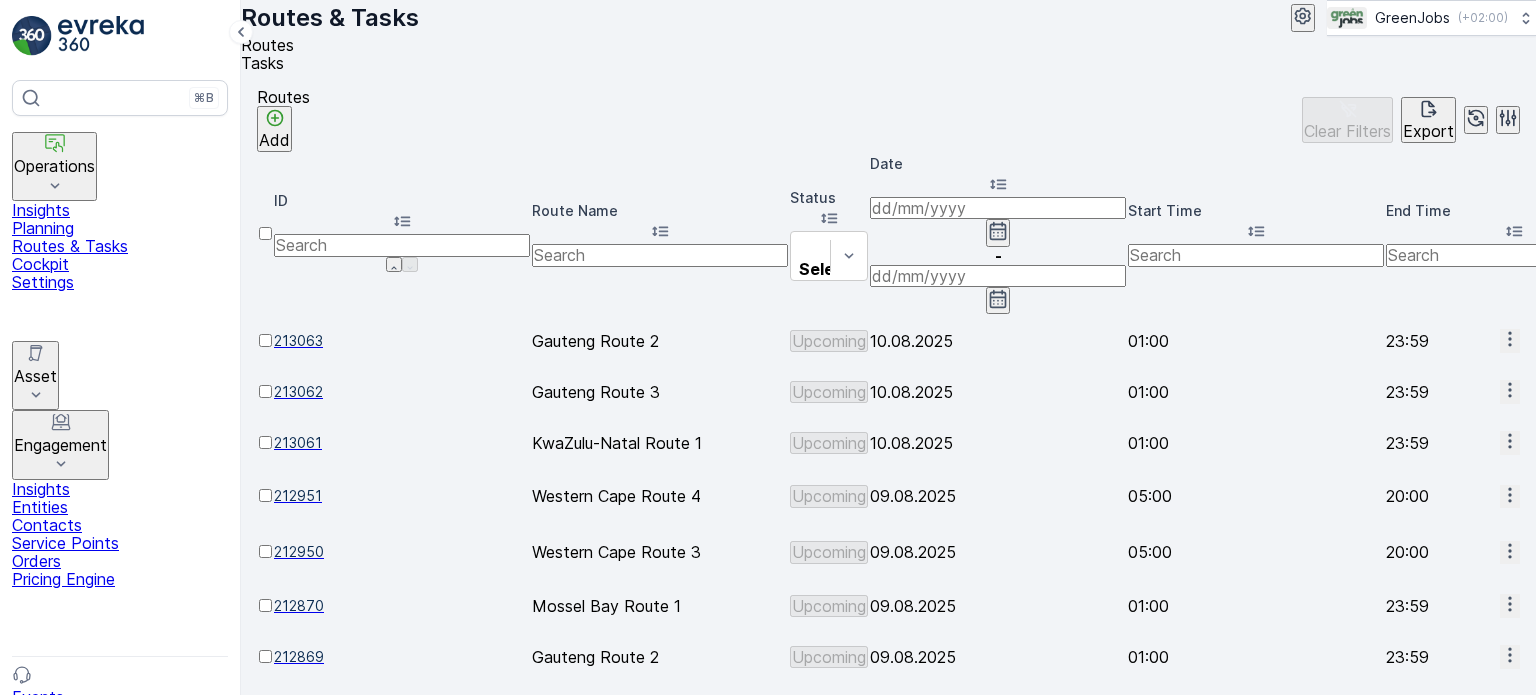 click 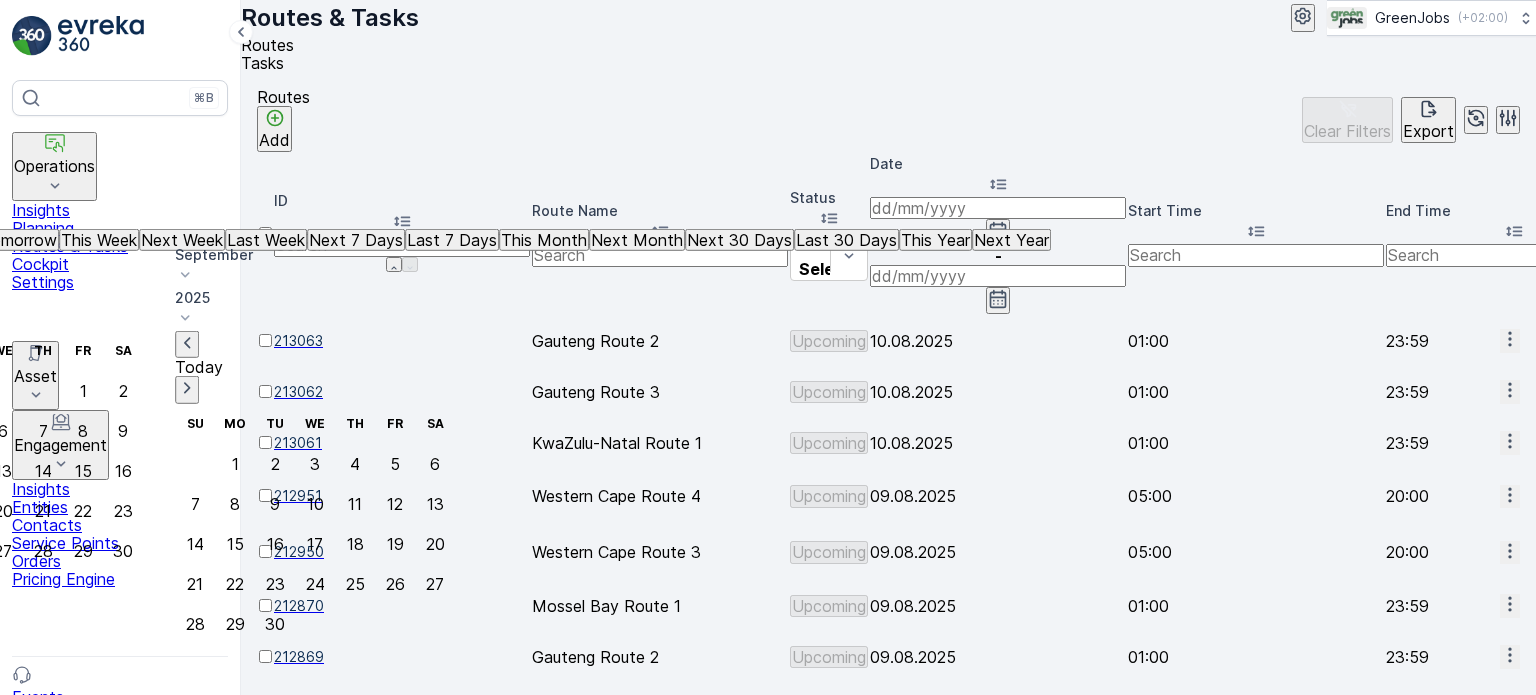 click on "4" at bounding box center [-77, 431] 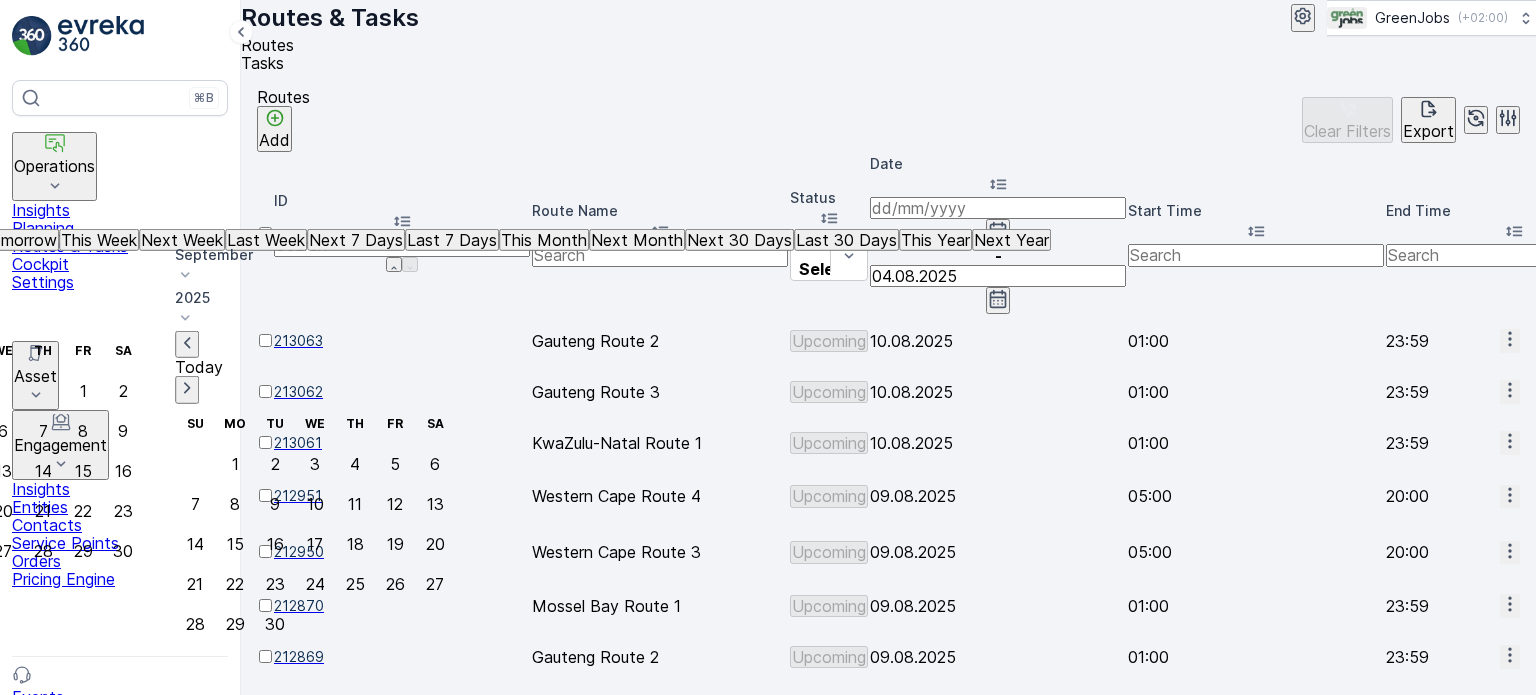 click on "4" at bounding box center [-77, 431] 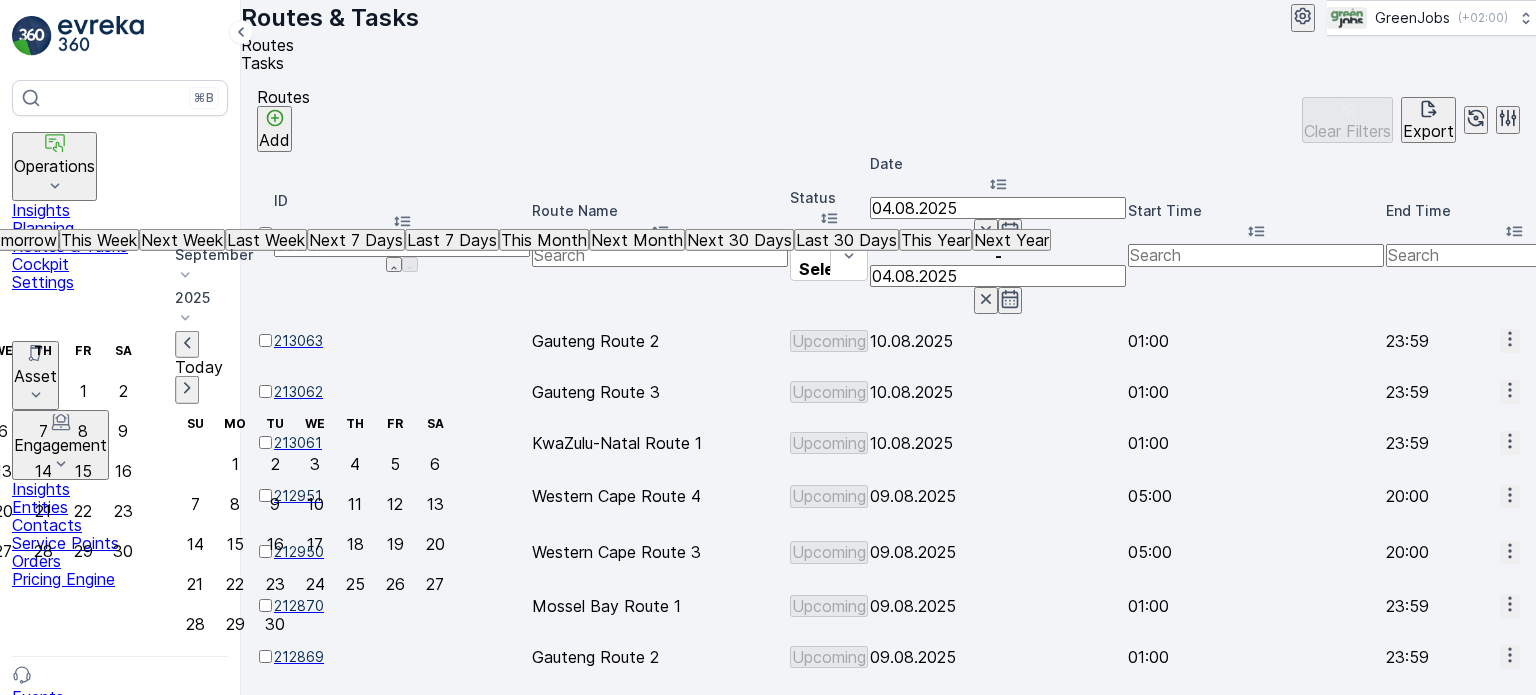 click on "4" at bounding box center (-77, 431) 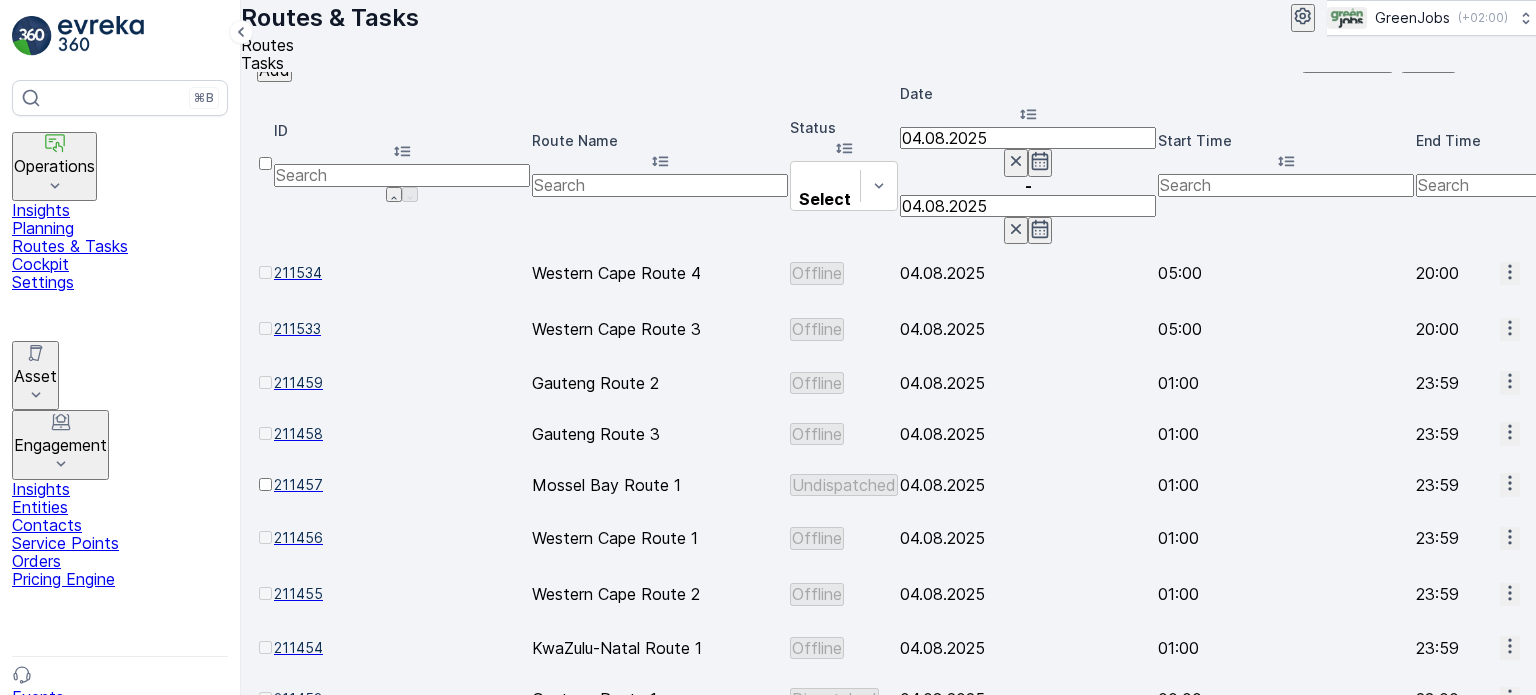 scroll, scrollTop: 99, scrollLeft: 0, axis: vertical 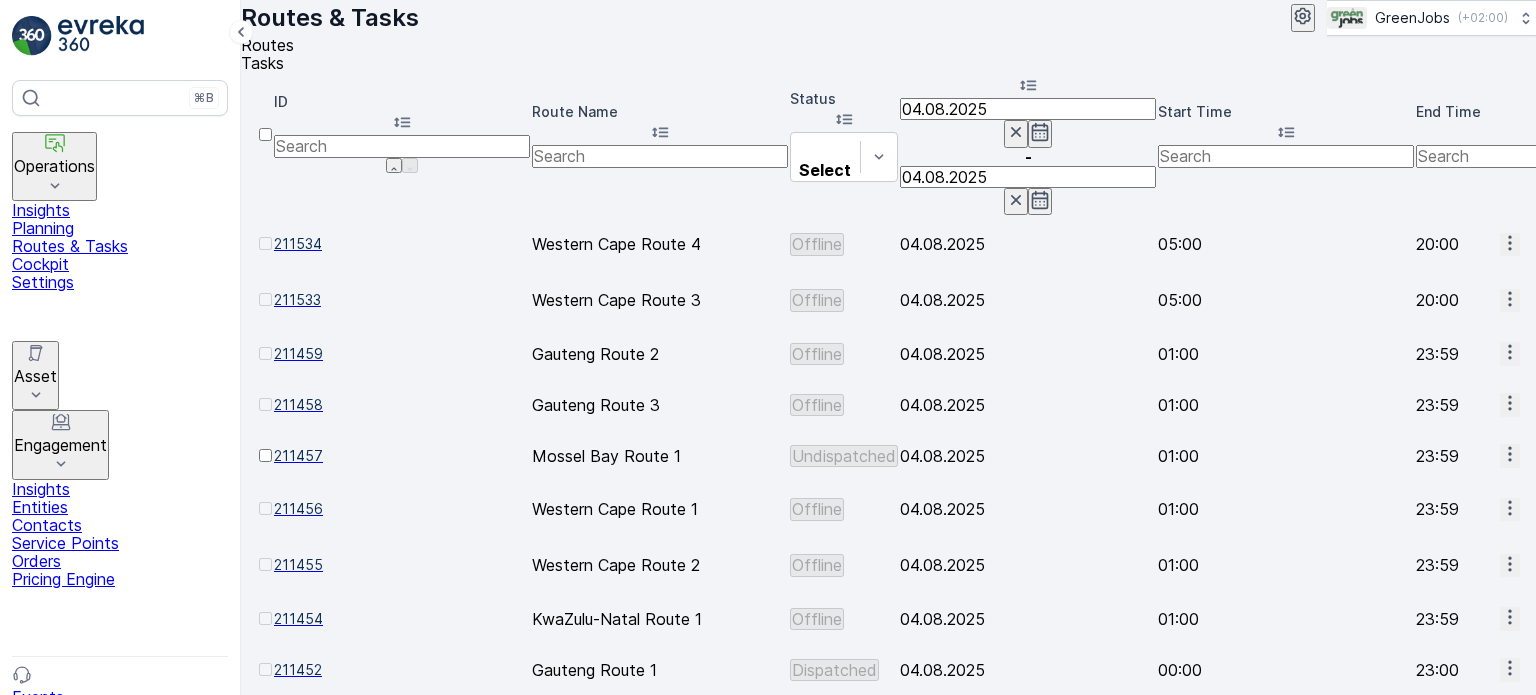 click 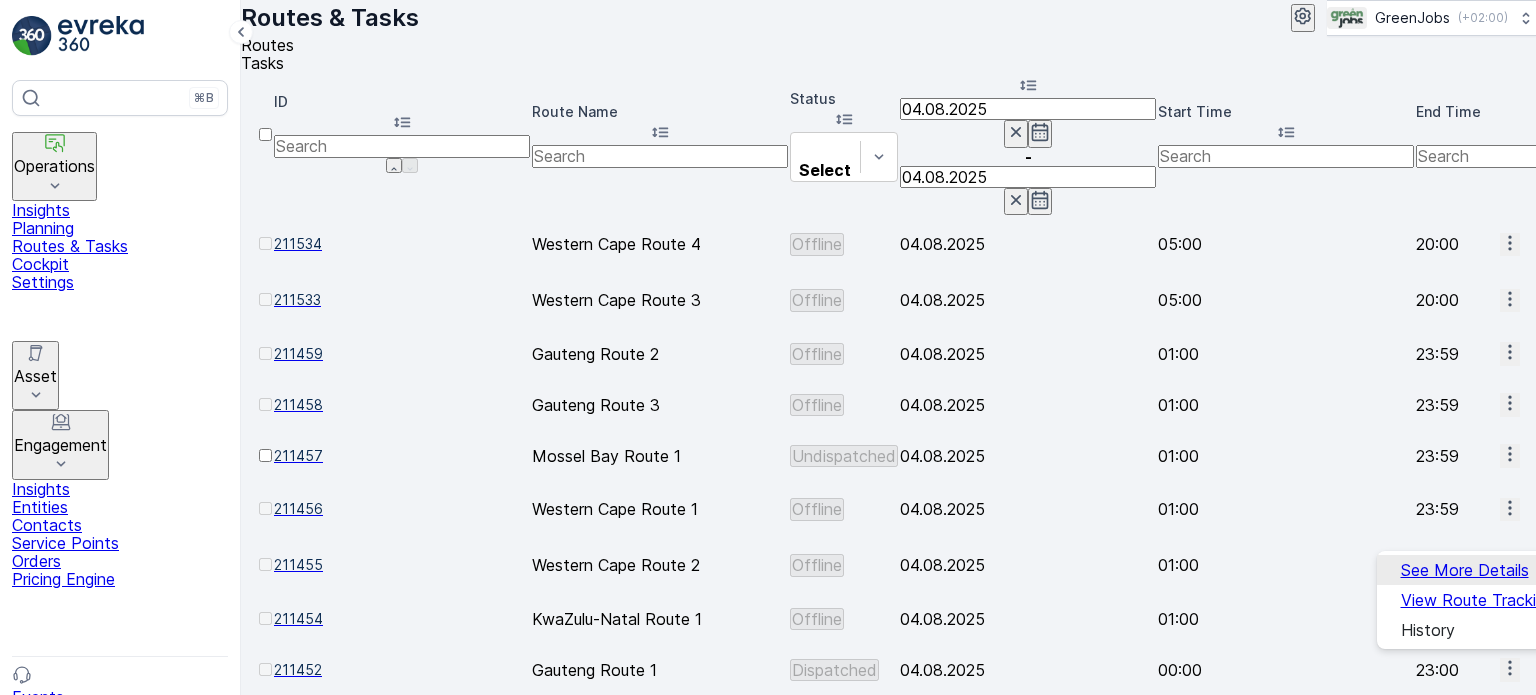click on "See More Details" at bounding box center [1465, 570] 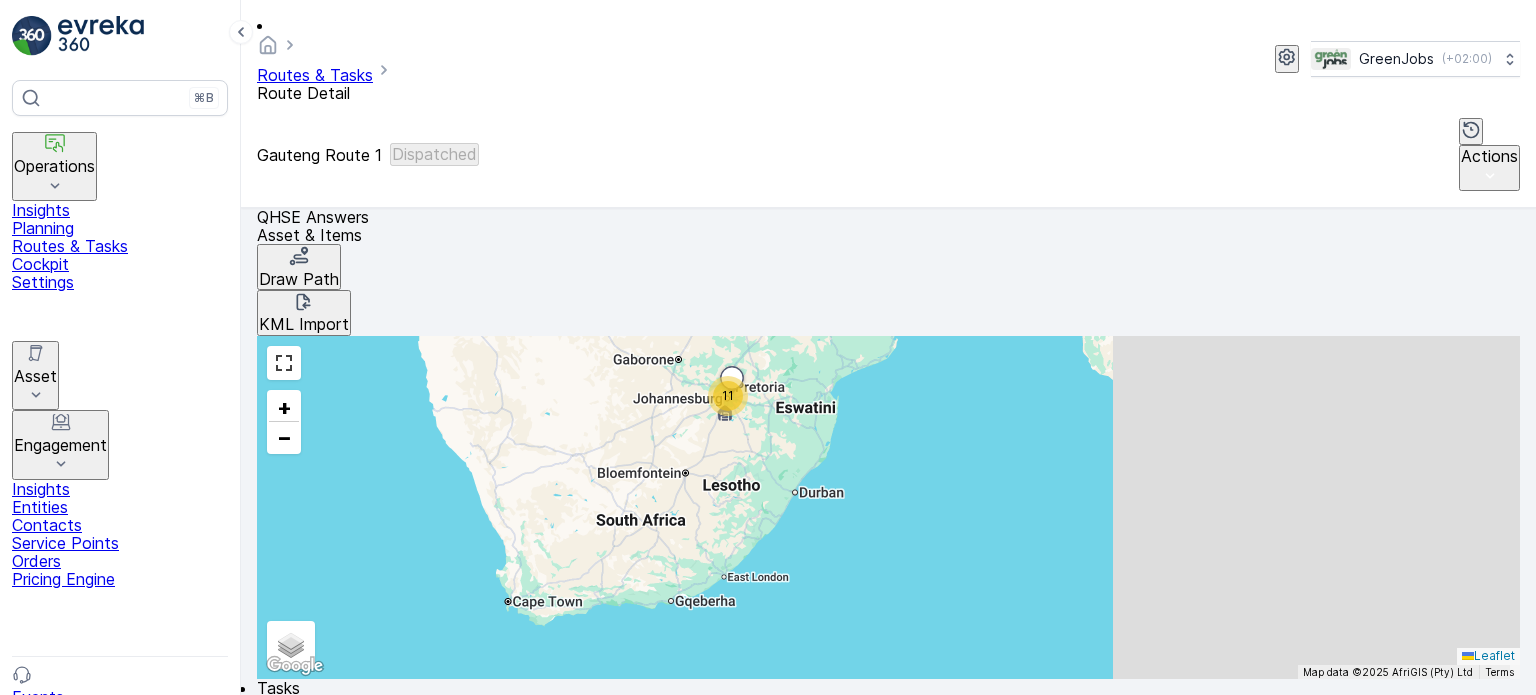scroll, scrollTop: 599, scrollLeft: 0, axis: vertical 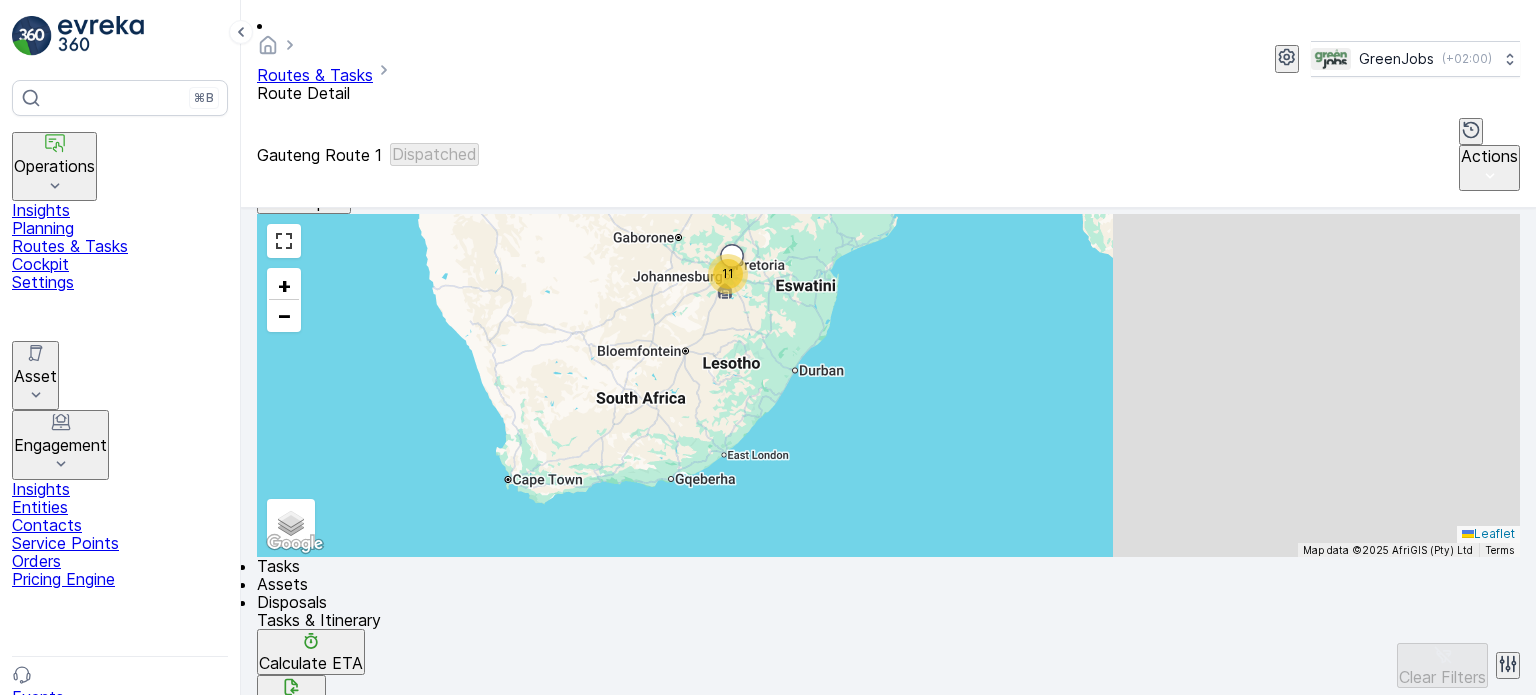 click 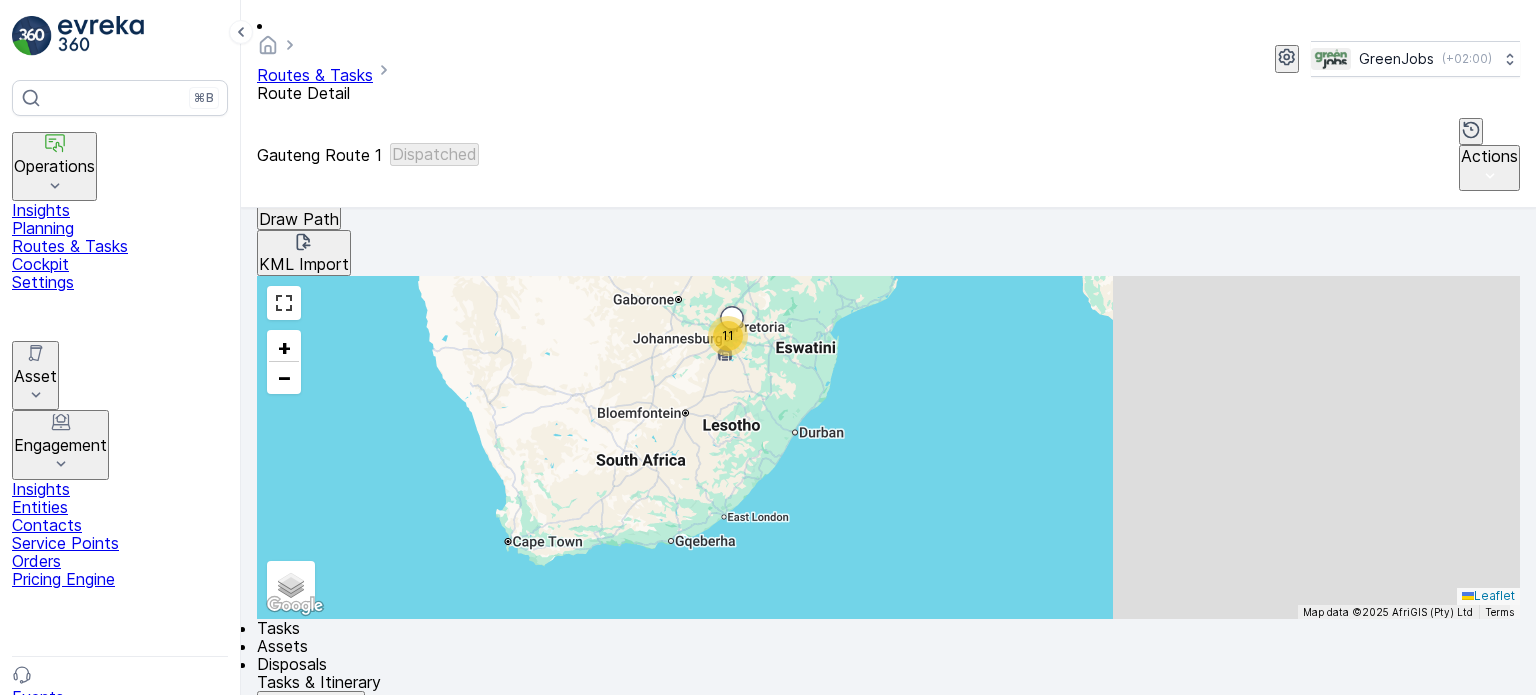 click 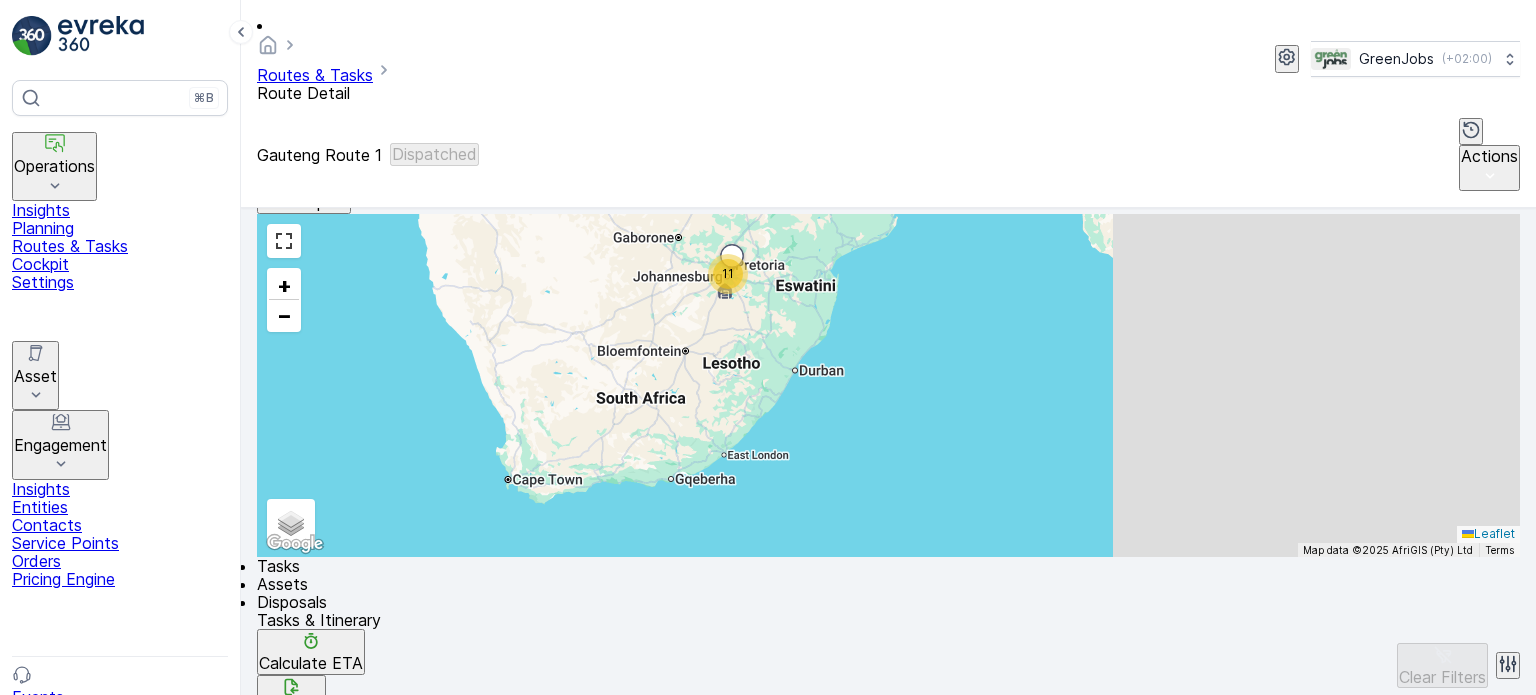 scroll, scrollTop: 499, scrollLeft: 0, axis: vertical 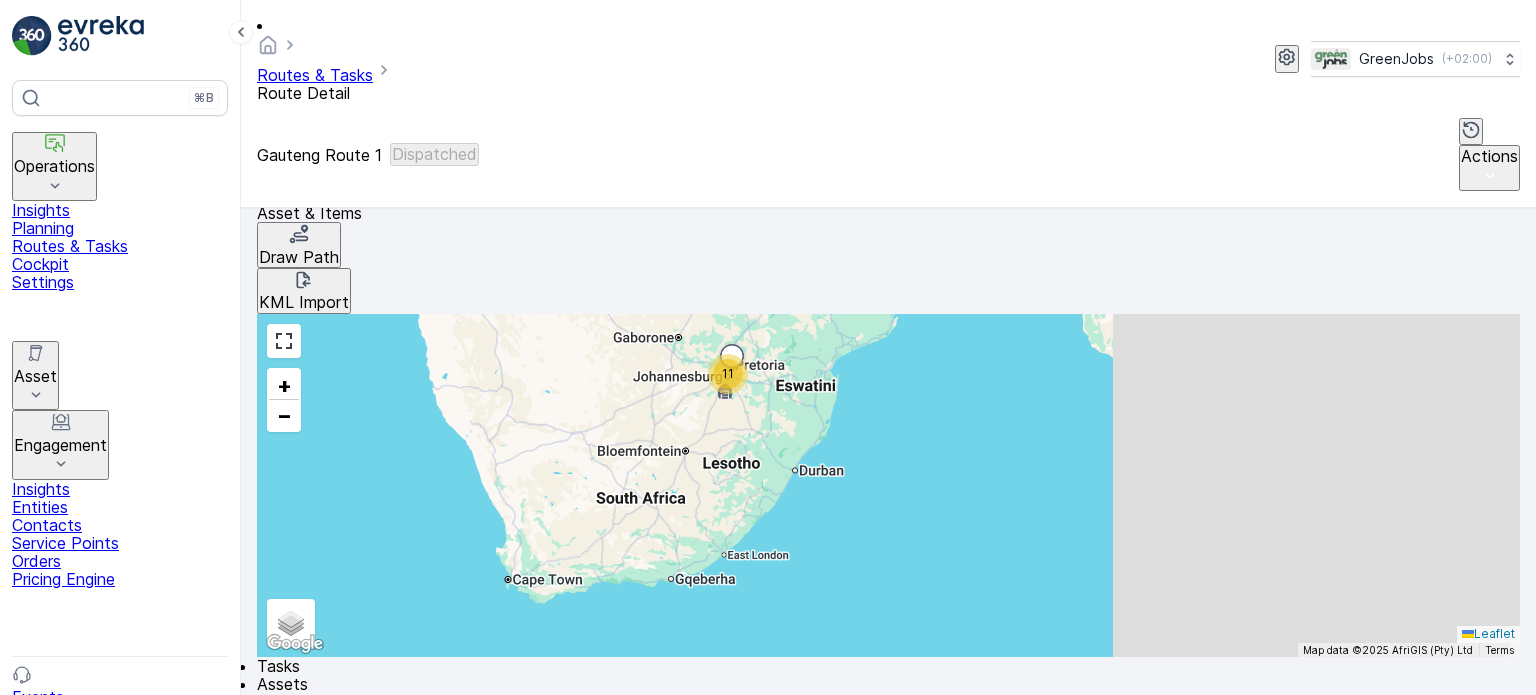 drag, startPoint x: 80, startPoint y: 208, endPoint x: 106, endPoint y: 194, distance: 29.529646 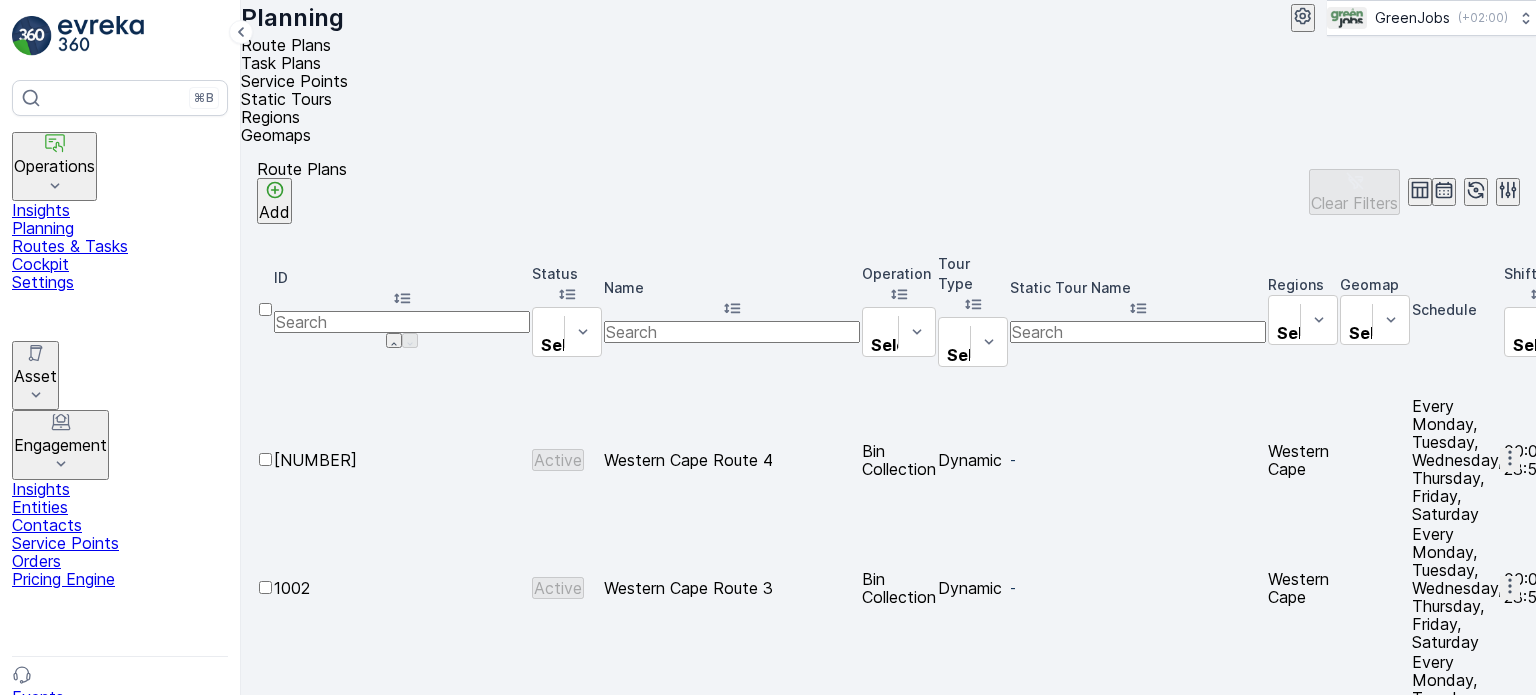 click on "Service Points" at bounding box center [294, 81] 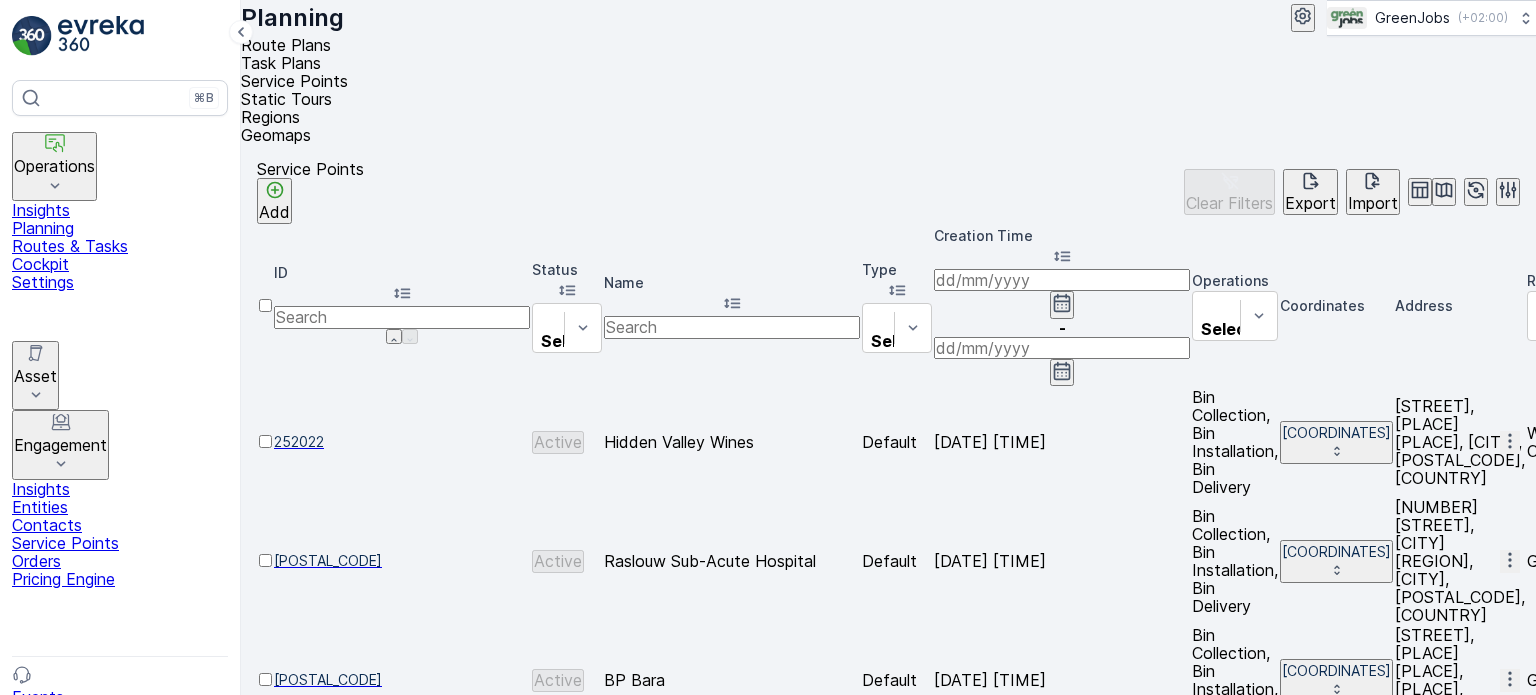 click at bounding box center (732, 327) 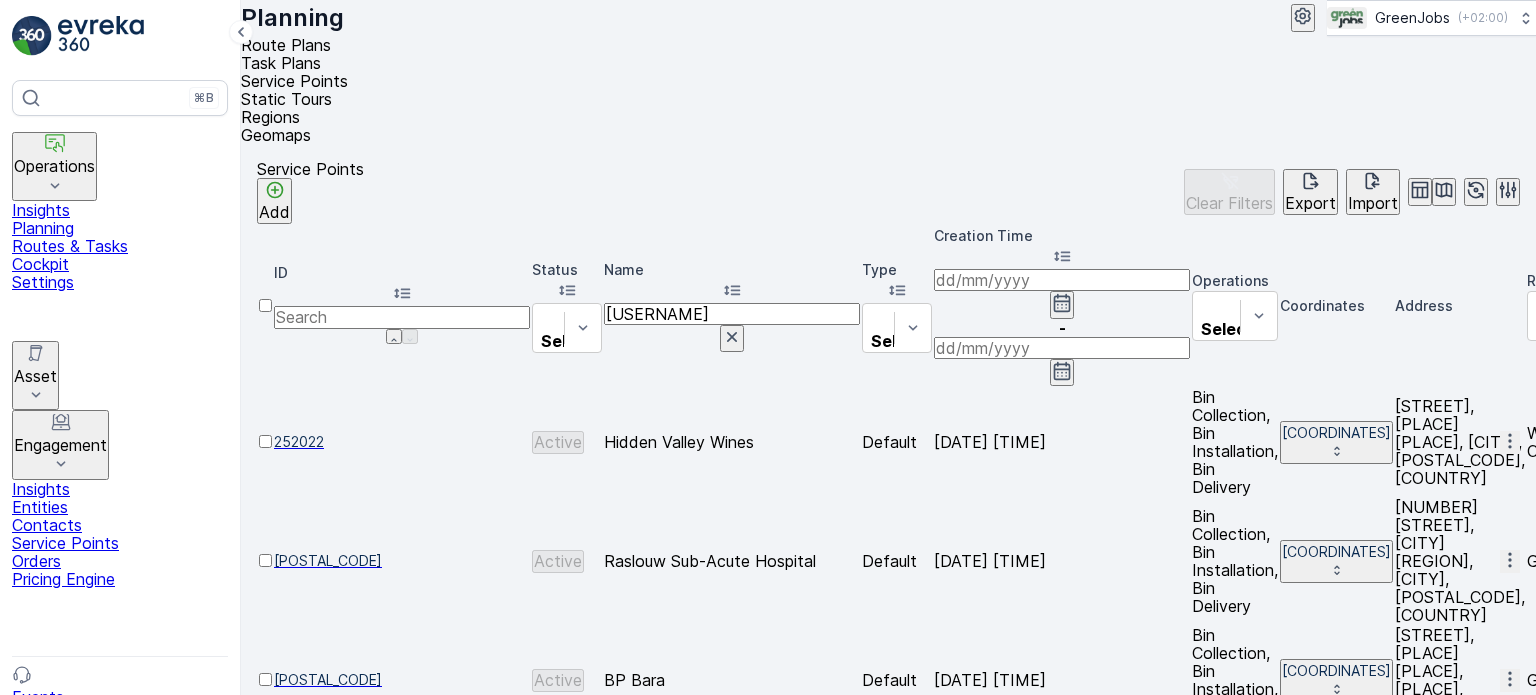 type on "cvo" 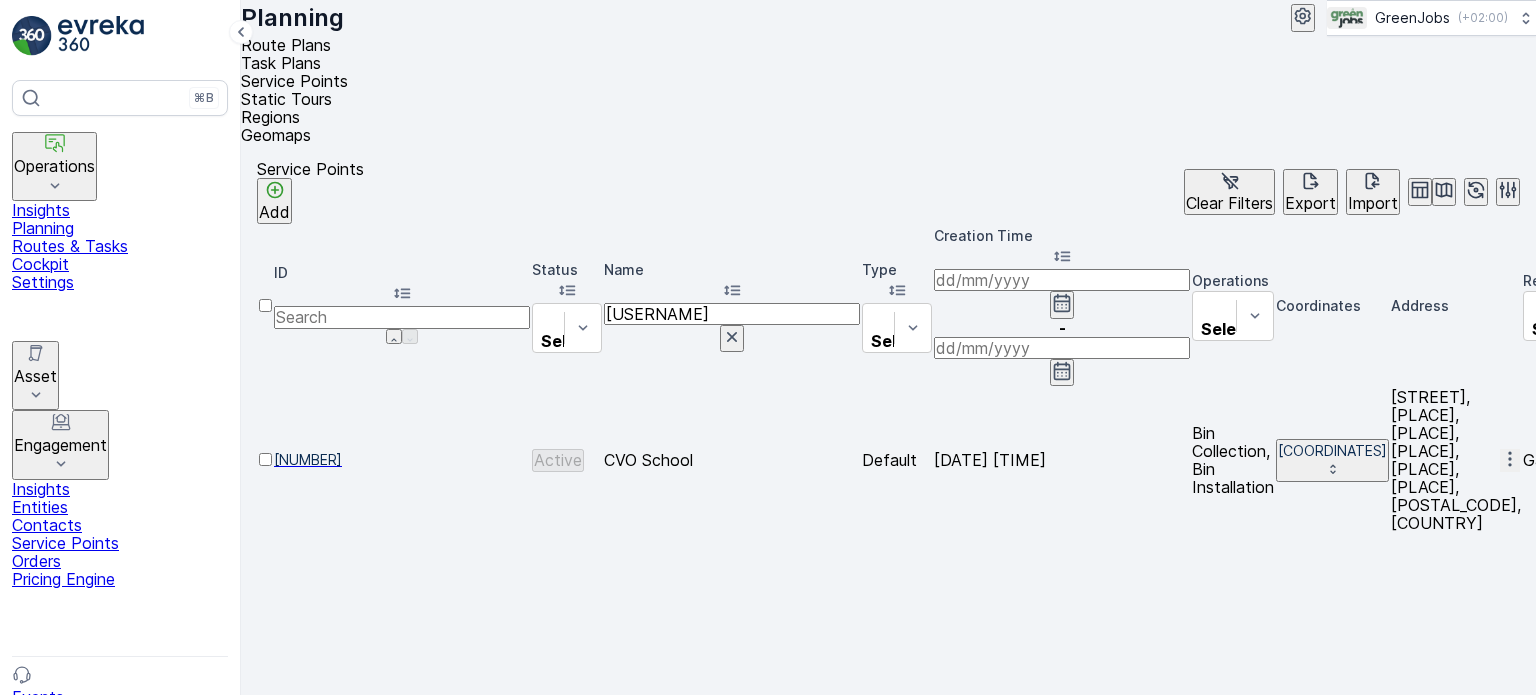 scroll, scrollTop: 44, scrollLeft: 0, axis: vertical 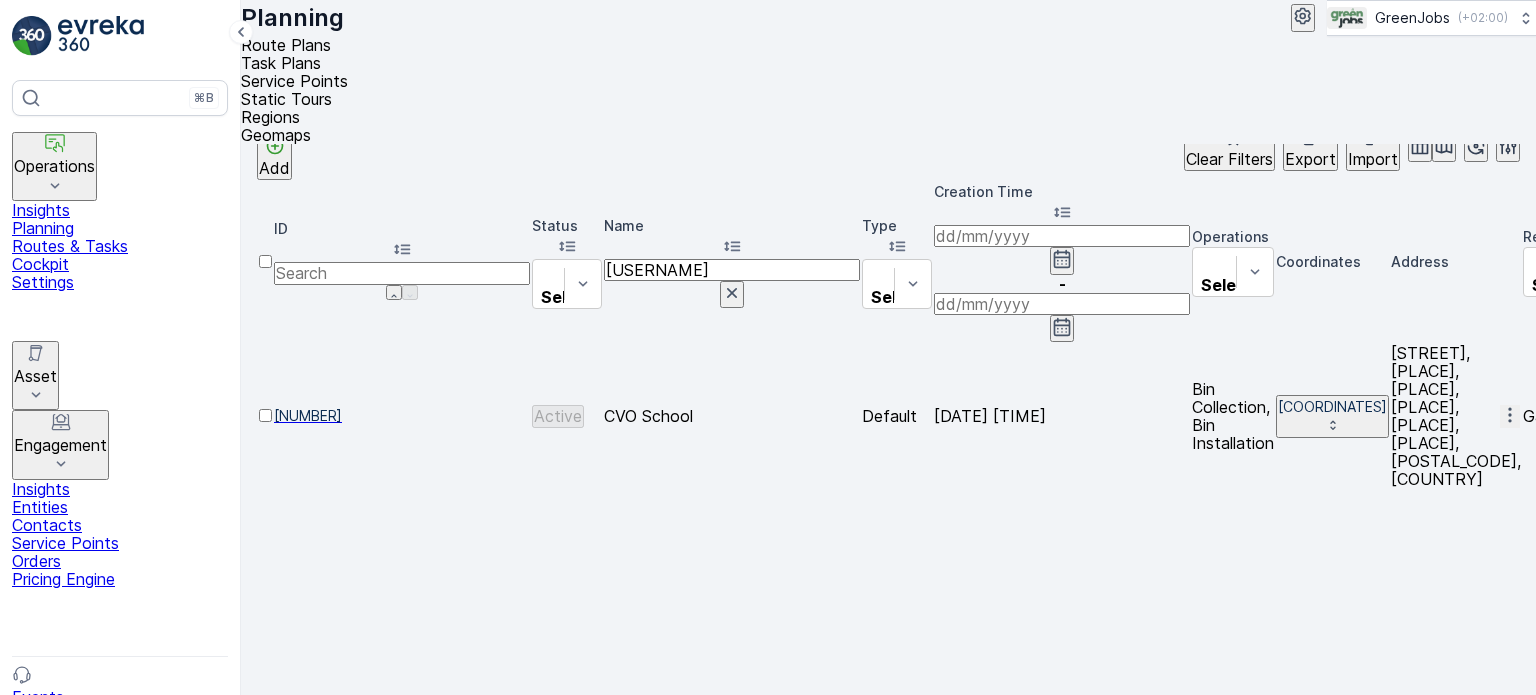 drag, startPoint x: 285, startPoint y: 206, endPoint x: 299, endPoint y: 207, distance: 14.035668 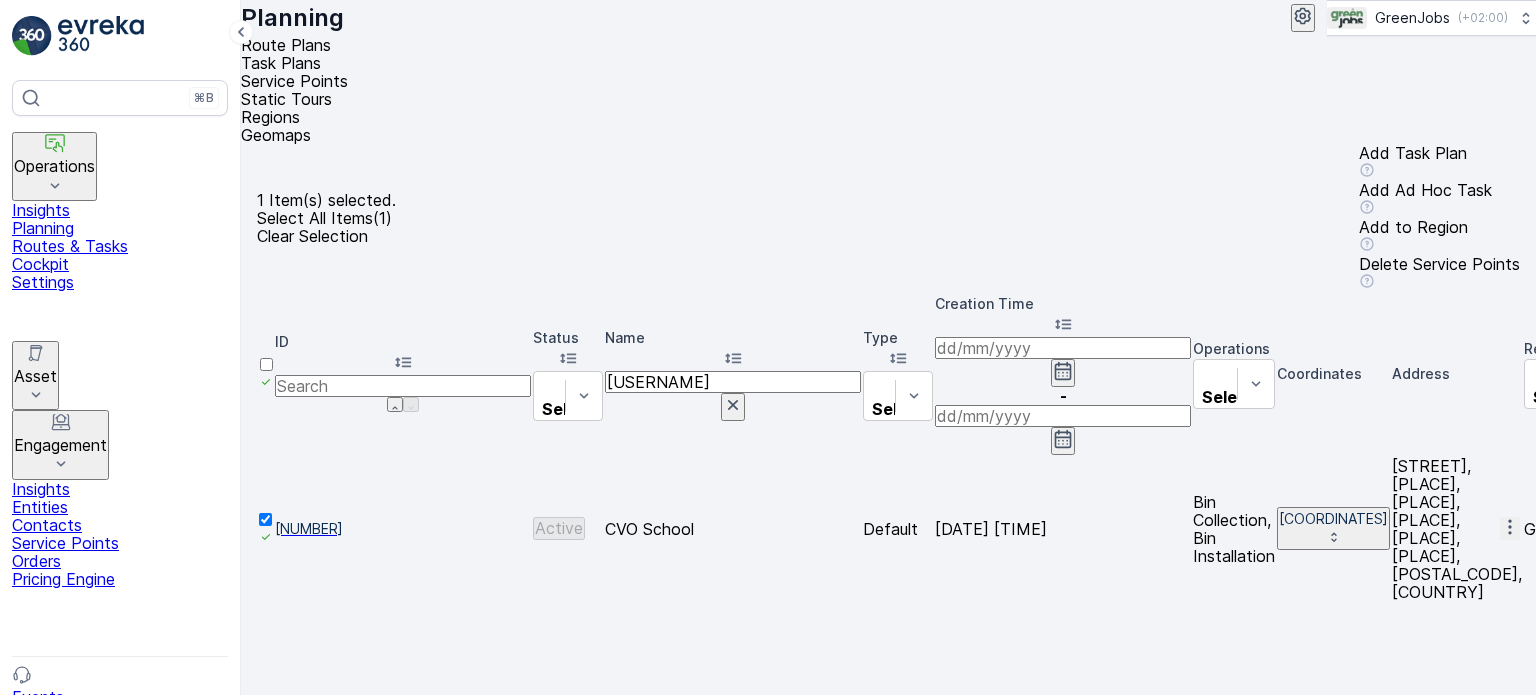 scroll, scrollTop: 0, scrollLeft: 0, axis: both 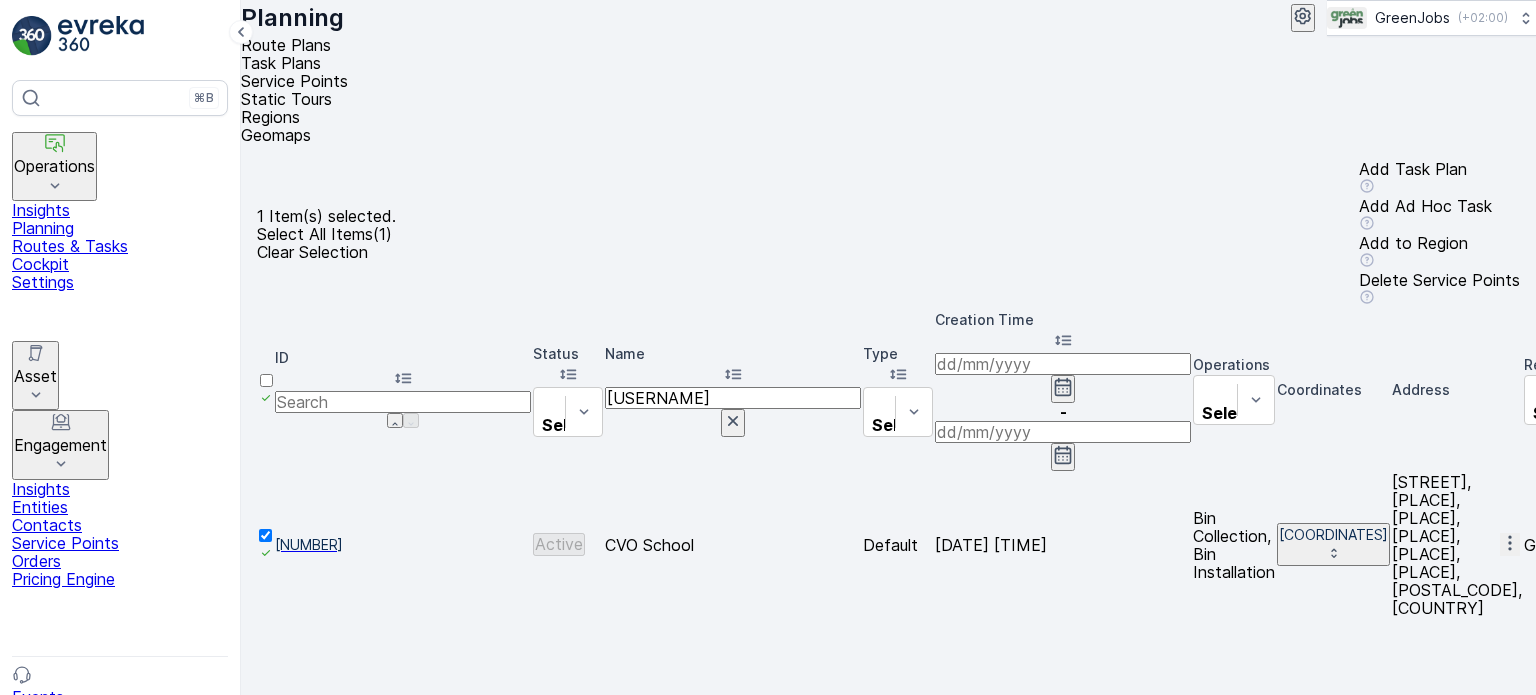 click on "Add Ad Hoc Task" at bounding box center (1439, 206) 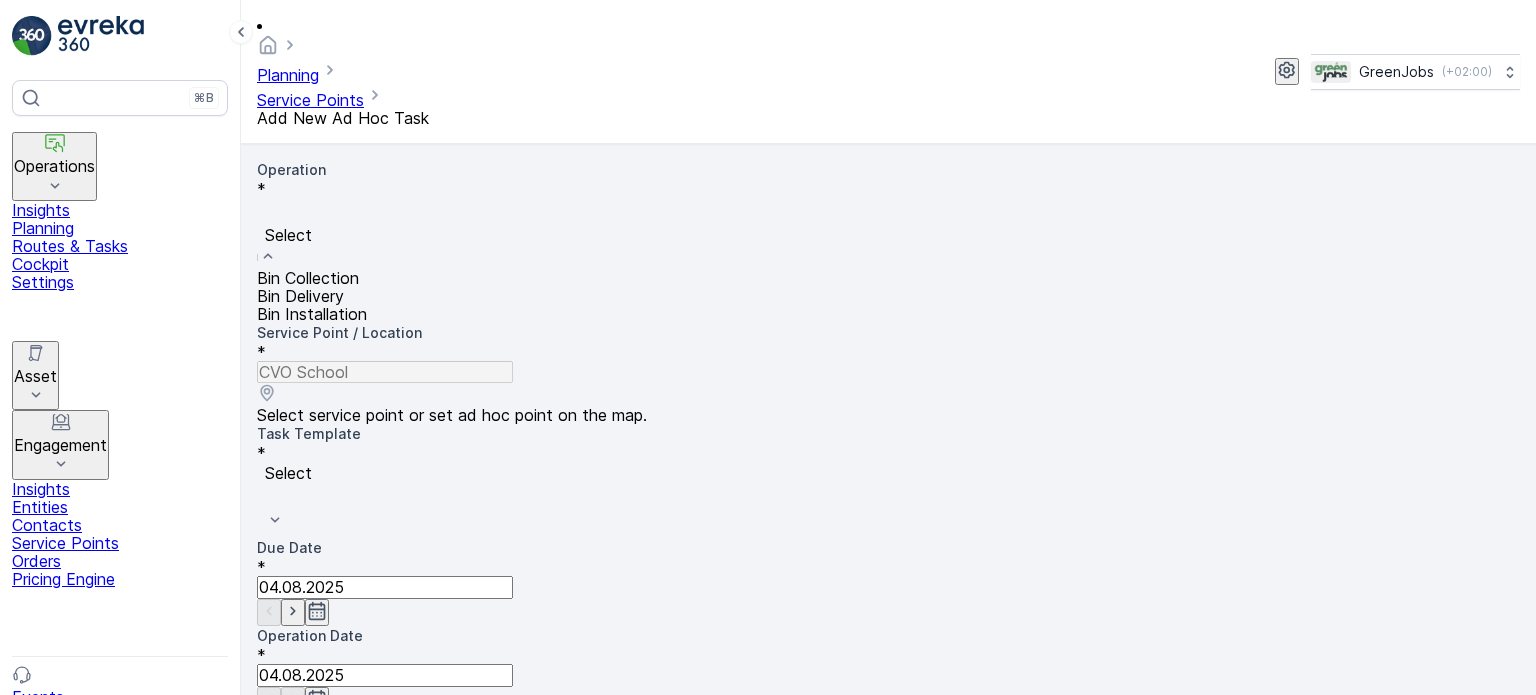 click on "Bin Collection" at bounding box center (888, 278) 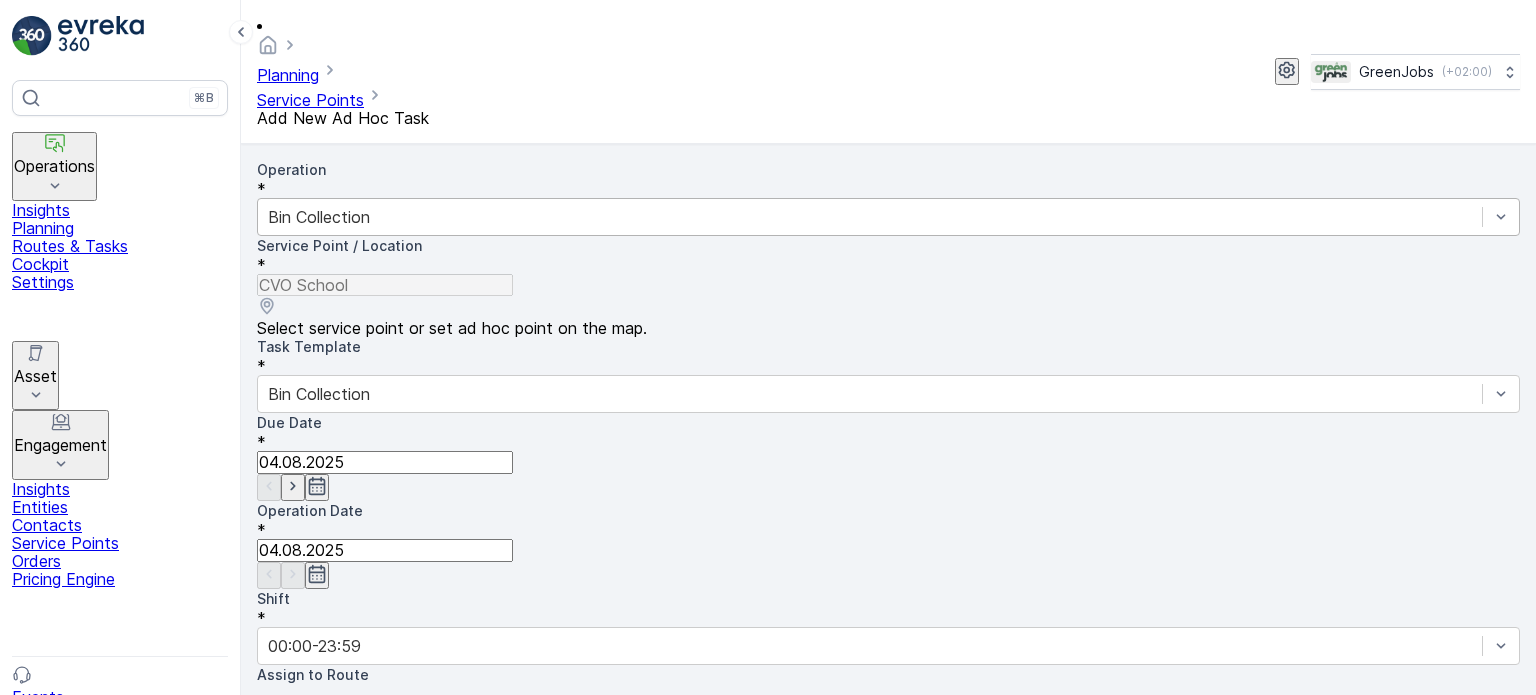 scroll, scrollTop: 289, scrollLeft: 0, axis: vertical 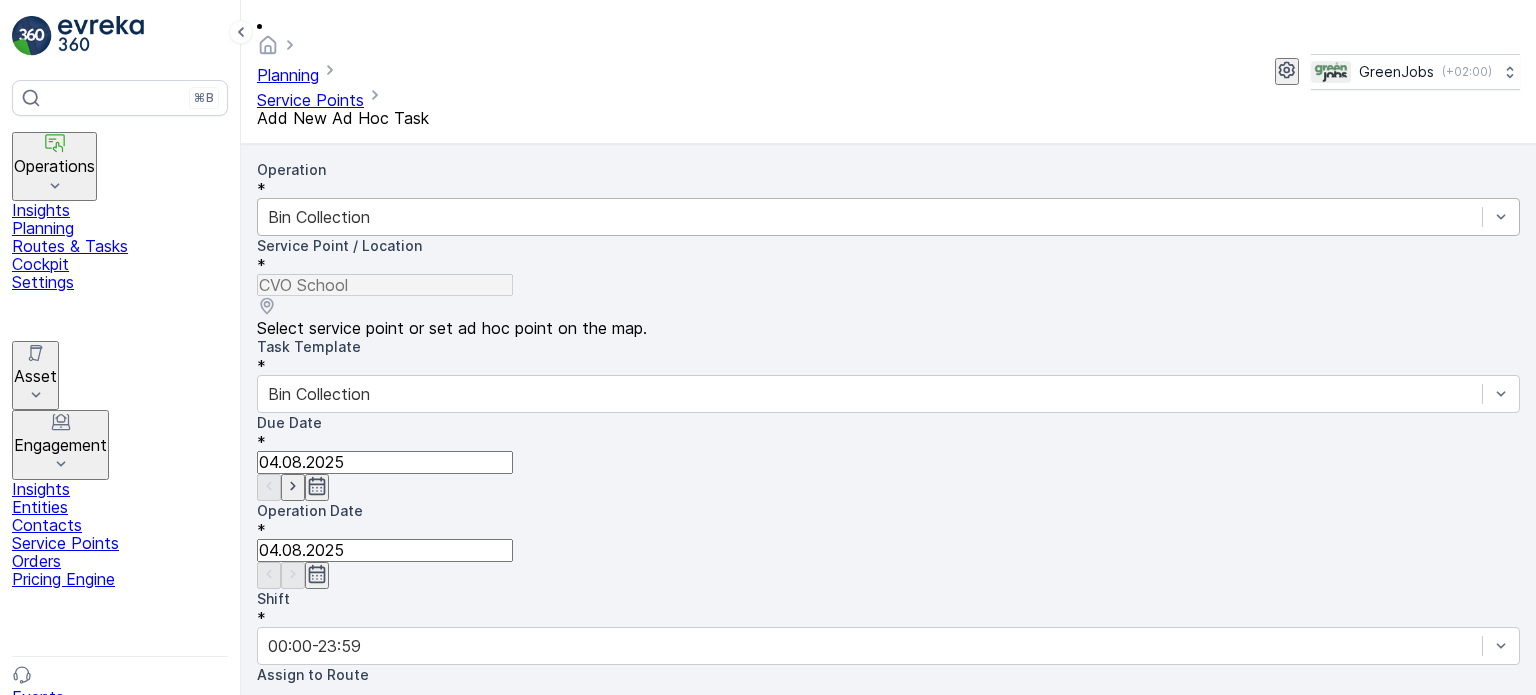 click on "Gauteng Route 1 (Dispatched) - KT97LNGP" at bounding box center (411, 909) 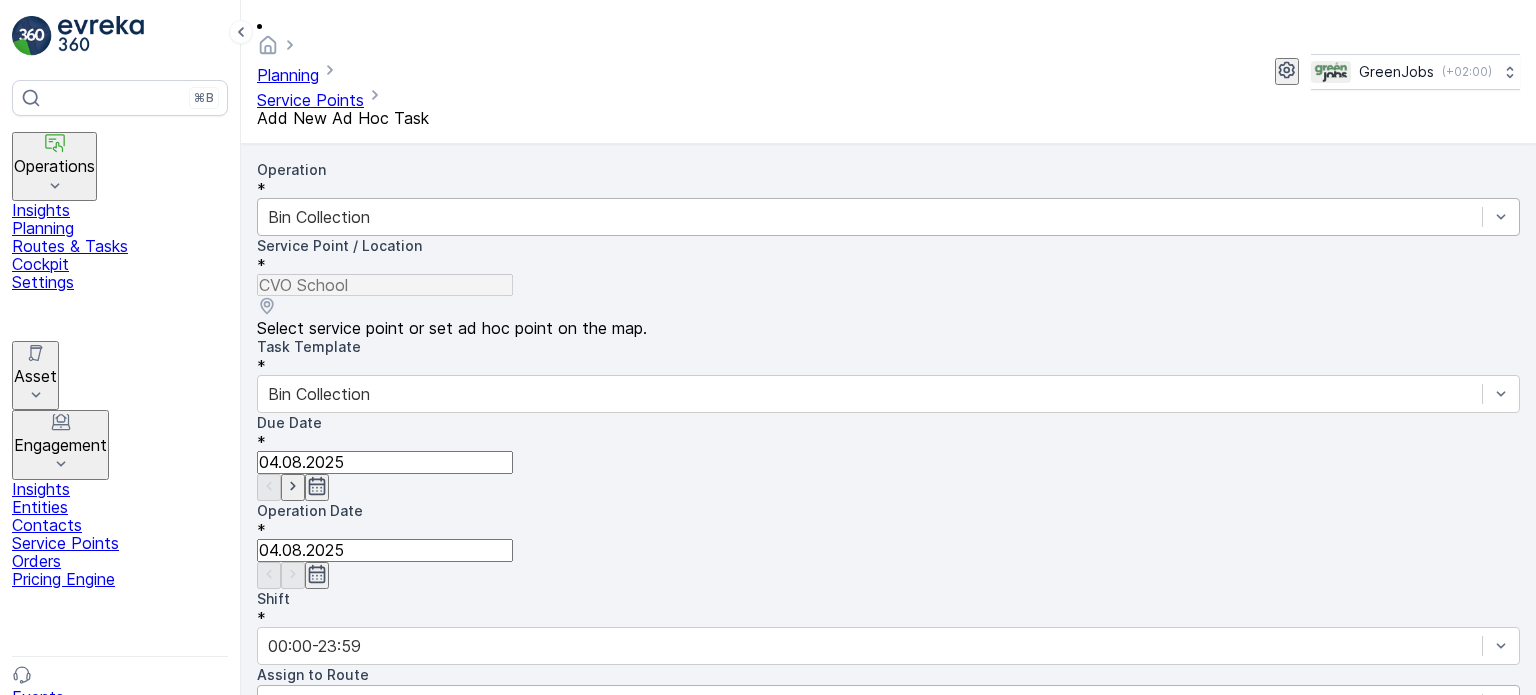 click on "Submit" at bounding box center (338, 1071) 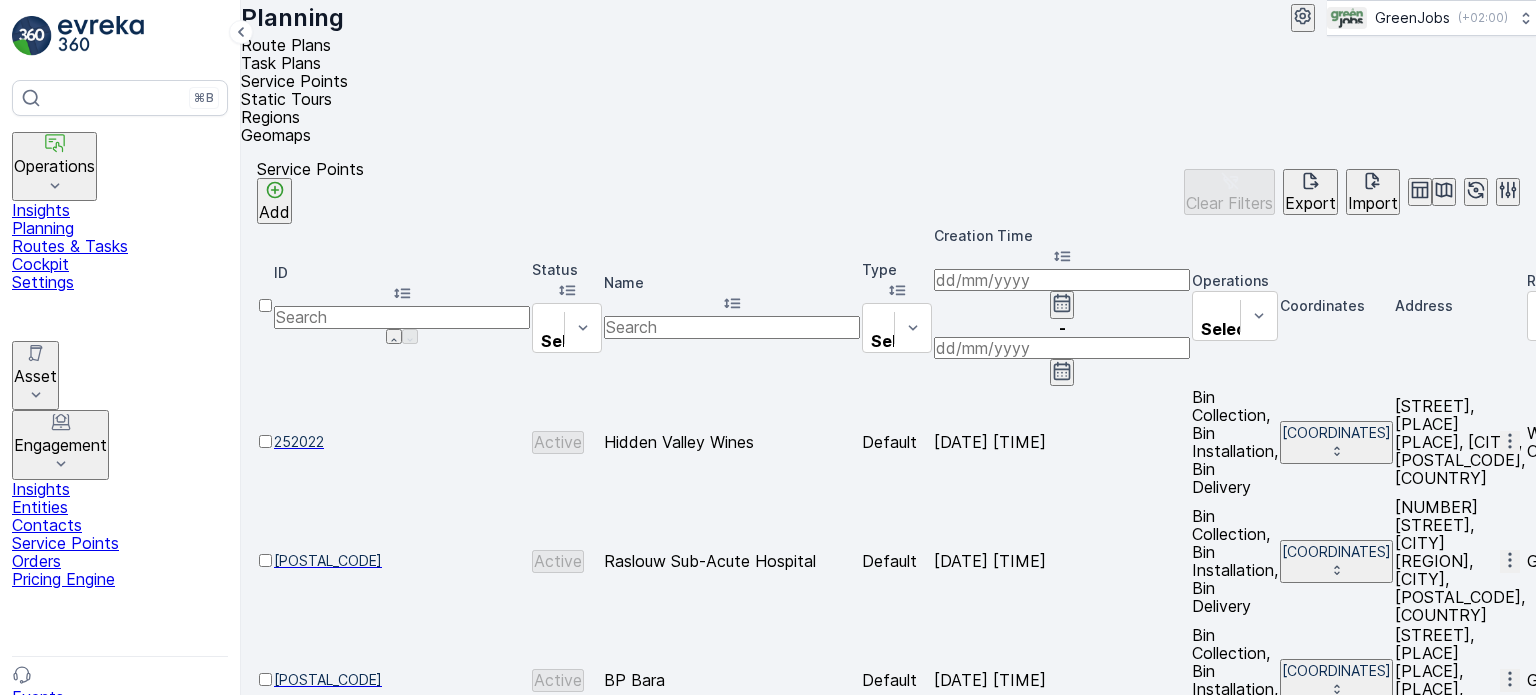 click on "Routes & Tasks" at bounding box center (120, 246) 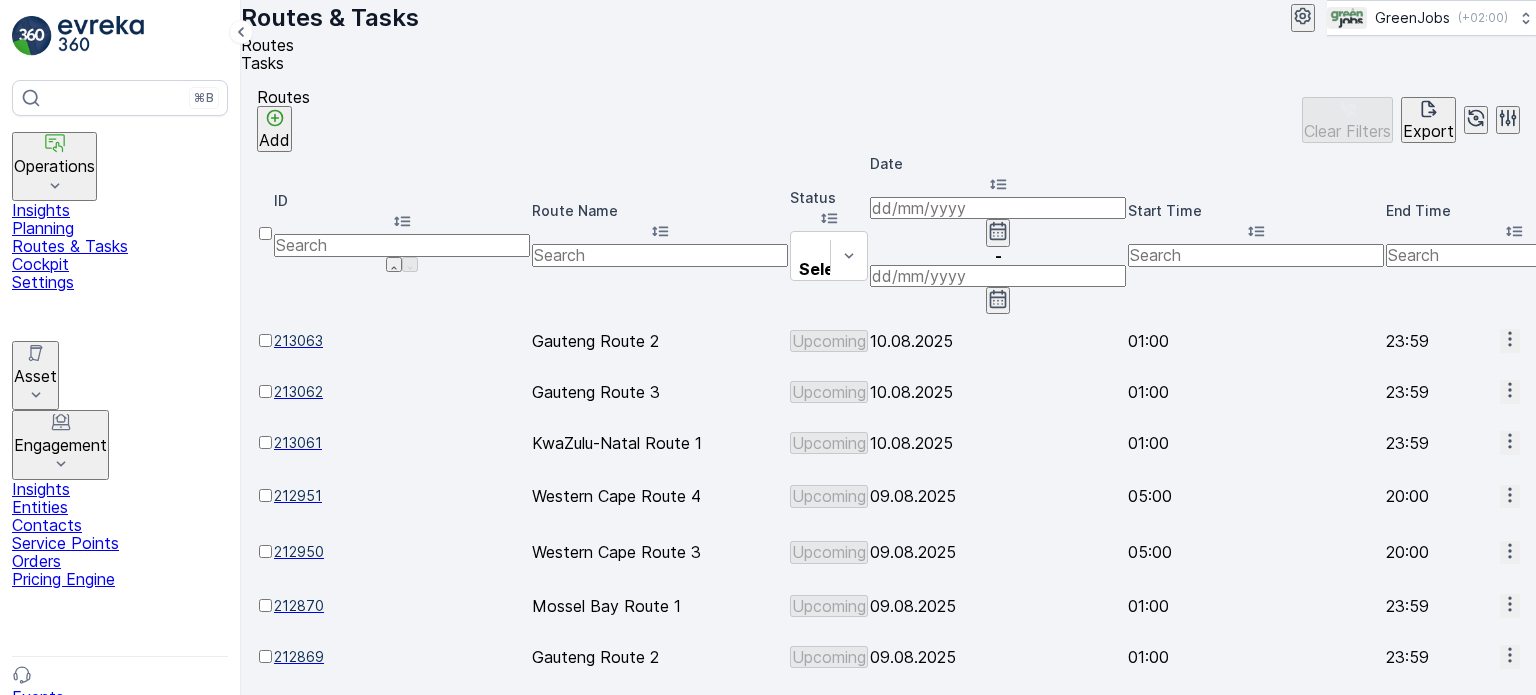 click on "Routes & Tasks" at bounding box center (120, 246) 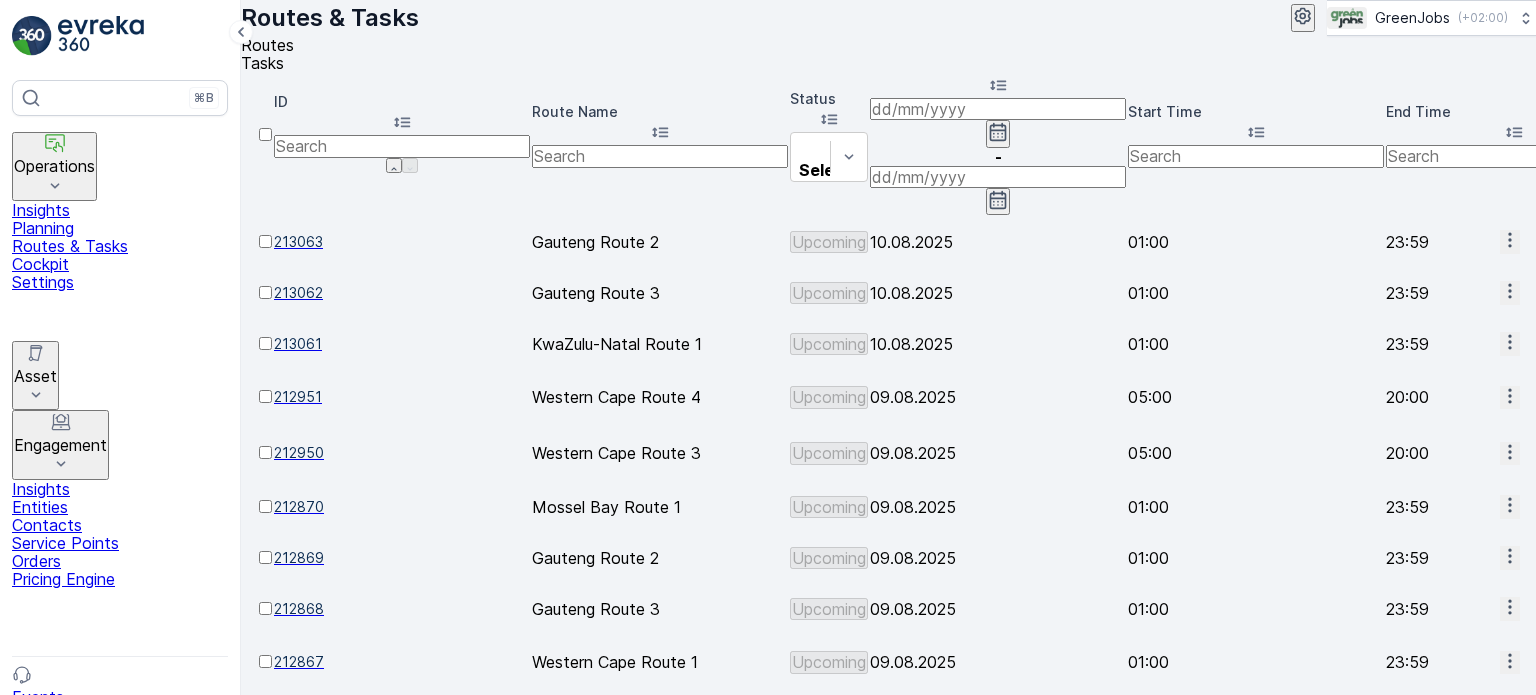 scroll, scrollTop: 0, scrollLeft: 0, axis: both 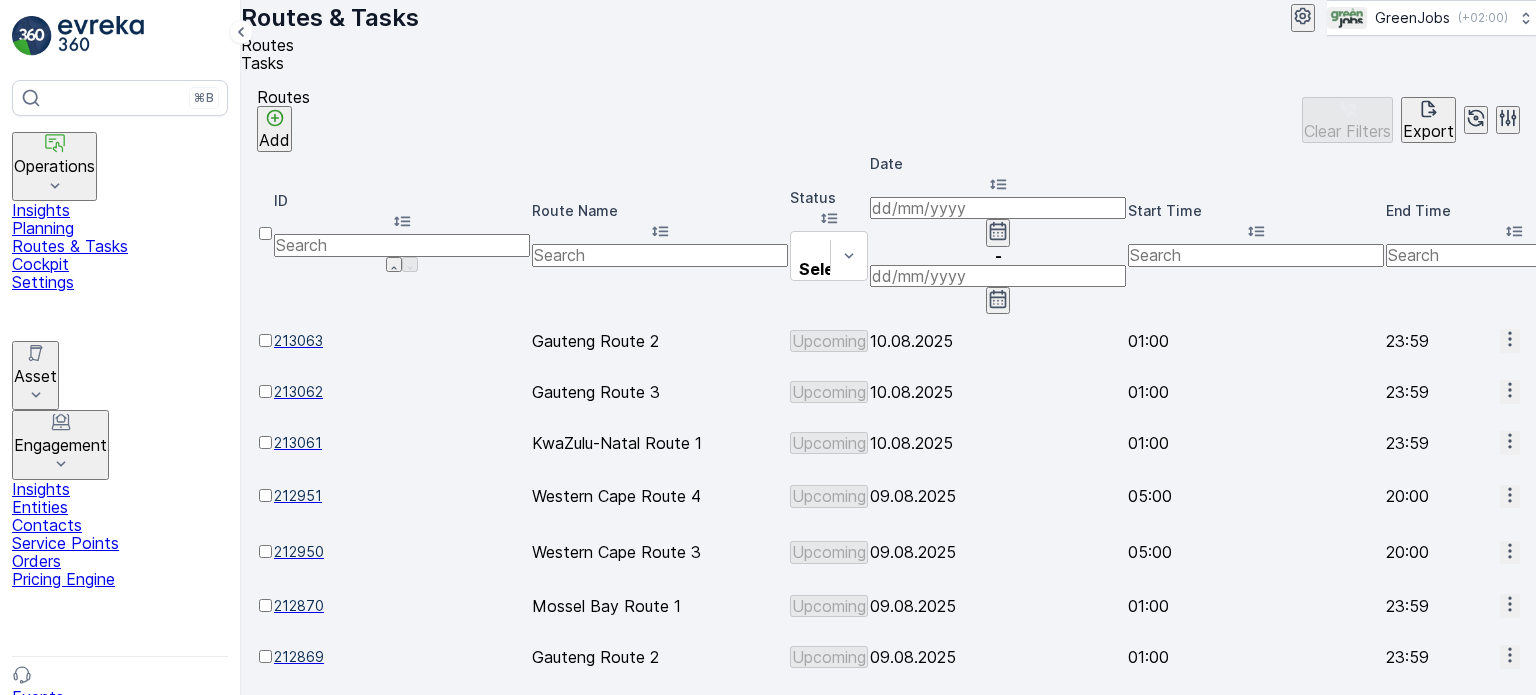 click 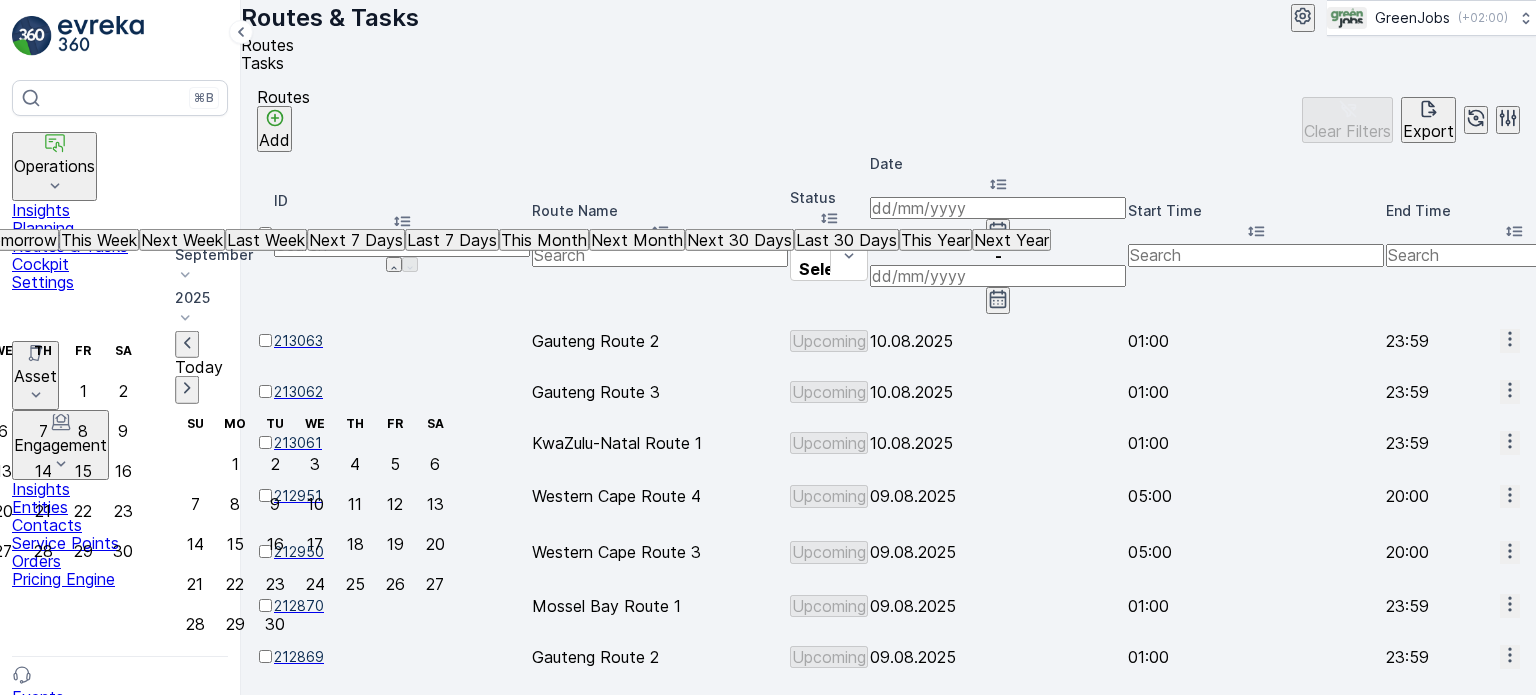click on "4" at bounding box center [-77, 431] 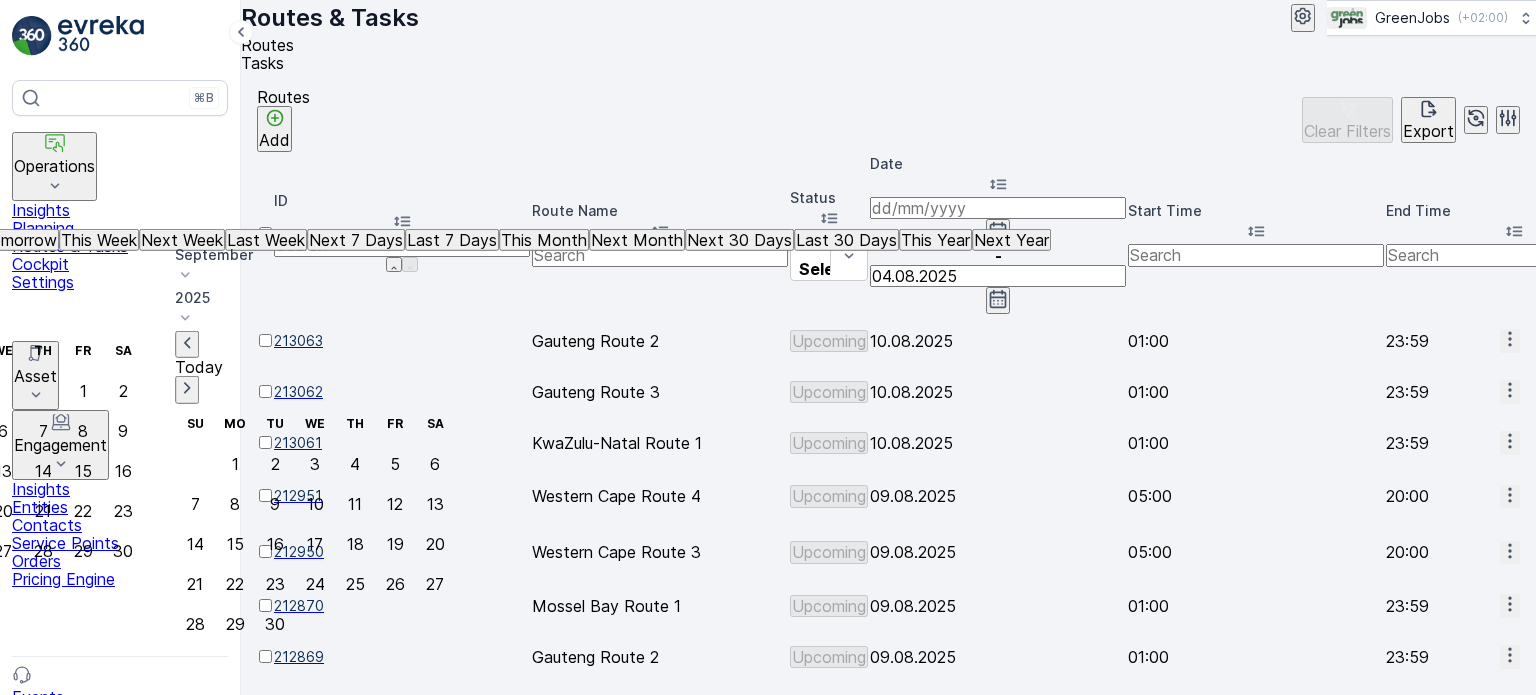 click on "4" at bounding box center (-77, 431) 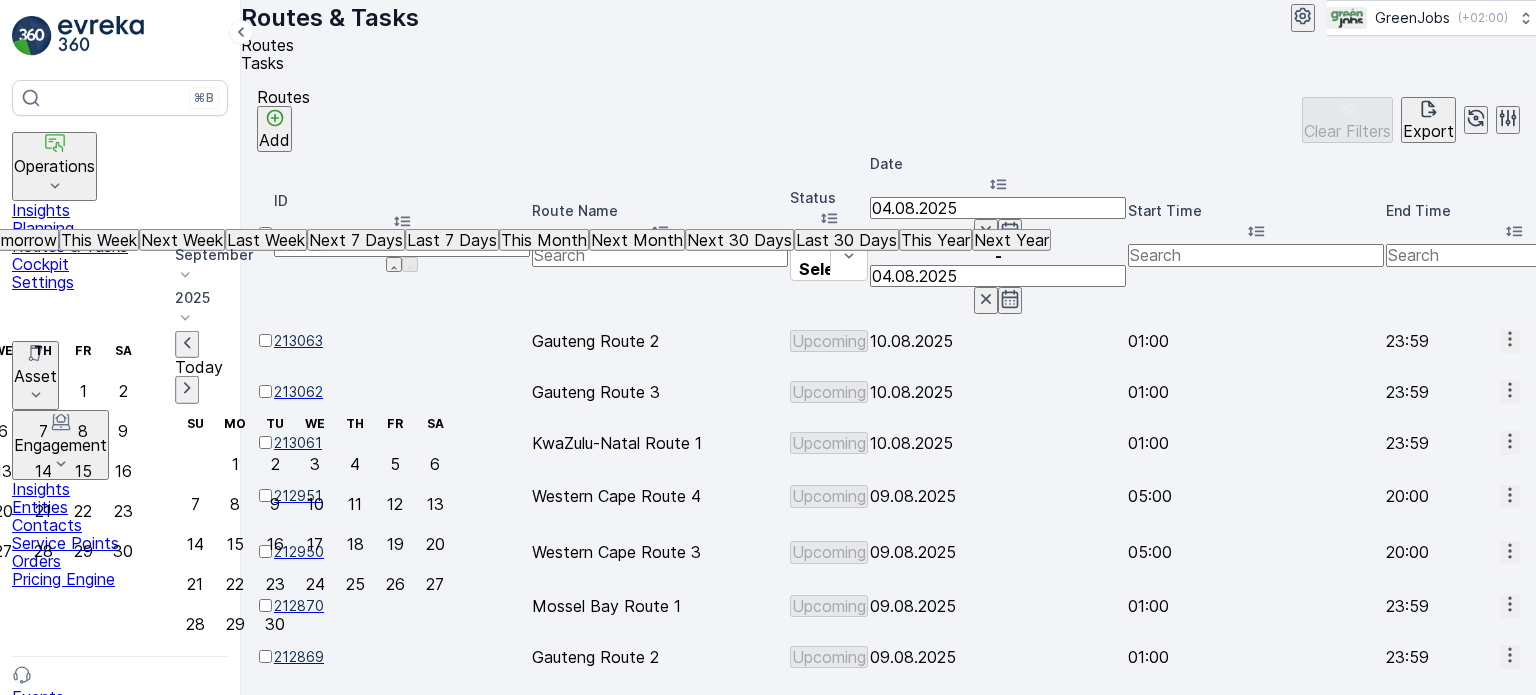 click on "4" at bounding box center [-77, 431] 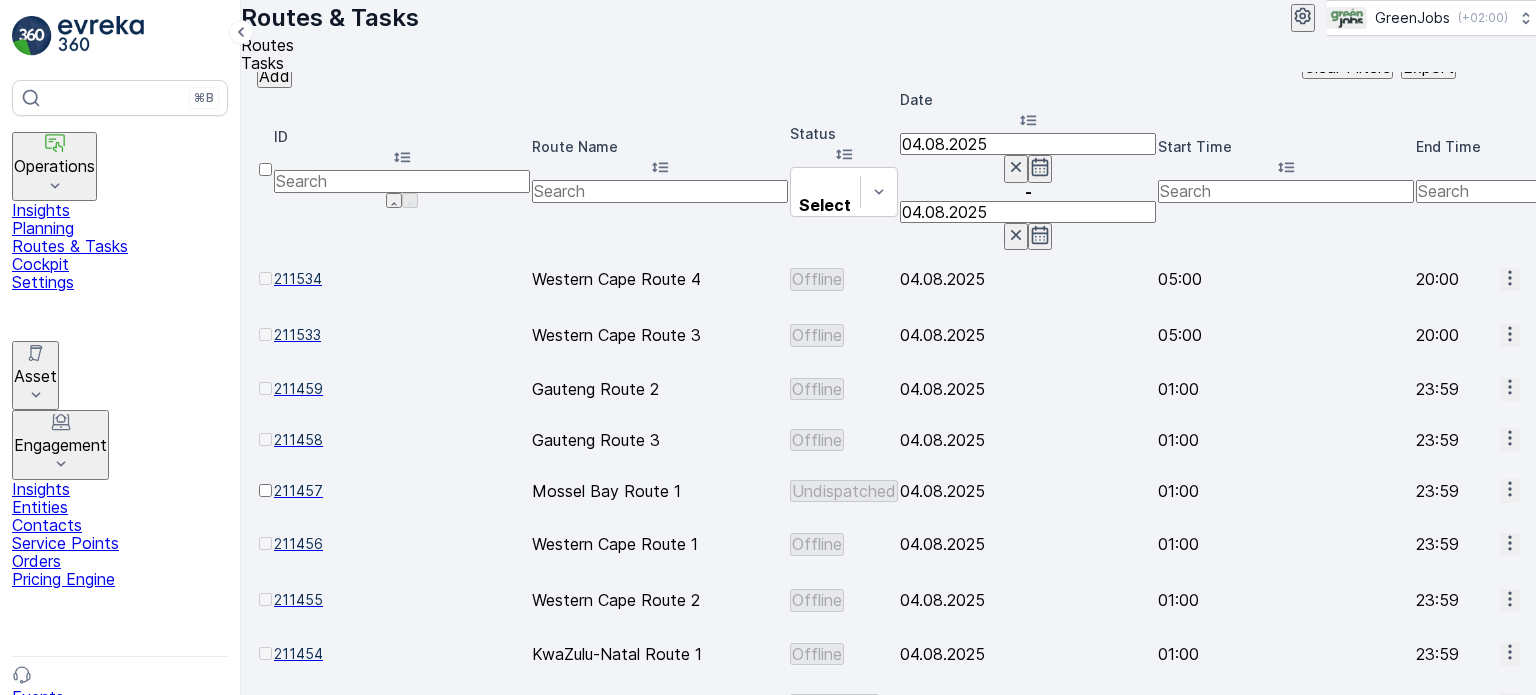 scroll, scrollTop: 99, scrollLeft: 0, axis: vertical 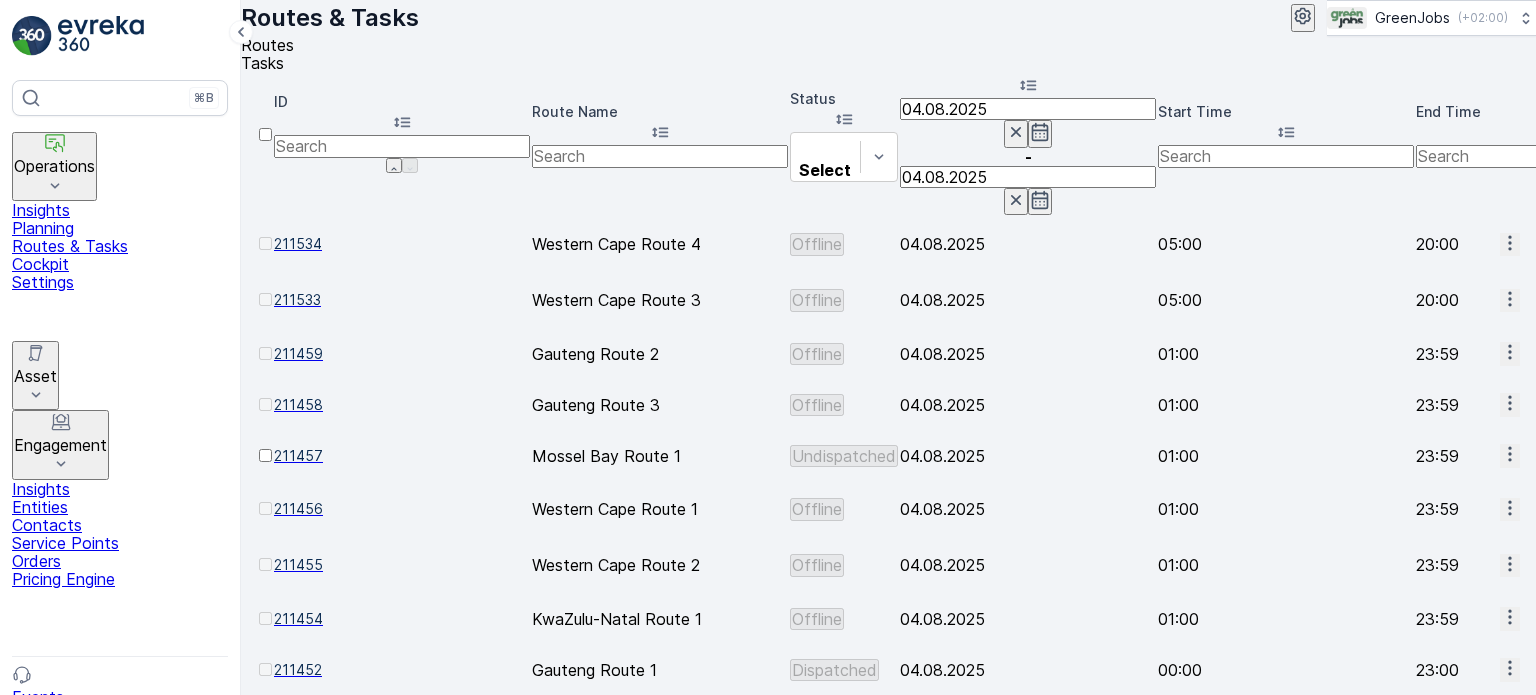 click 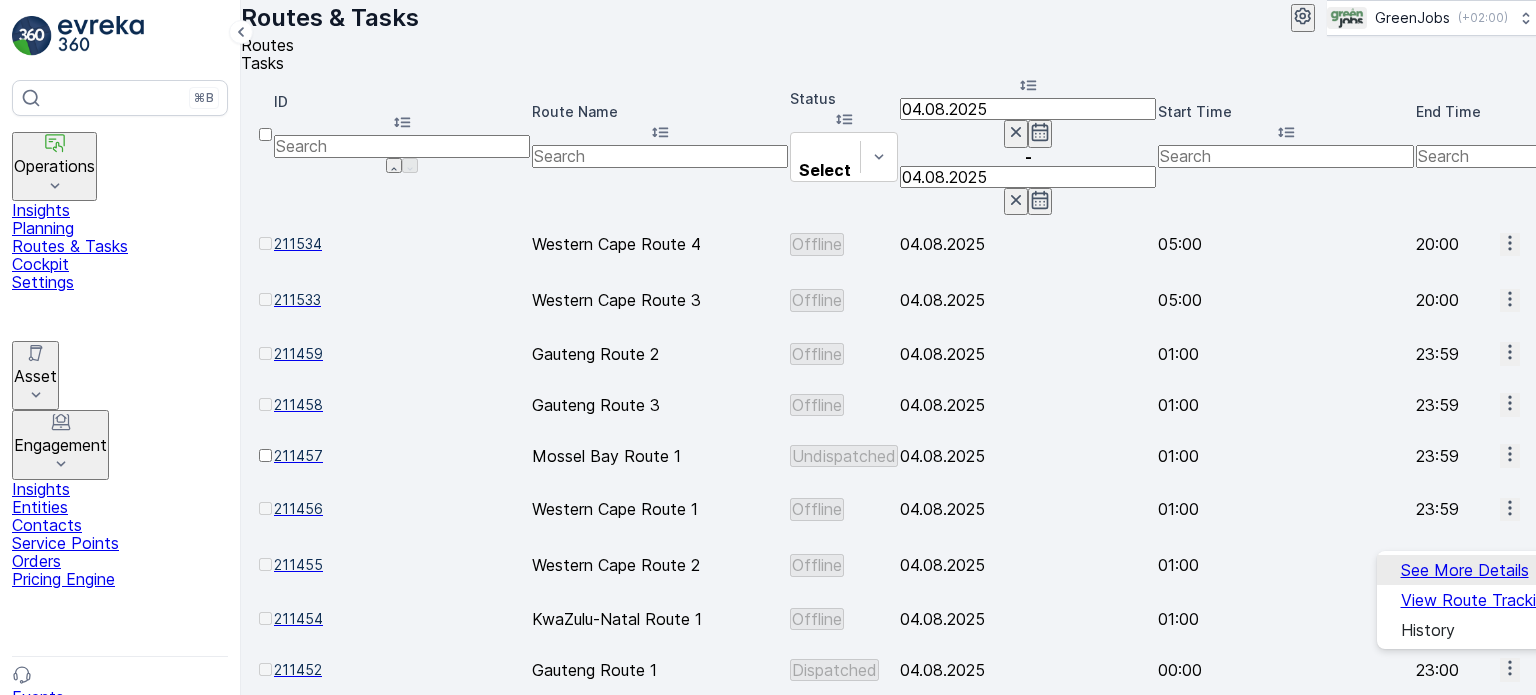 click on "See More Details" at bounding box center [1465, 570] 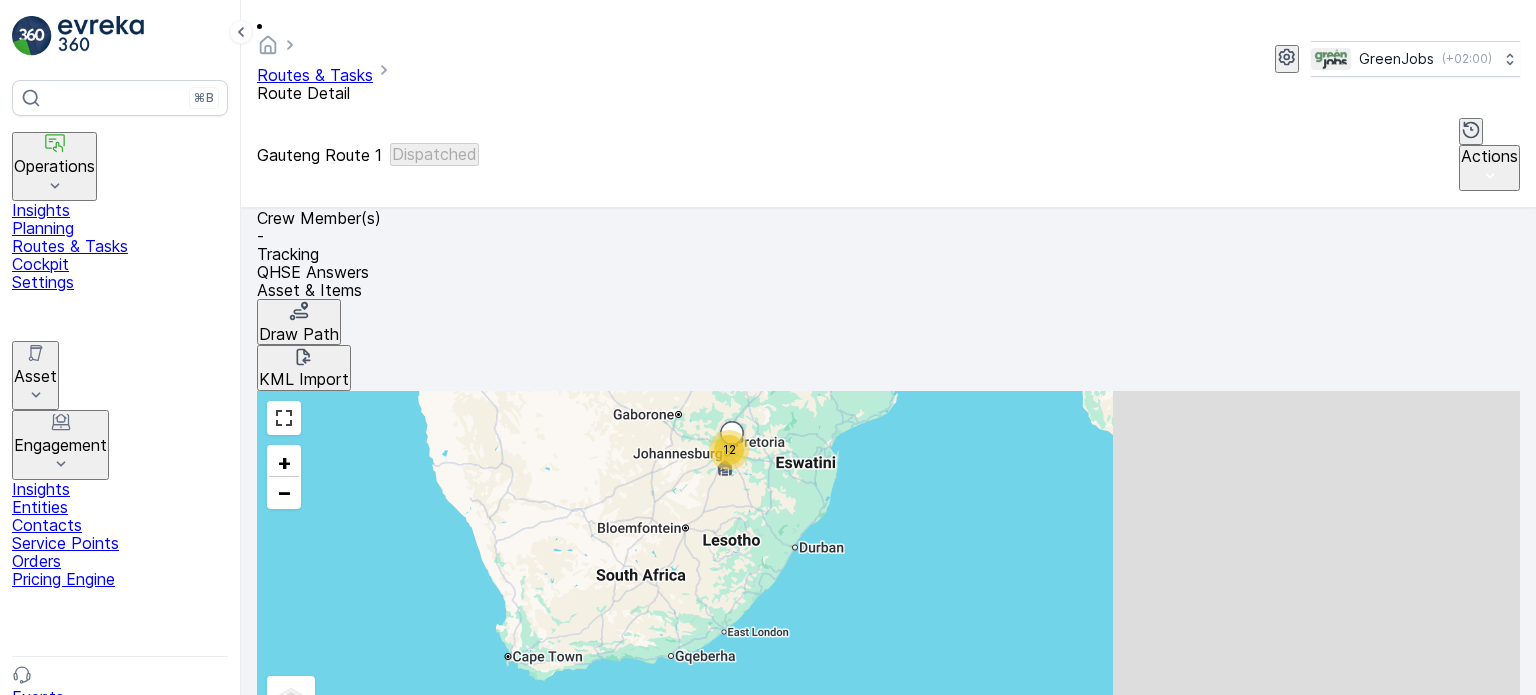 scroll, scrollTop: 400, scrollLeft: 0, axis: vertical 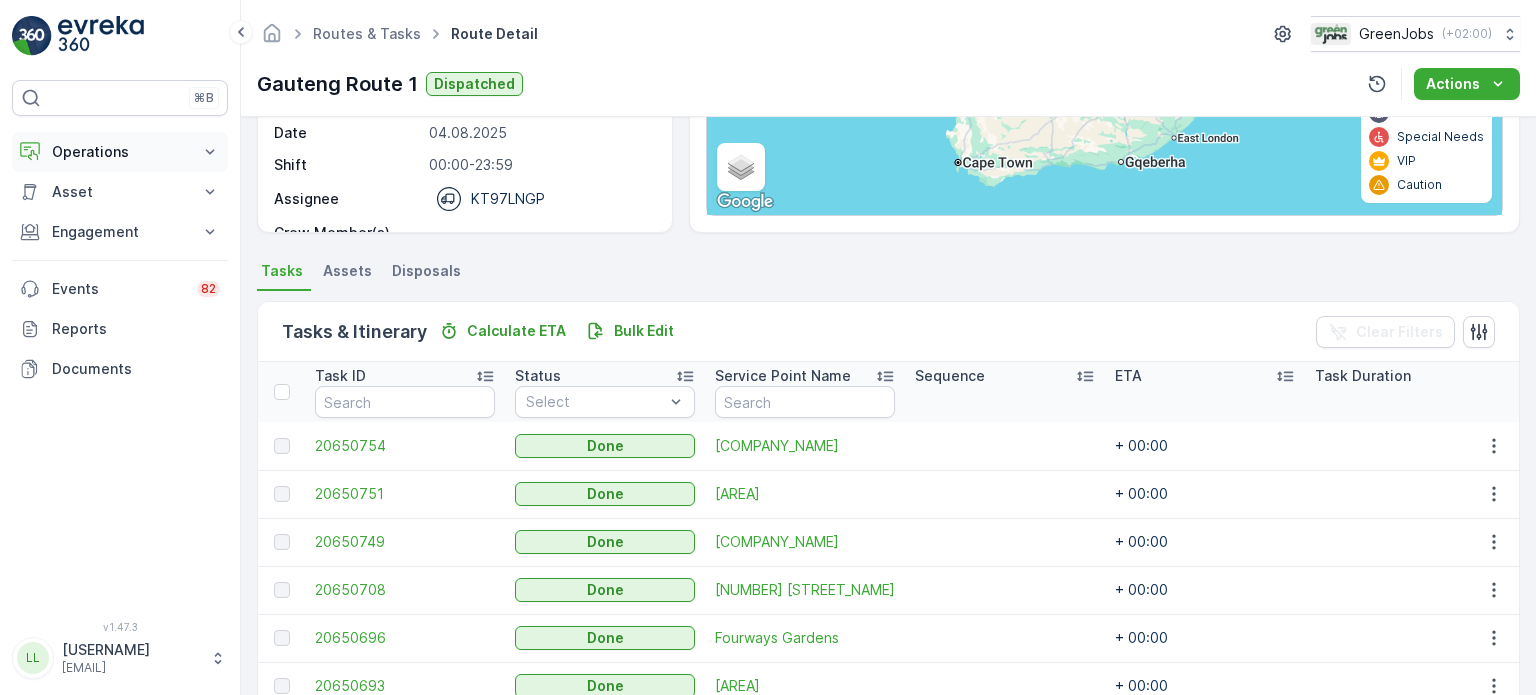 click on "Operations" at bounding box center (120, 152) 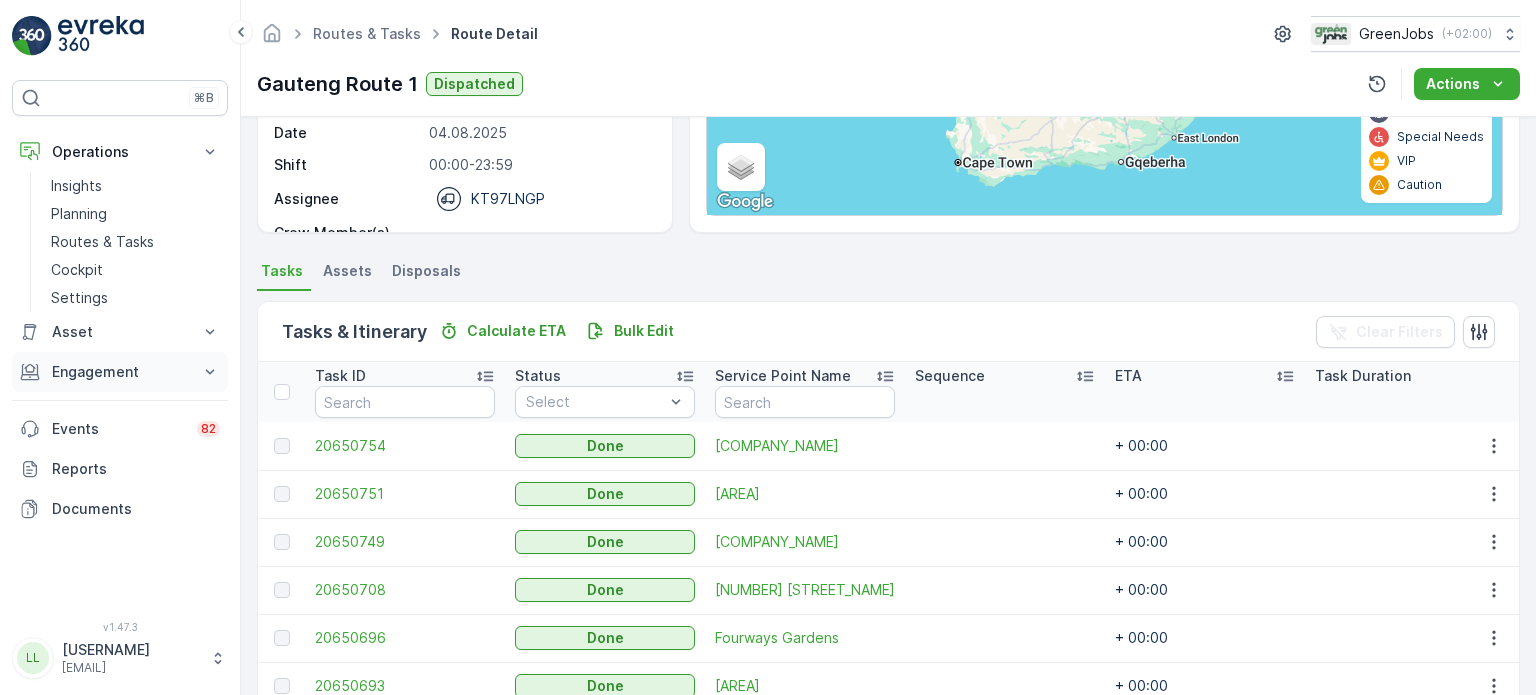 click on "Engagement" at bounding box center [120, 372] 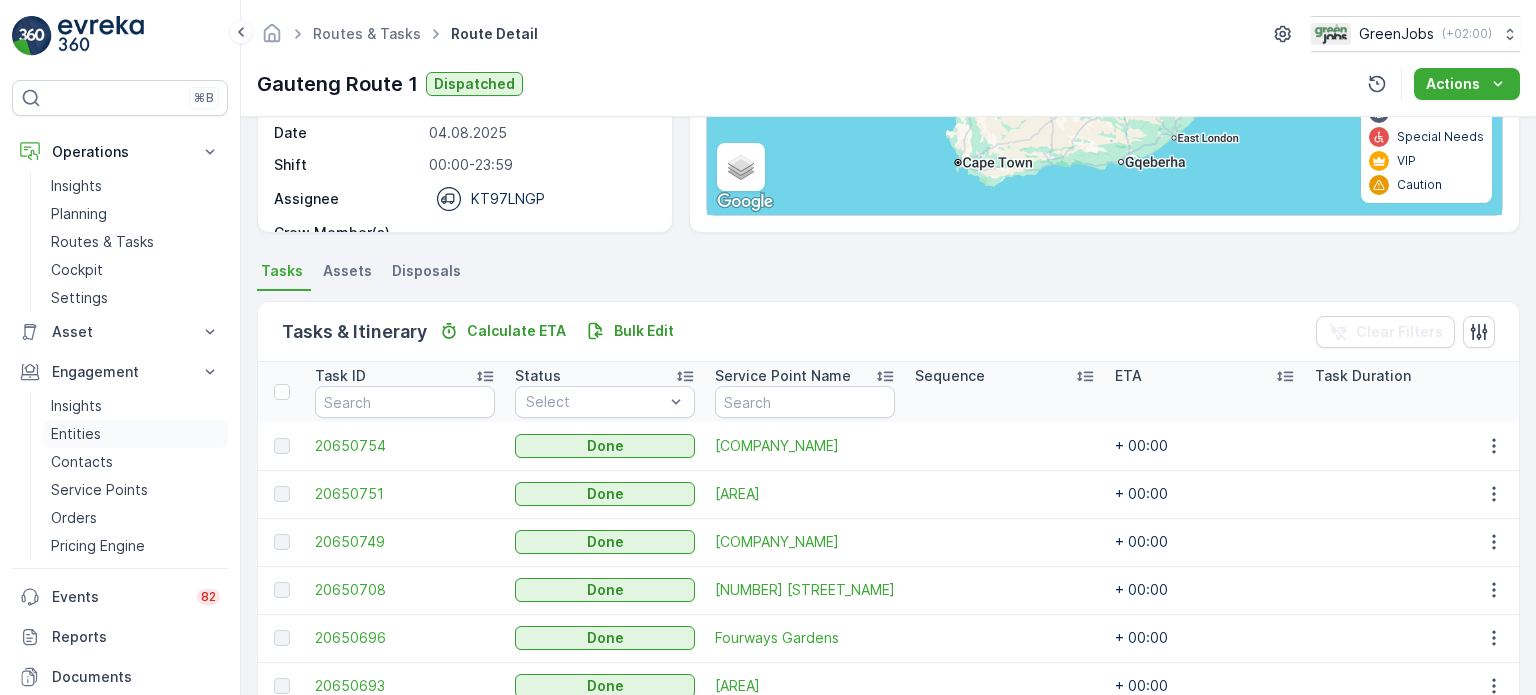 click on "Entities" at bounding box center (76, 434) 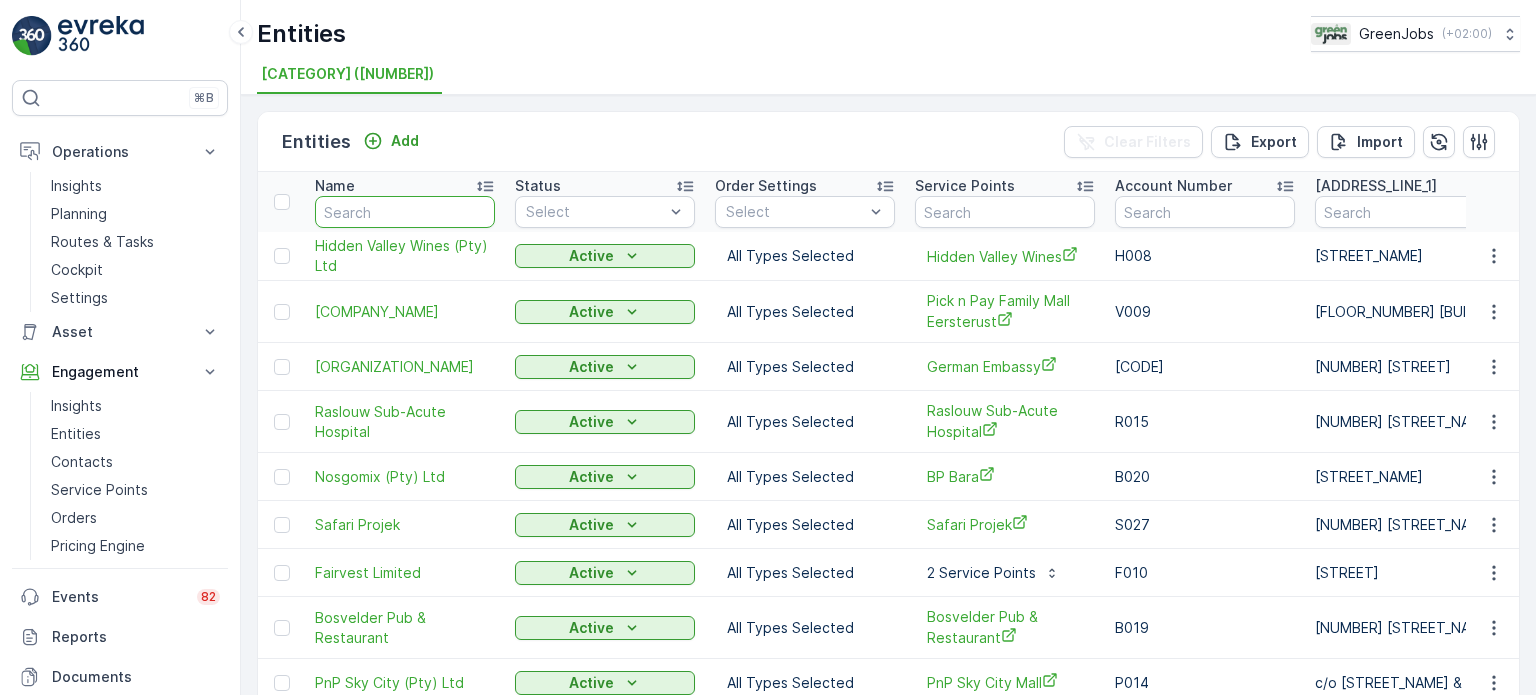click at bounding box center (405, 212) 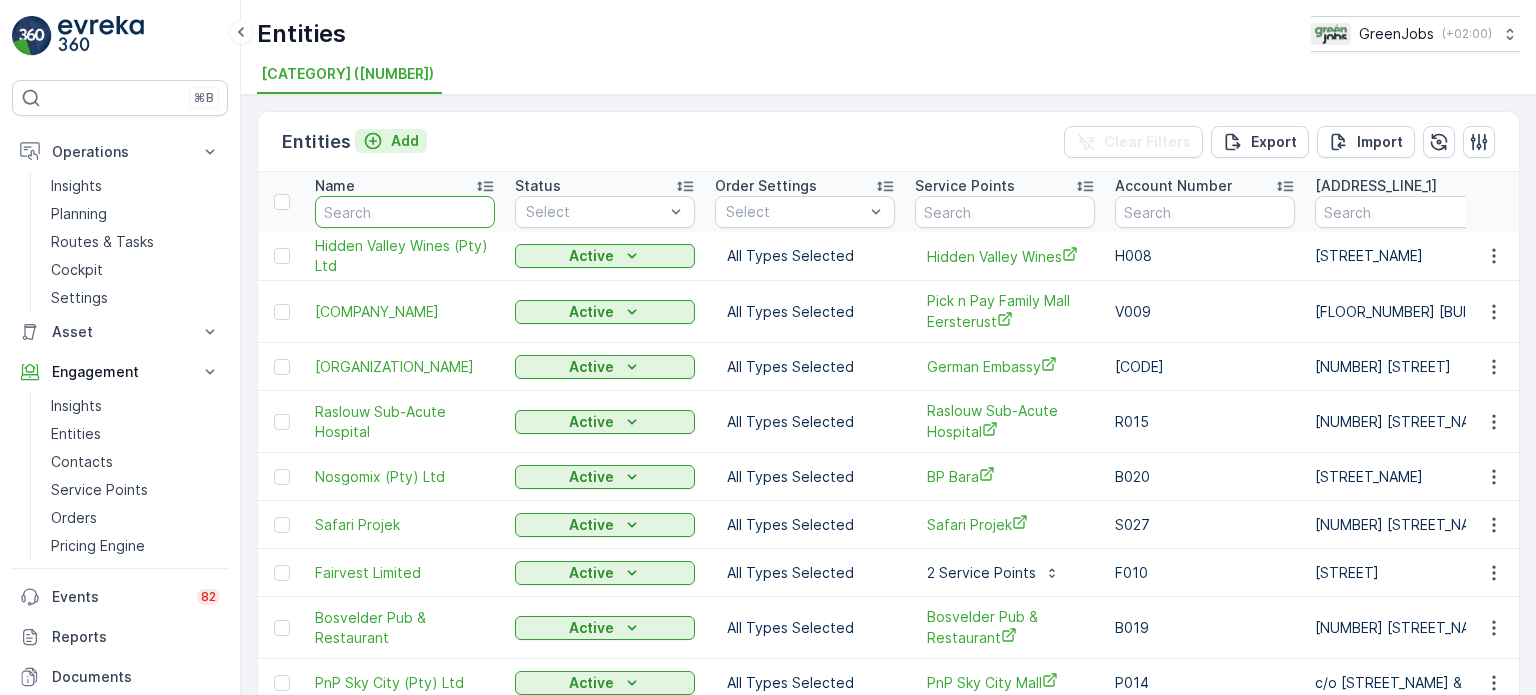 click on "Add" at bounding box center (405, 141) 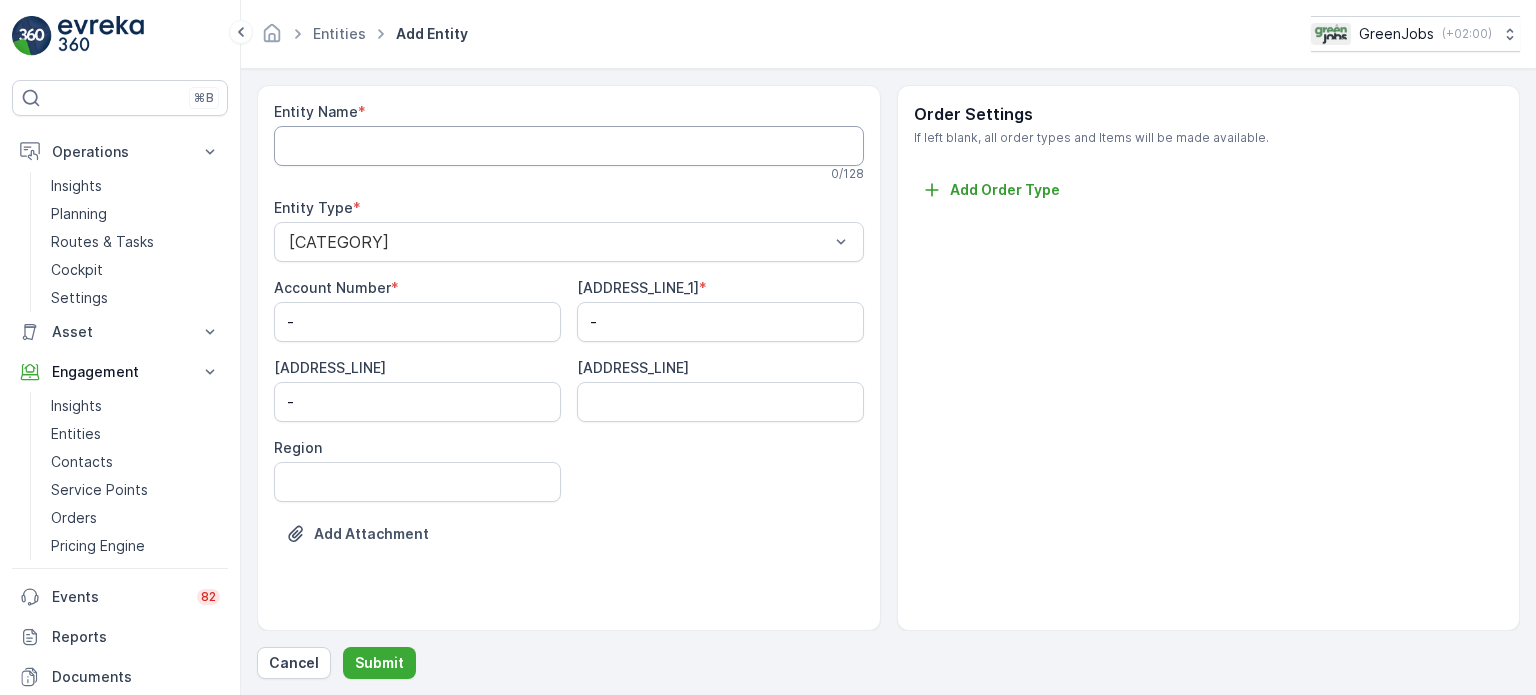 click on "Entity Name" at bounding box center [569, 146] 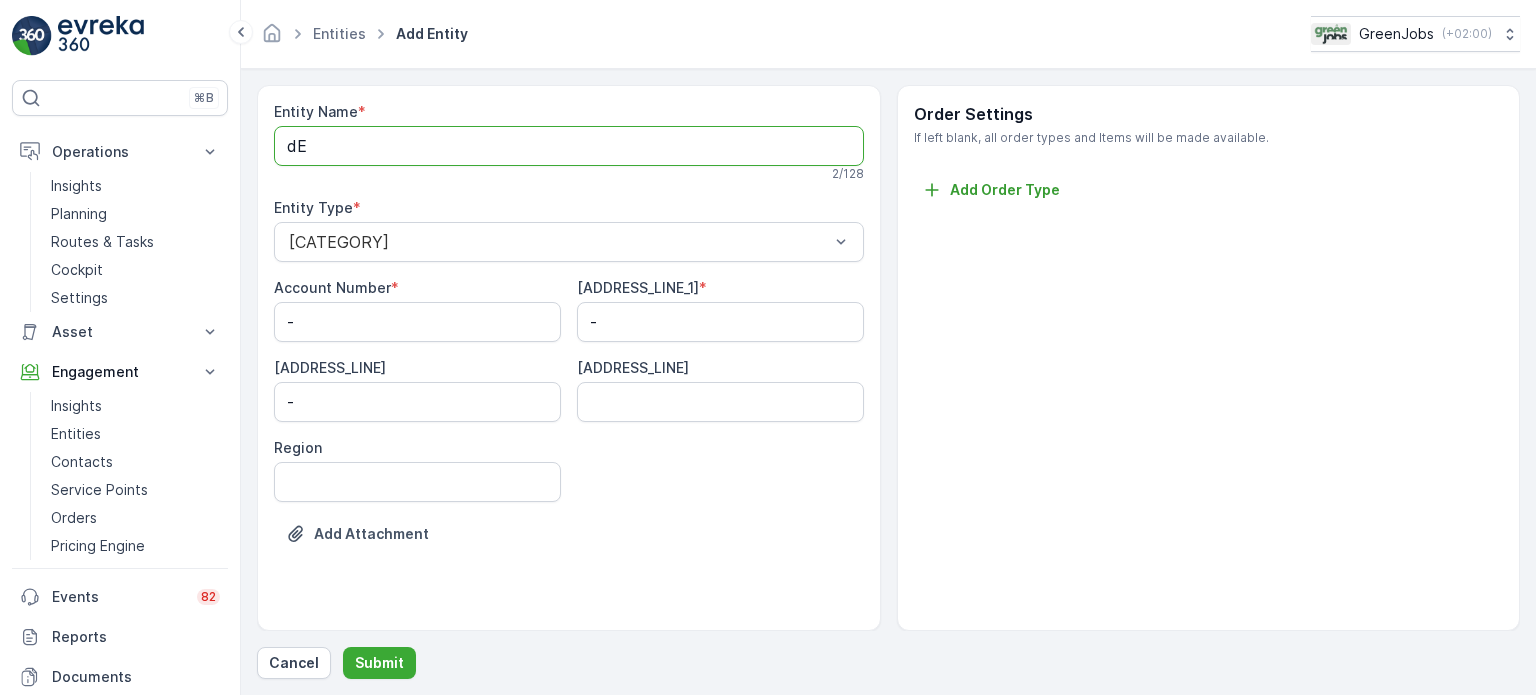 type on "d" 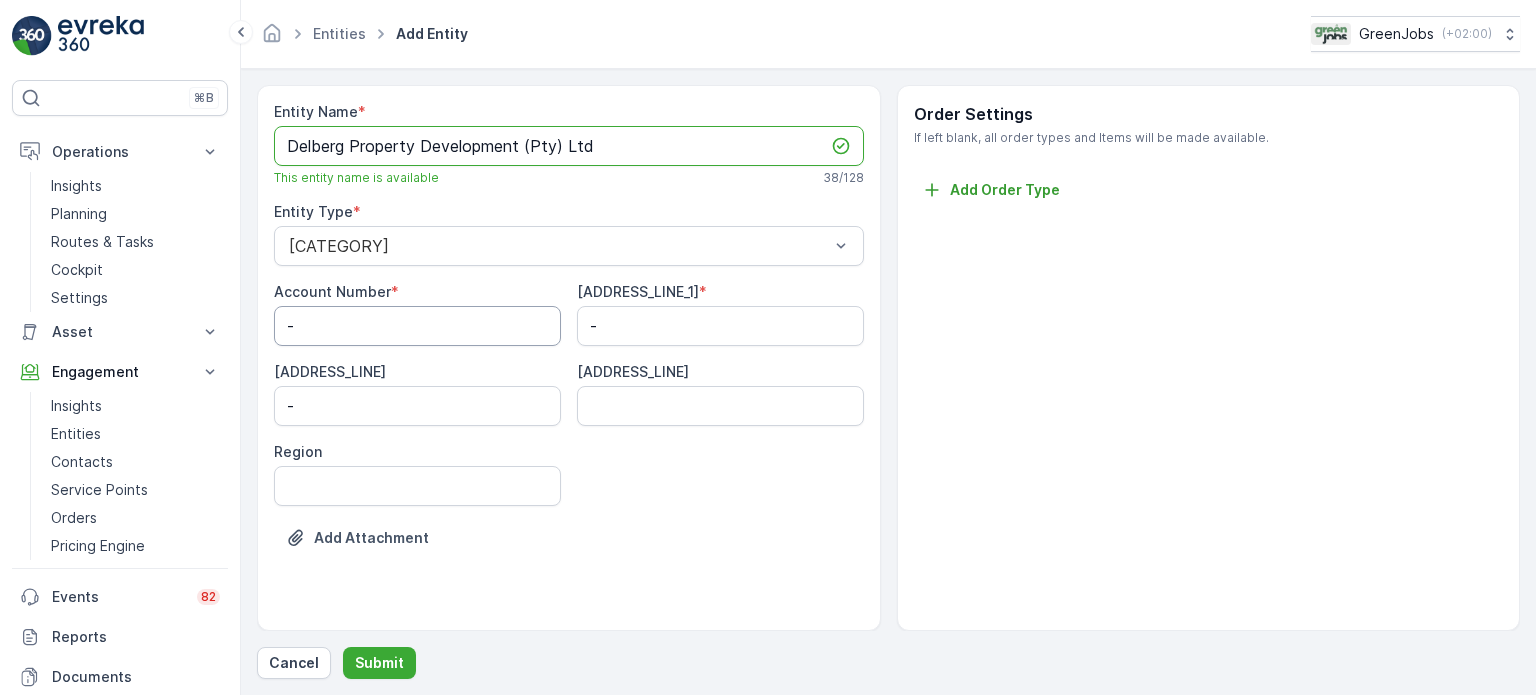 type on "Delberg Property Development (Pty) Ltd" 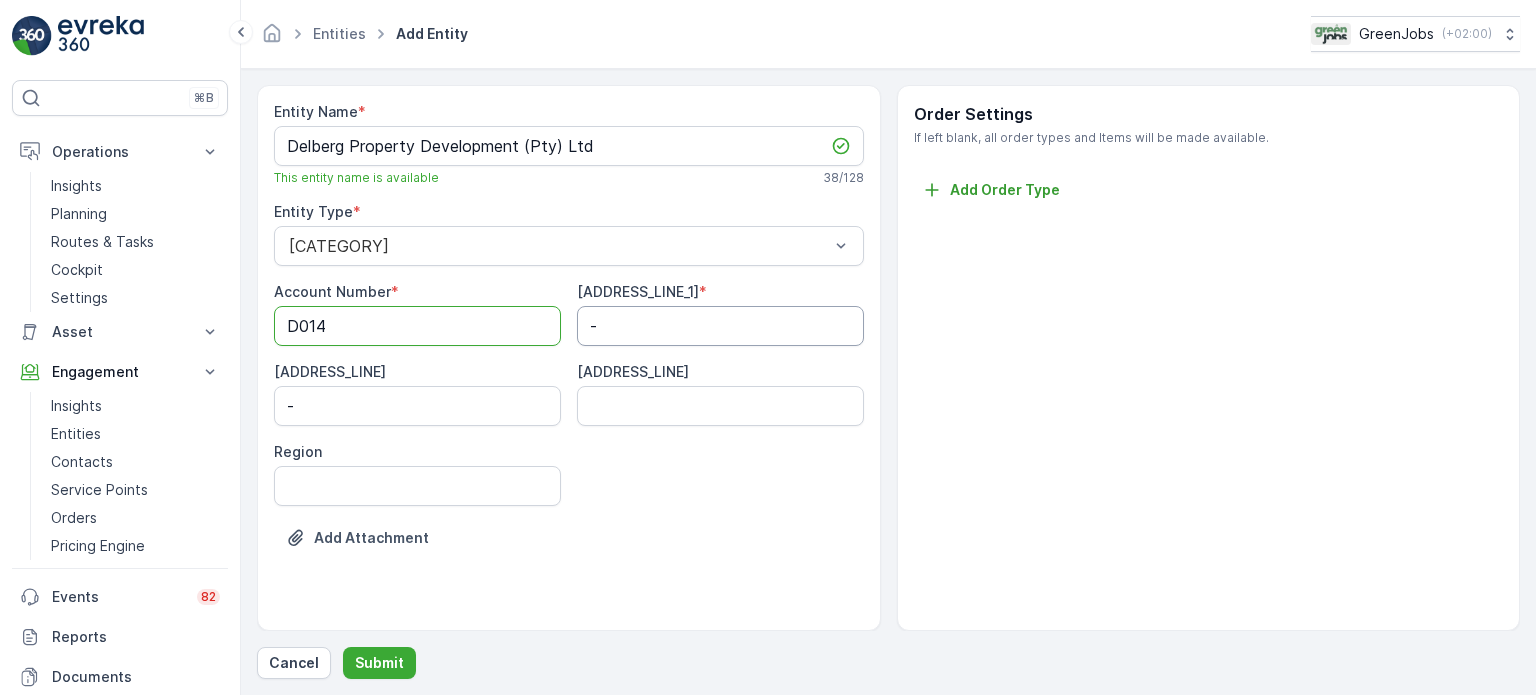 type on "D014" 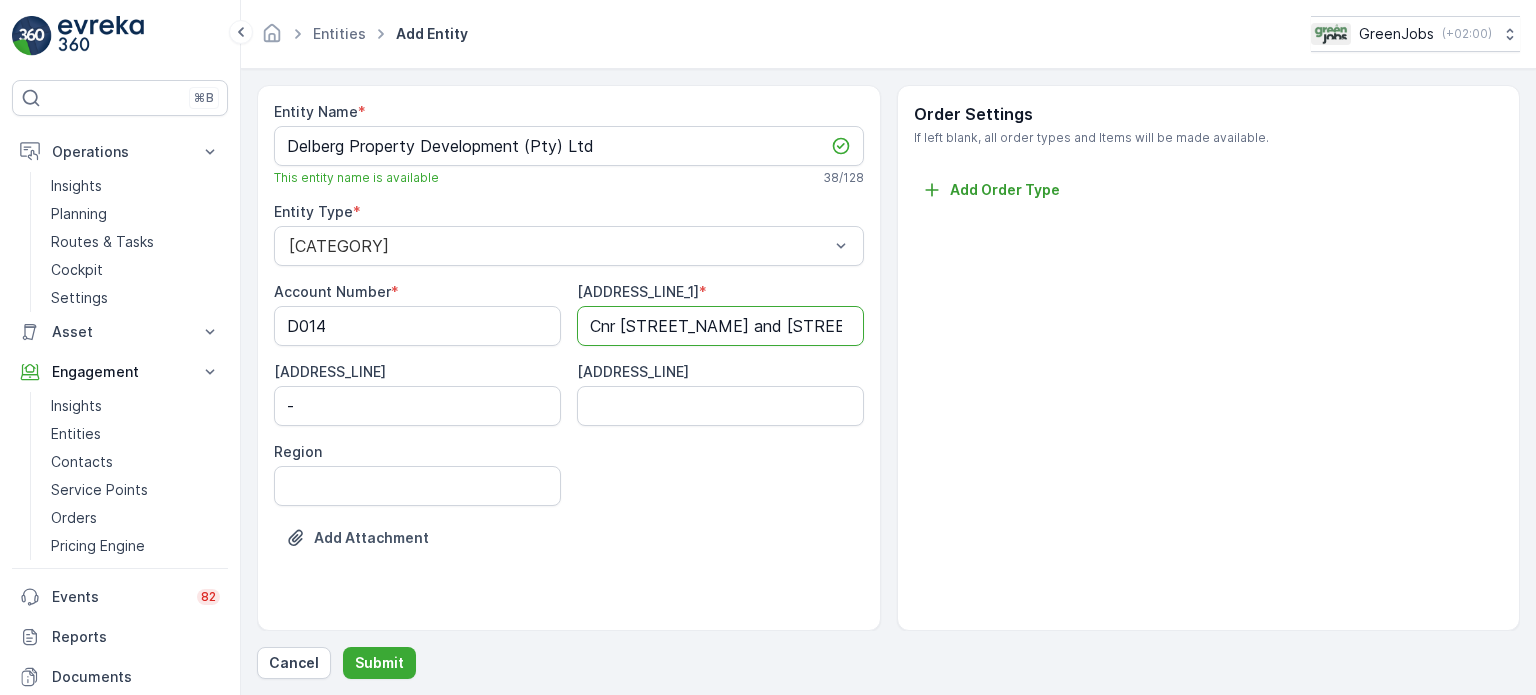 scroll, scrollTop: 0, scrollLeft: 23, axis: horizontal 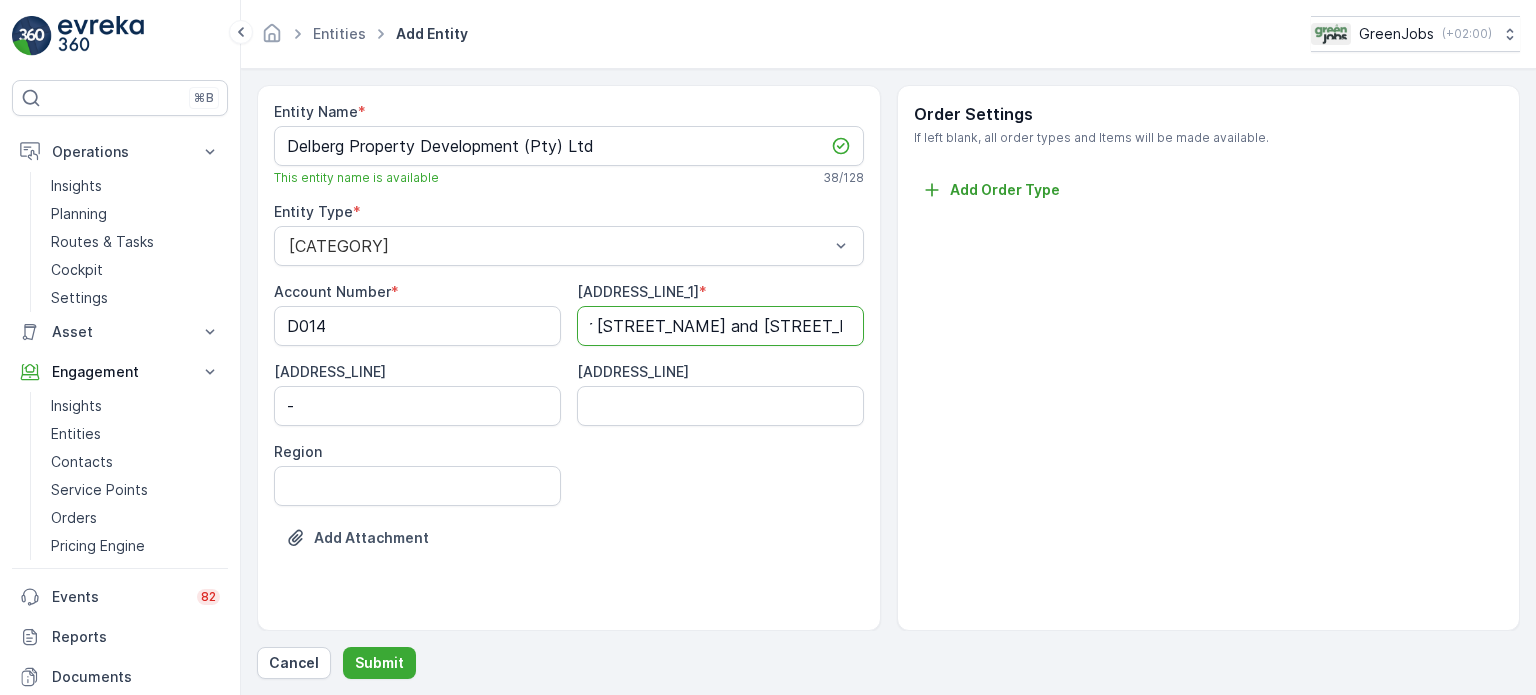 type on "Cnr [STREET_NAME] and [STREET_NAME] [STREET_NAME]" 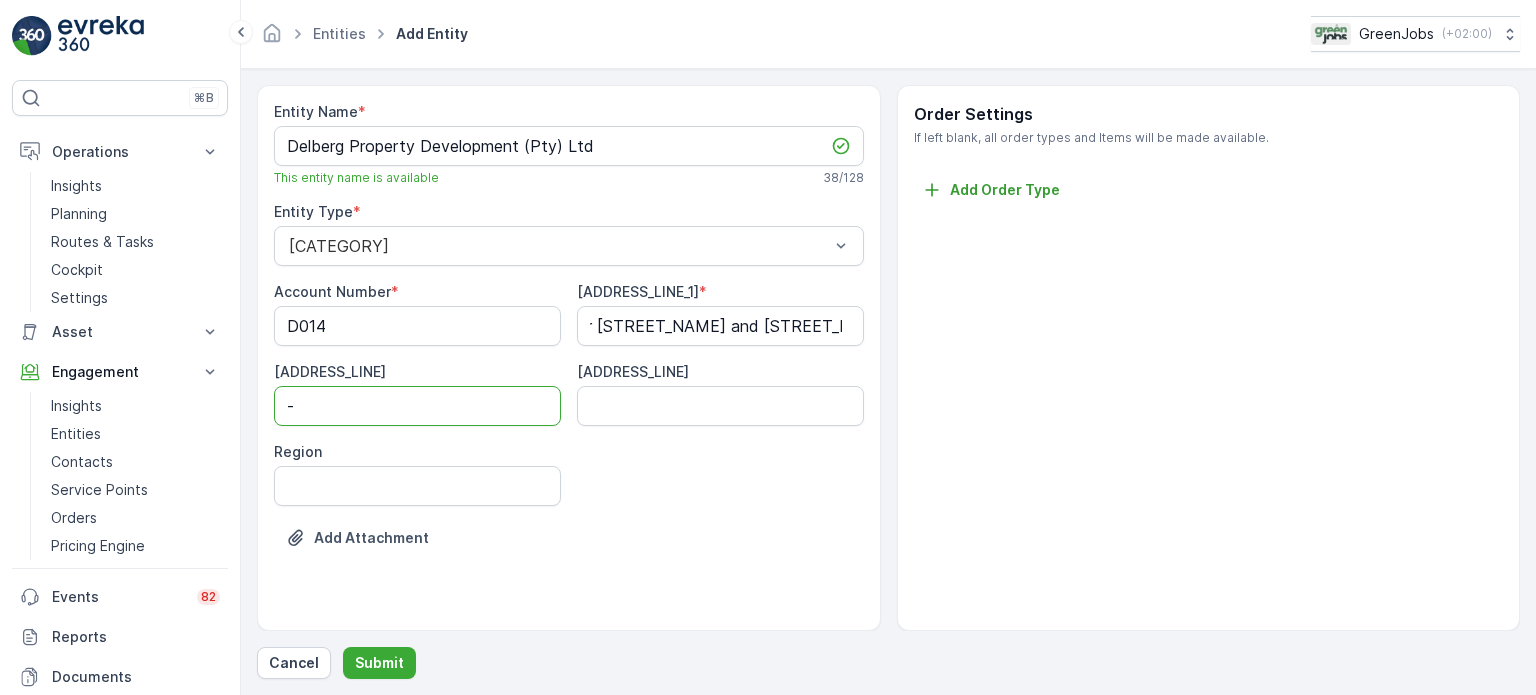 scroll, scrollTop: 0, scrollLeft: 0, axis: both 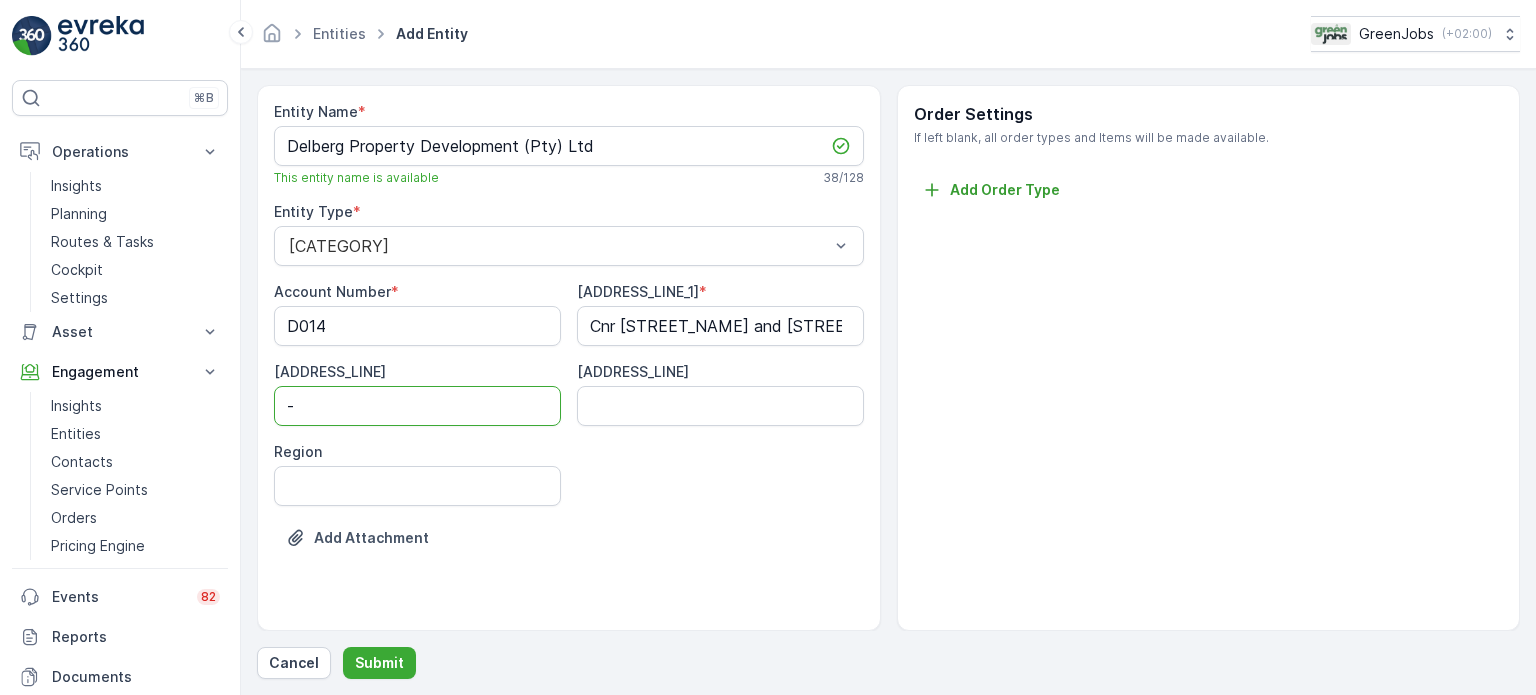 click on "-" at bounding box center (417, 406) 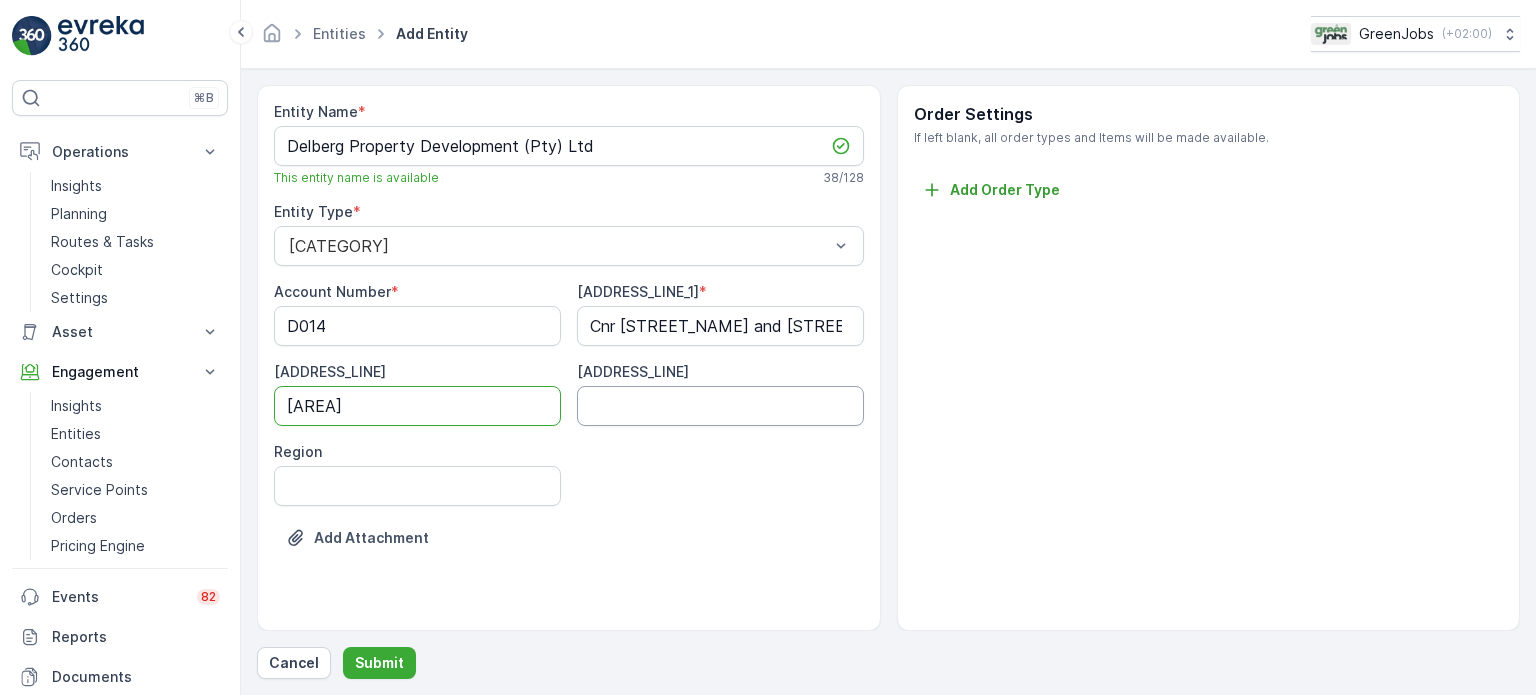 type on "[AREA]" 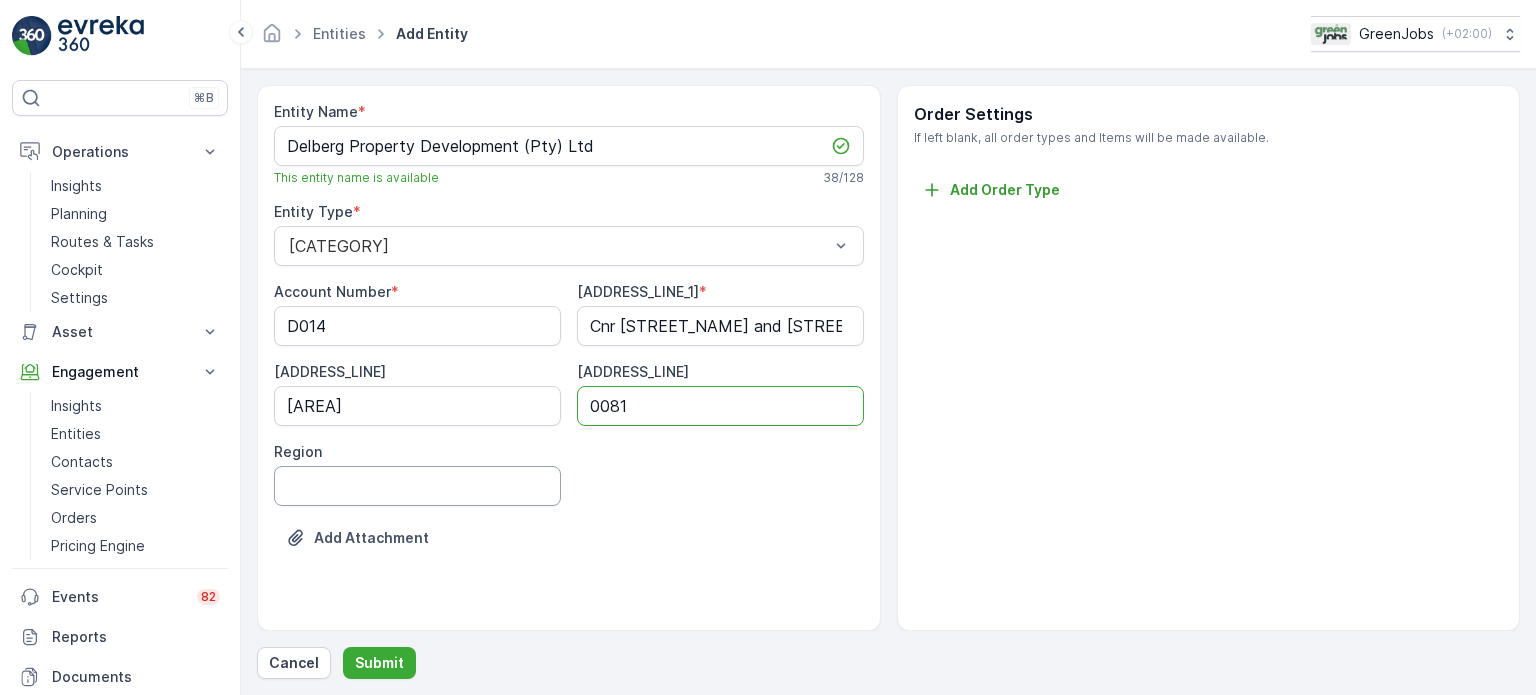 type on "0081" 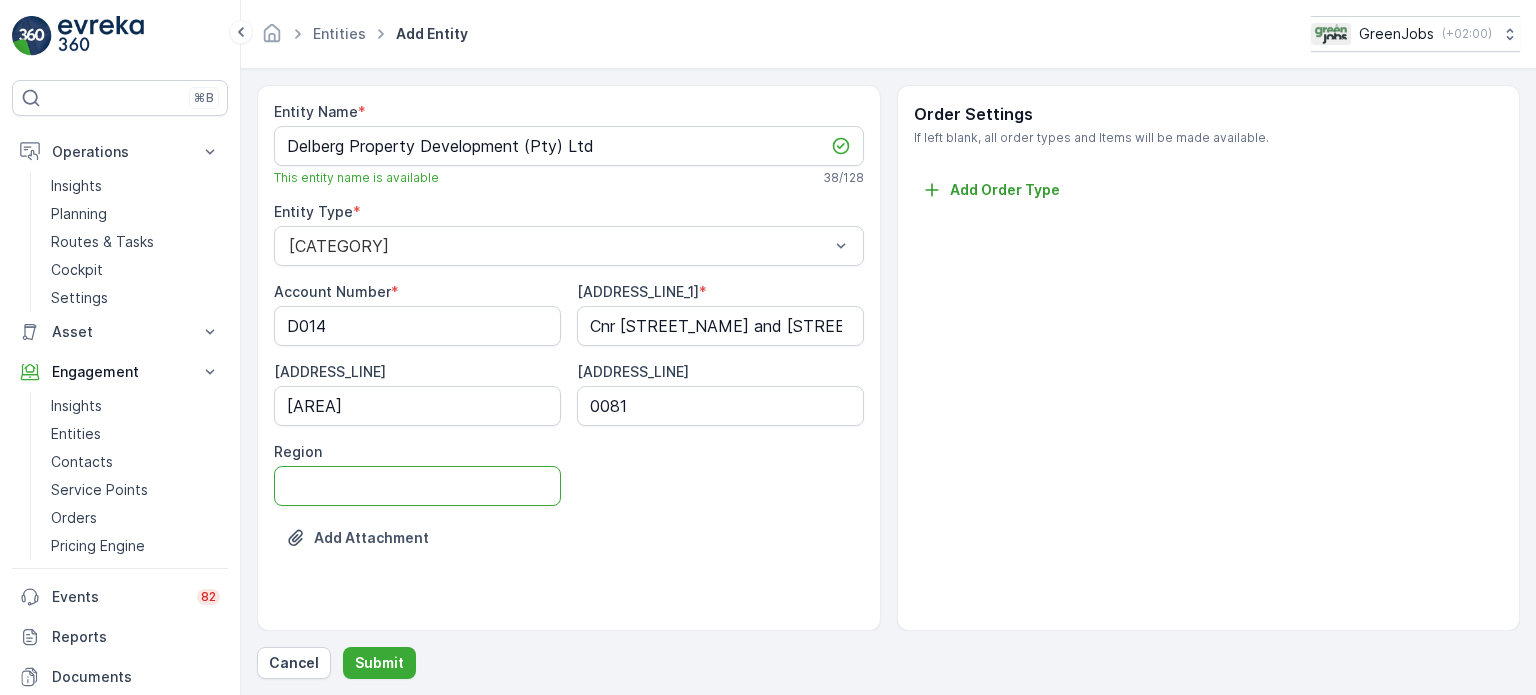 click on "Region" at bounding box center [417, 486] 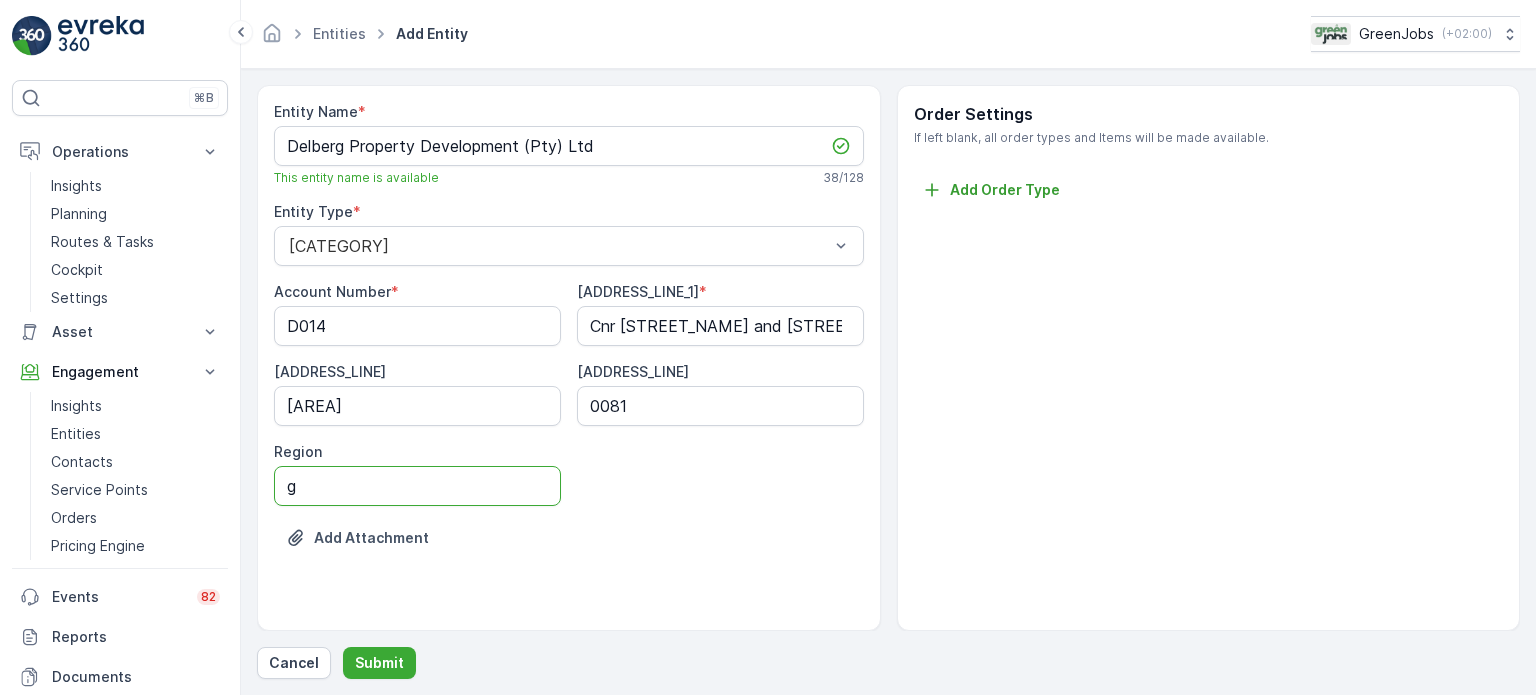 type on "Gauteng" 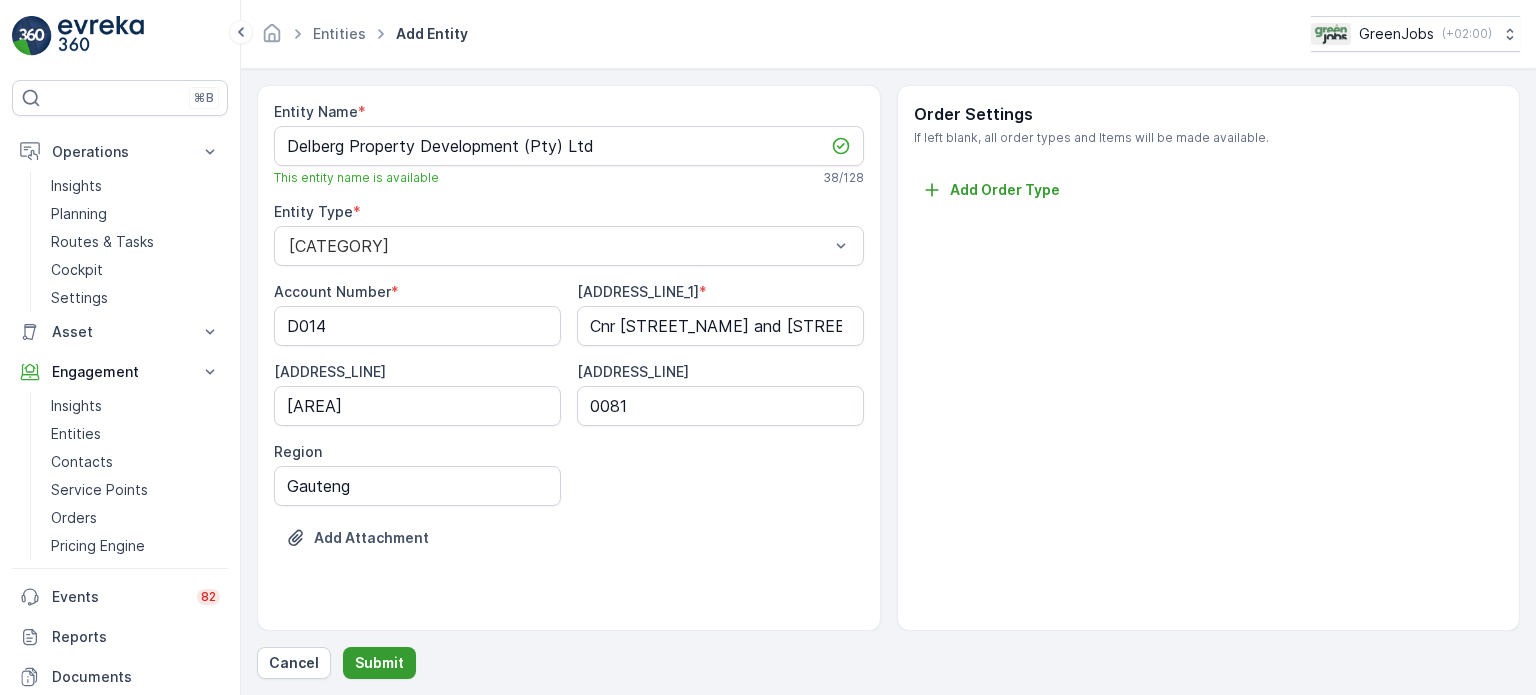 click on "Submit" at bounding box center [379, 663] 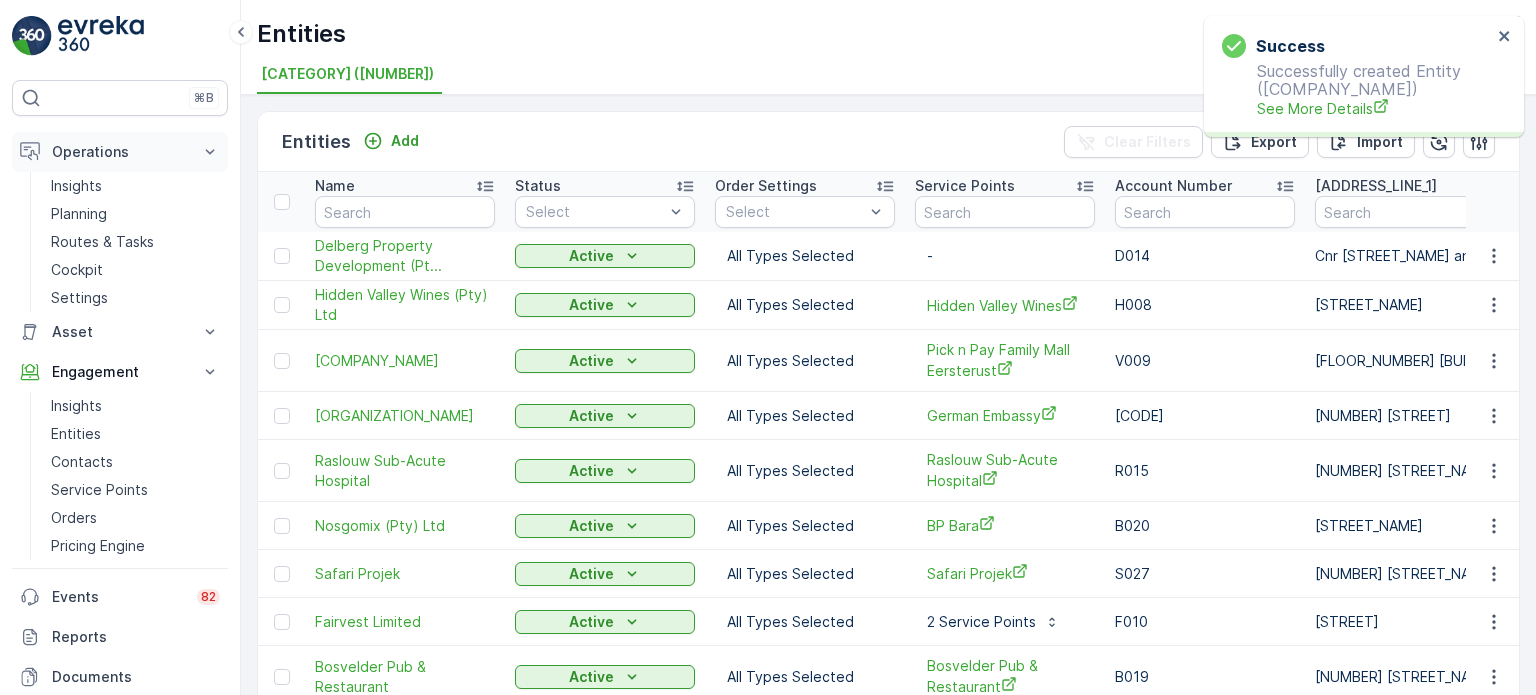 click on "Operations" at bounding box center (120, 152) 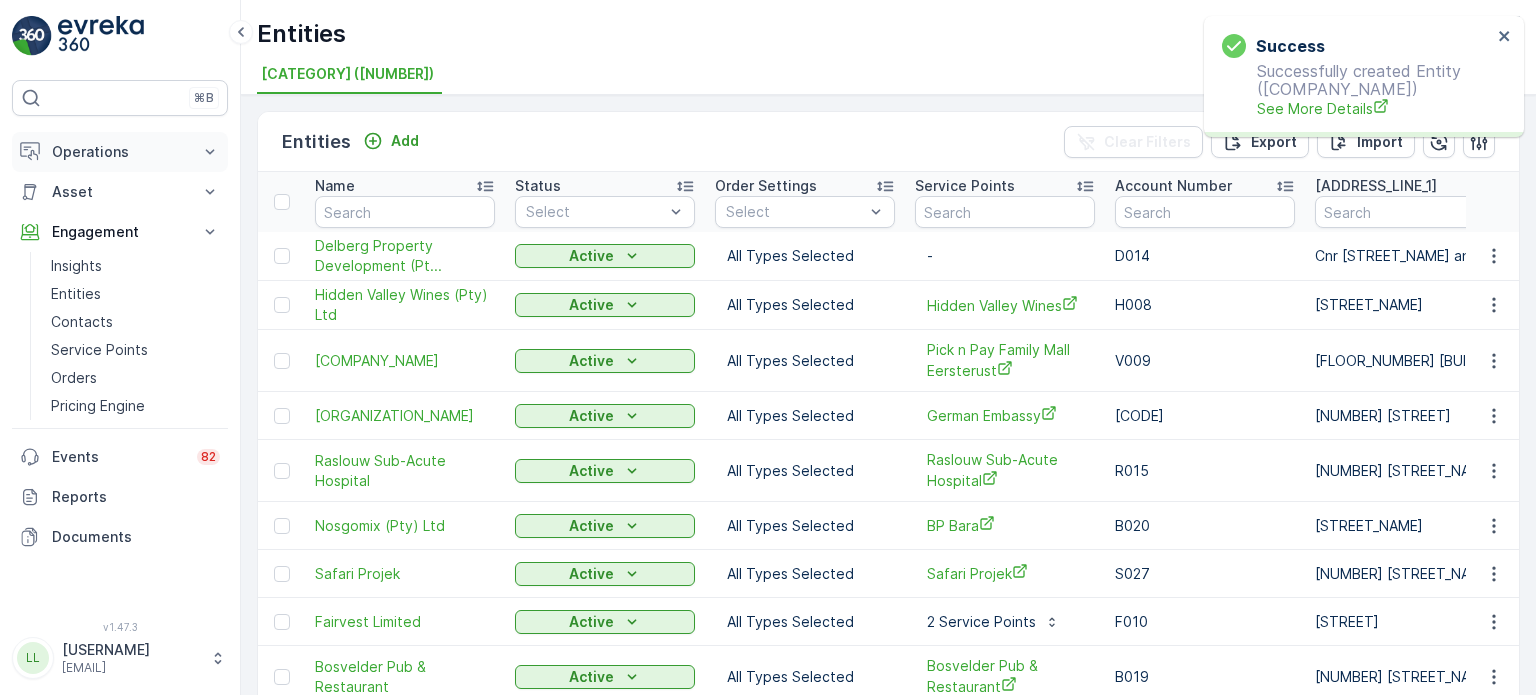 click on "Operations" at bounding box center (120, 152) 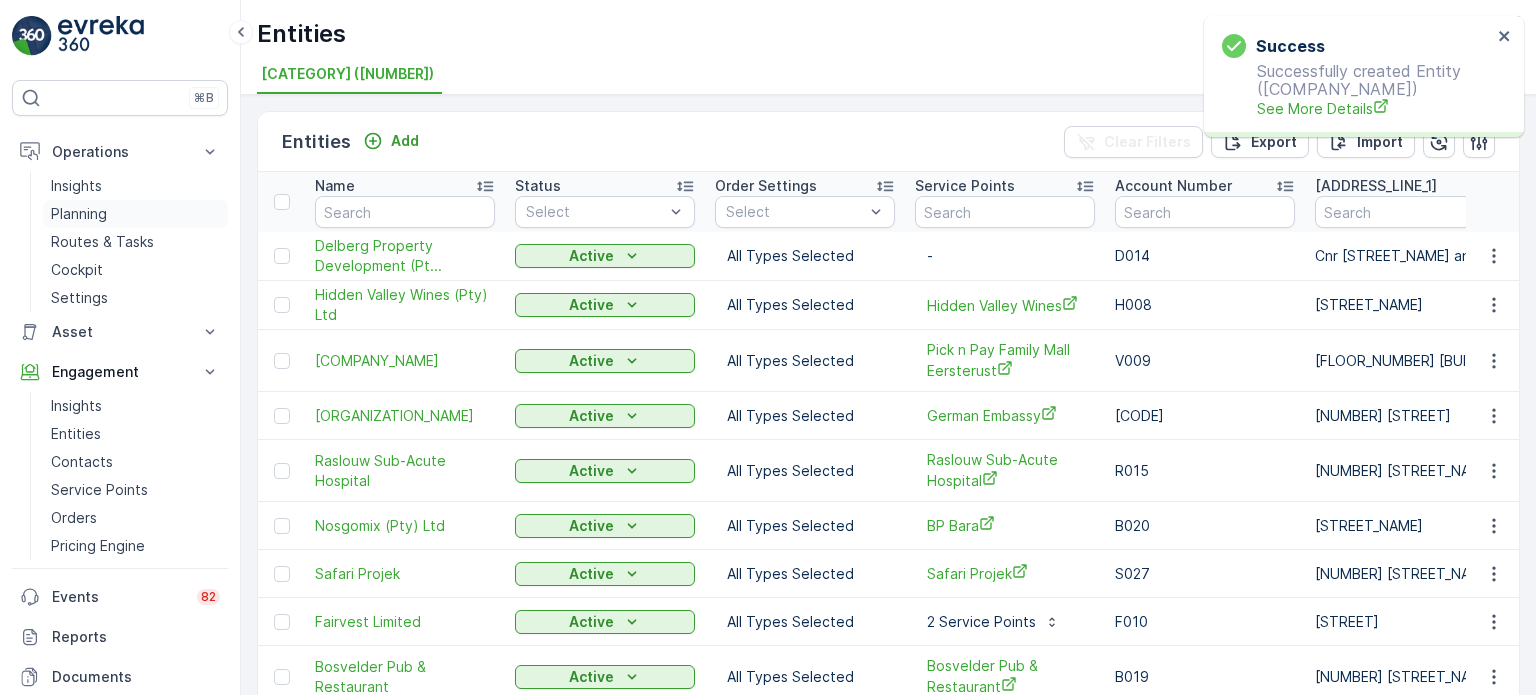 click on "Planning" at bounding box center [79, 214] 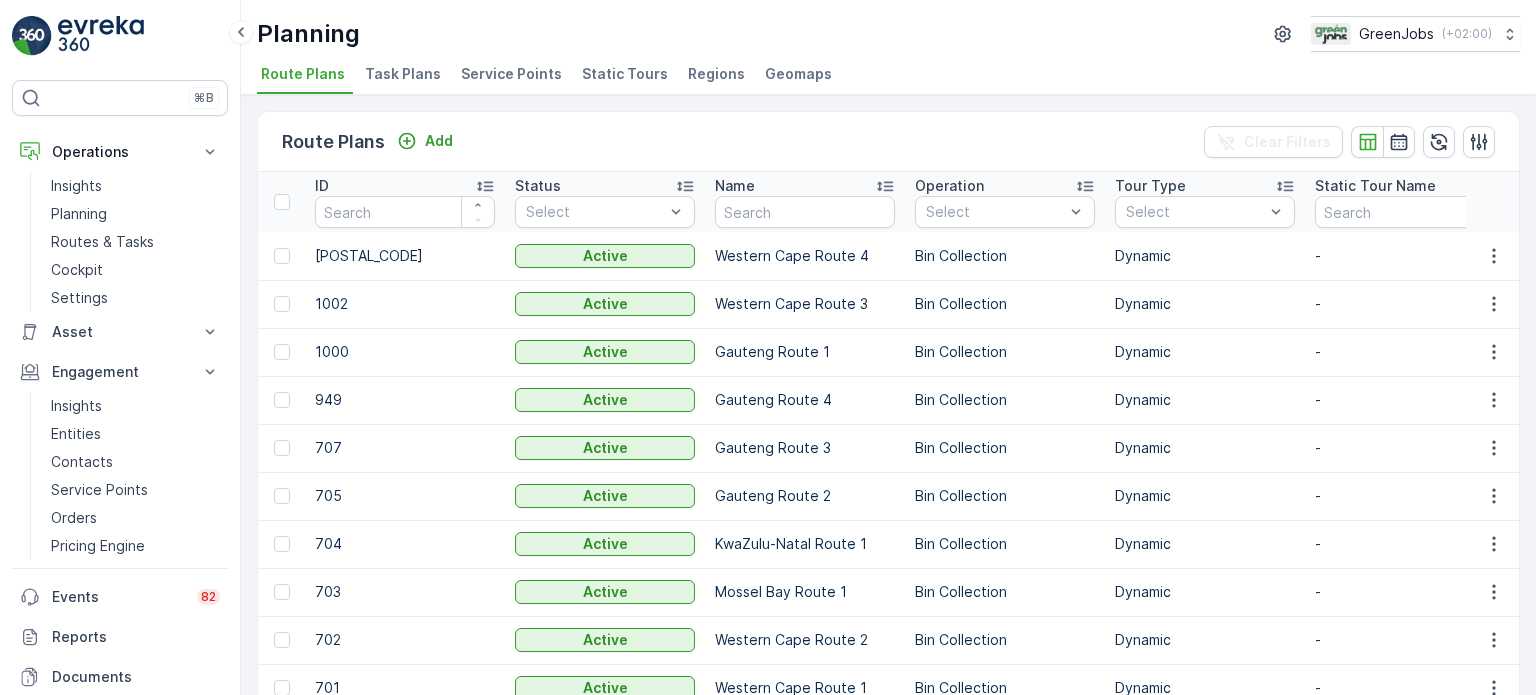 click on "Service Points" at bounding box center (511, 74) 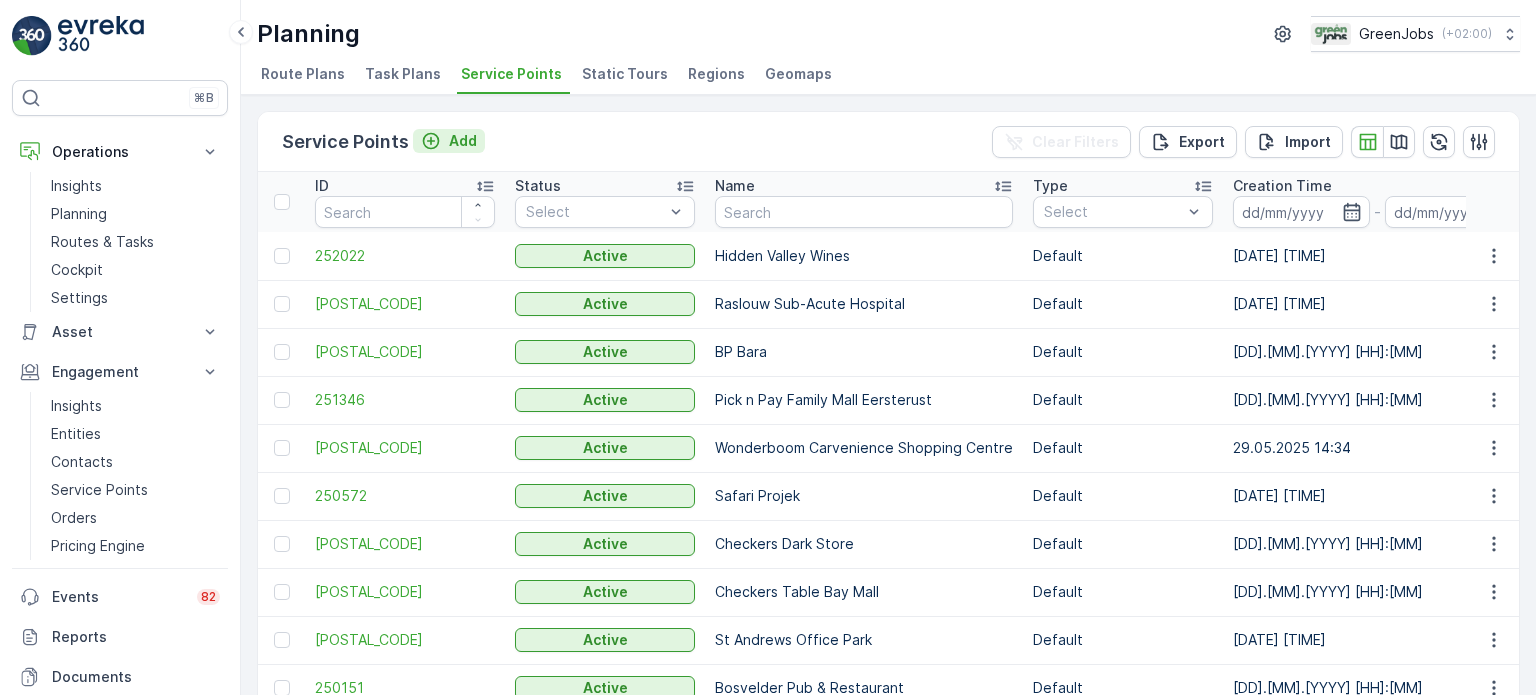 click on "Add" at bounding box center [463, 141] 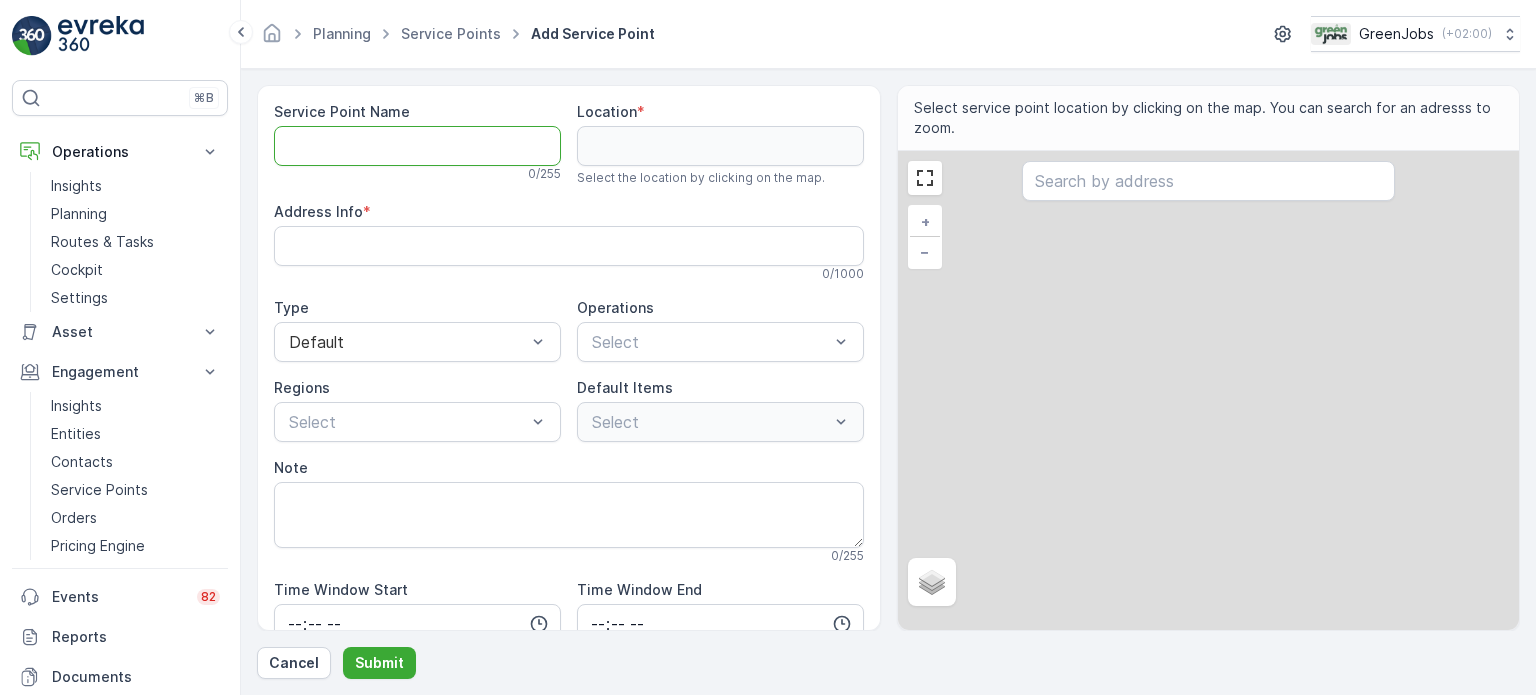 click on "Service Point Name" at bounding box center [417, 146] 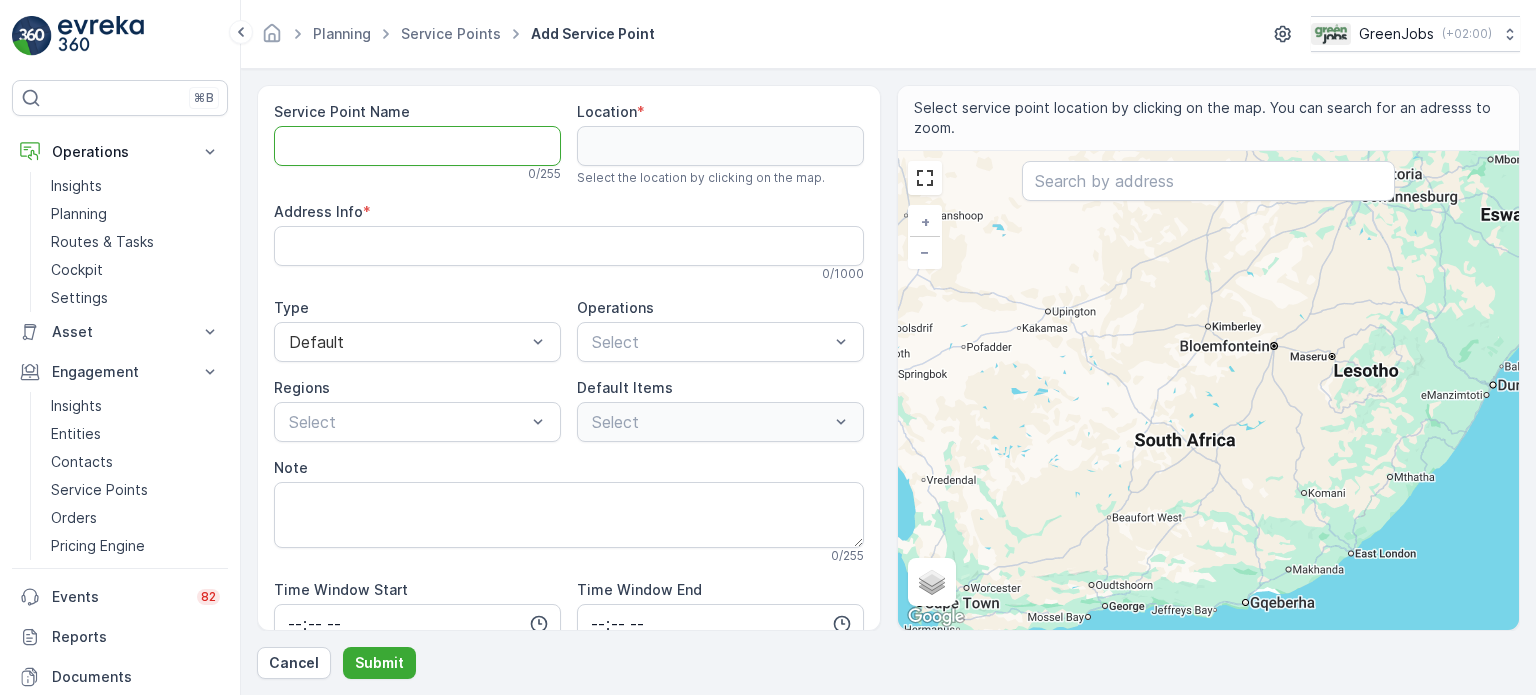 type on "Q" 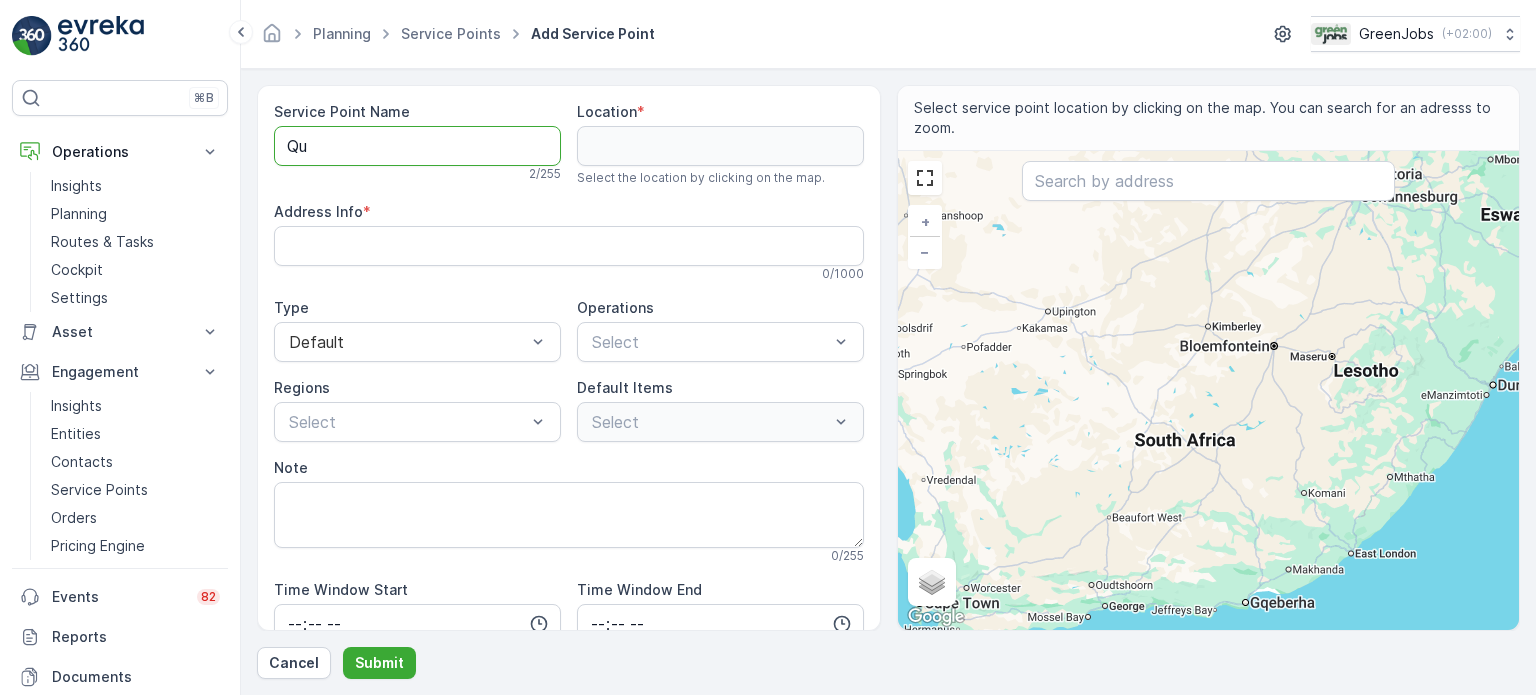 type on "Que" 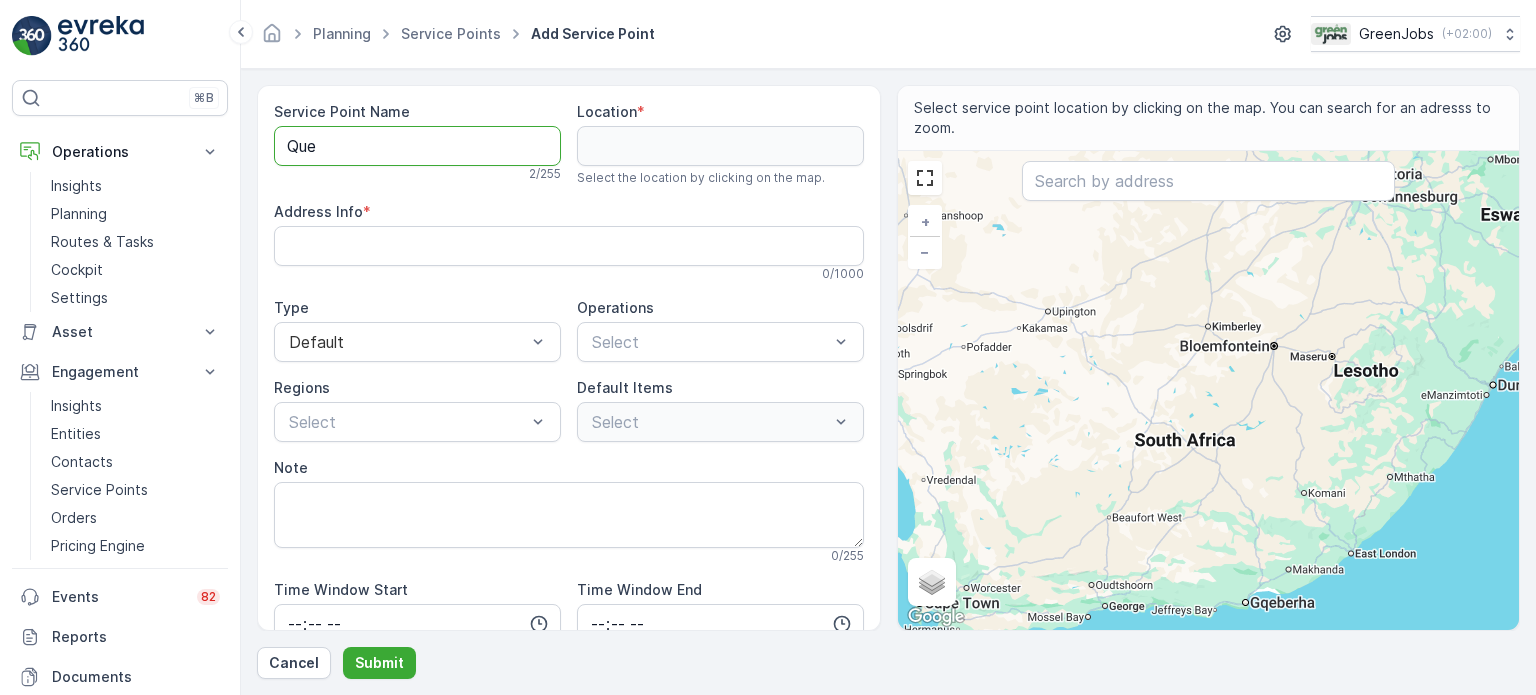 type 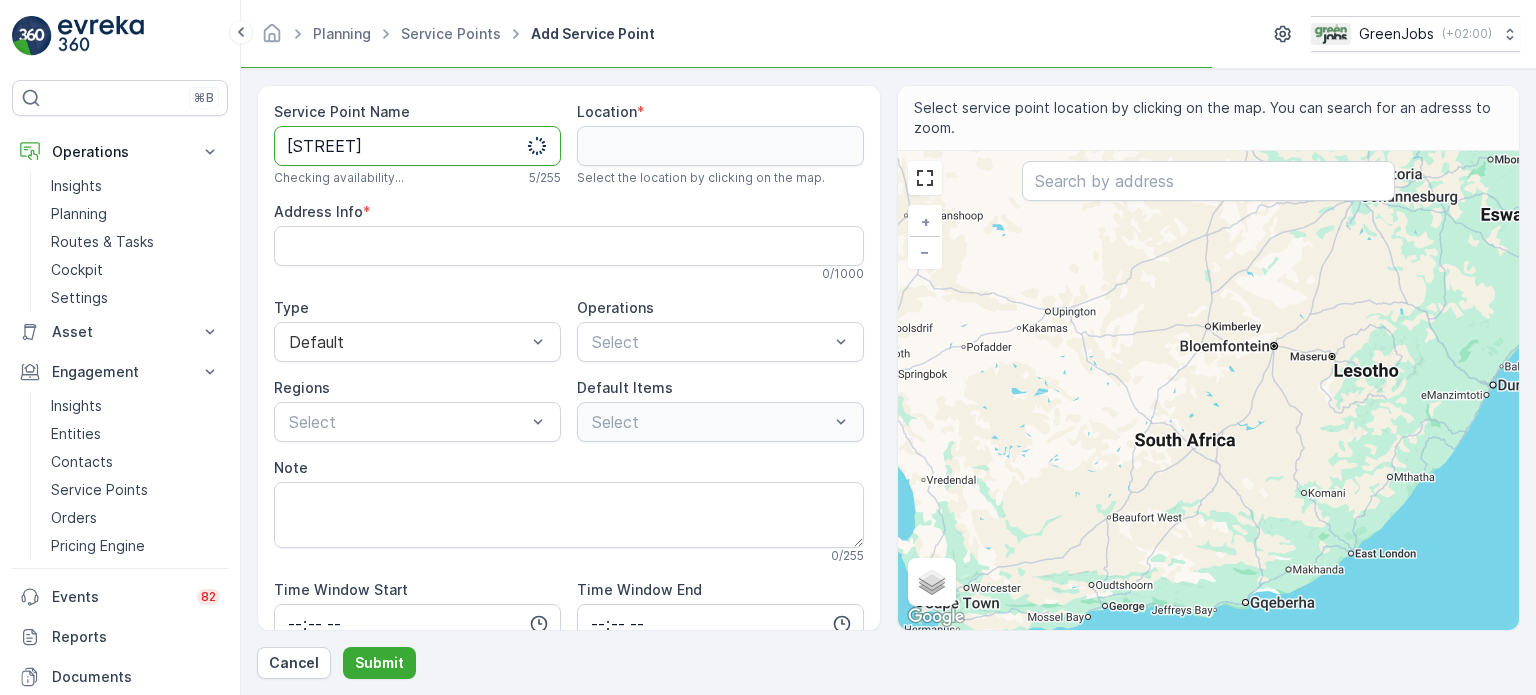 type on "[STREET_NAME]" 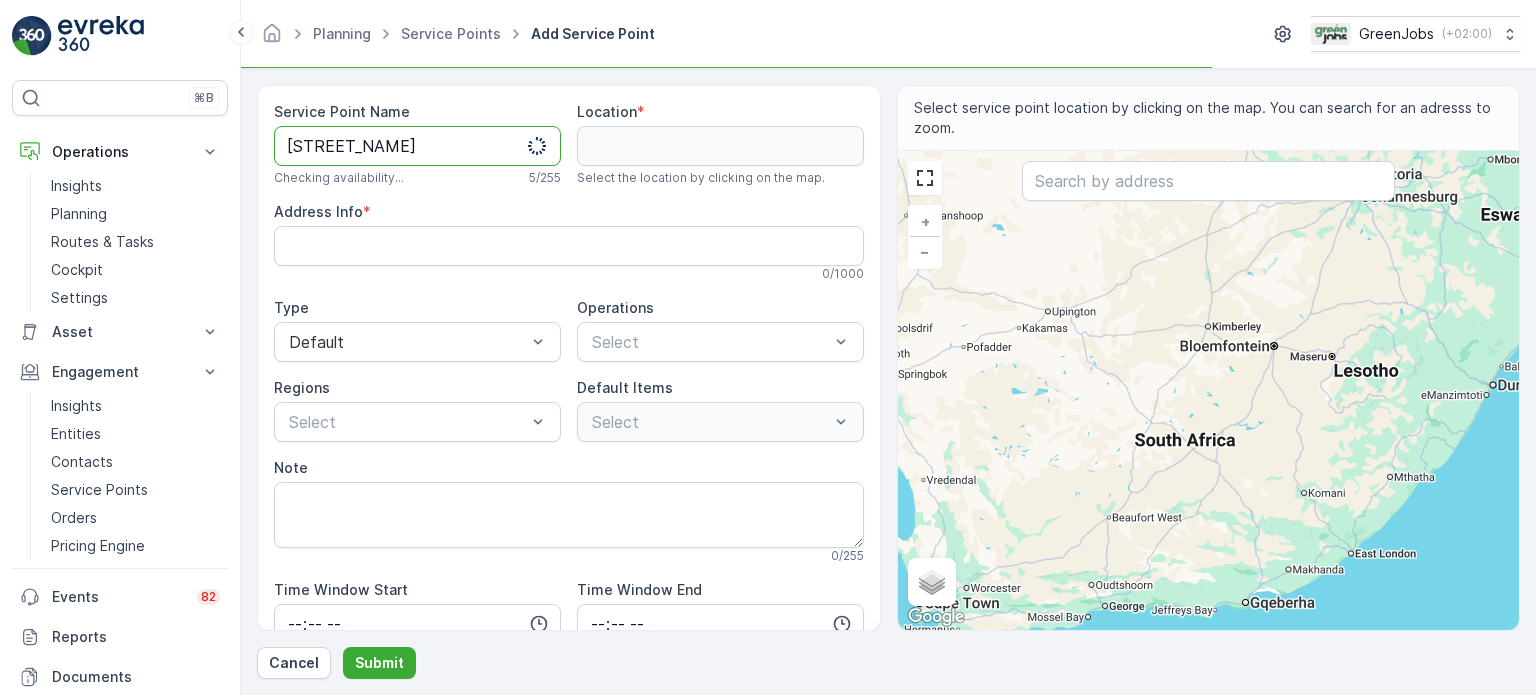 type 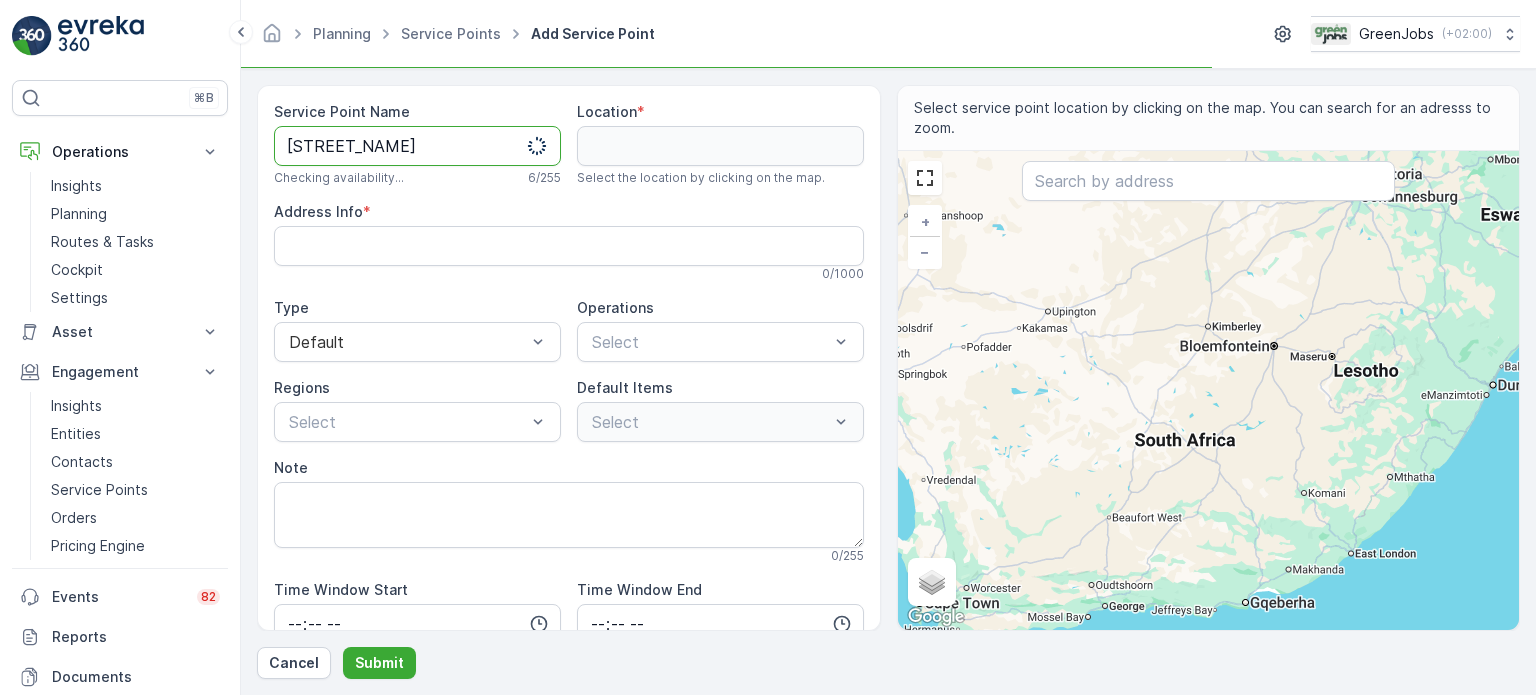 type on "[STREET_NAME]" 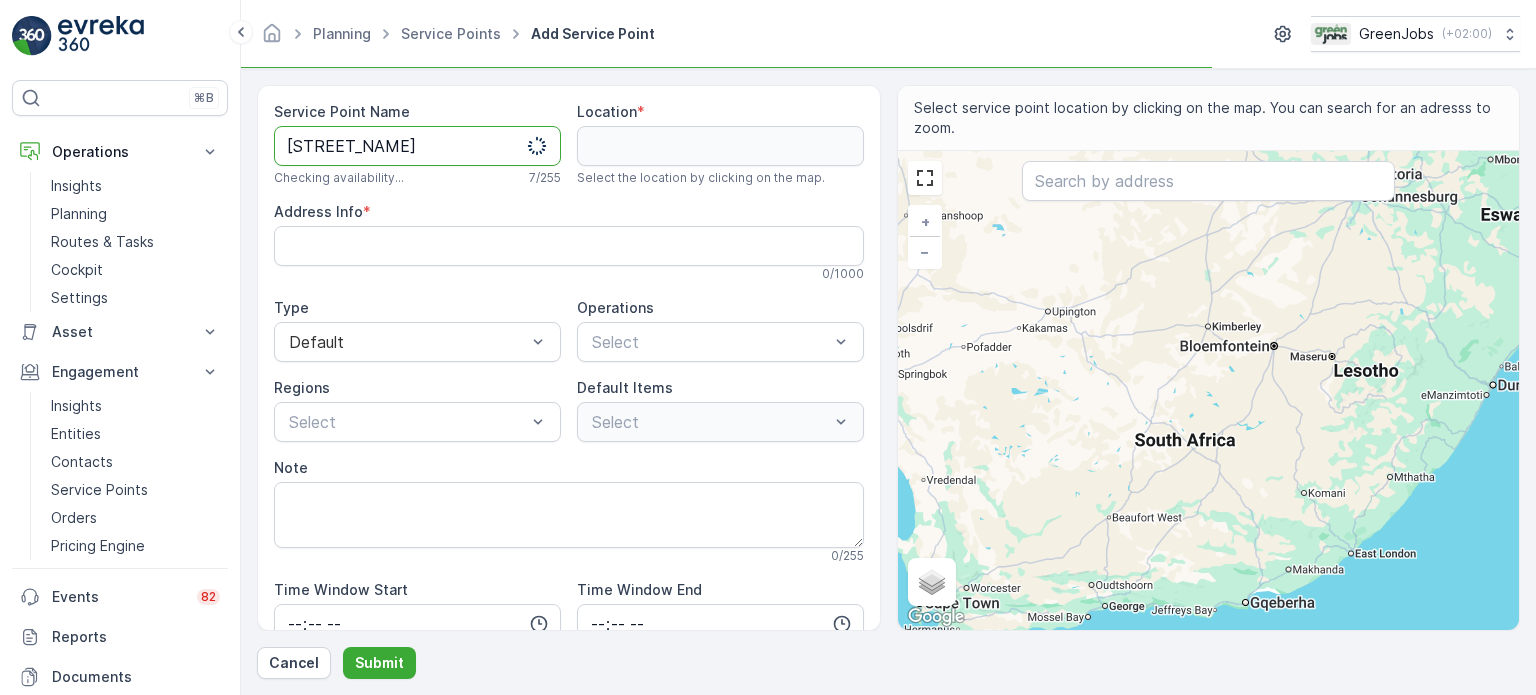 type 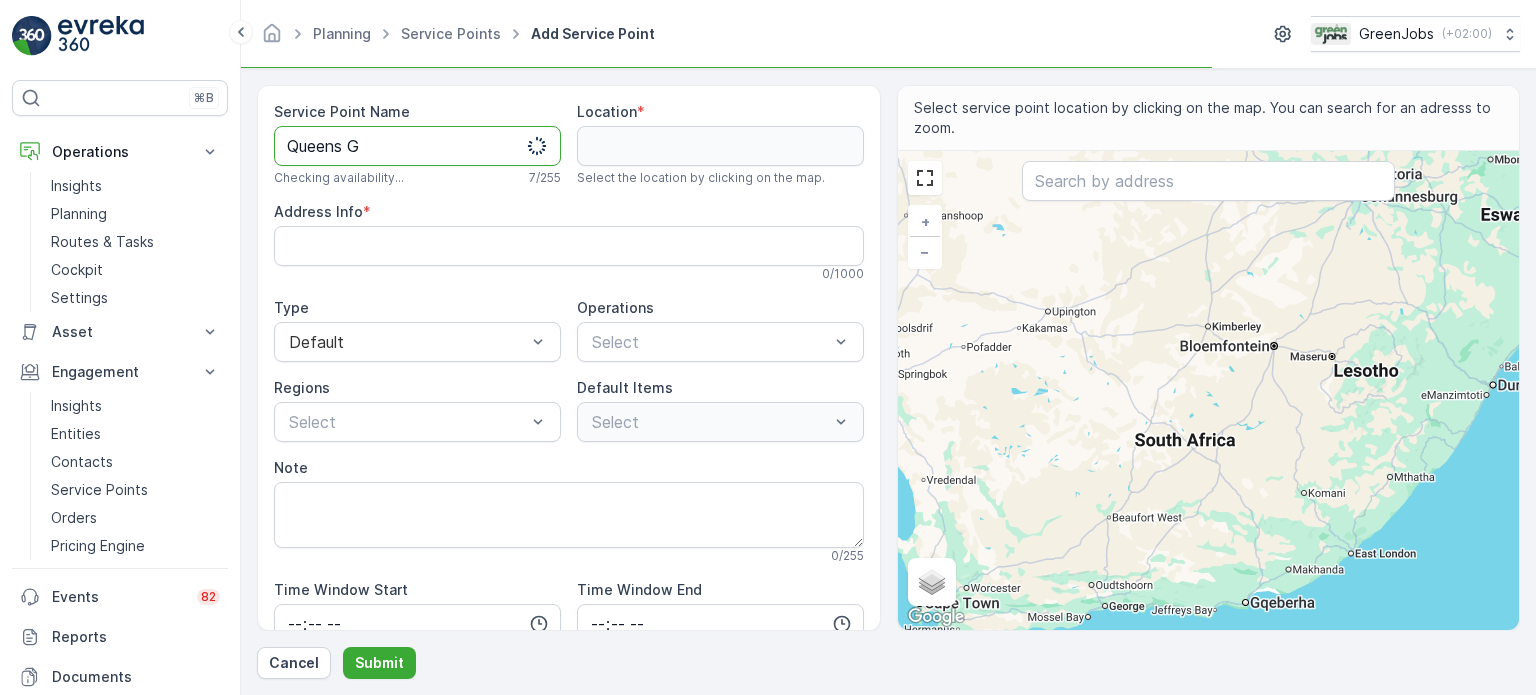 type 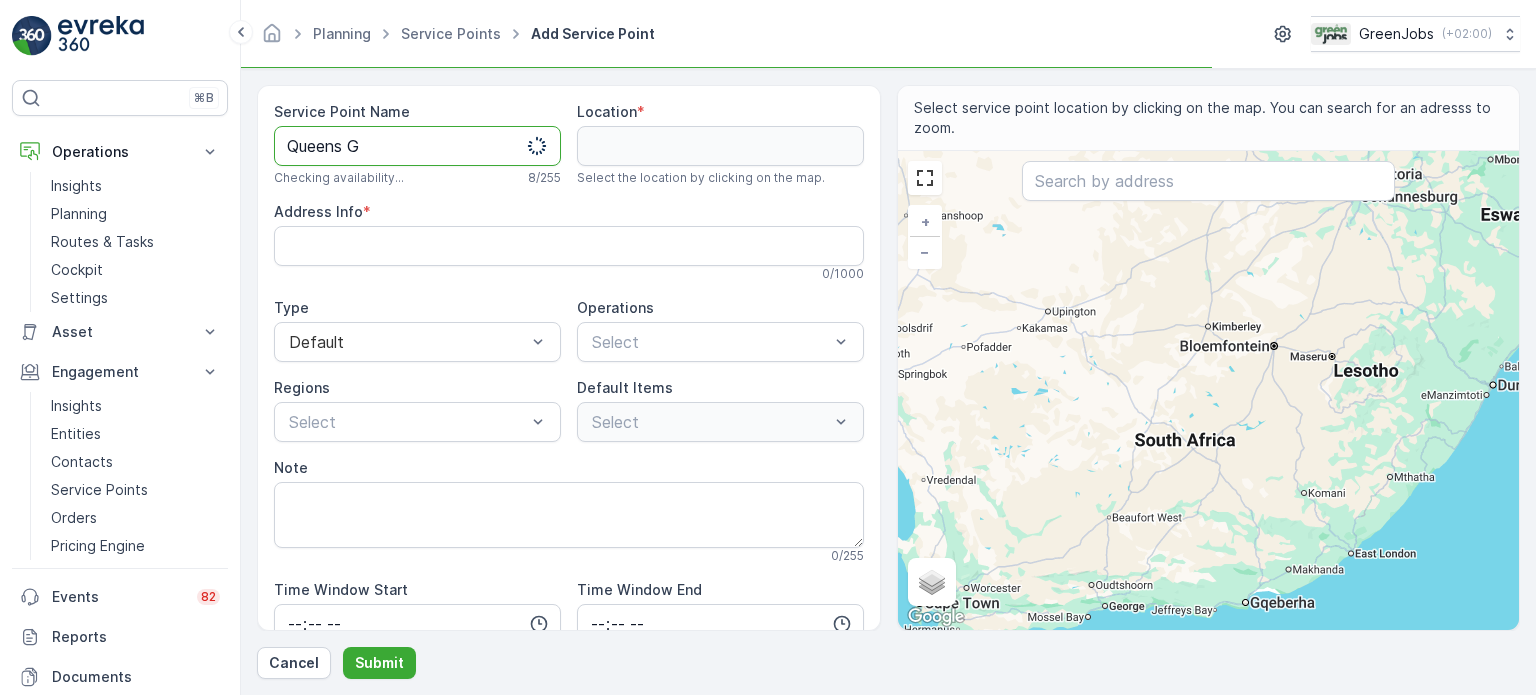 type on "[STREET_NAME]" 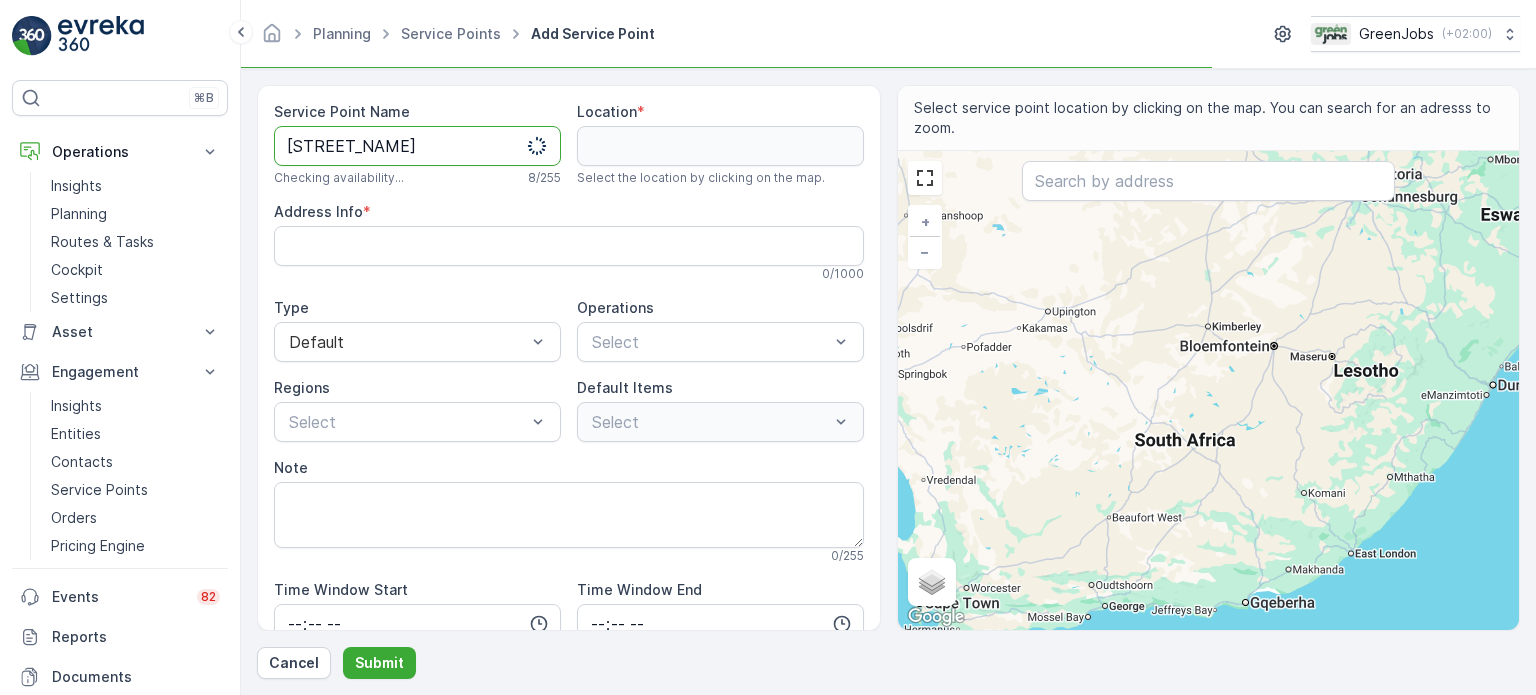 type 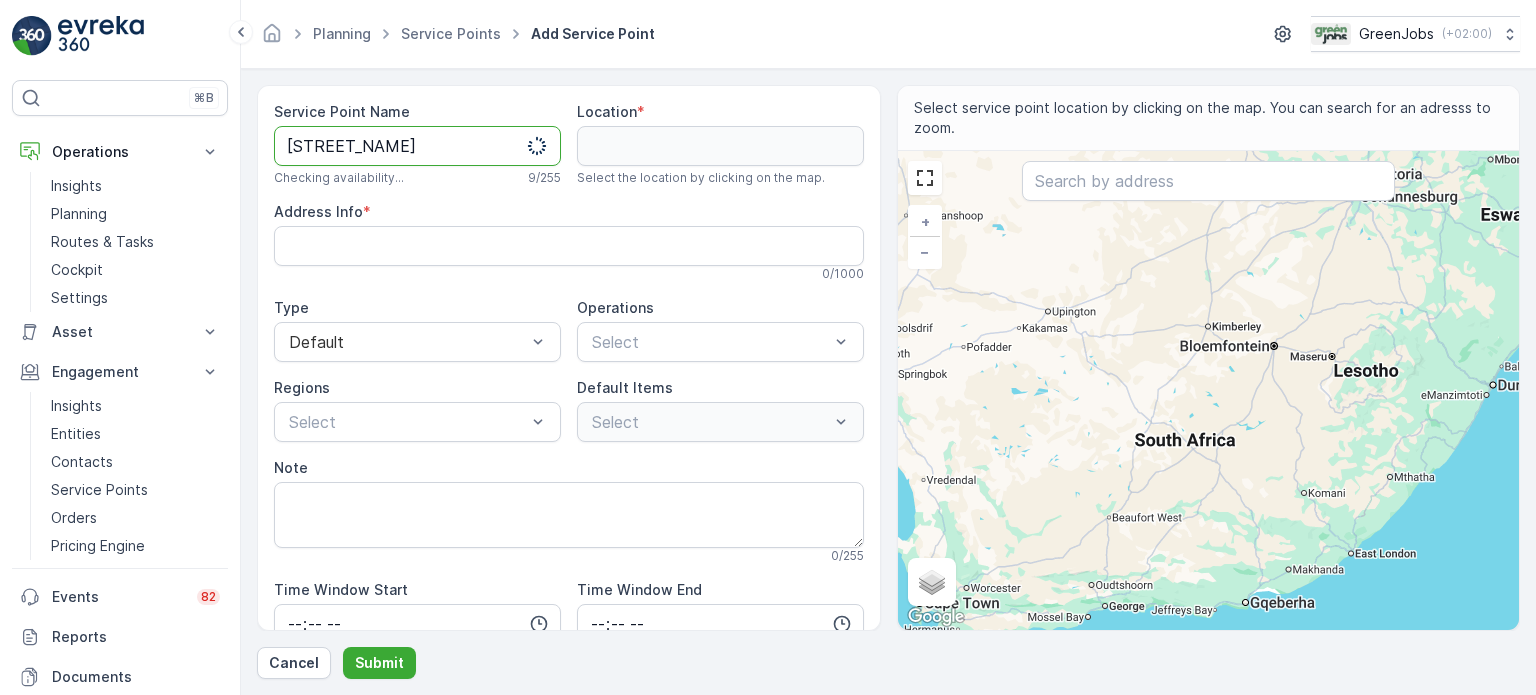 type on "[AREA]" 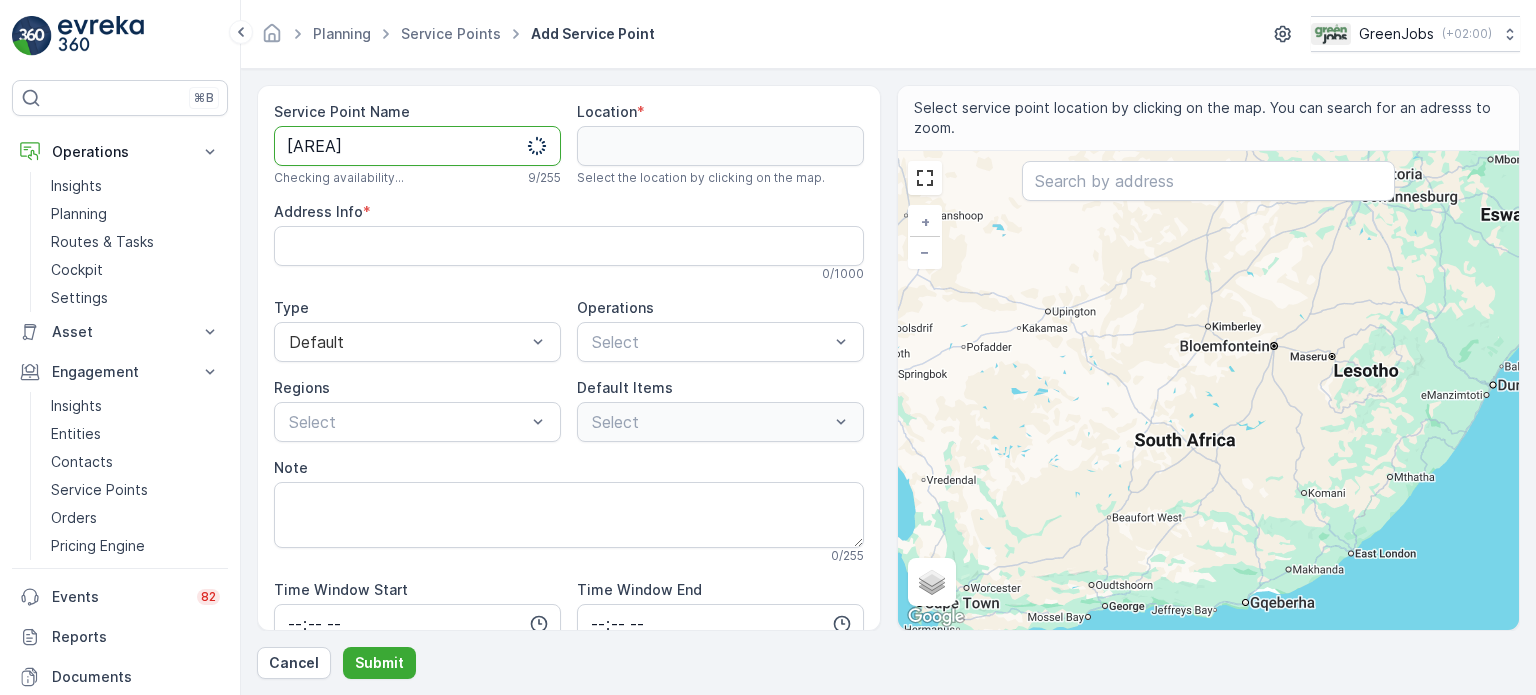 type 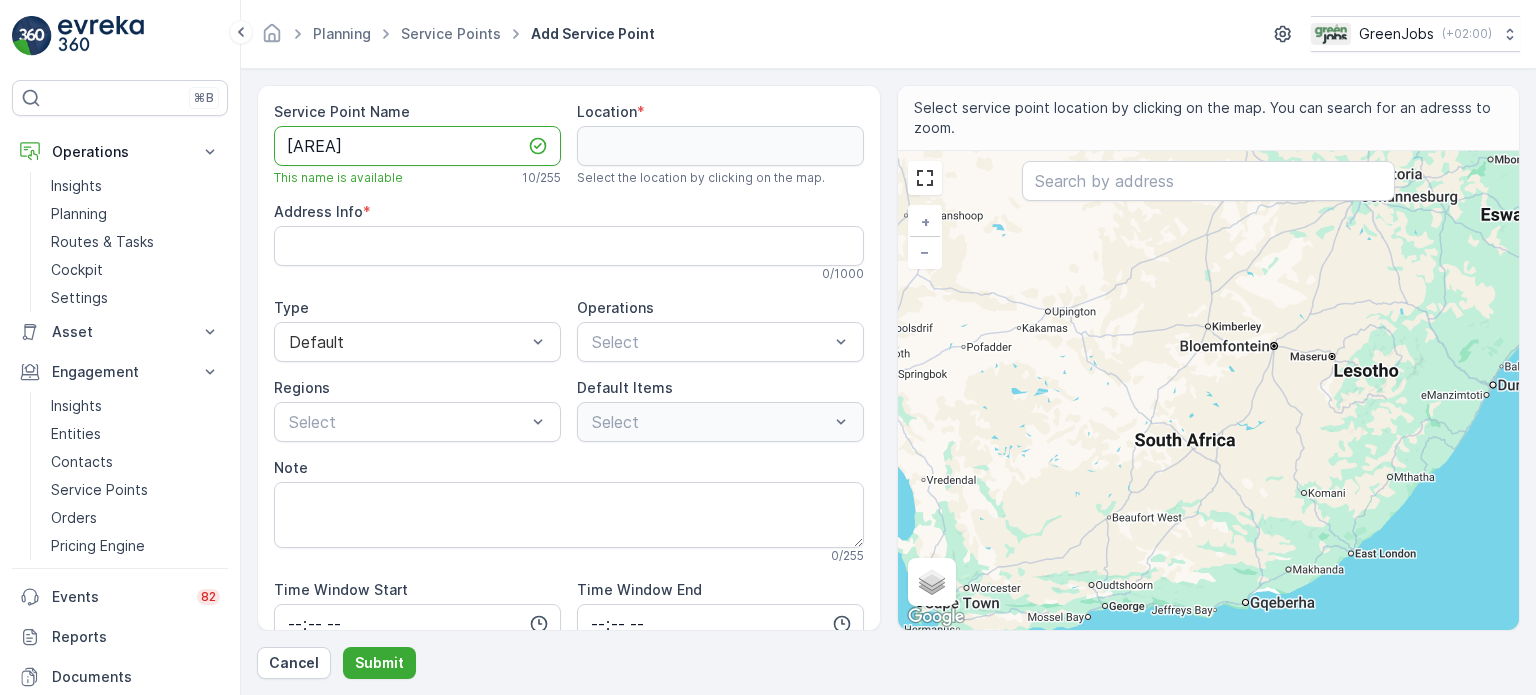 type on "[AREA]" 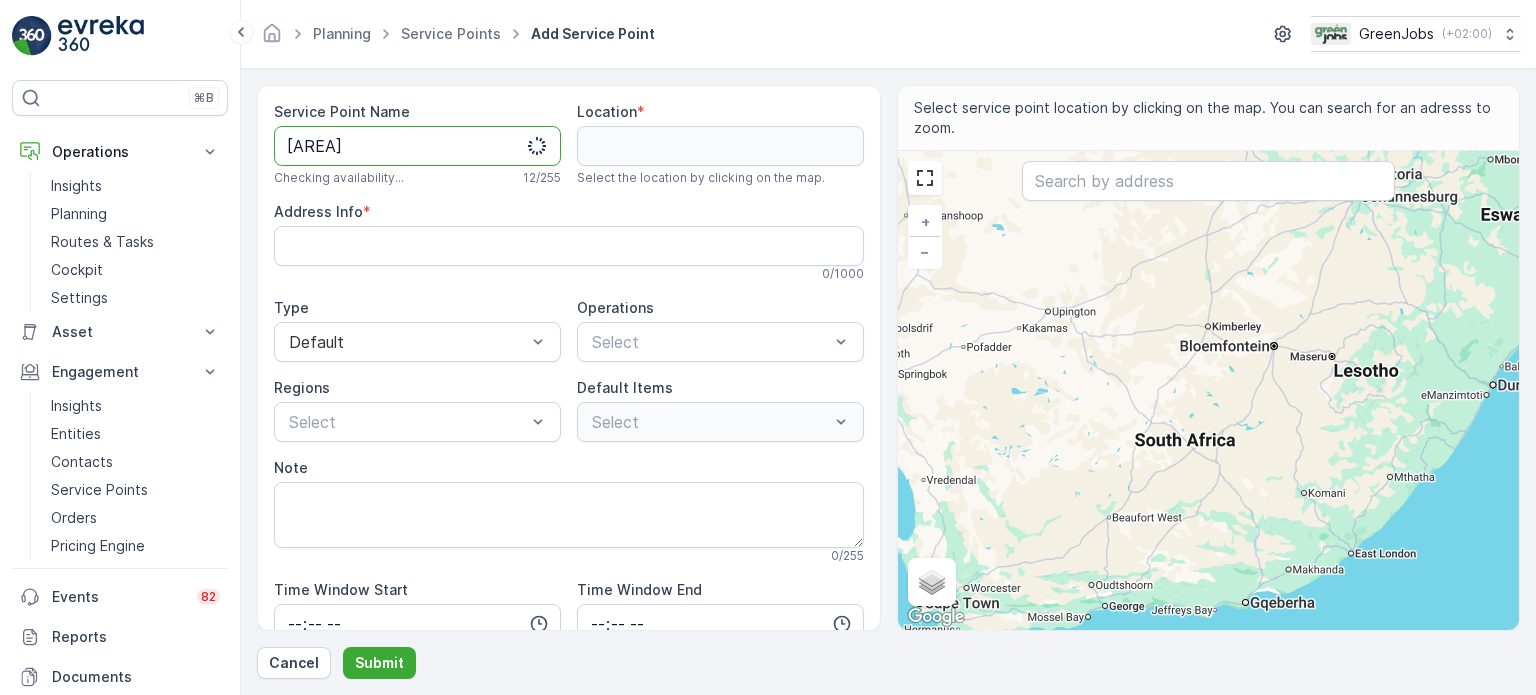 type on "[AREA]" 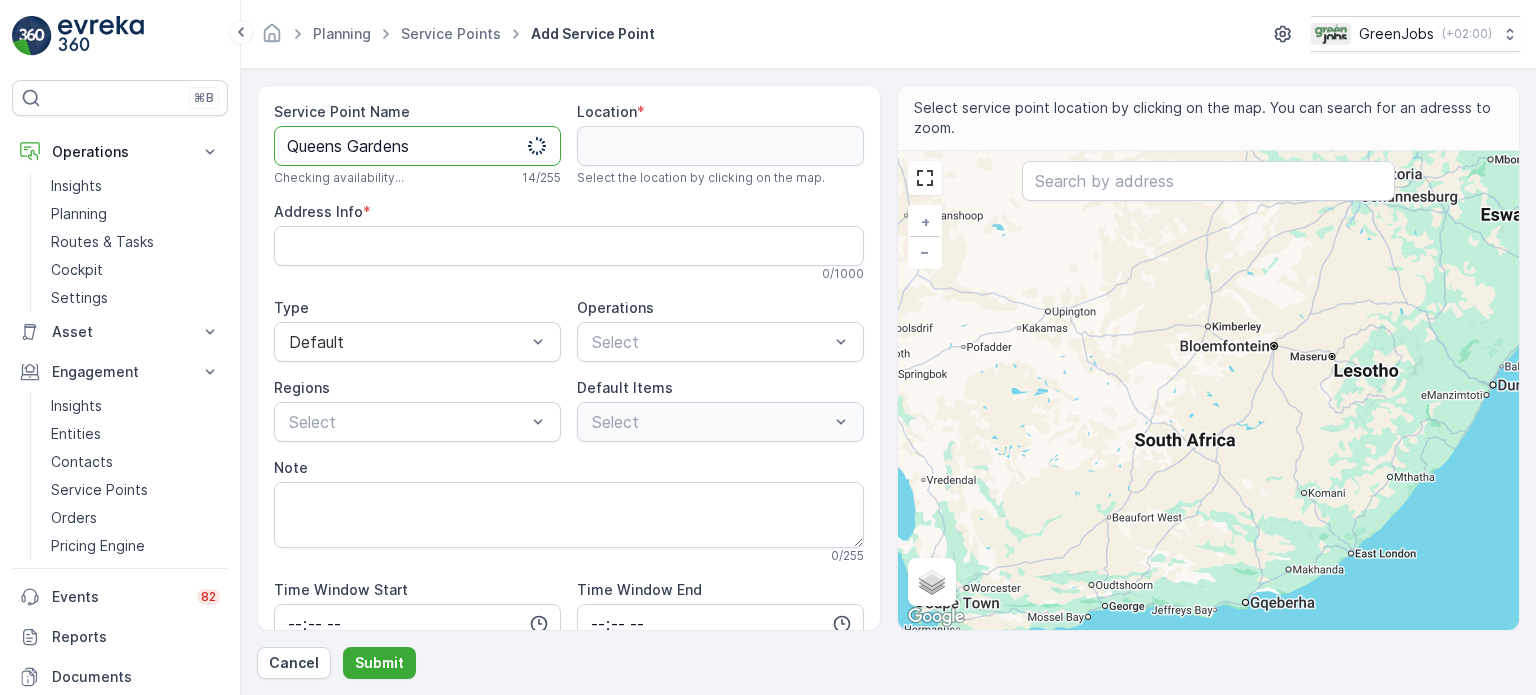 type 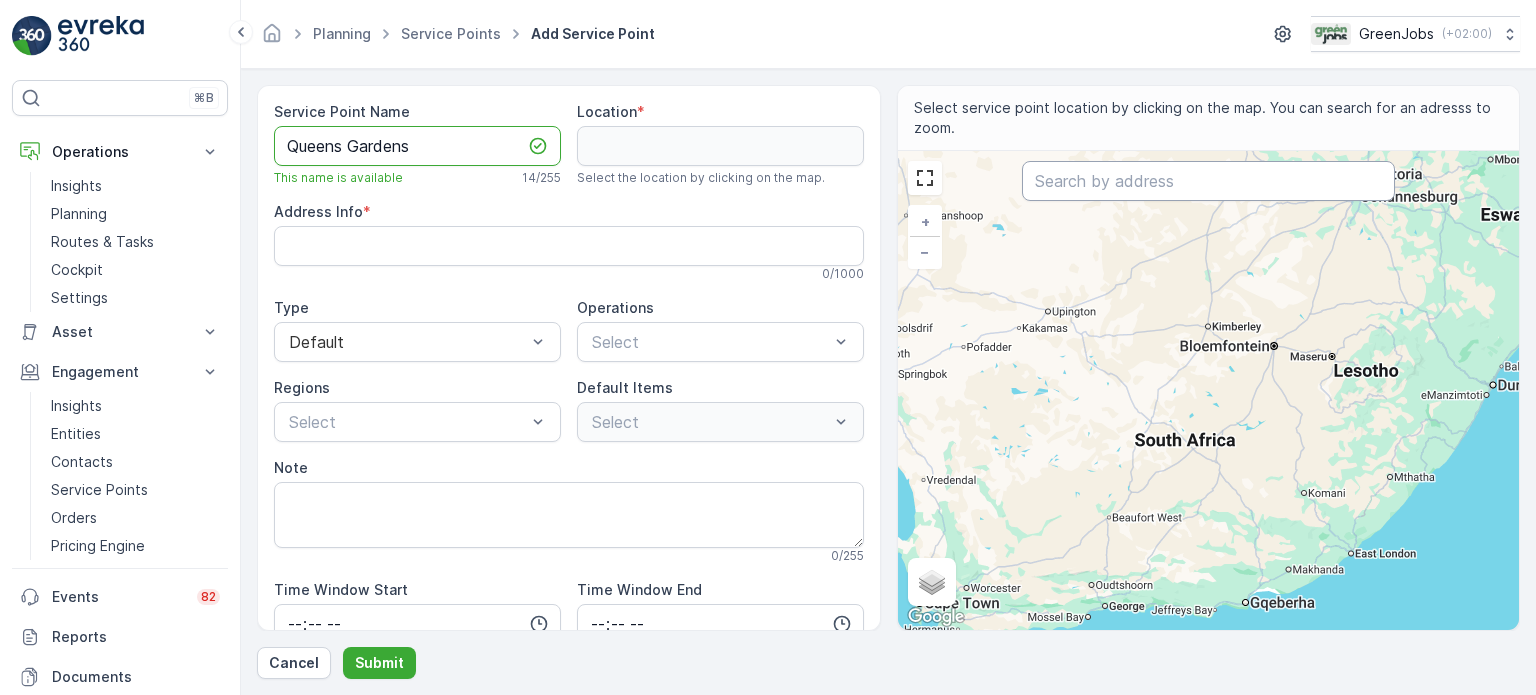 type on "Queens Gardens" 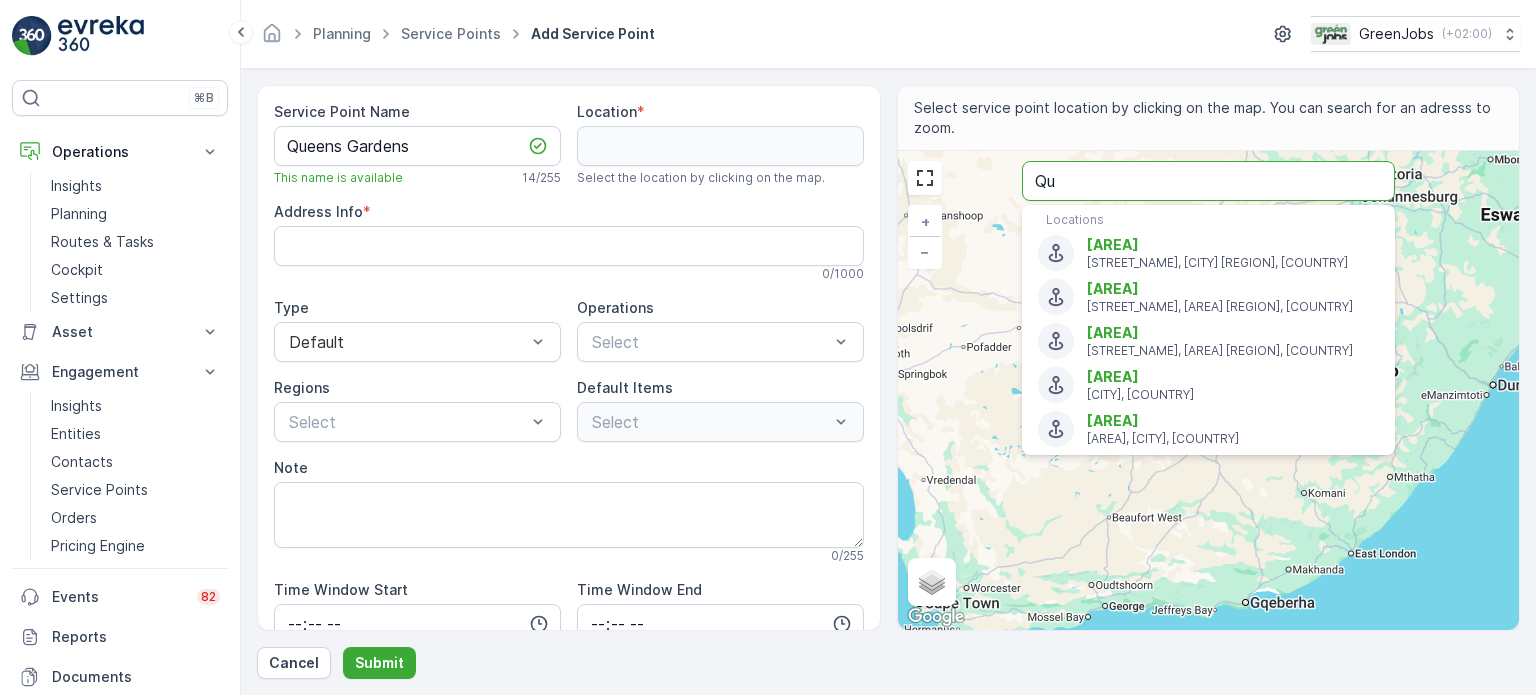 type on "Q" 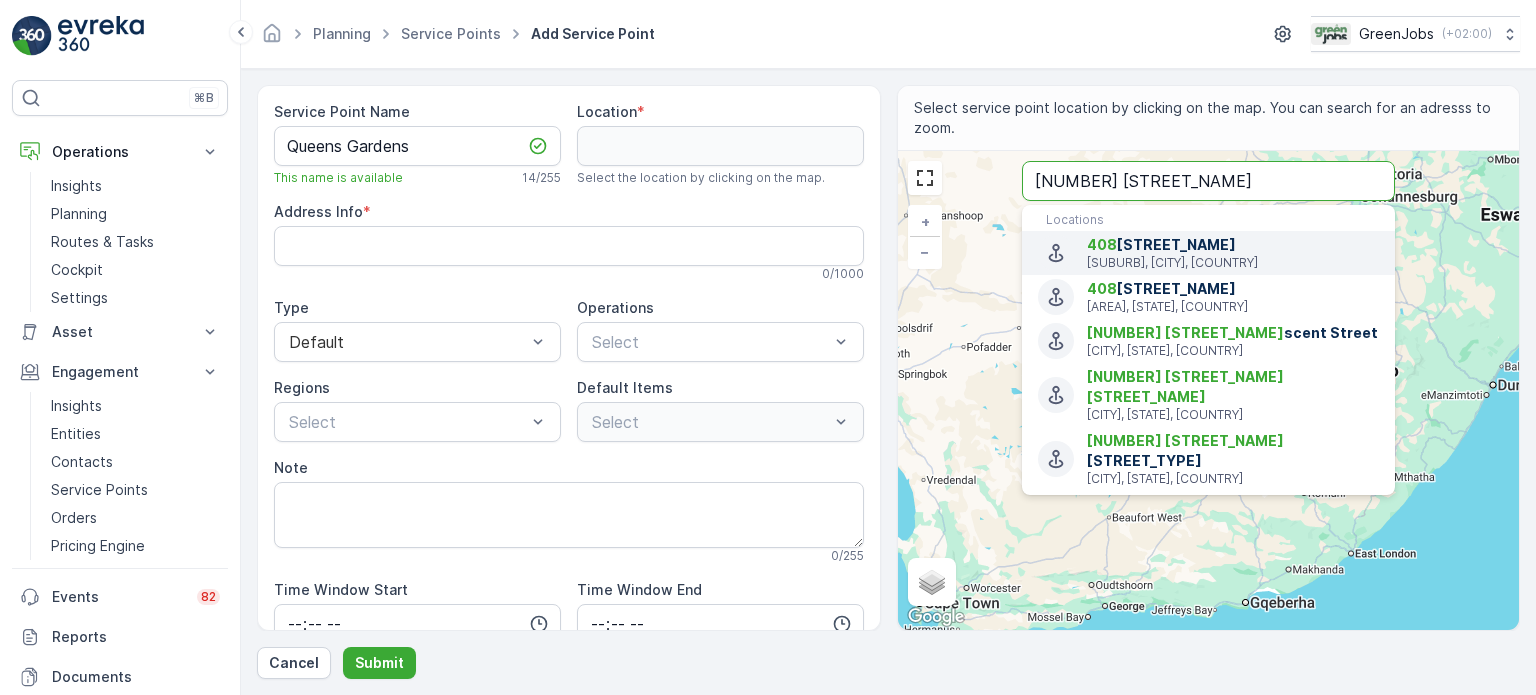 type on "[NUMBER] [STREET_NAME]" 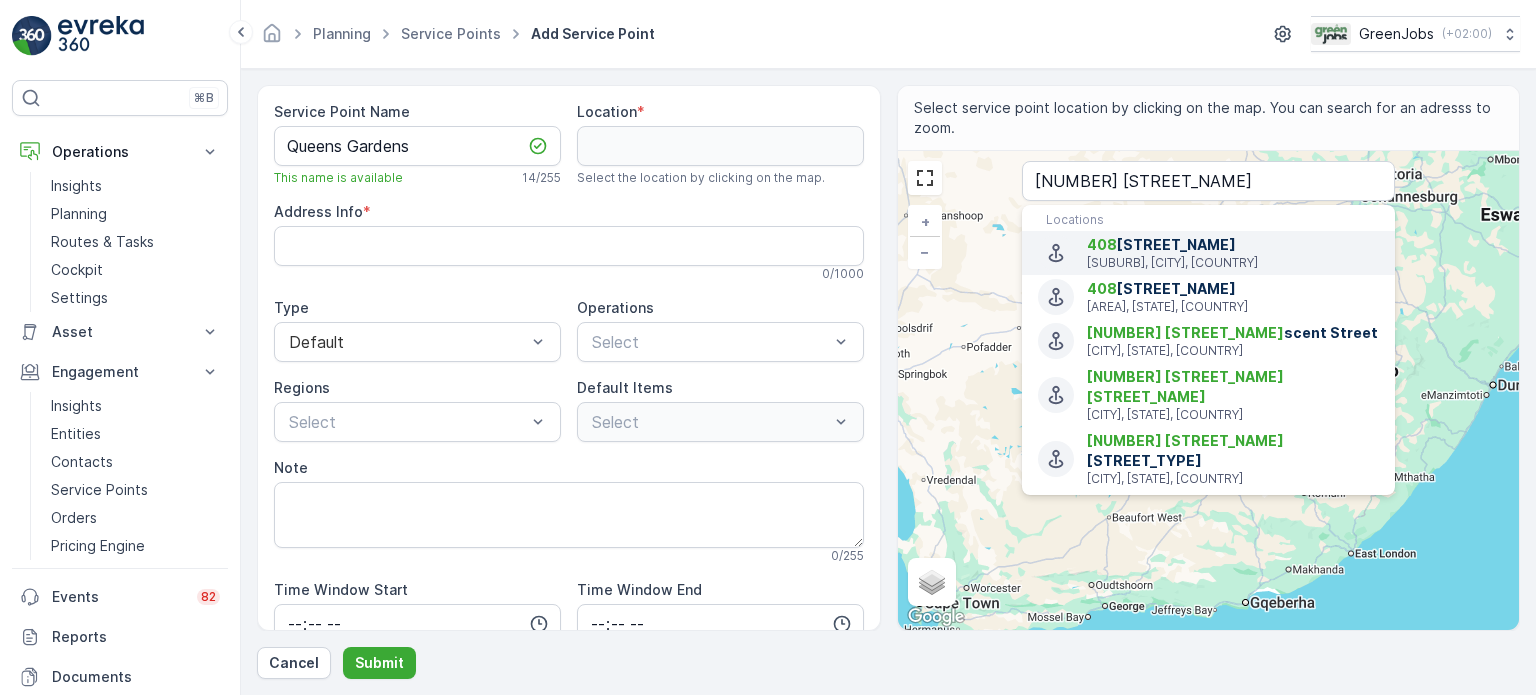 click on "[SUBURB], [CITY], [COUNTRY]" at bounding box center (1233, 263) 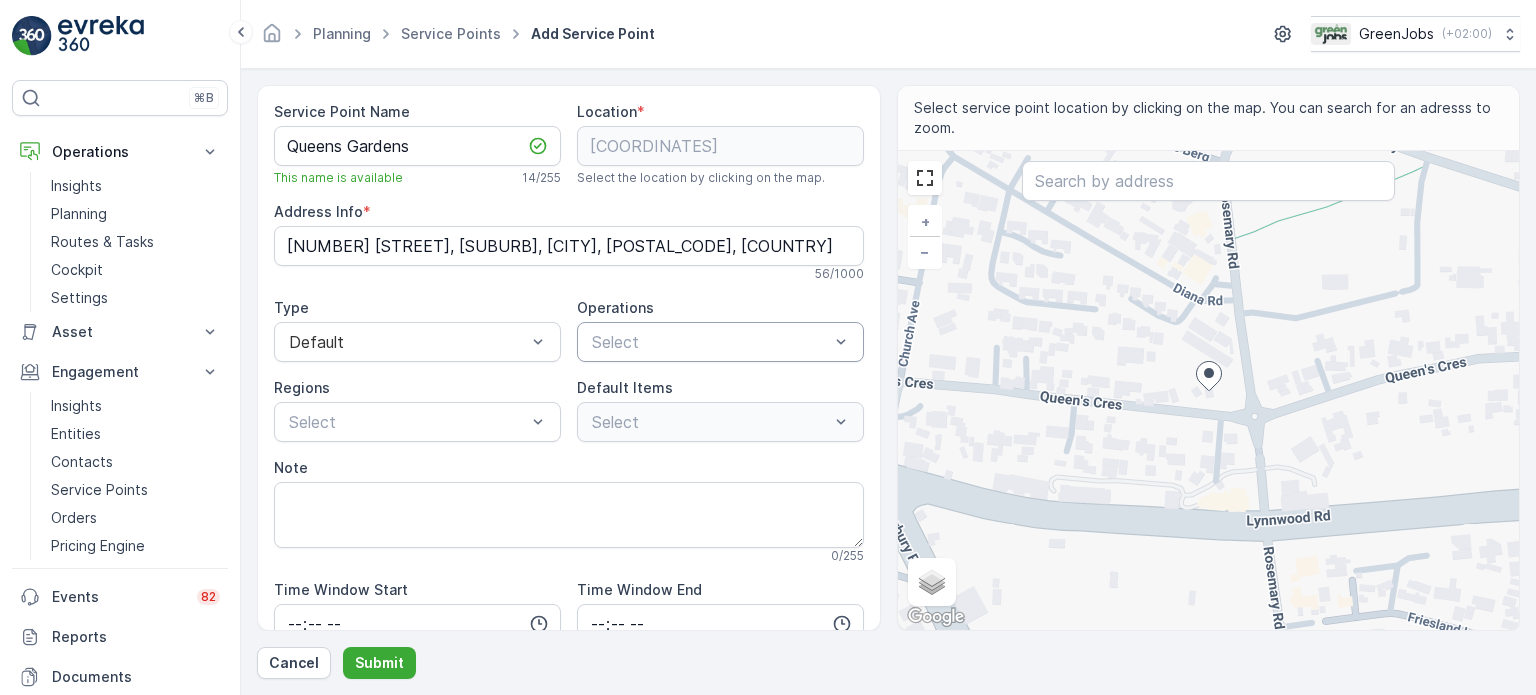 click at bounding box center (710, 342) 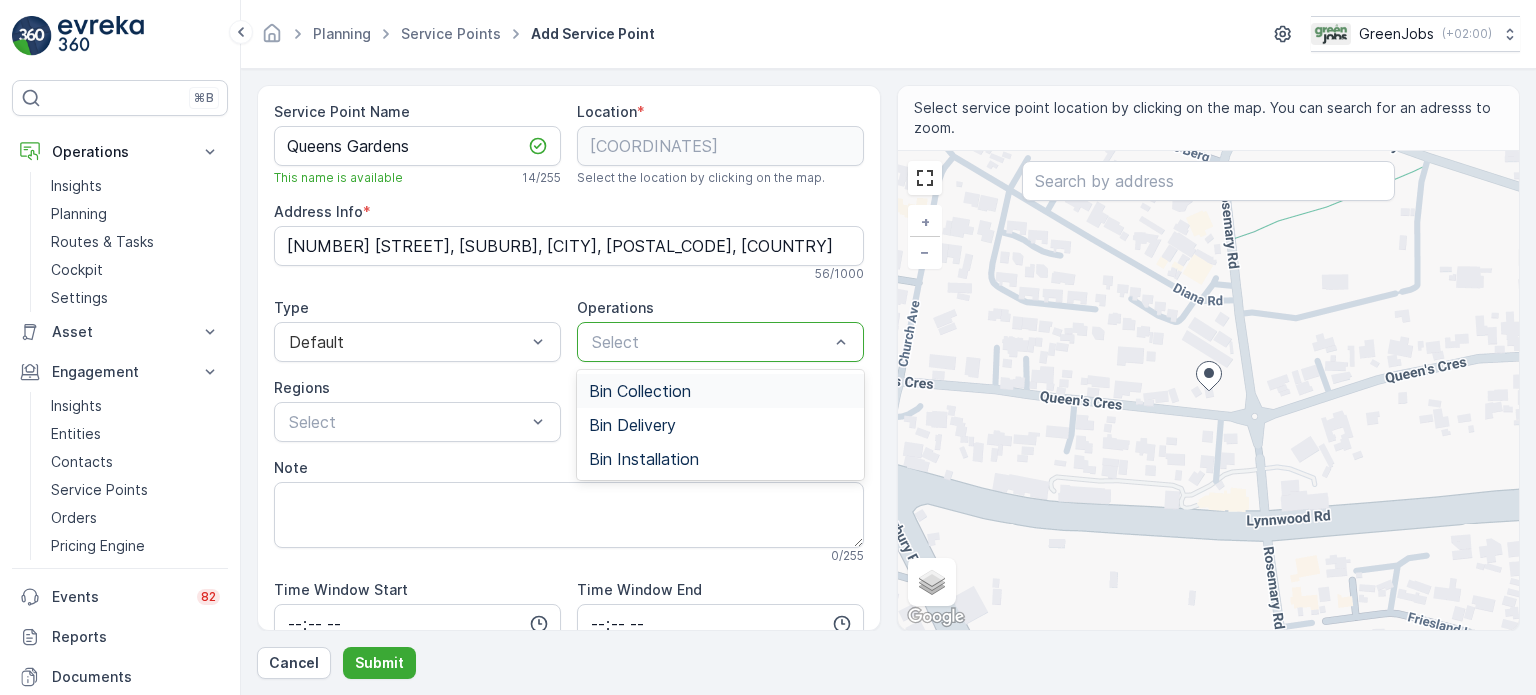 click on "Bin Collection" at bounding box center [640, 391] 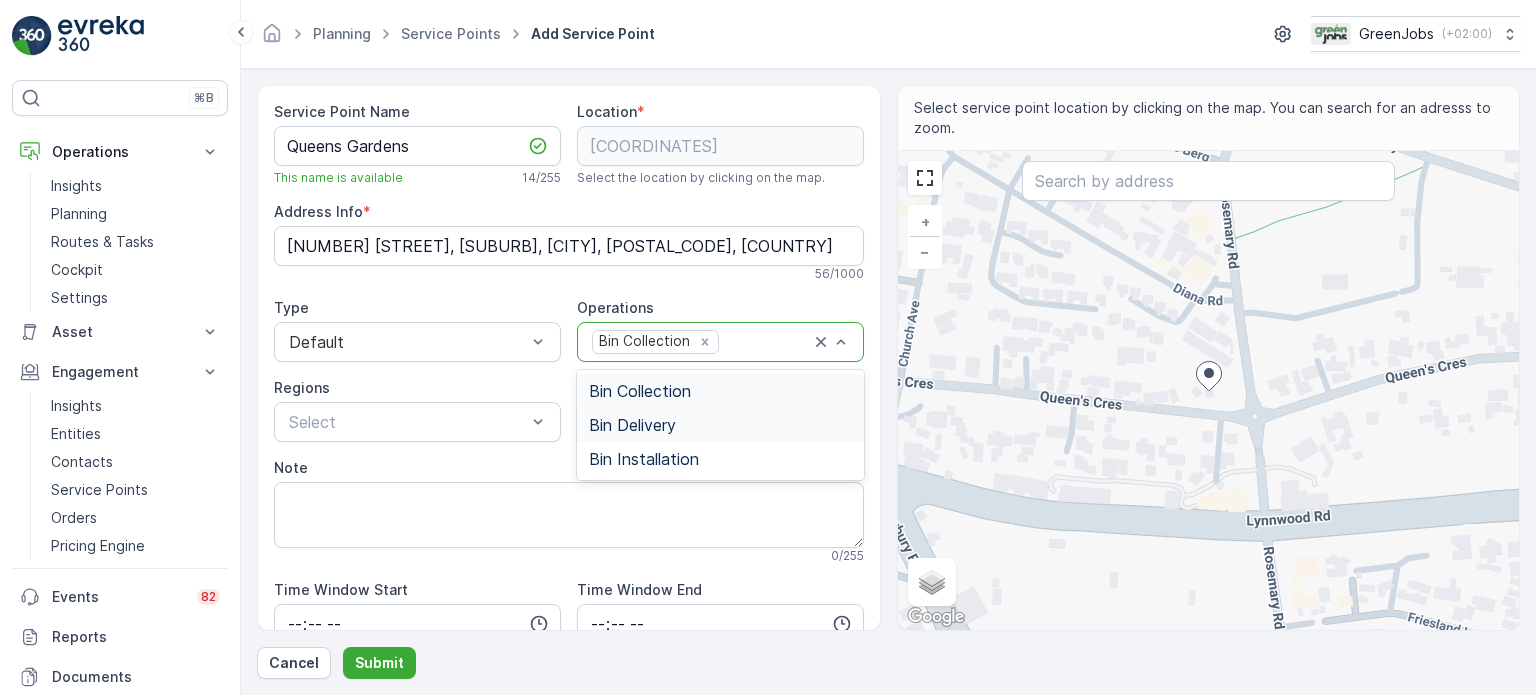 drag, startPoint x: 651, startPoint y: 418, endPoint x: 753, endPoint y: 374, distance: 111.085556 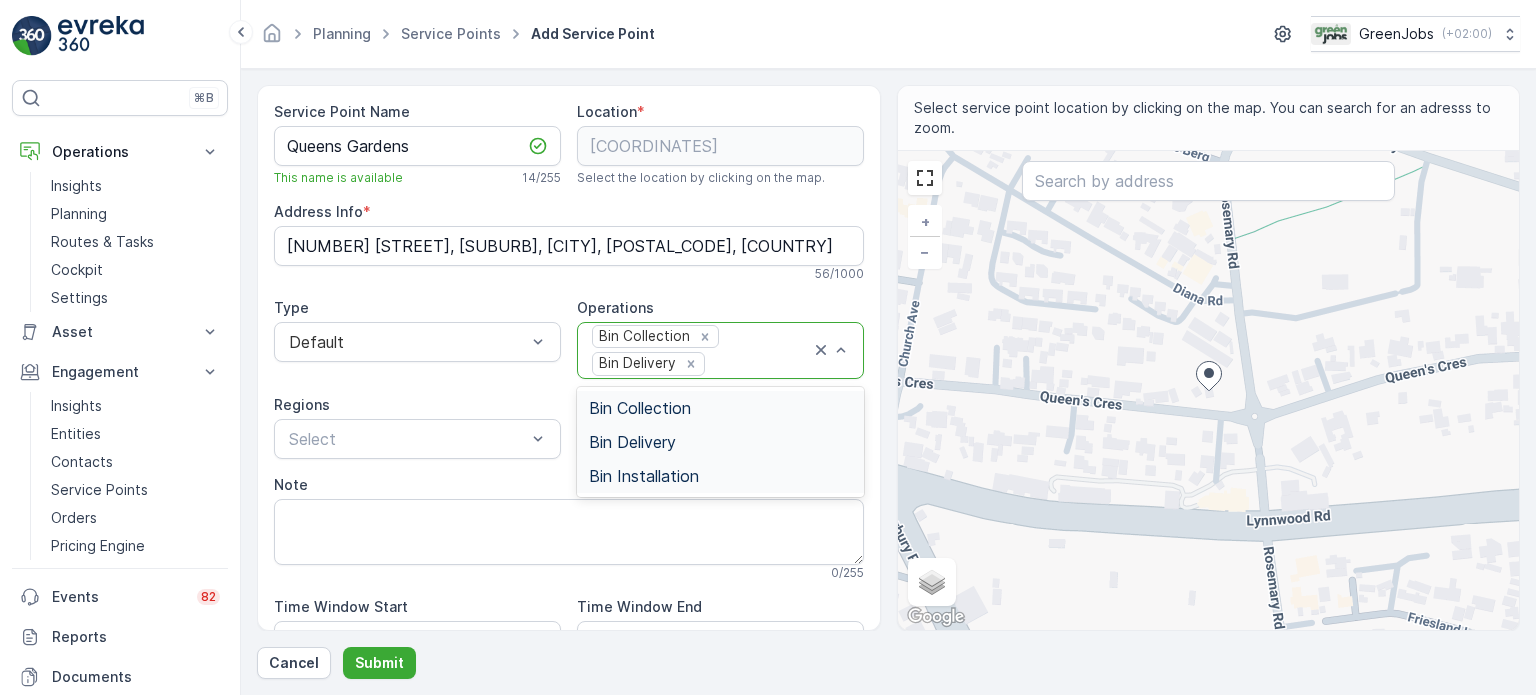 click on "Bin Installation" at bounding box center [644, 476] 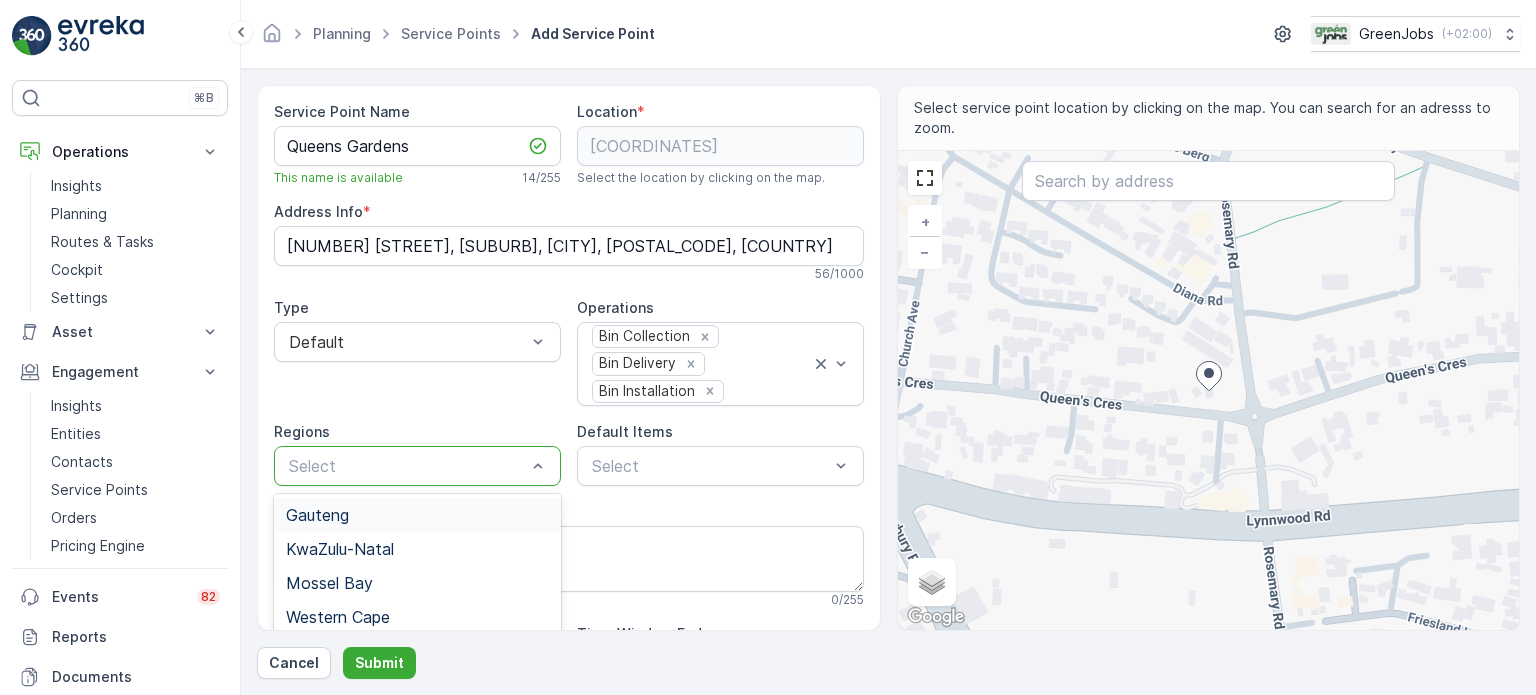 click on "Gauteng" at bounding box center (317, 515) 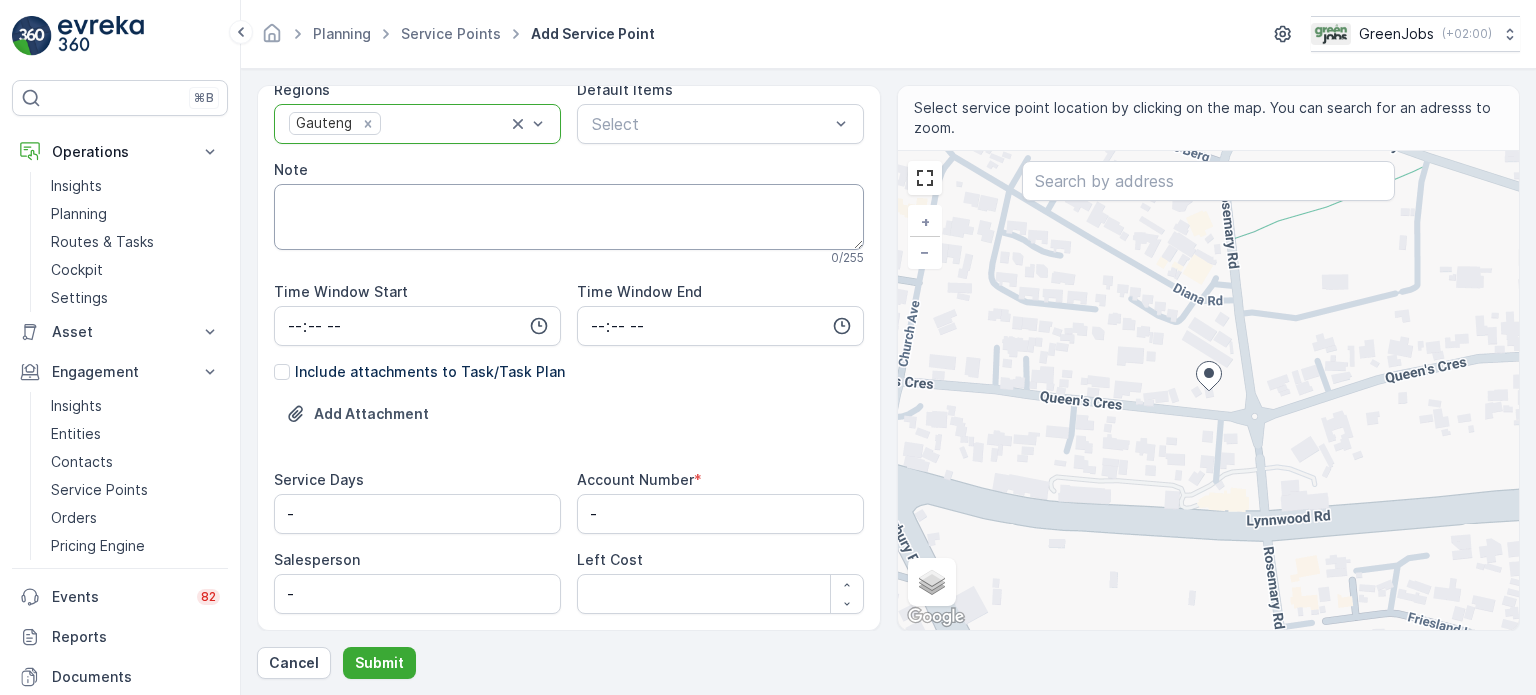 scroll, scrollTop: 400, scrollLeft: 0, axis: vertical 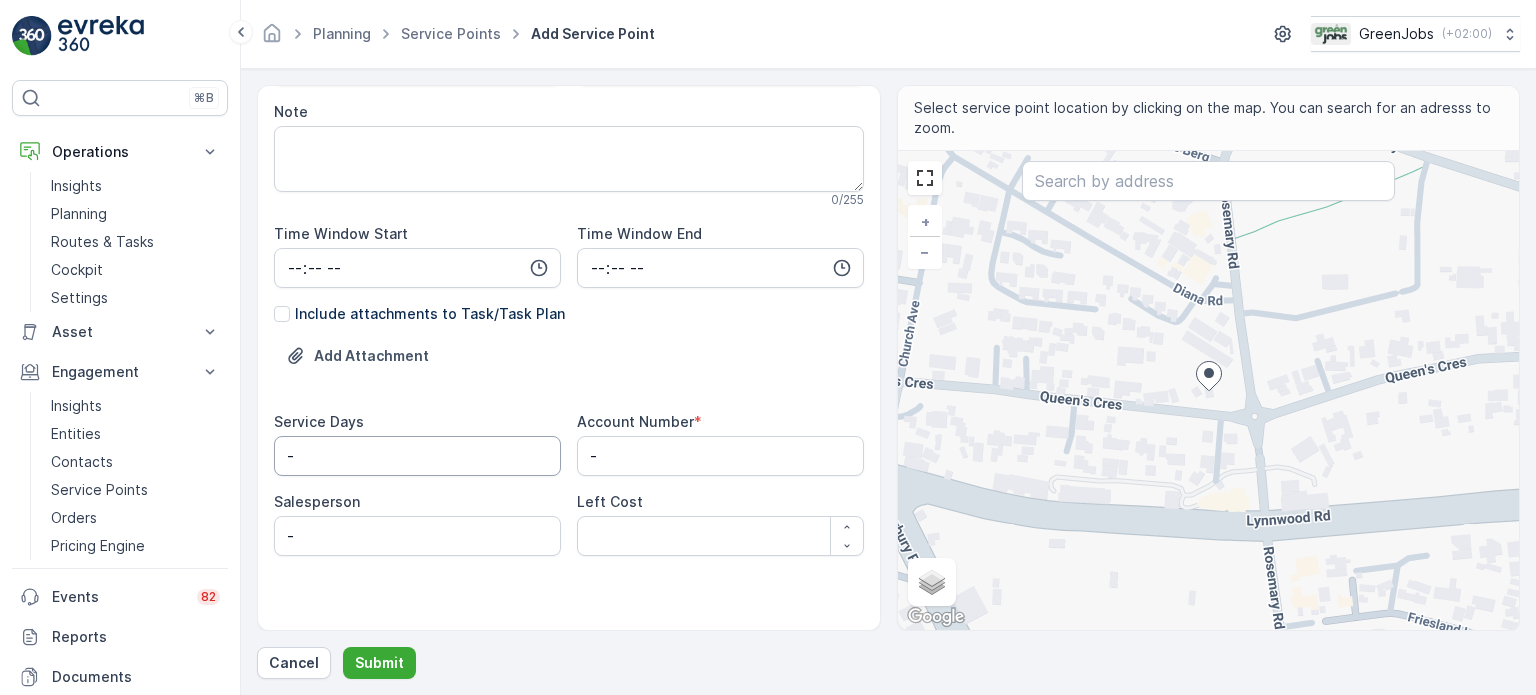 click on "-" at bounding box center (417, 456) 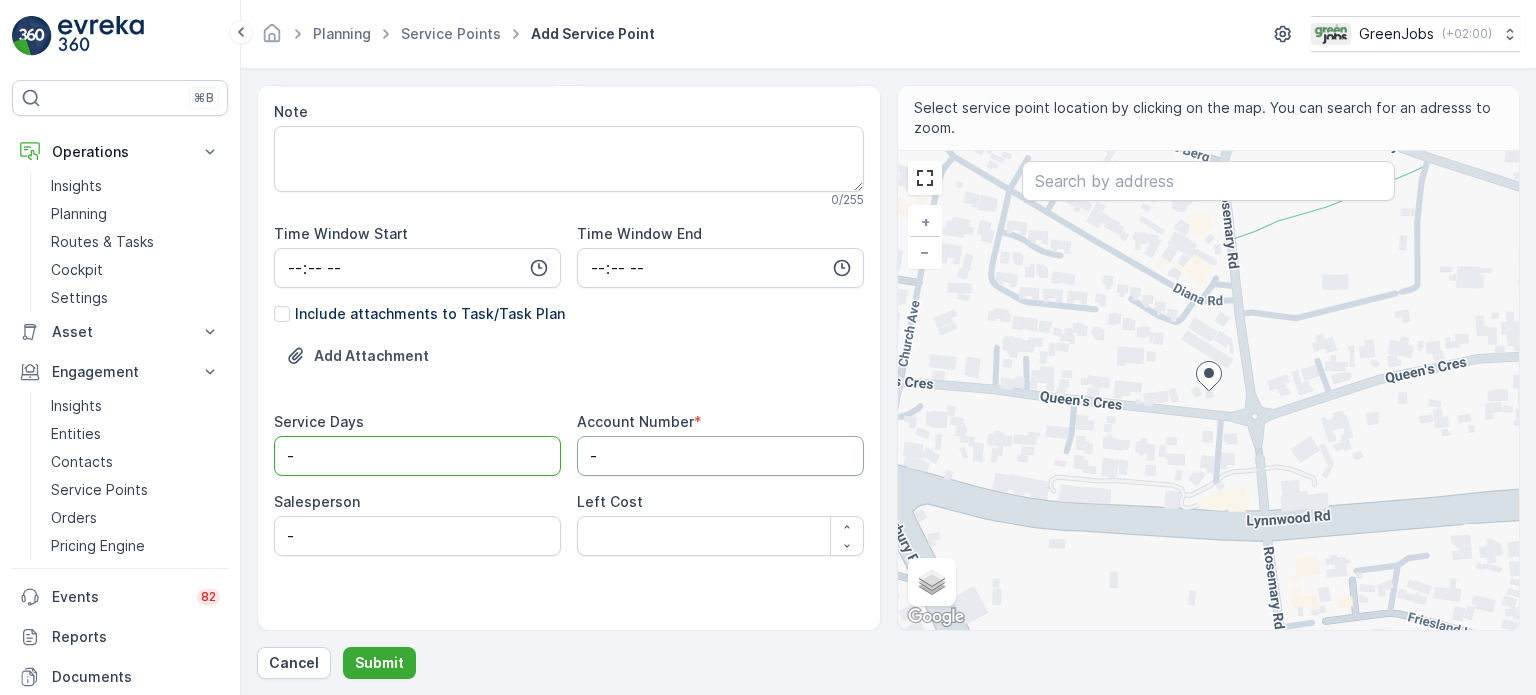 click on "-" at bounding box center [720, 456] 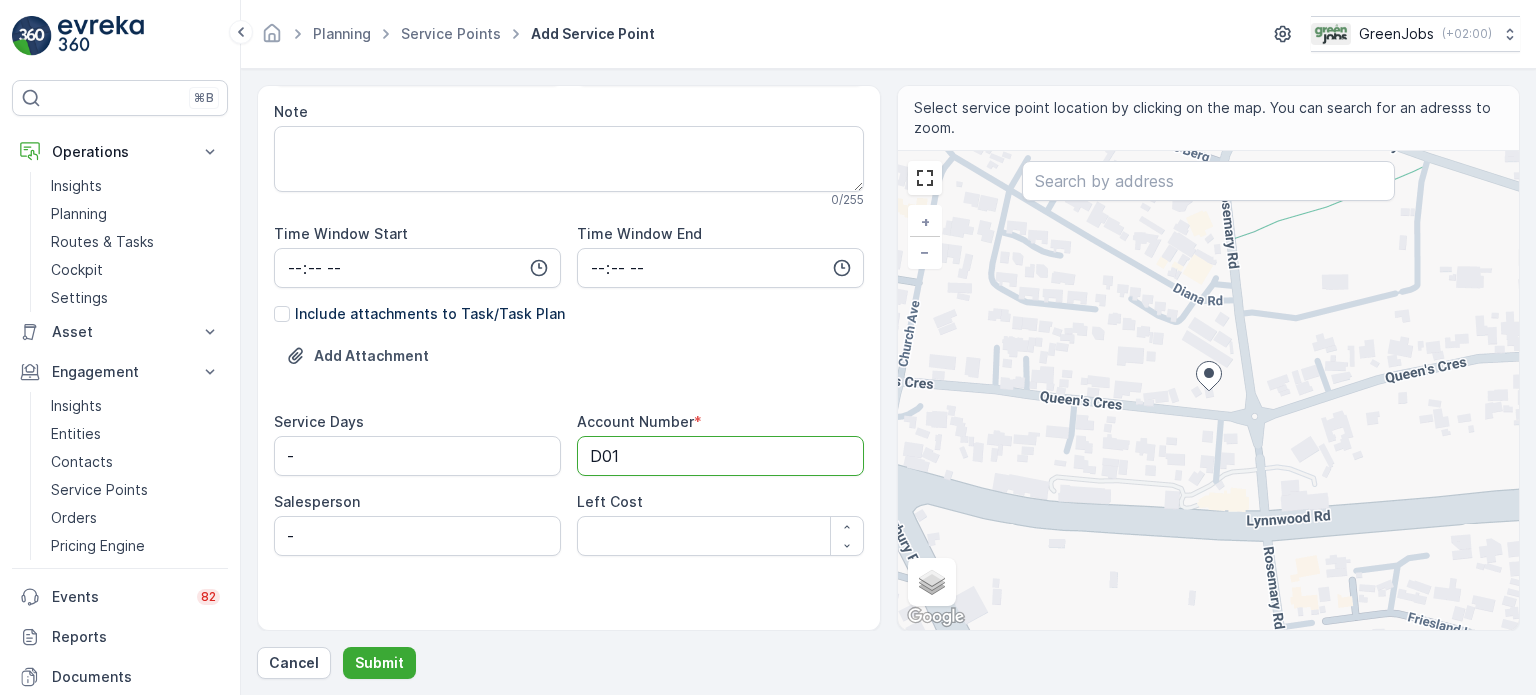 type on "D014" 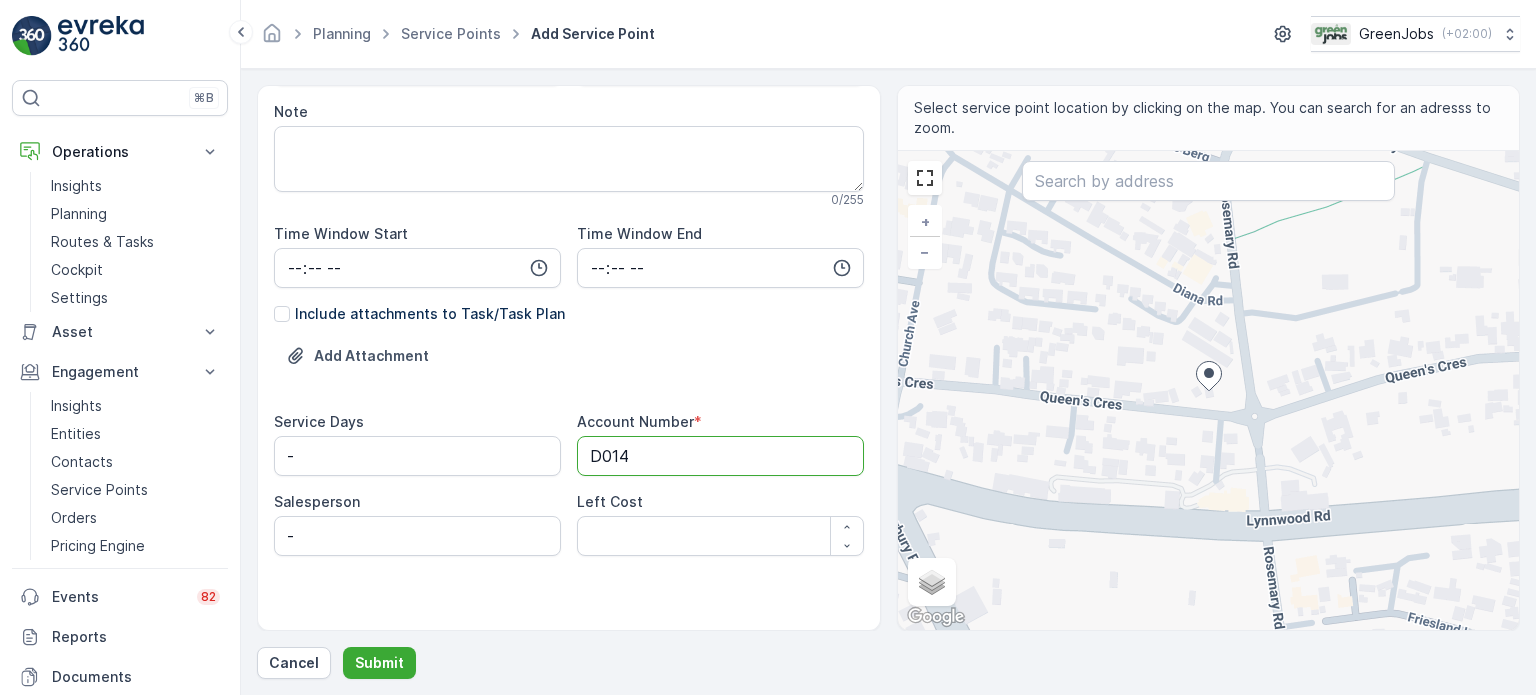type 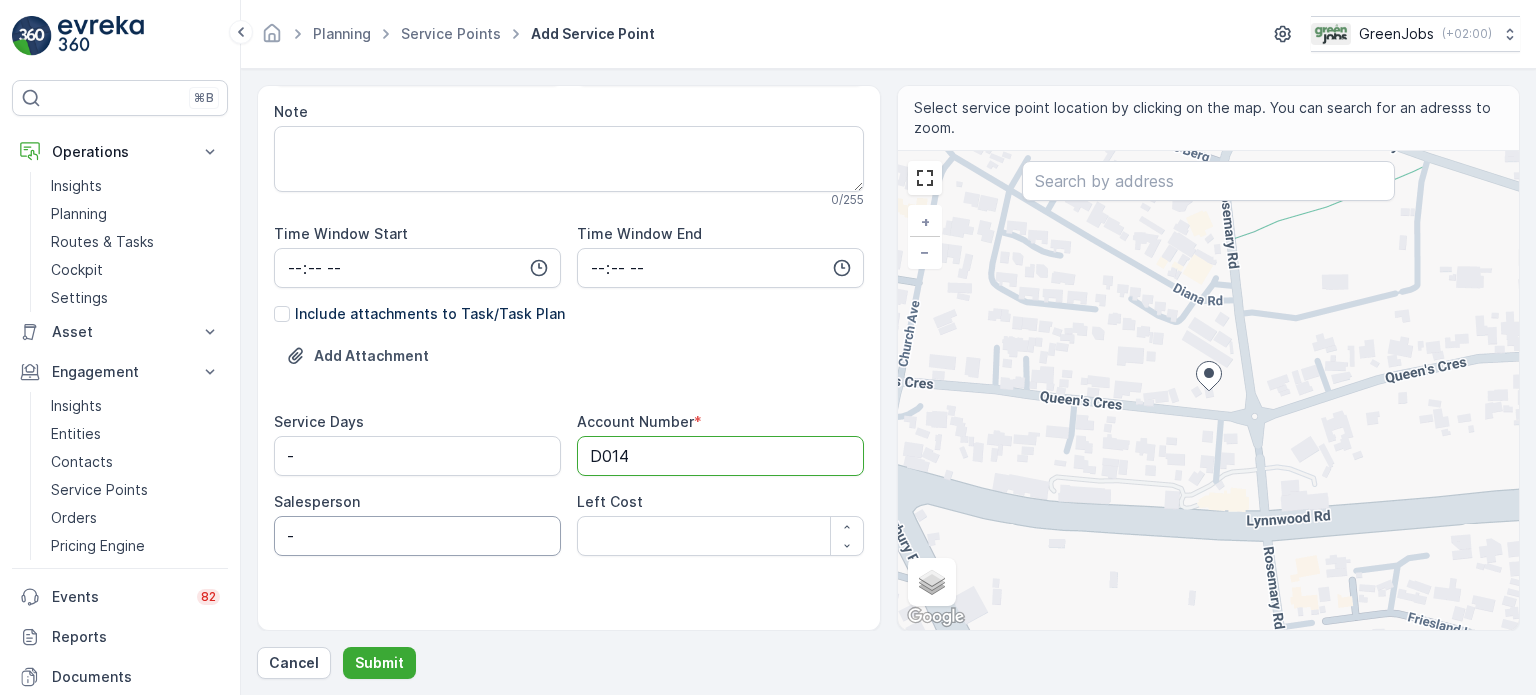 type on "D014" 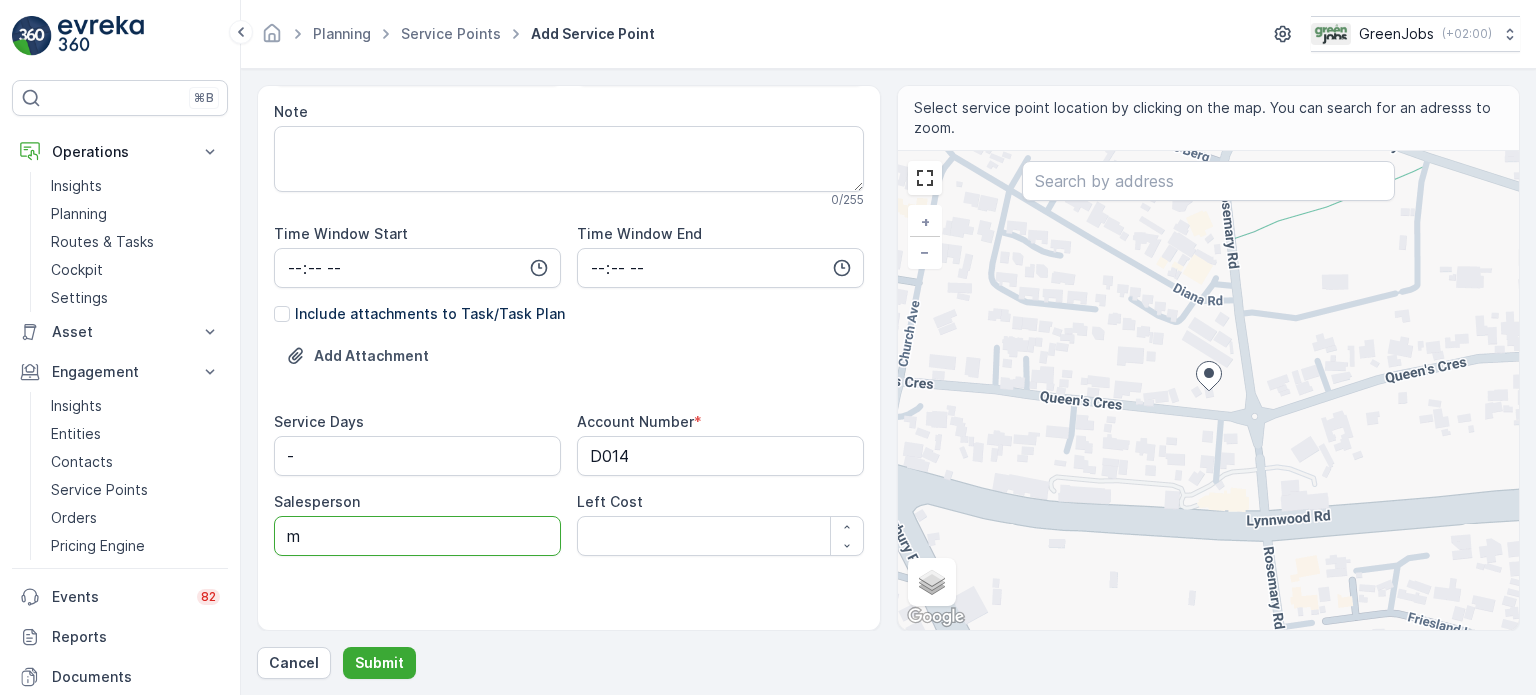 type on "Marius Oosthuizen" 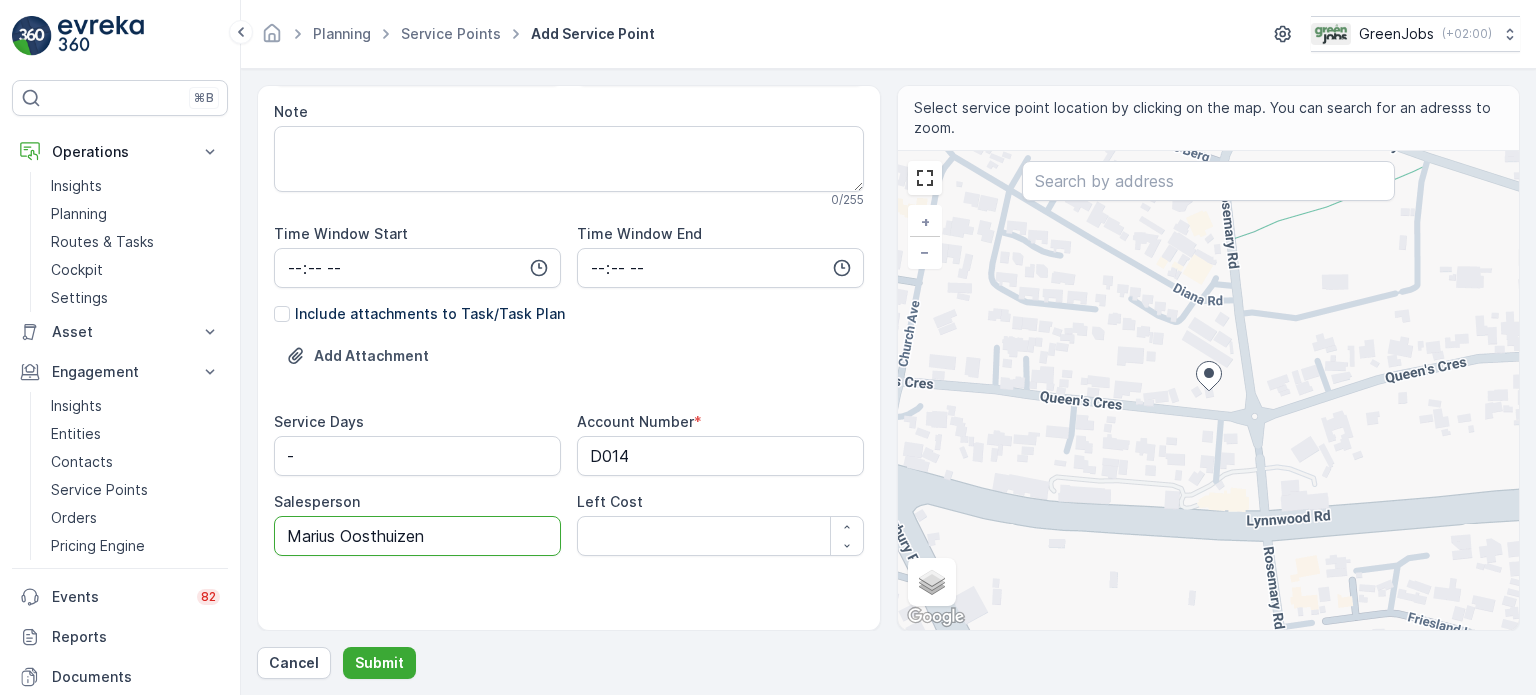 scroll, scrollTop: 402, scrollLeft: 0, axis: vertical 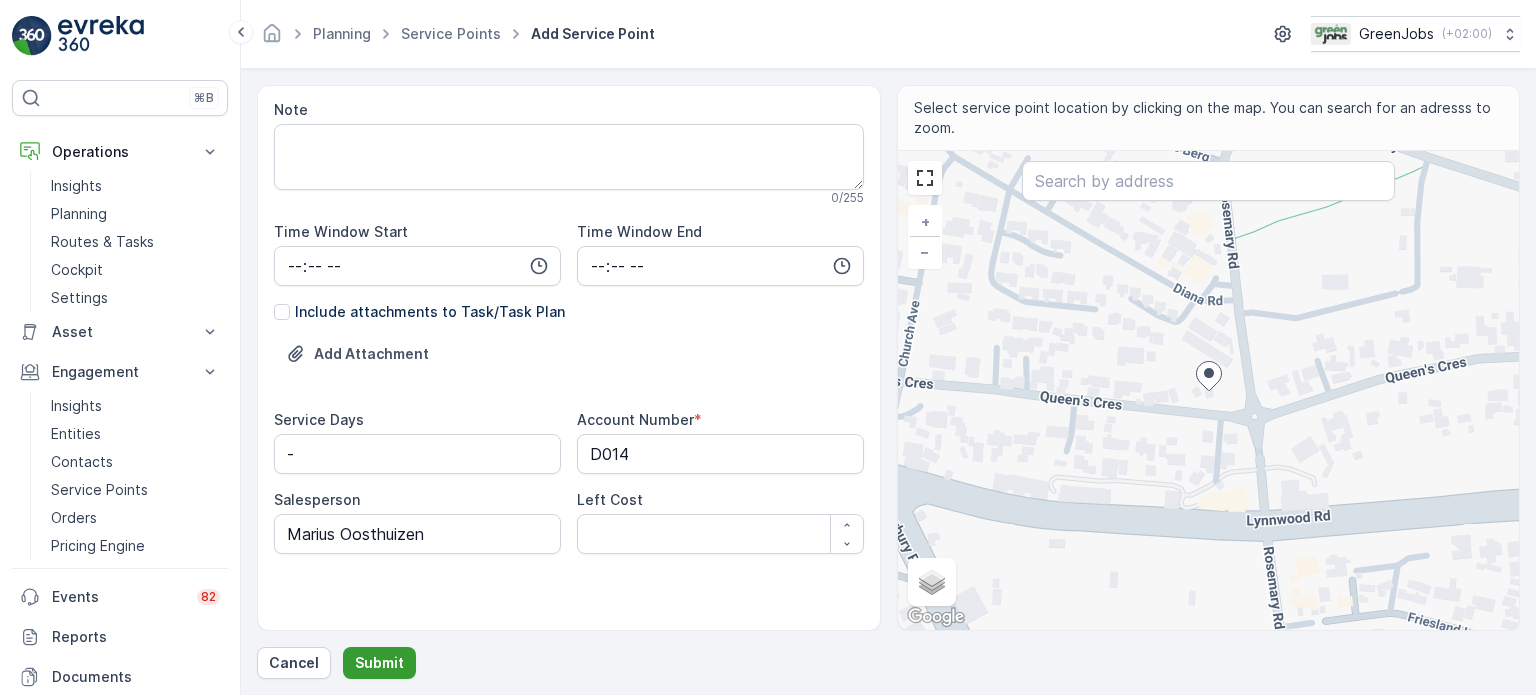 click on "Submit" at bounding box center (379, 663) 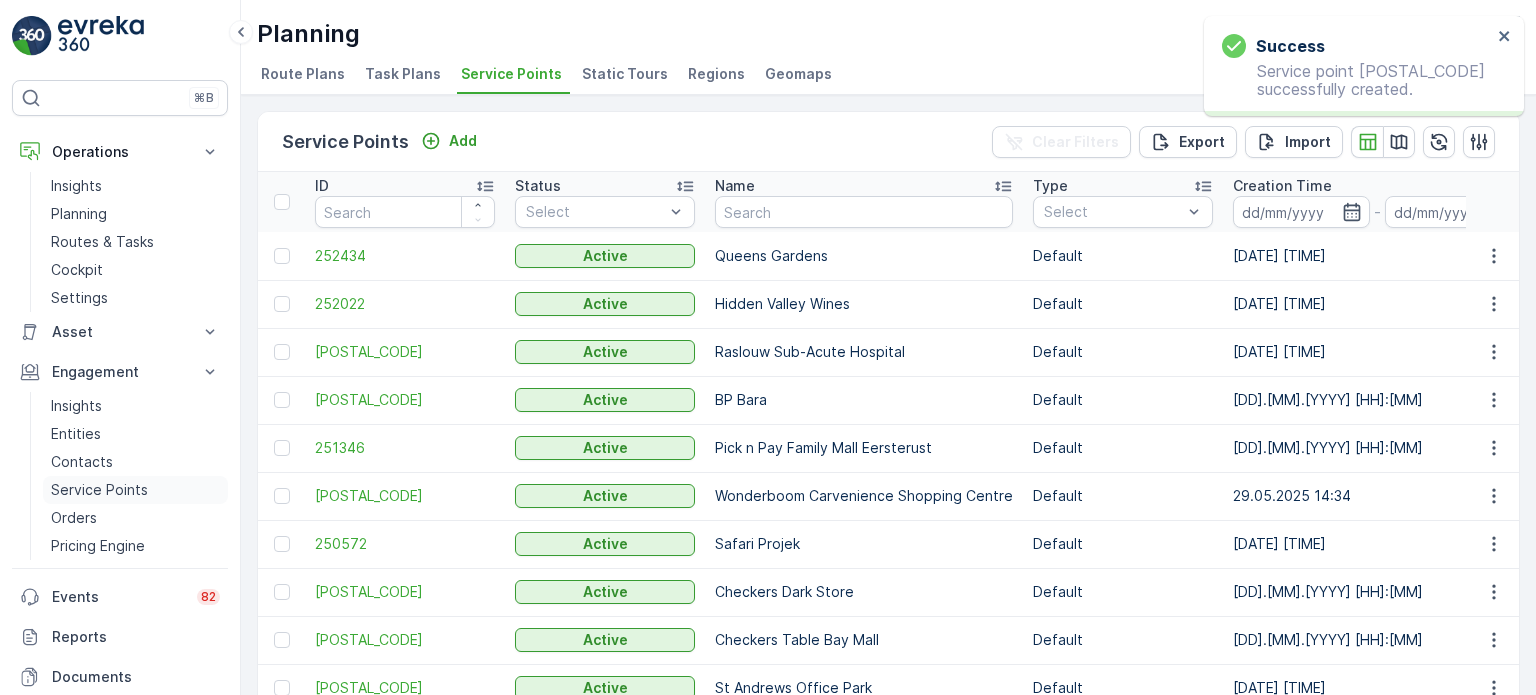 click on "Service Points" at bounding box center [99, 490] 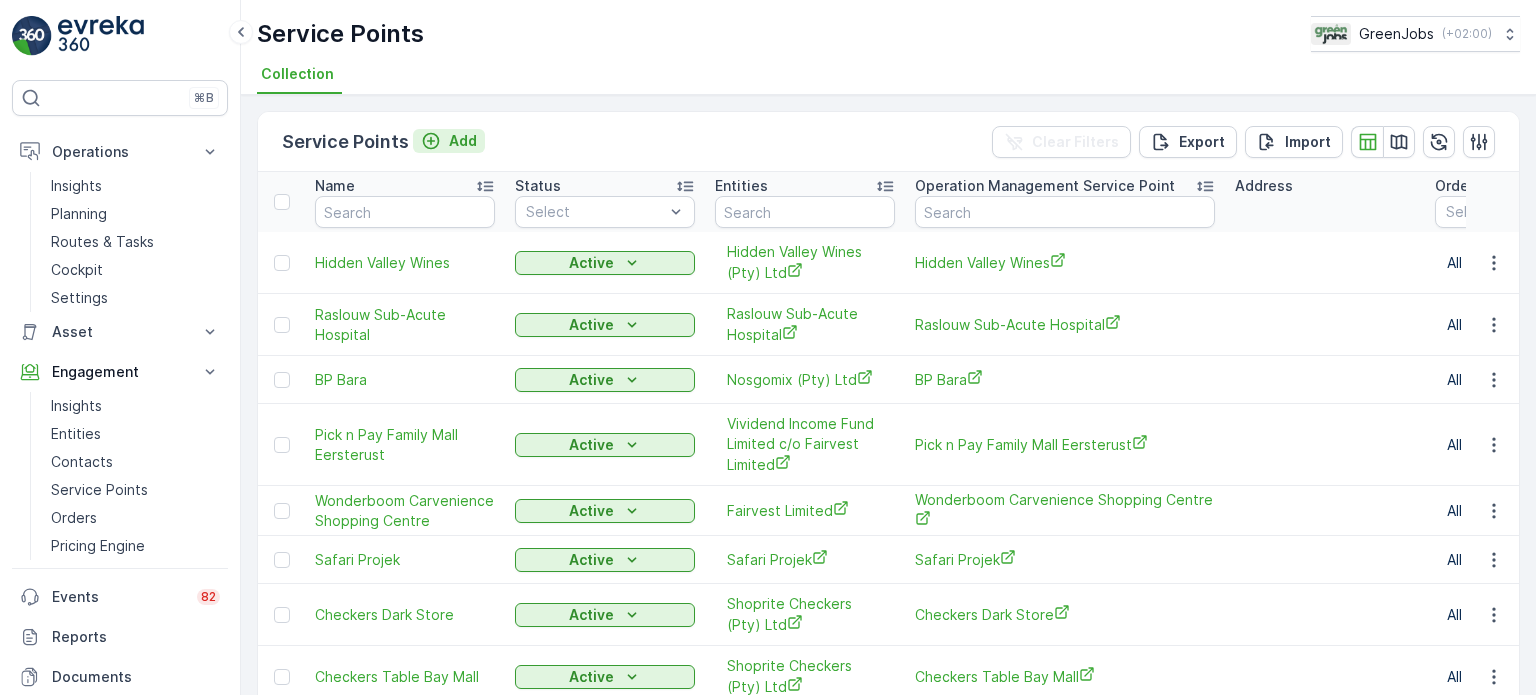 click on "Add" at bounding box center [463, 141] 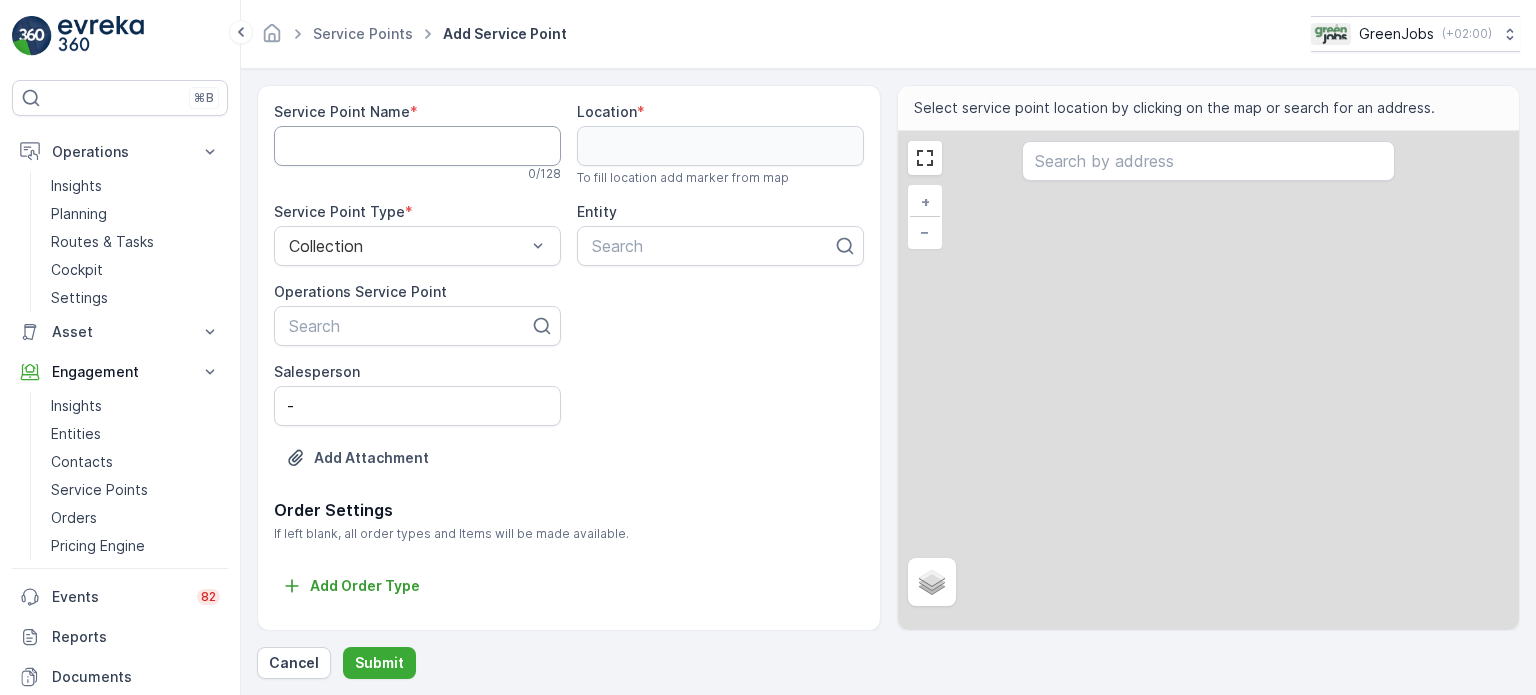 click on "Service Point Name" at bounding box center [417, 146] 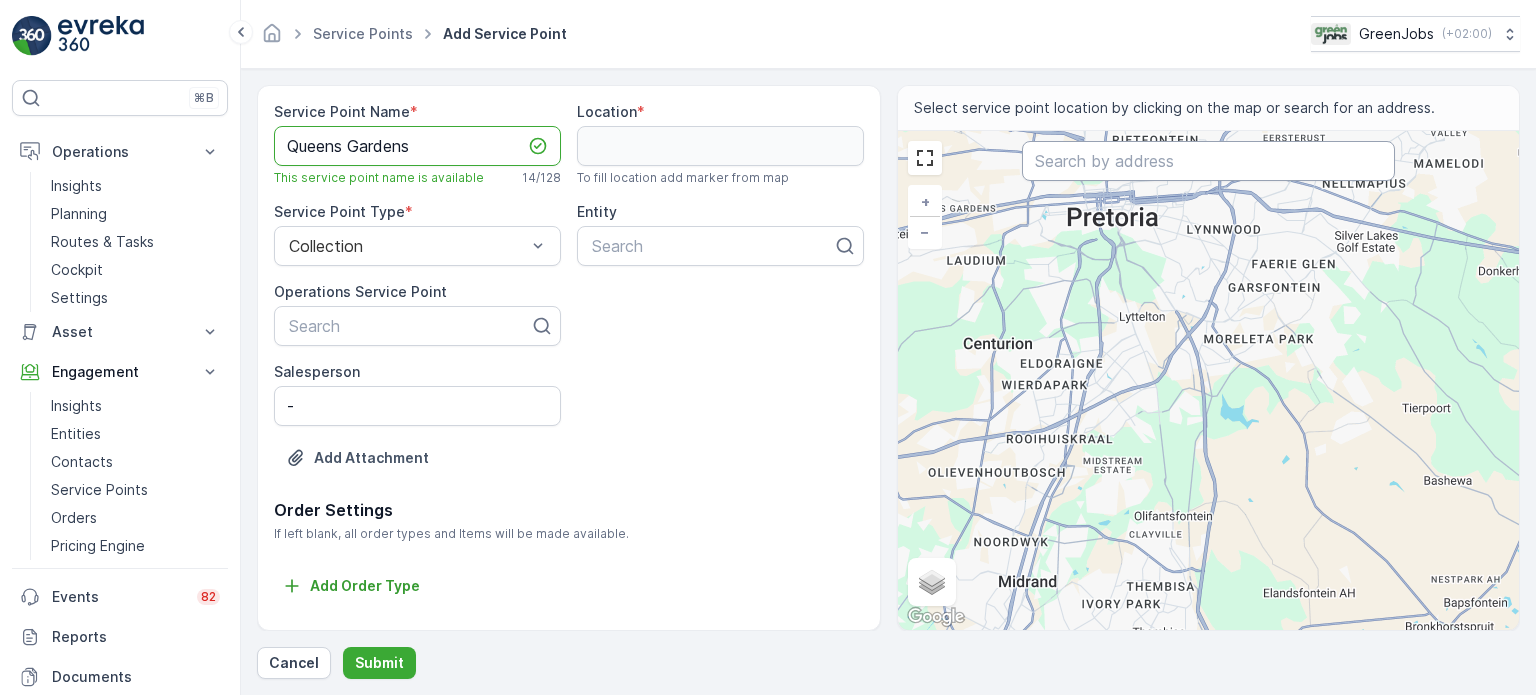 type on "Queens Gardens" 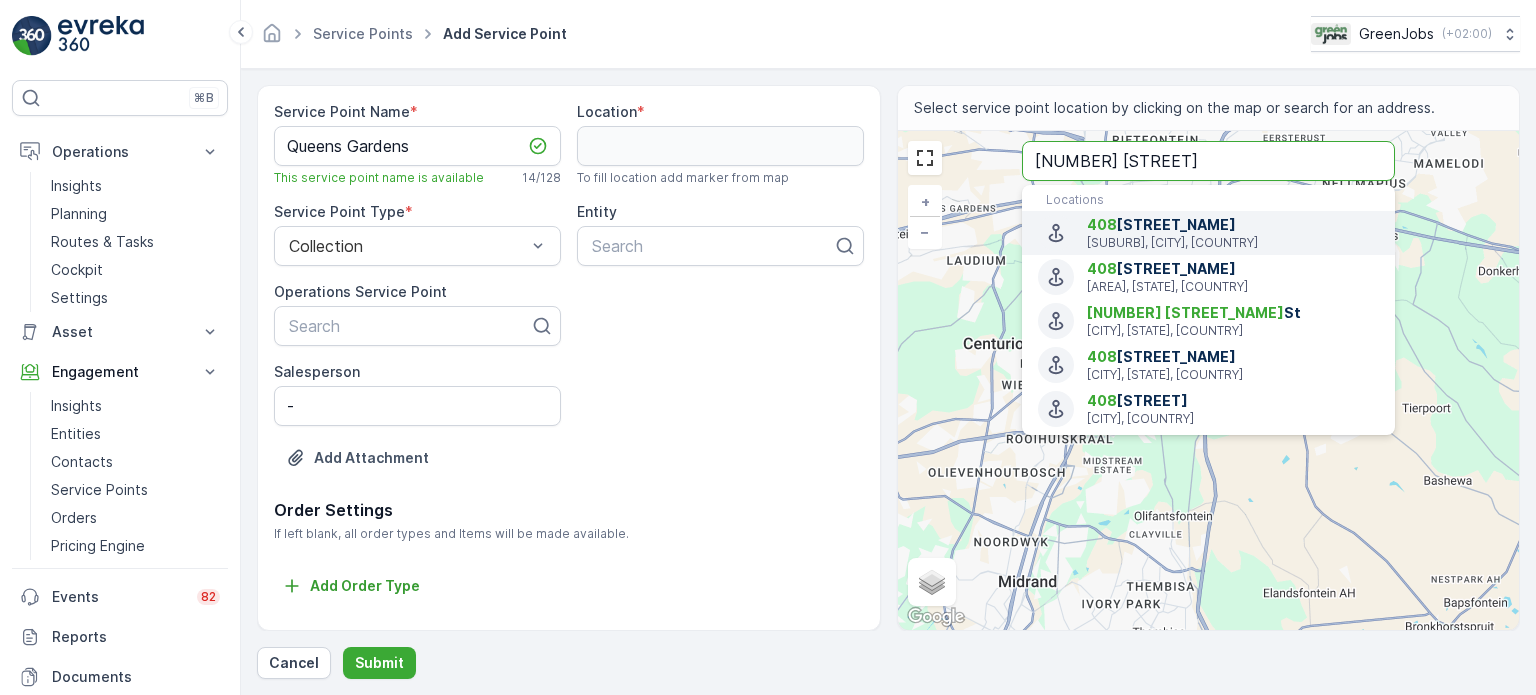 type on "[NUMBER] [STREET]" 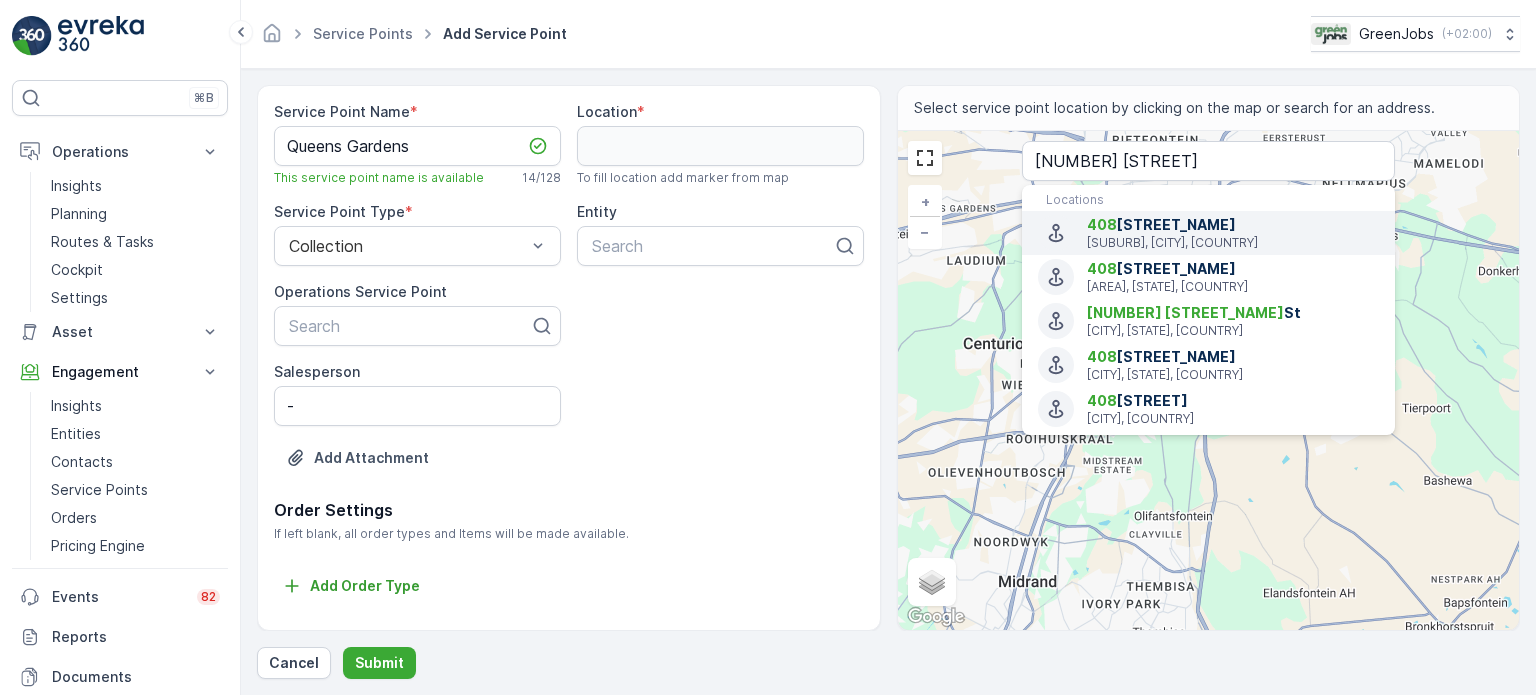 click on "[NUMBER] [STREET_NAME]" at bounding box center (1233, 225) 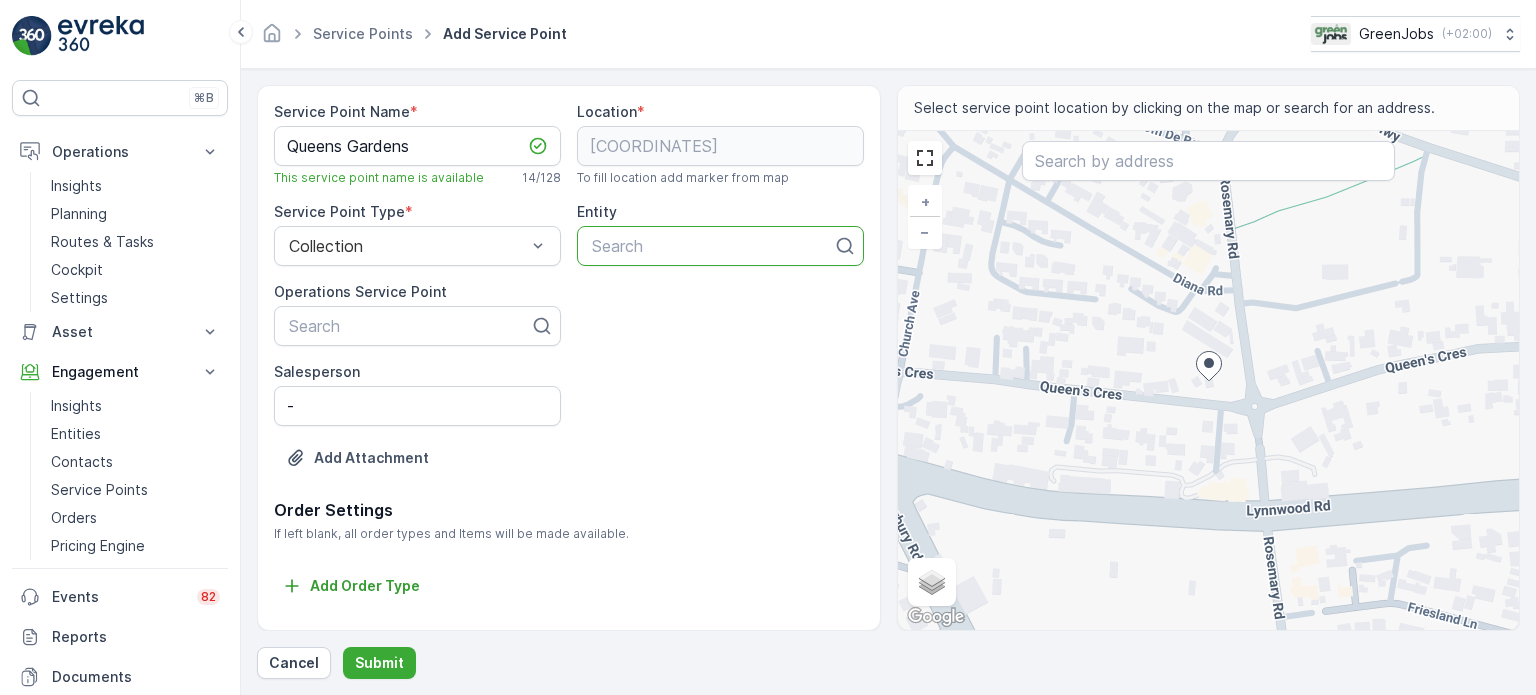 click at bounding box center [712, 246] 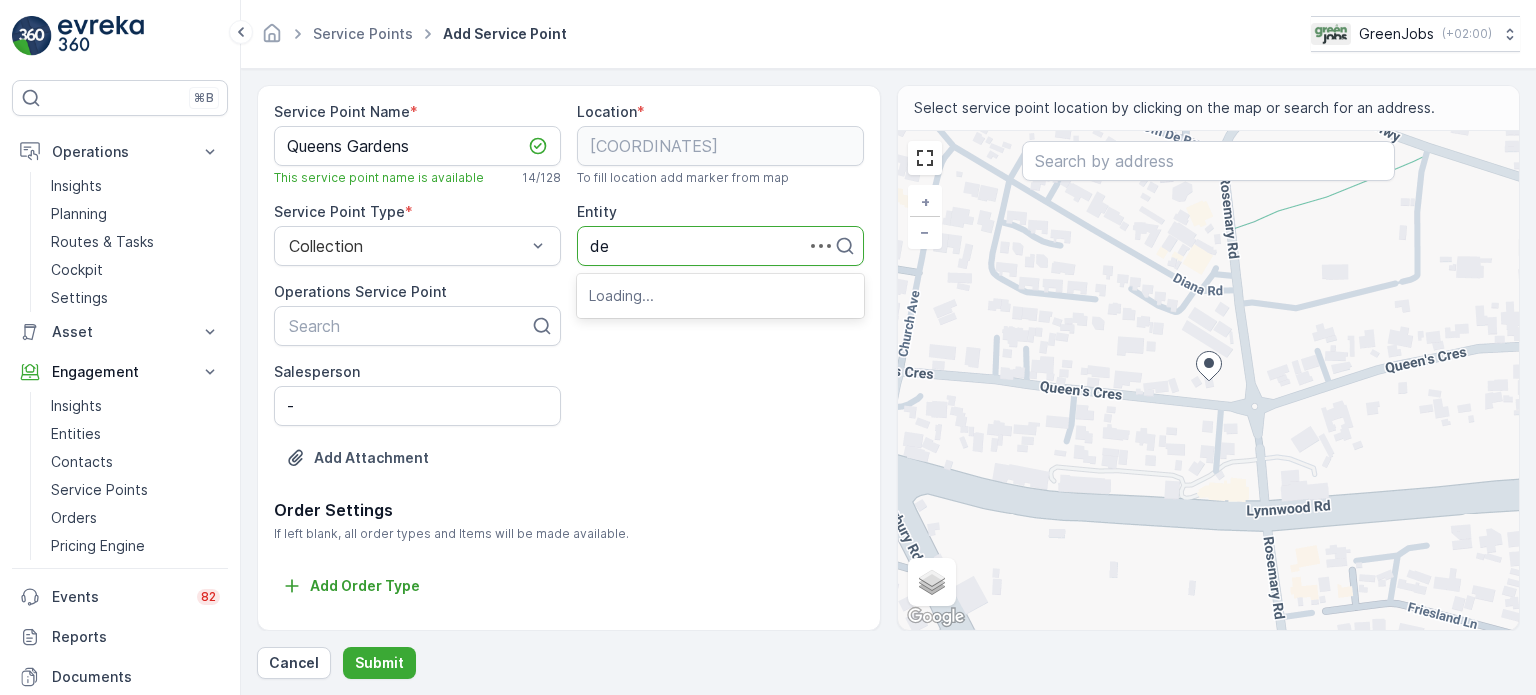 type on "del" 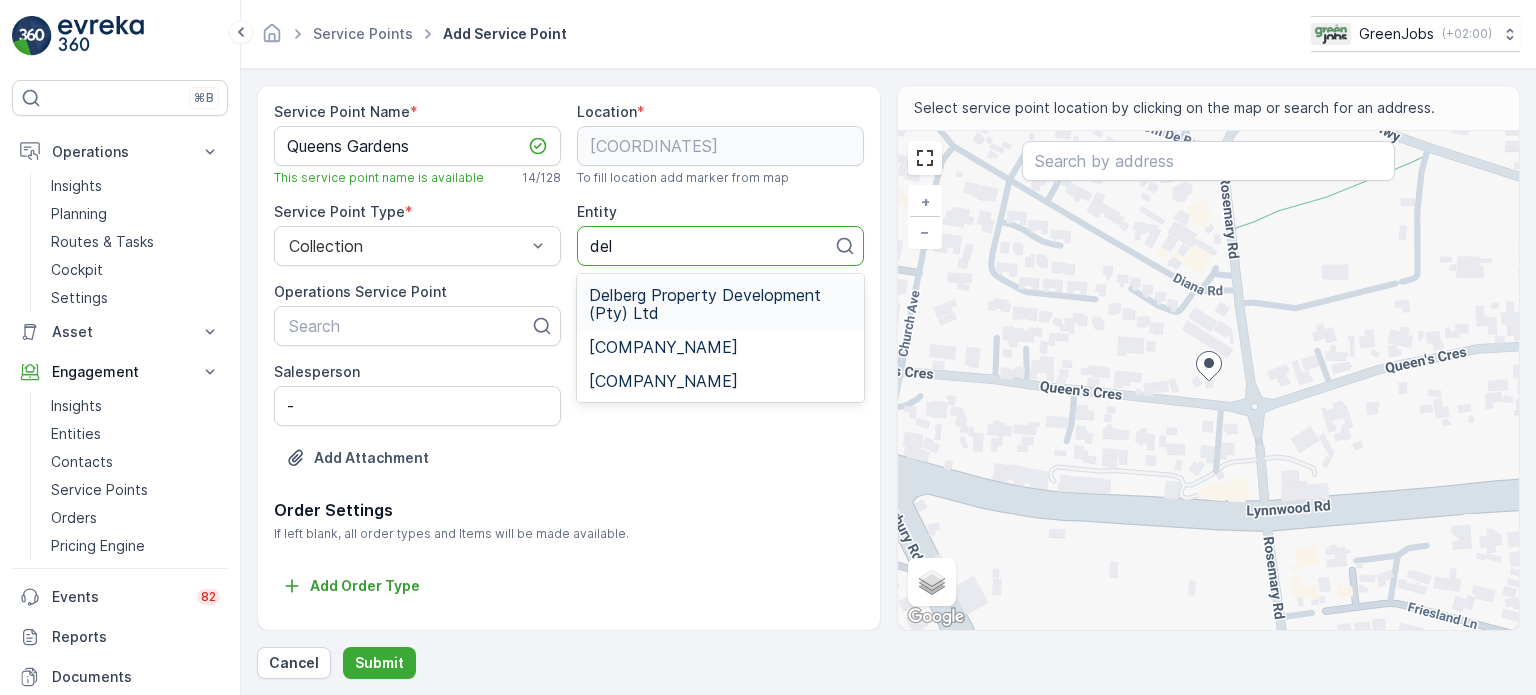 click on "Delberg Property Development (Pty) Ltd" at bounding box center [720, 304] 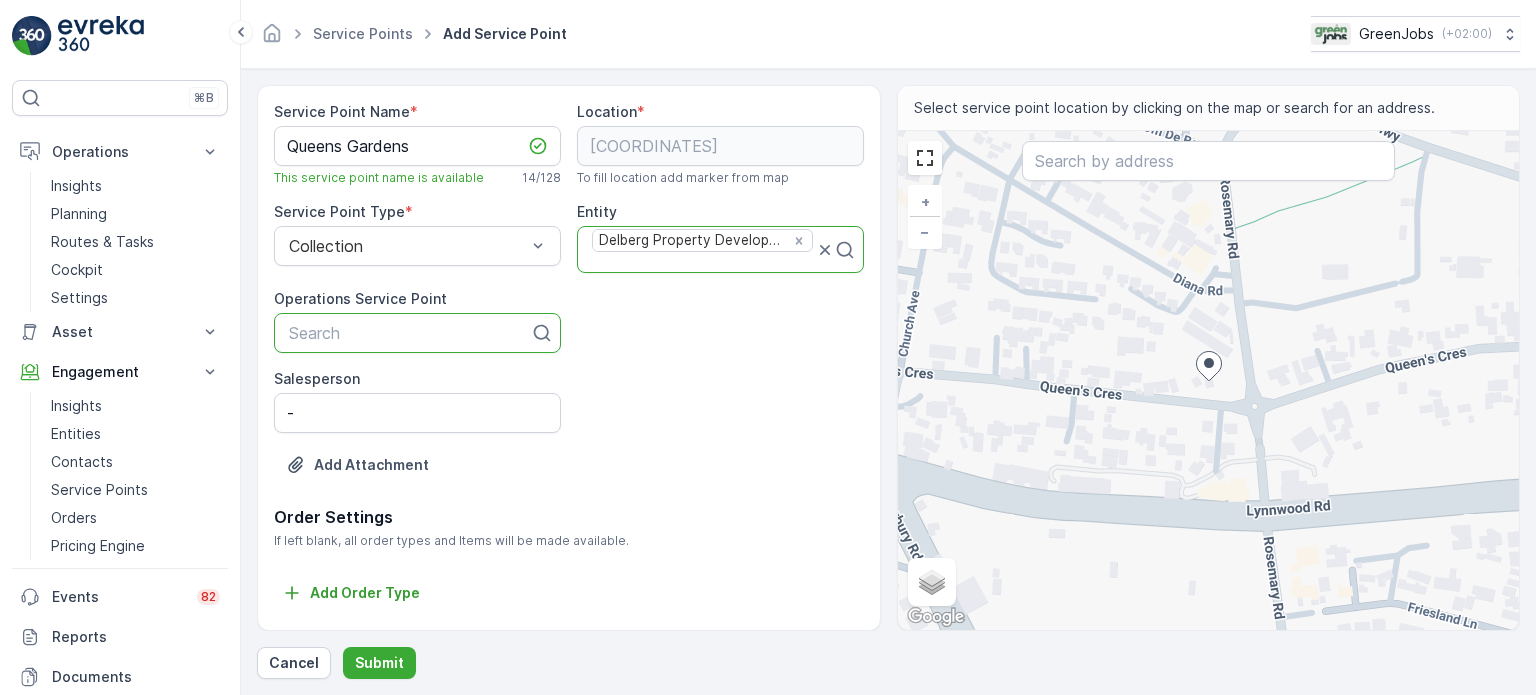 click at bounding box center (409, 333) 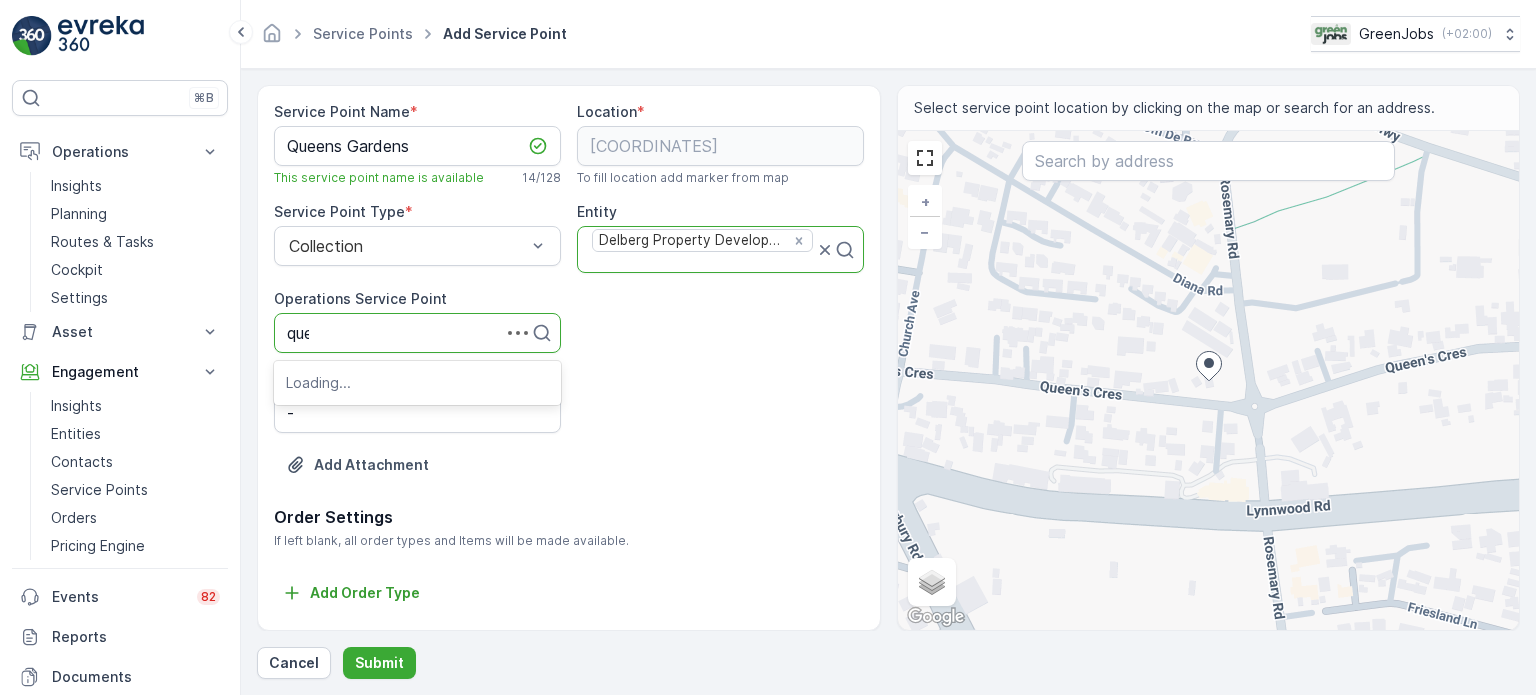 type on "quee" 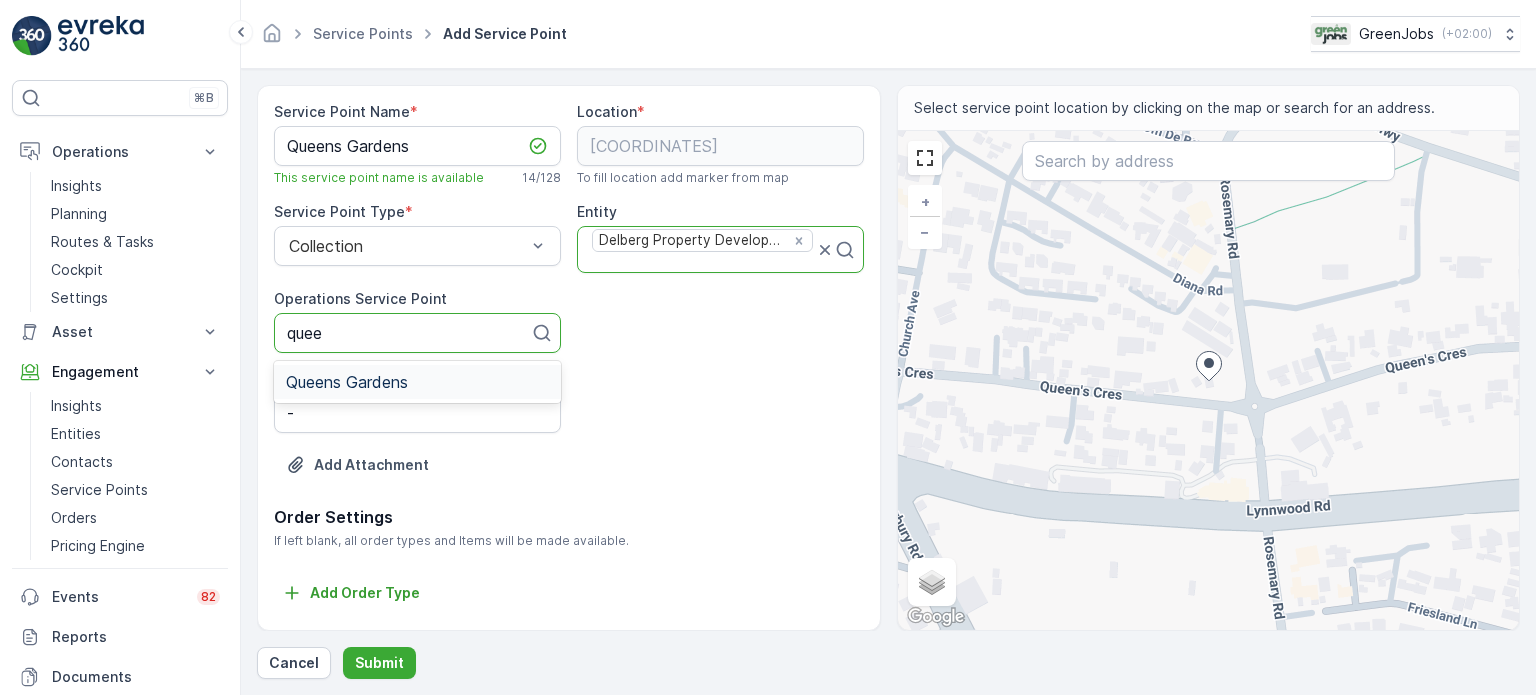 click on "Queens Gardens" at bounding box center [347, 382] 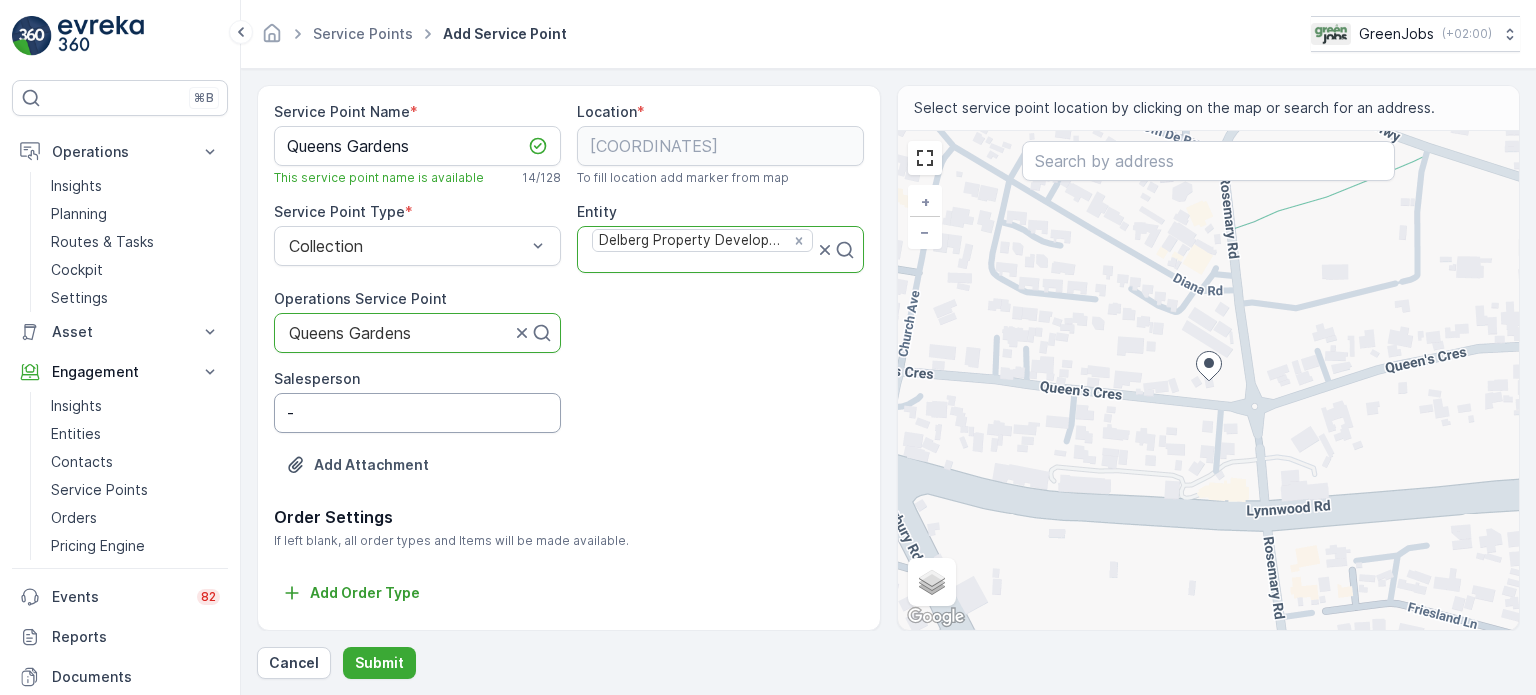 click on "-" at bounding box center [417, 413] 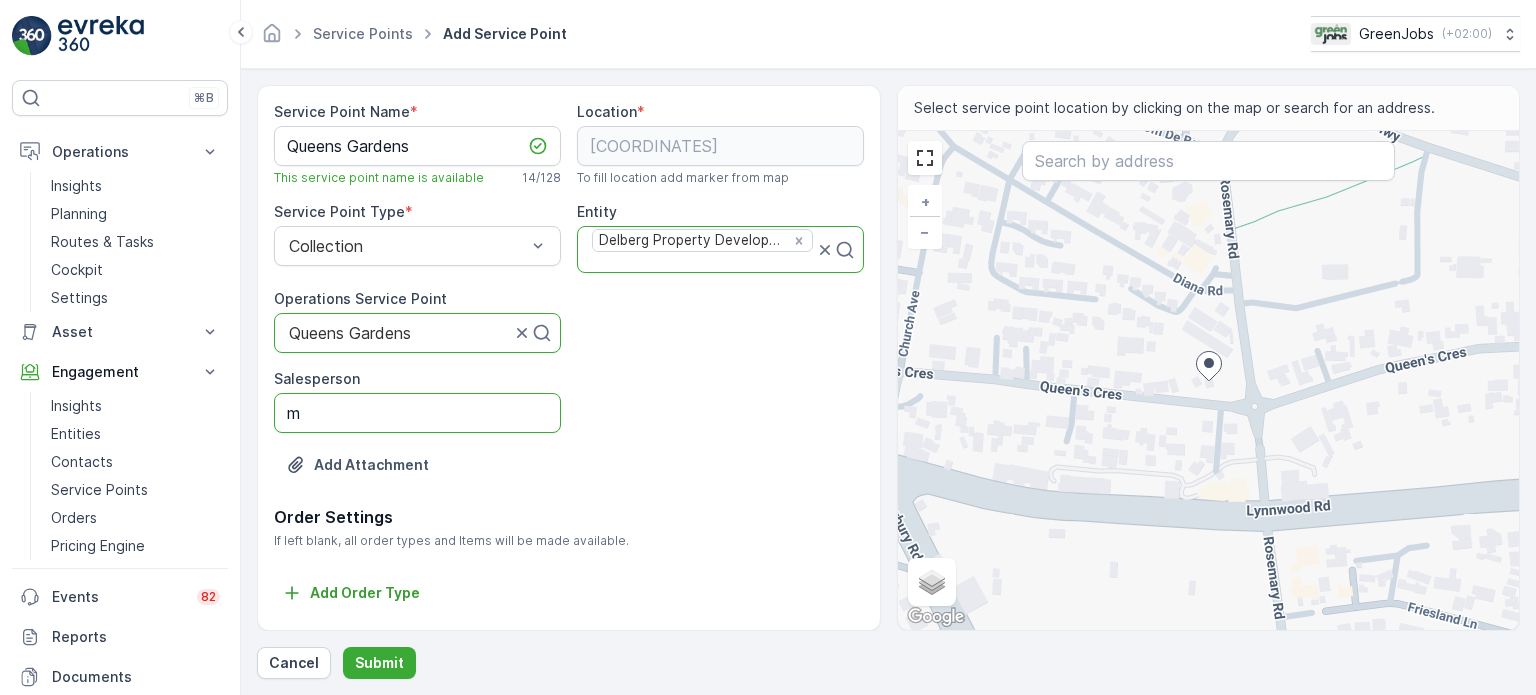 type on "Marius Oosthuizen" 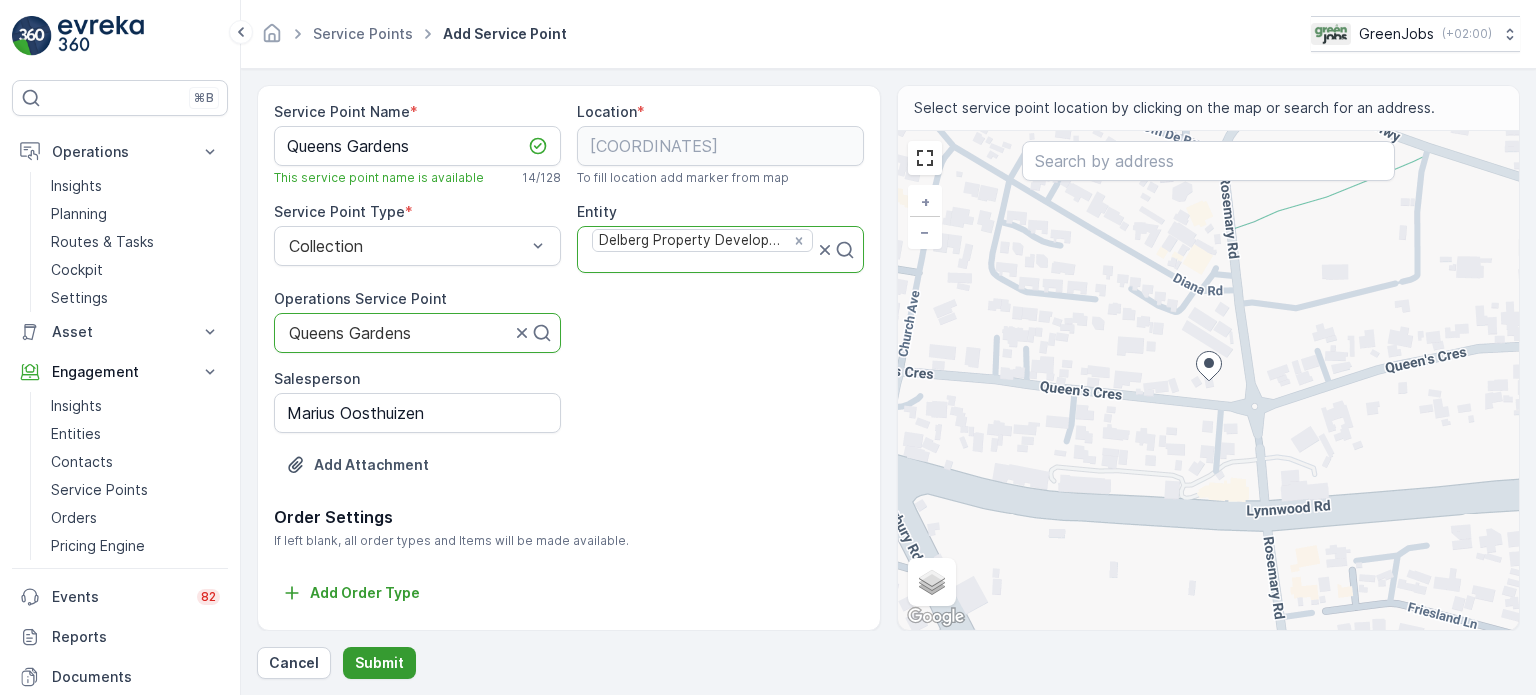 click on "Submit" at bounding box center [379, 663] 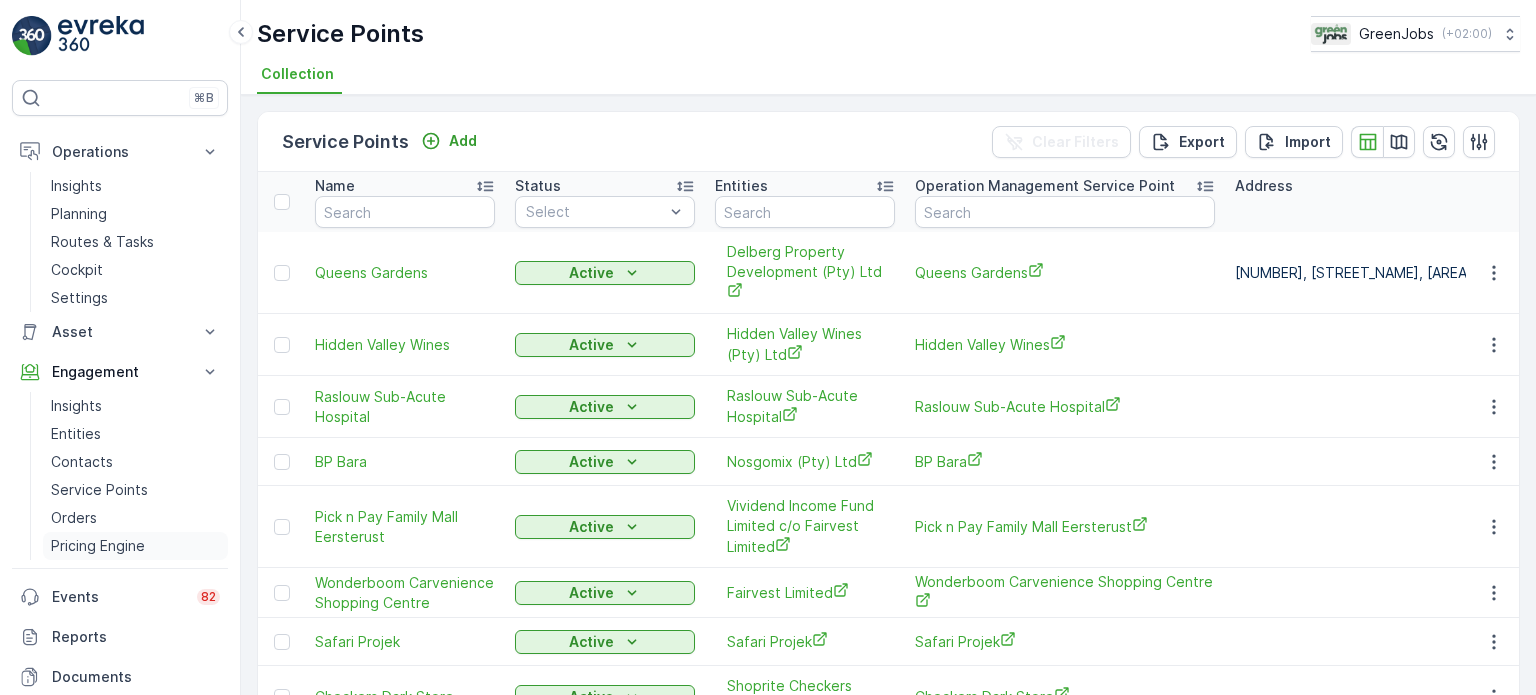 click on "Pricing Engine" at bounding box center (135, 546) 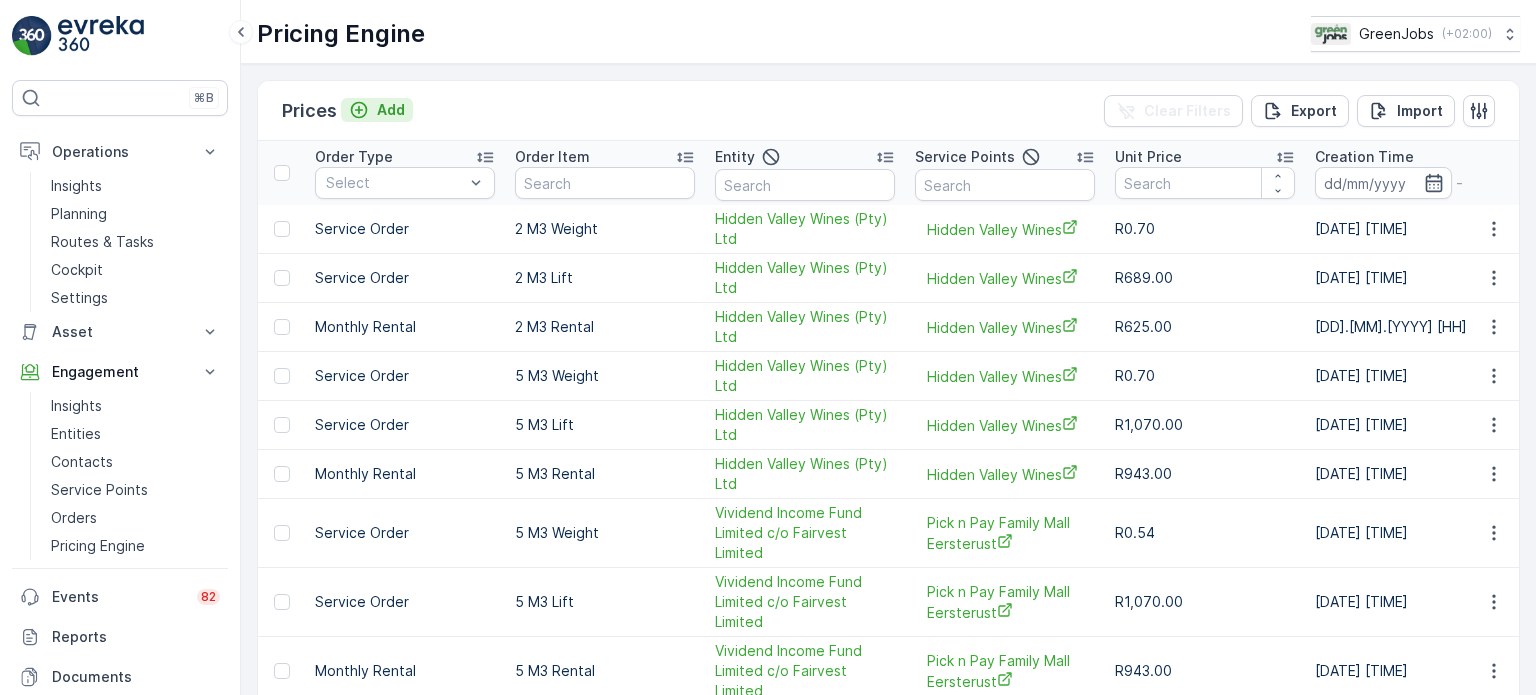 click on "Add" at bounding box center (391, 110) 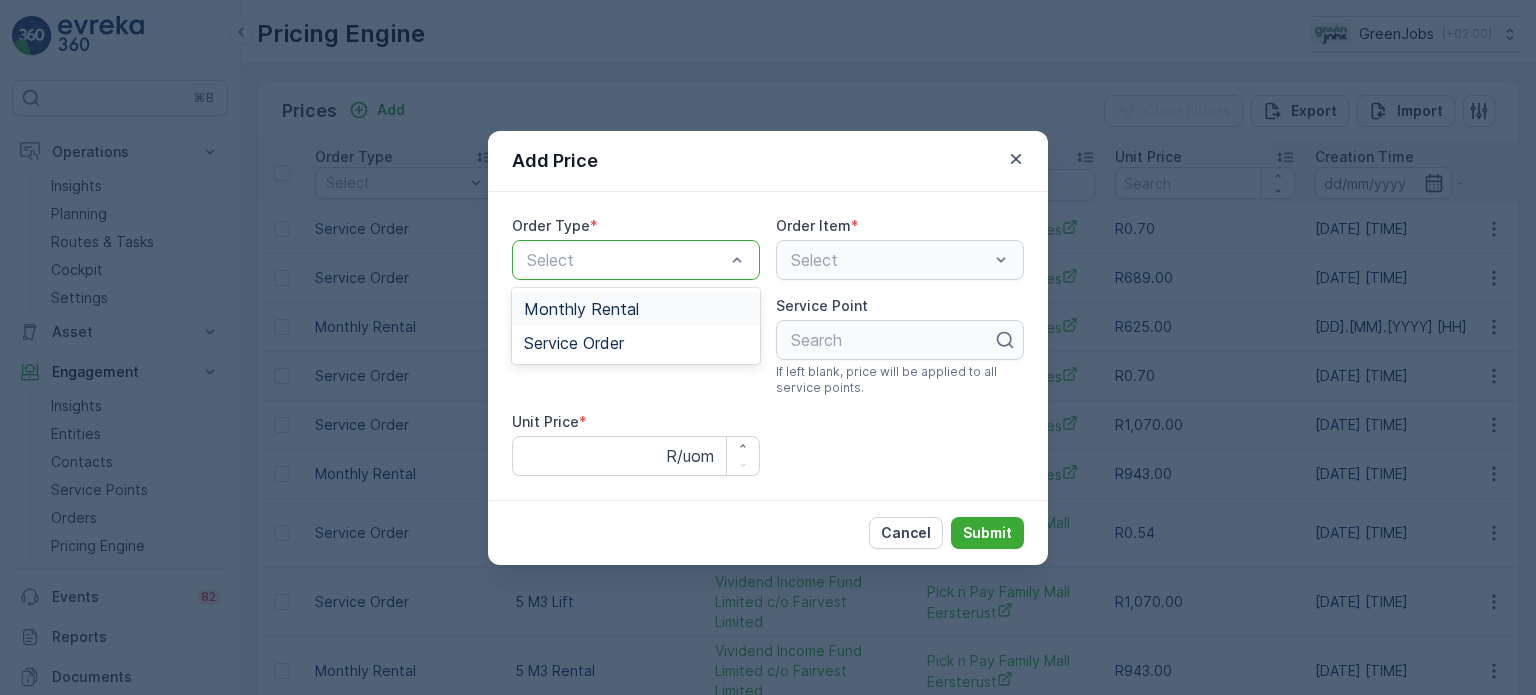 click on "Monthly Rental" at bounding box center [581, 309] 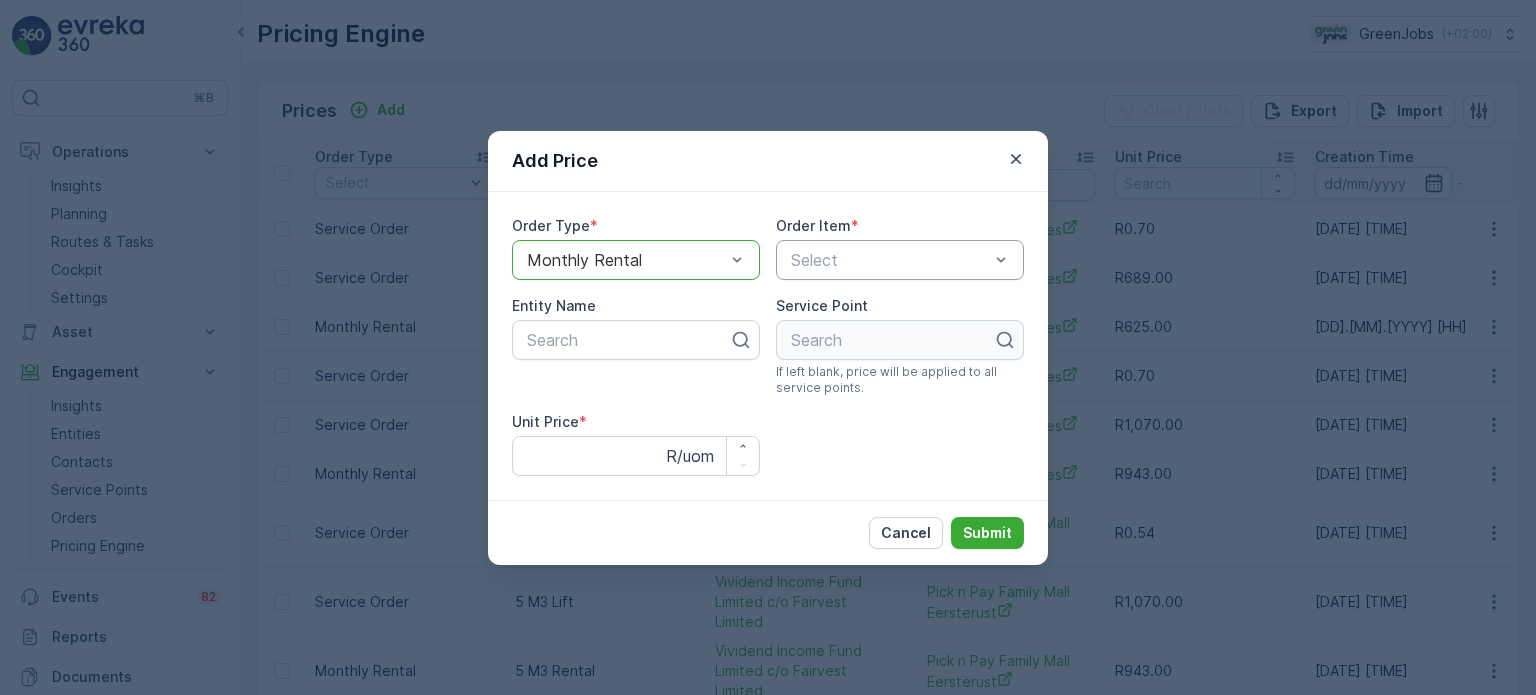 click at bounding box center [890, 260] 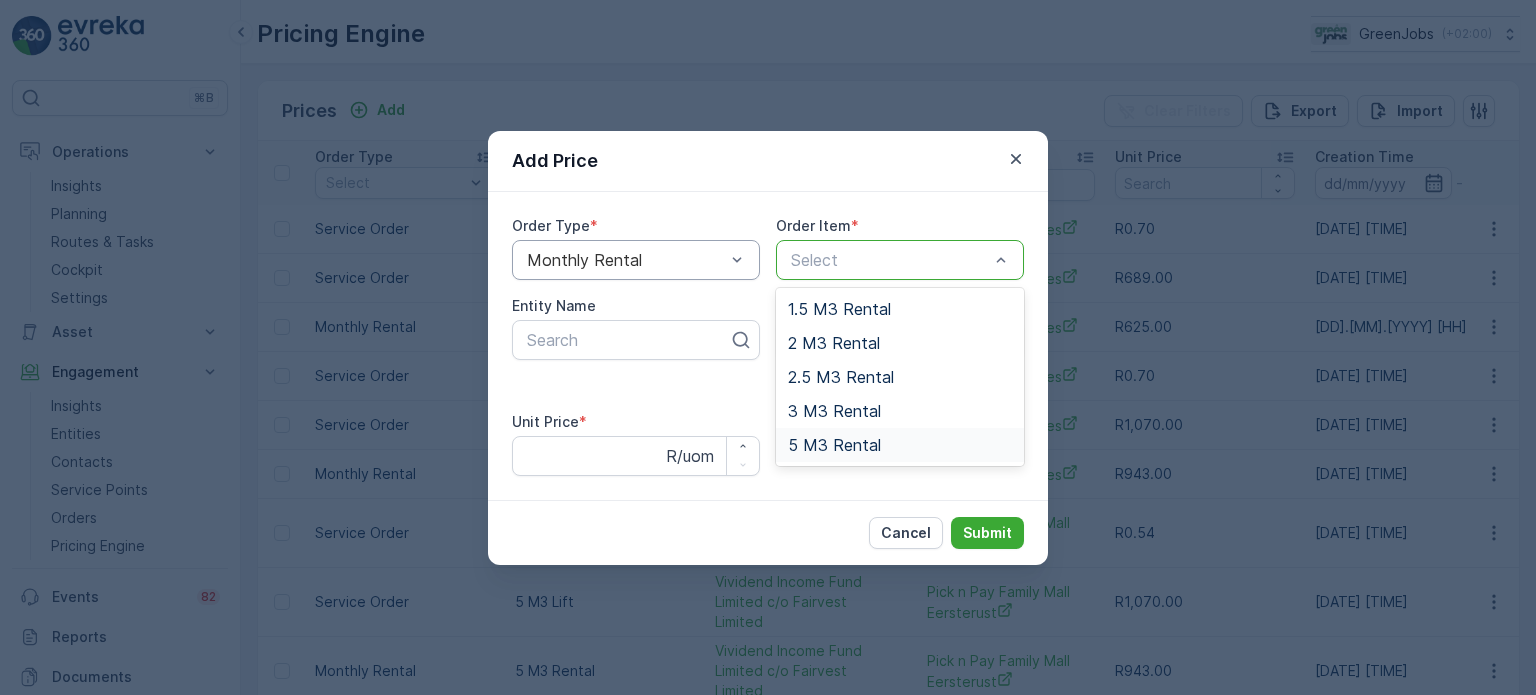 click on "5 M3 Rental" at bounding box center [834, 445] 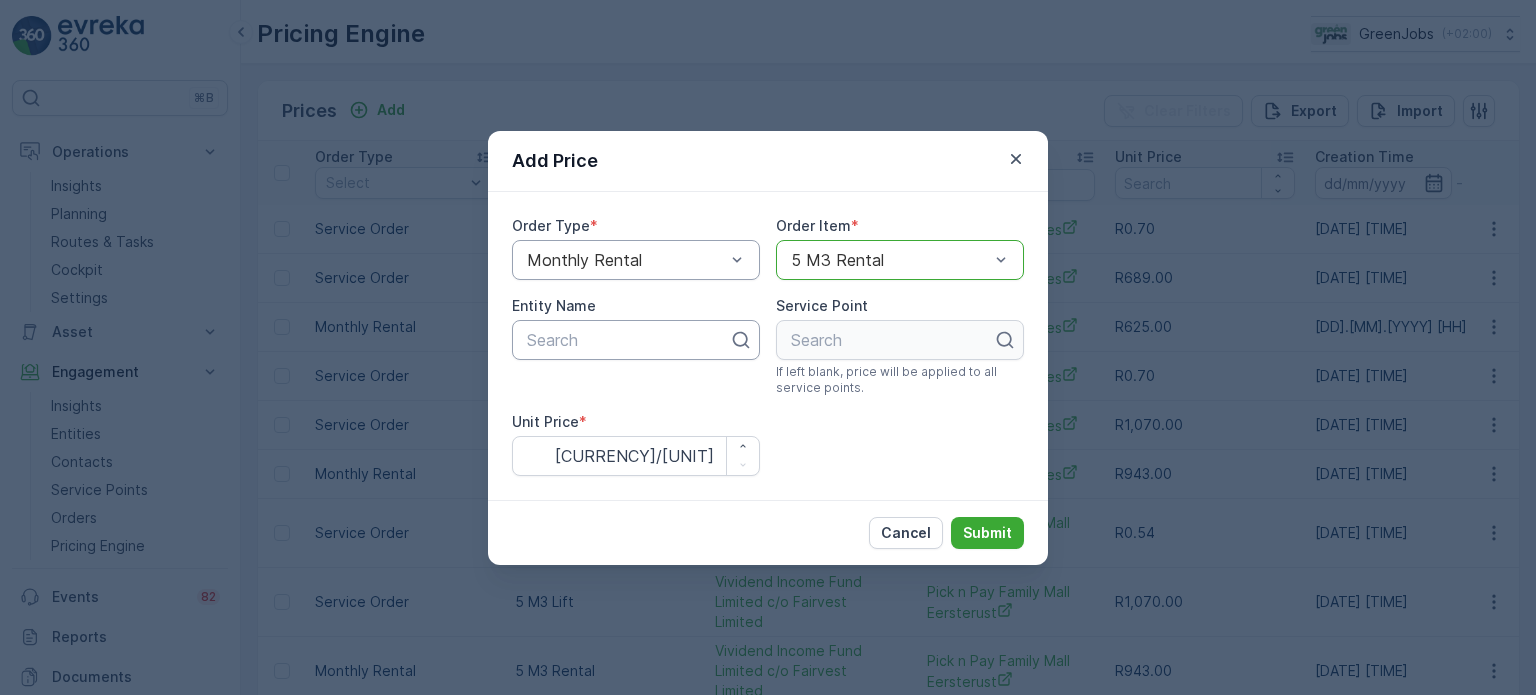 click at bounding box center [628, 340] 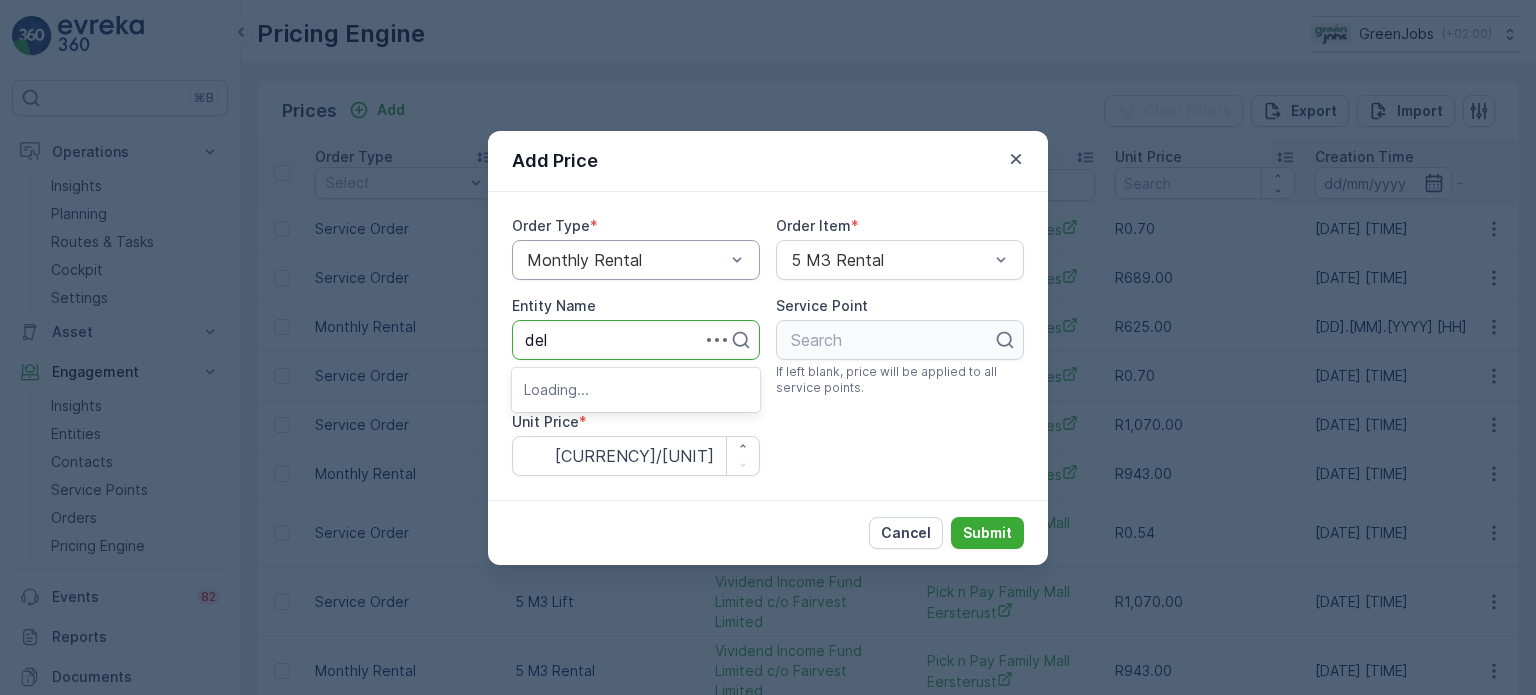 type on "[COMPANY_NAME]" 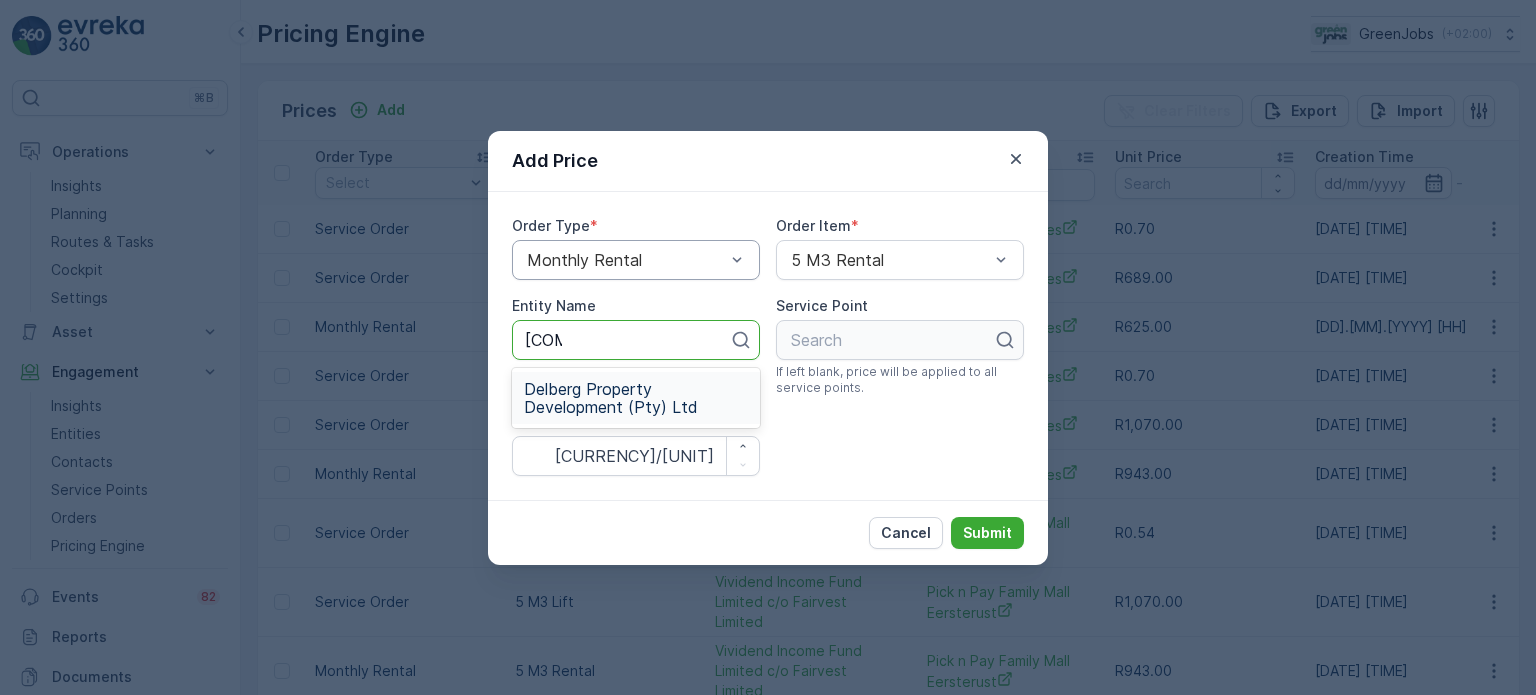 click on "Delberg Property Development (Pty) Ltd" at bounding box center (636, 398) 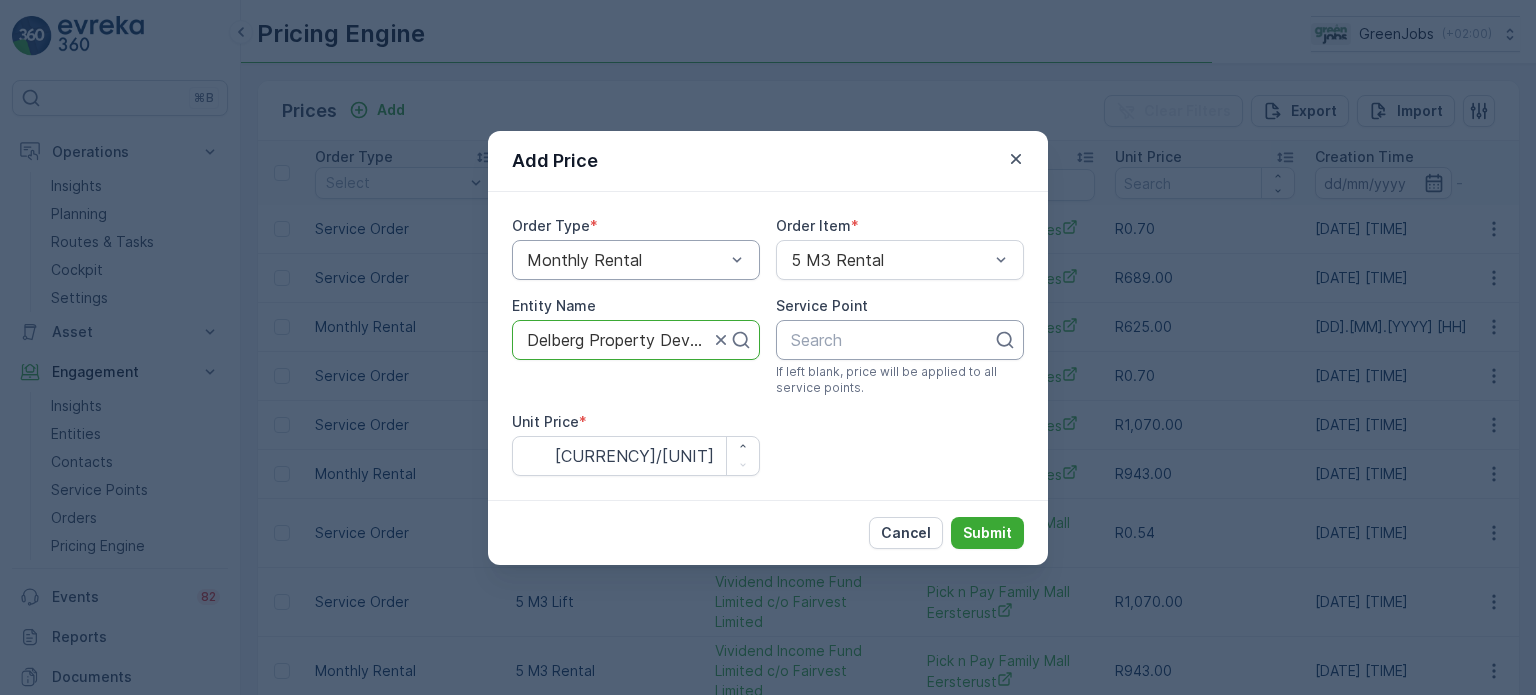 click on "Search" at bounding box center (900, 340) 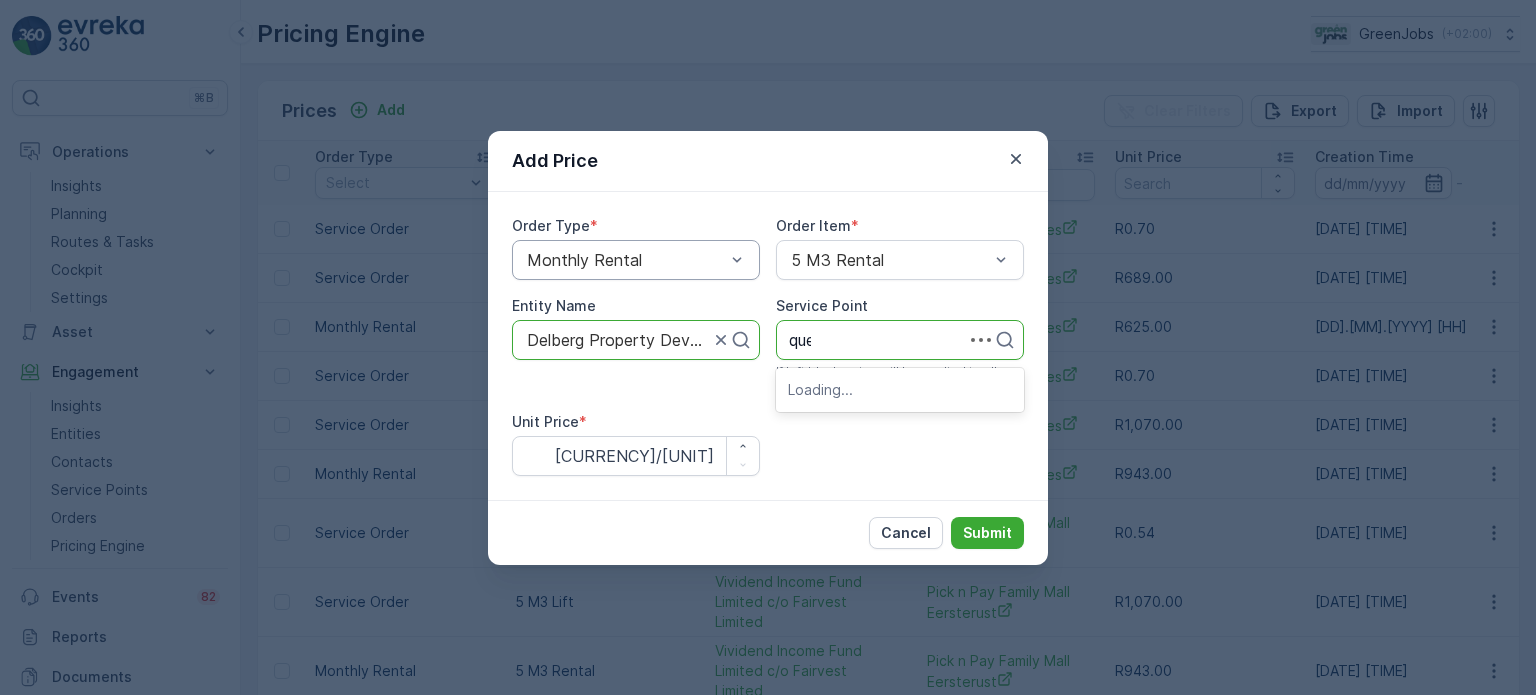 type on "quee" 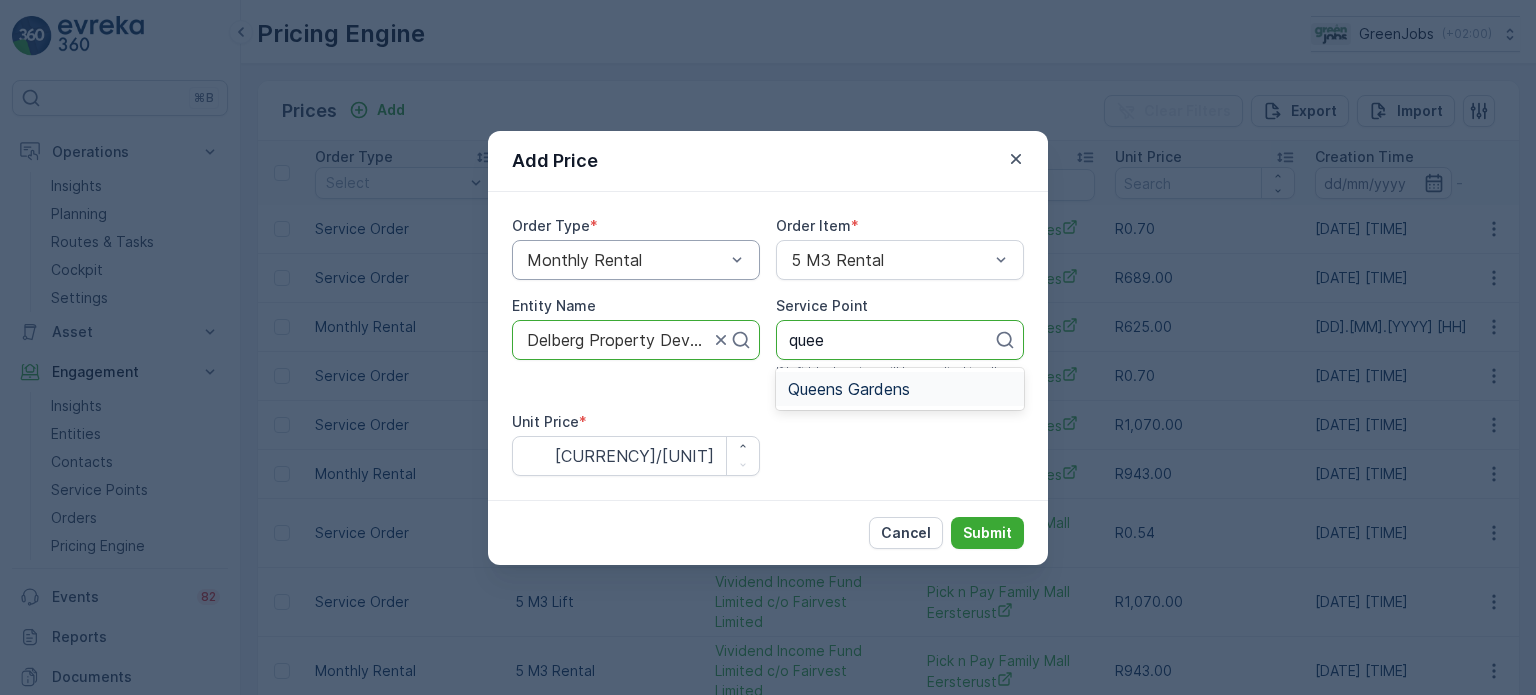click on "Queens Gardens" at bounding box center [900, 389] 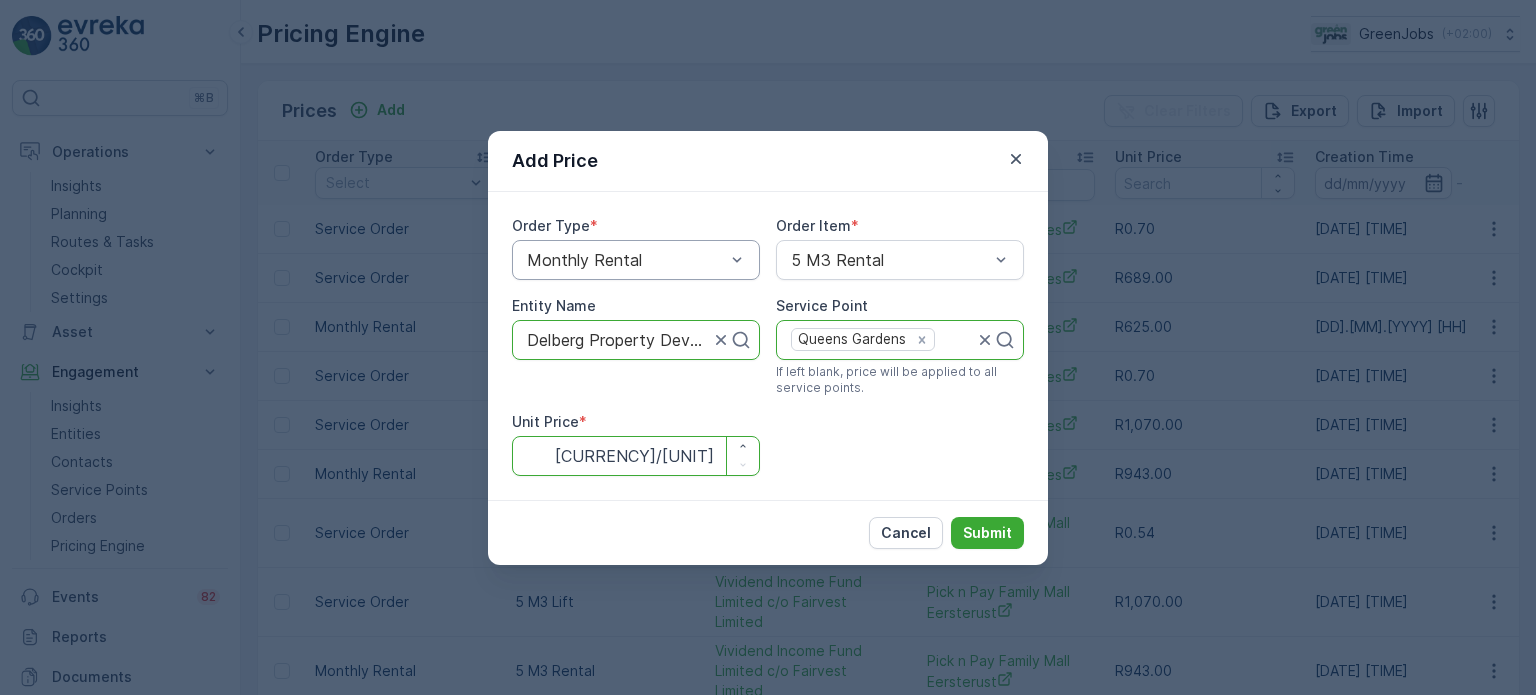 click on "Unit Price" at bounding box center [636, 456] 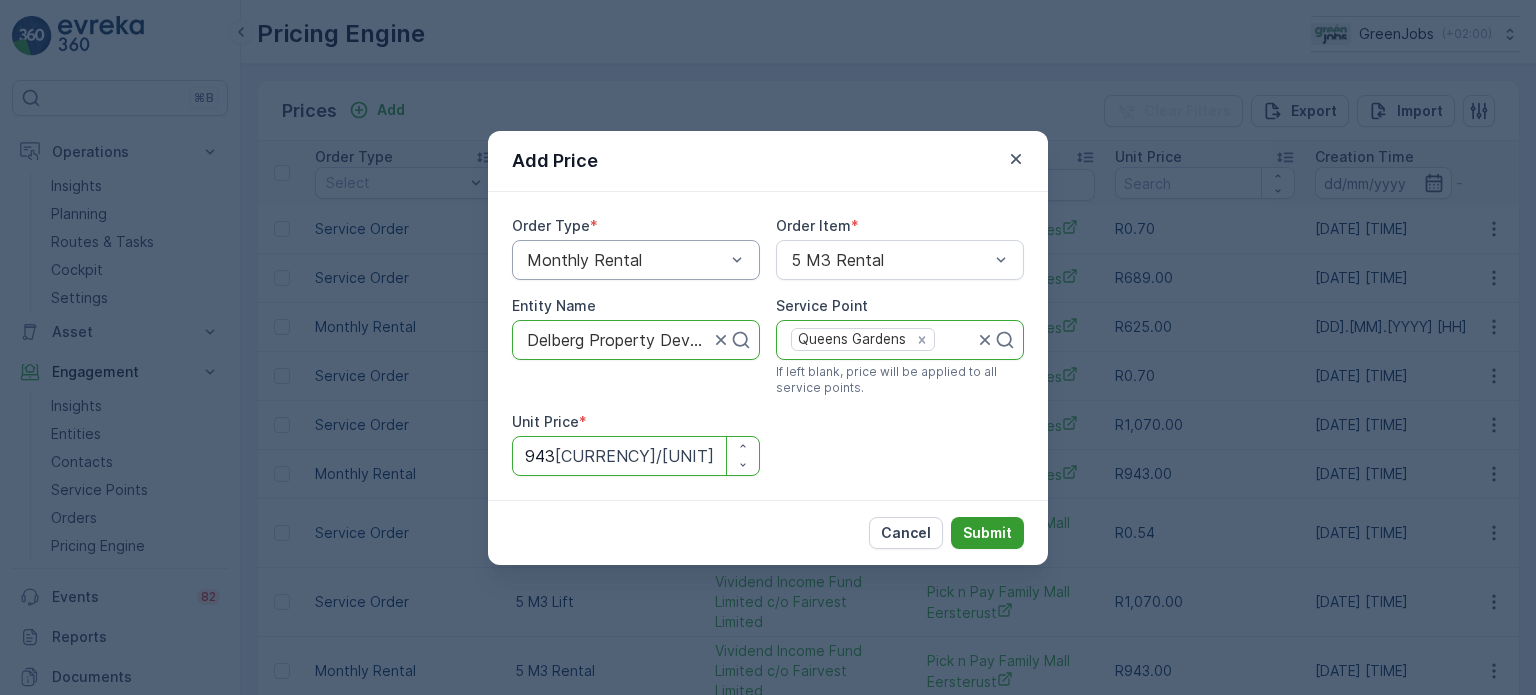 type on "943" 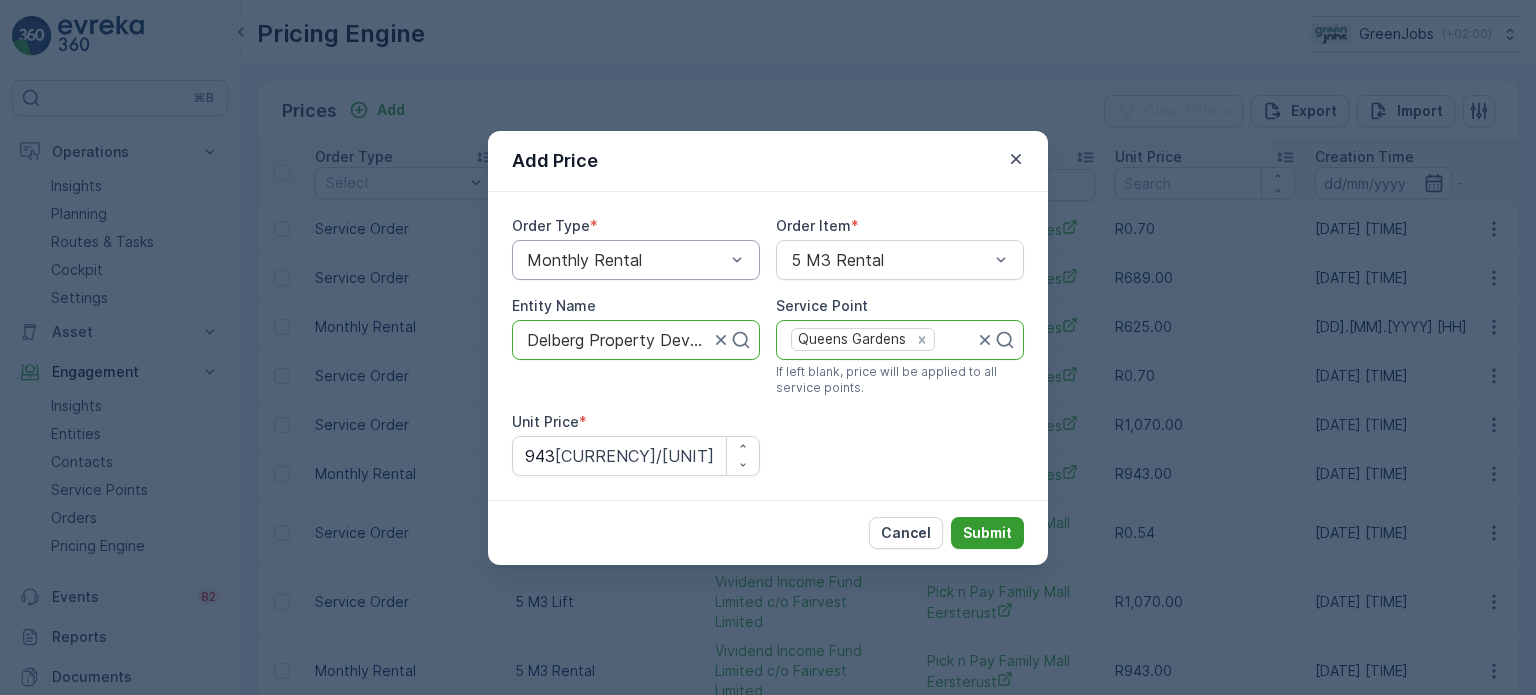 click on "Submit" at bounding box center [987, 533] 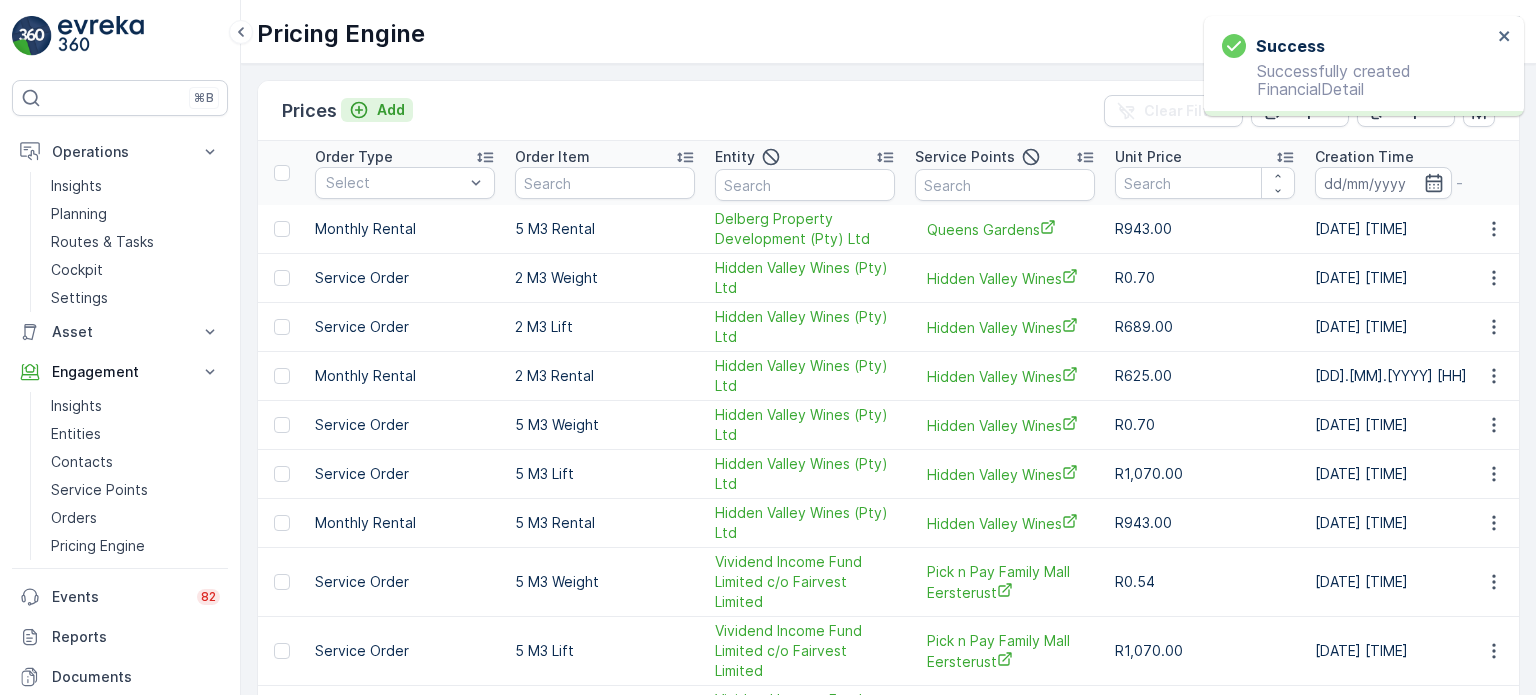 click on "Add" at bounding box center (391, 110) 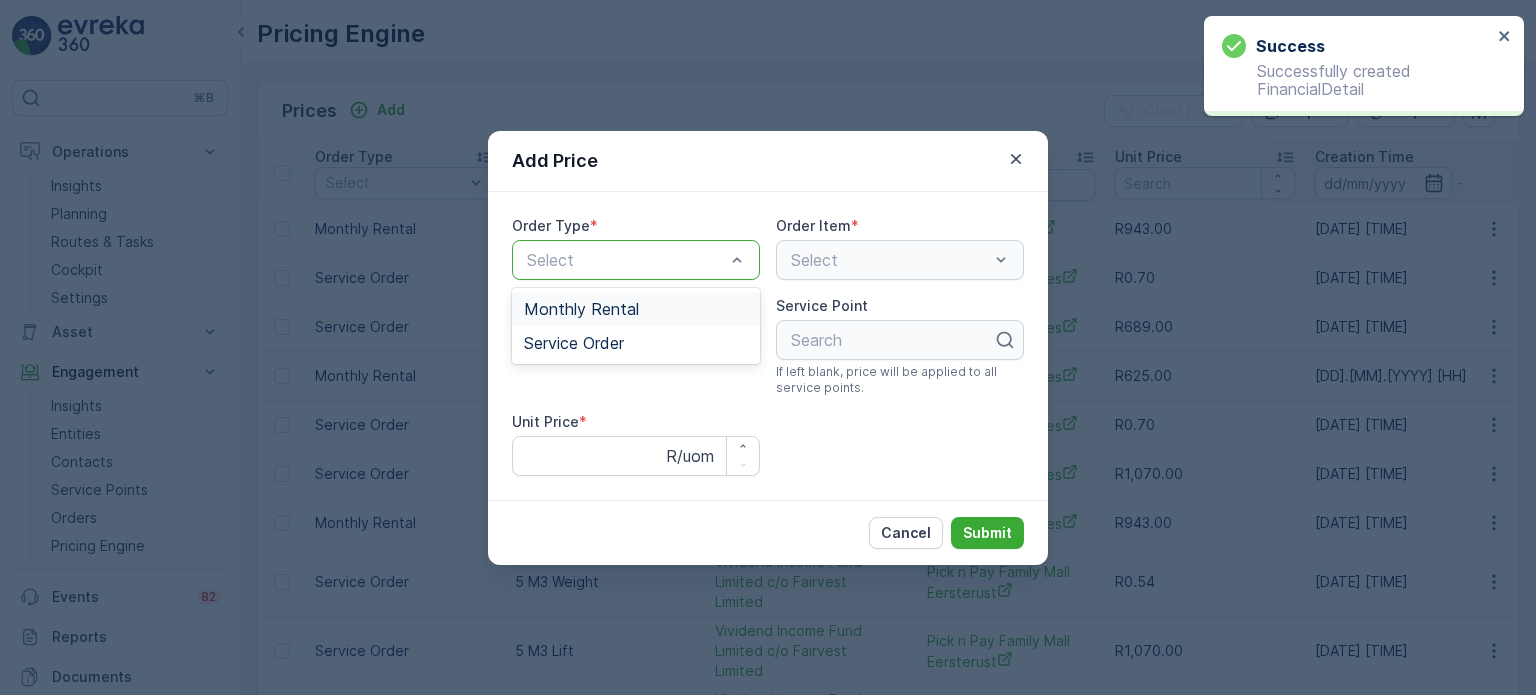 click on "Select" at bounding box center [636, 260] 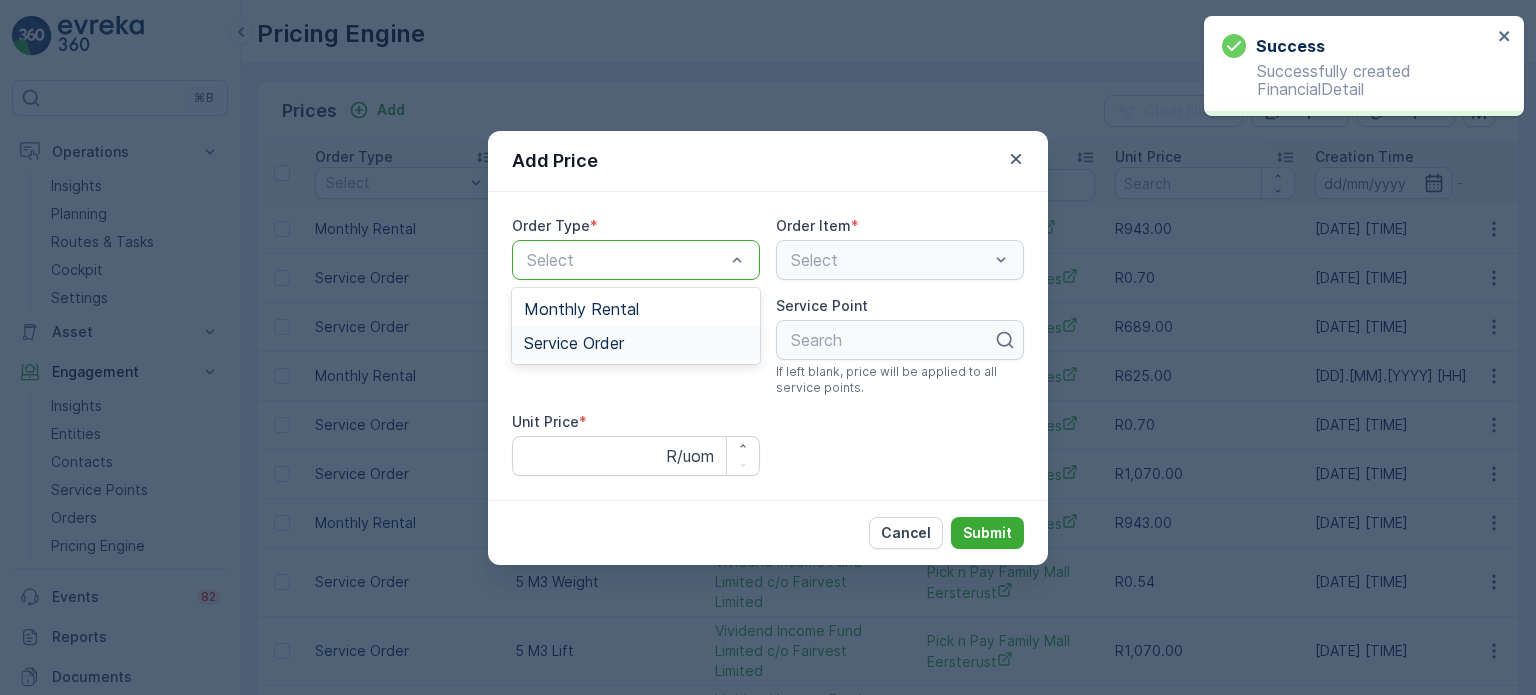 drag, startPoint x: 604, startPoint y: 345, endPoint x: 623, endPoint y: 334, distance: 21.954498 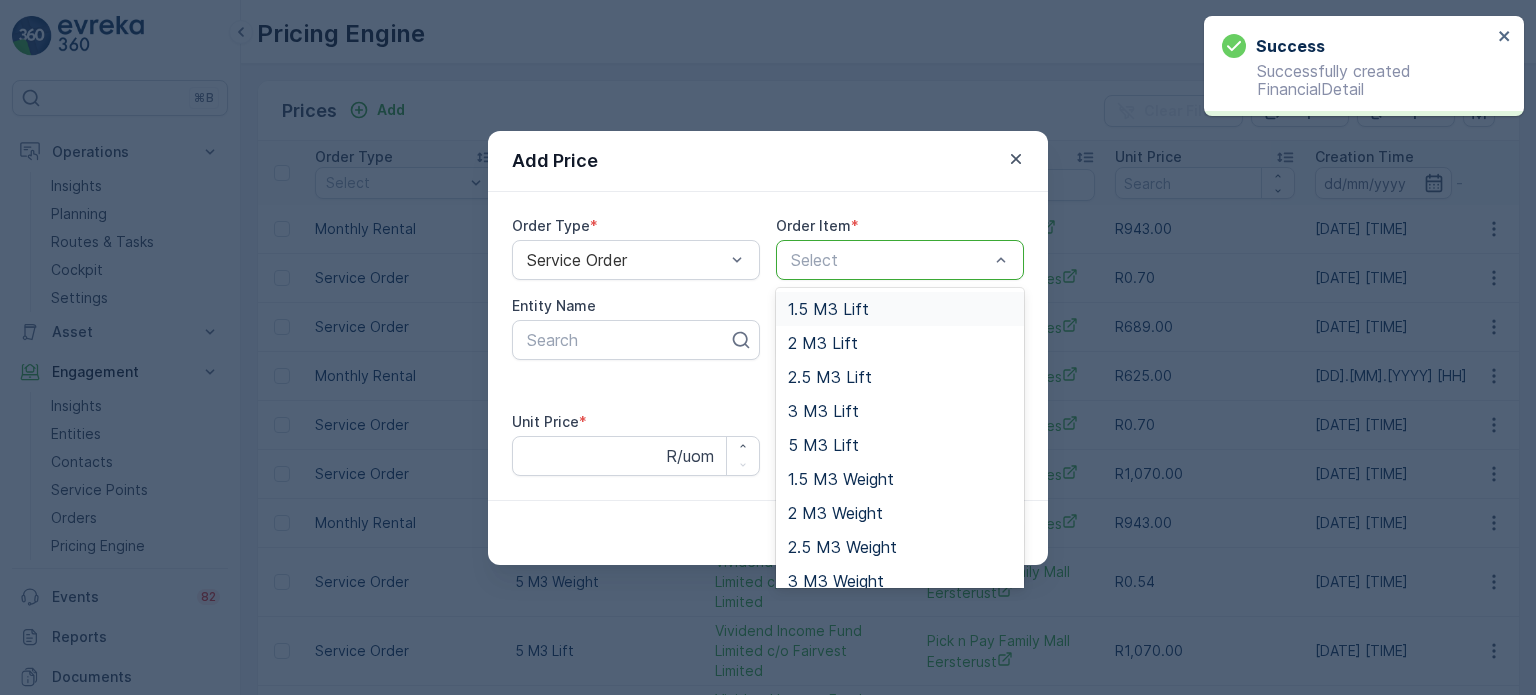 click at bounding box center (890, 260) 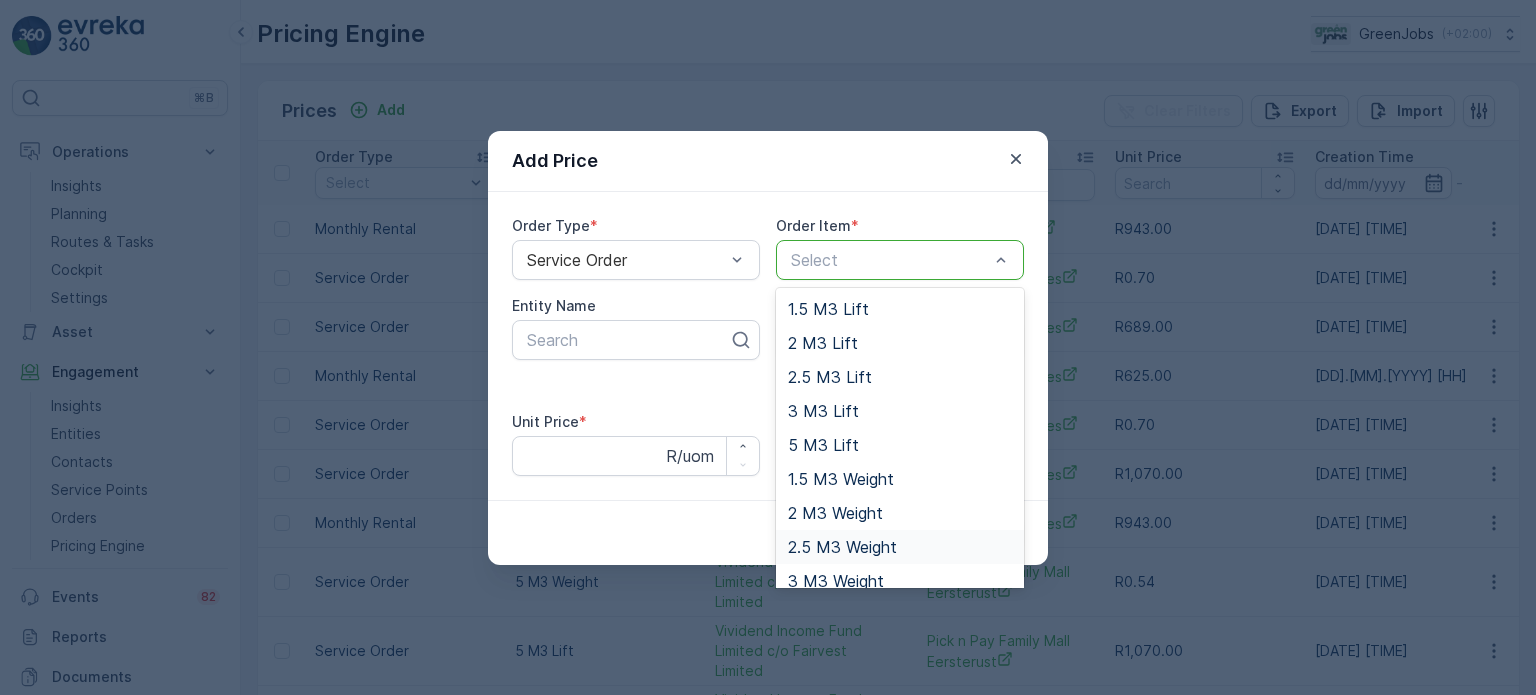scroll, scrollTop: 48, scrollLeft: 0, axis: vertical 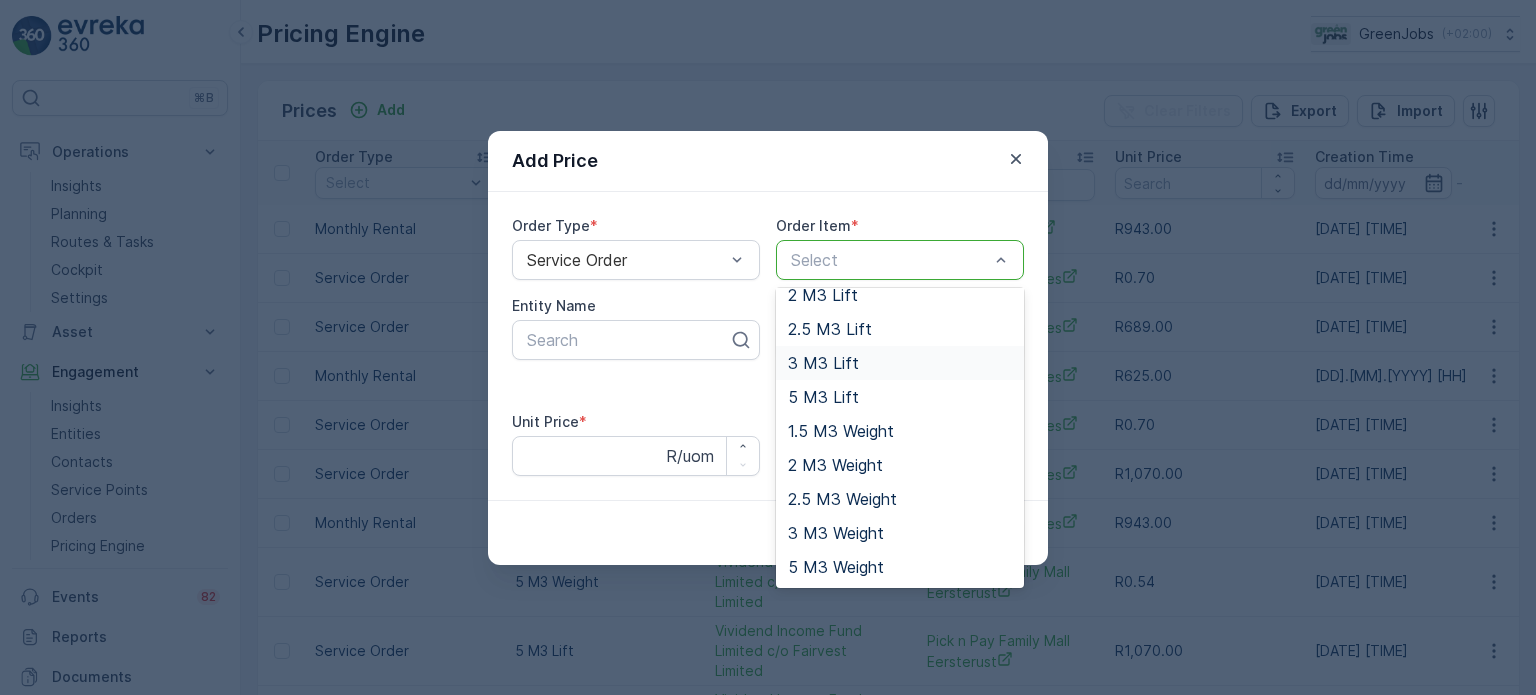 click on "3 M3 Lift" at bounding box center (823, 363) 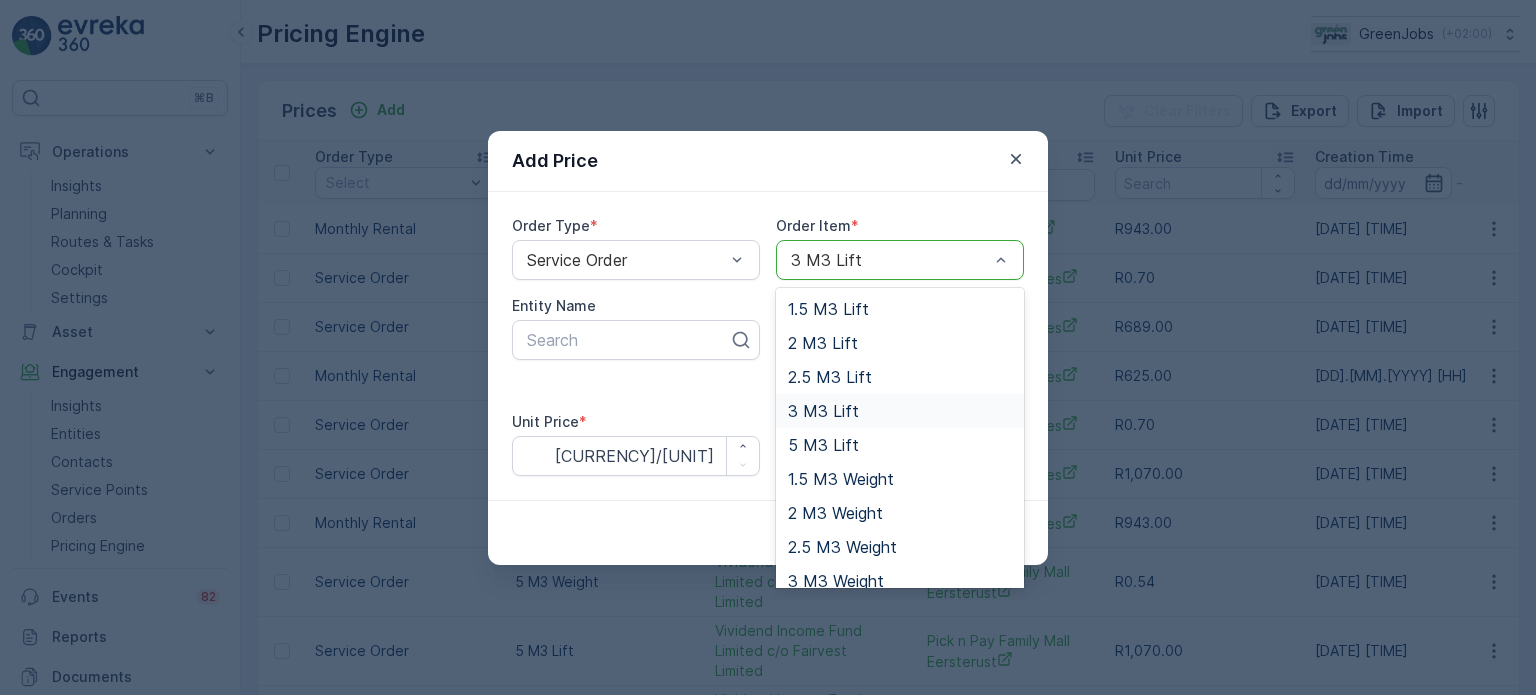 click at bounding box center (890, 260) 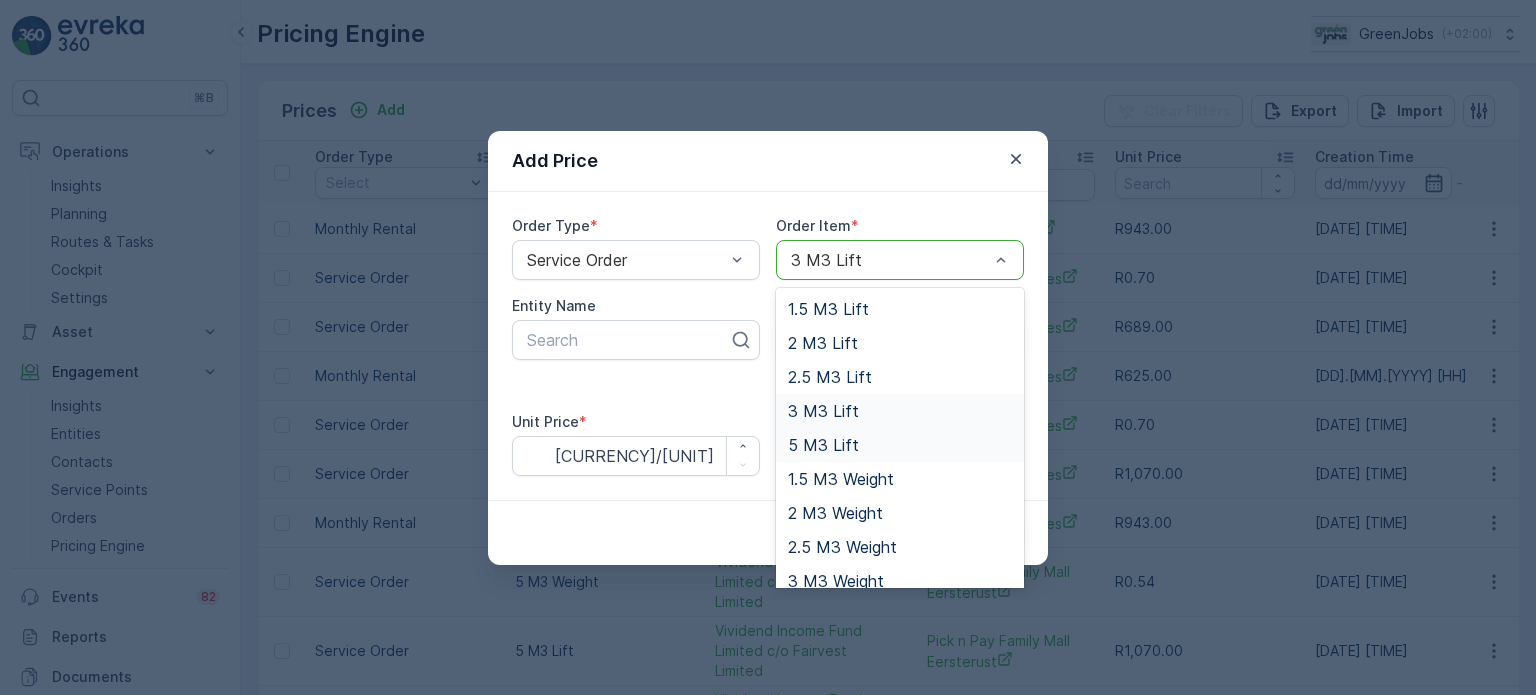 click on "5 M3 Lift" at bounding box center (823, 445) 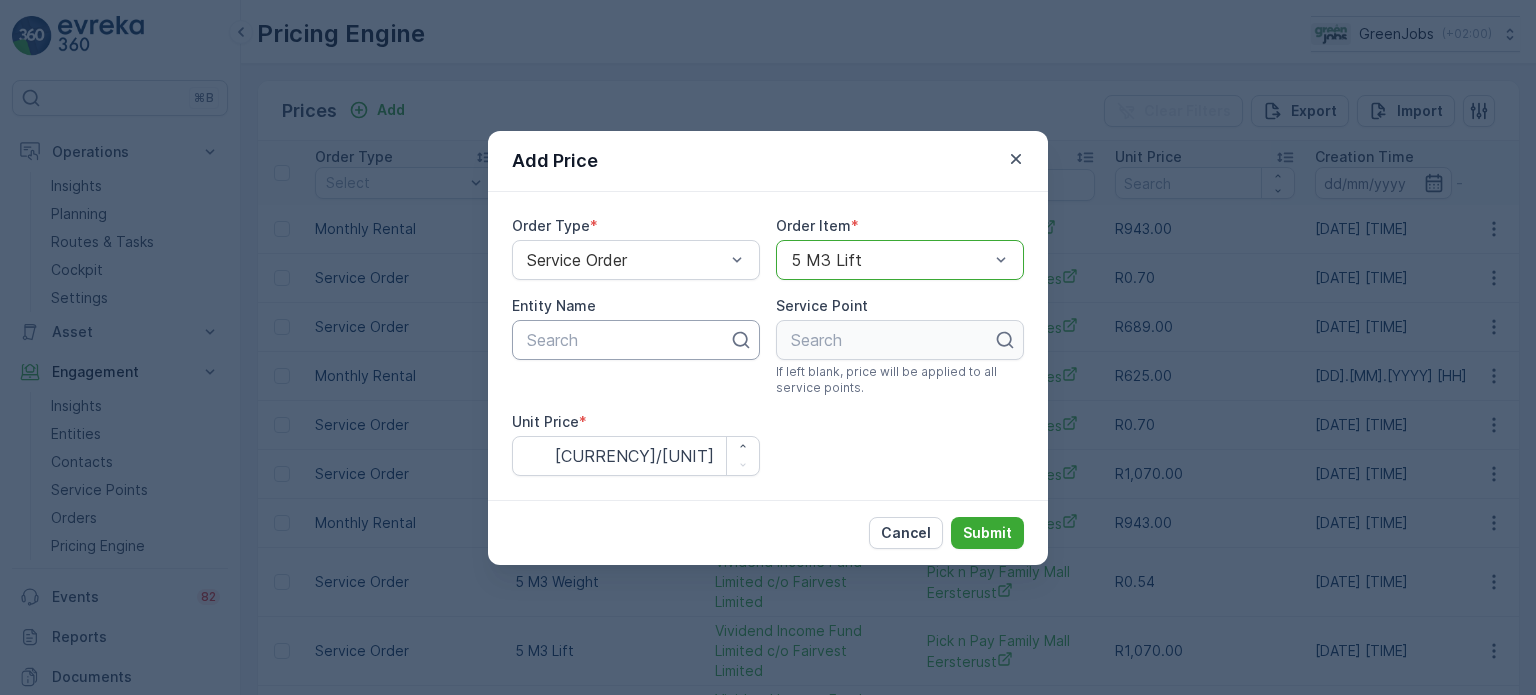 click at bounding box center (628, 340) 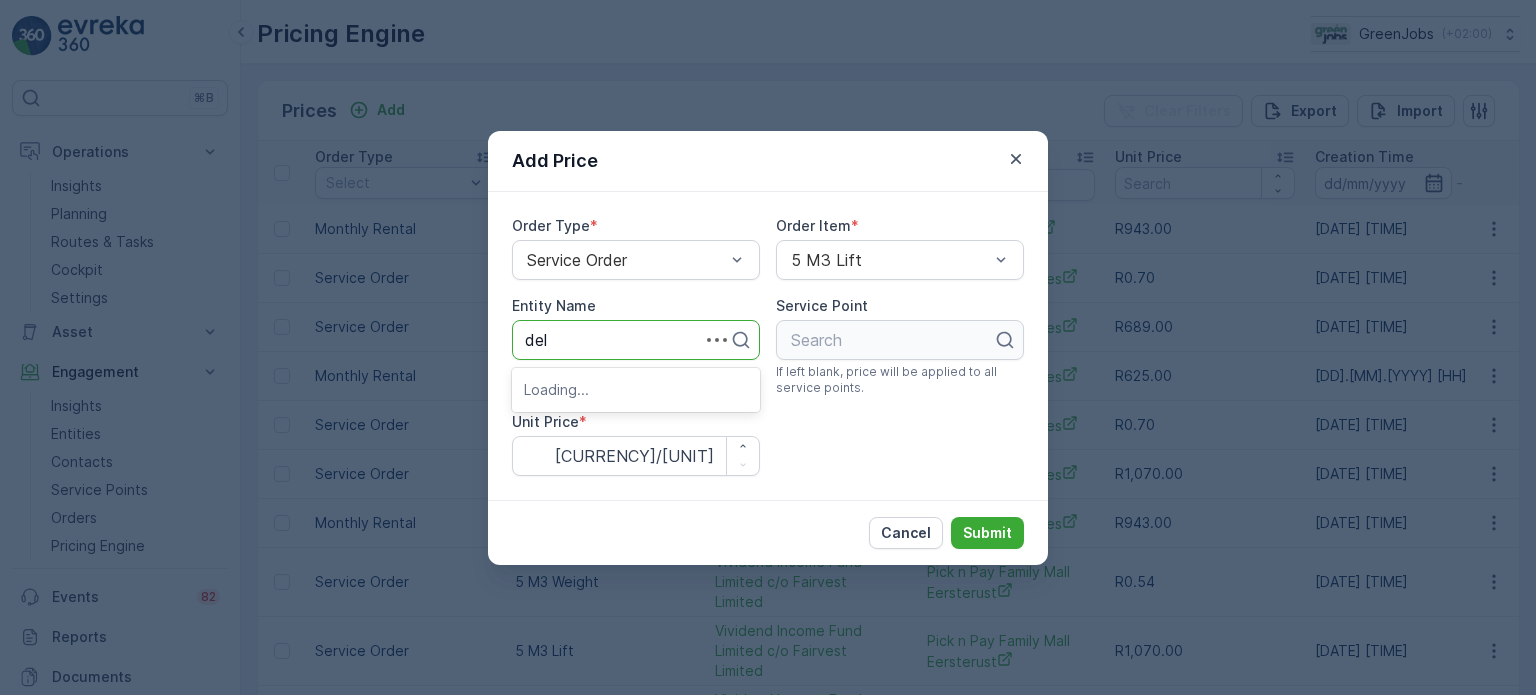 type on "[COMPANY_NAME]" 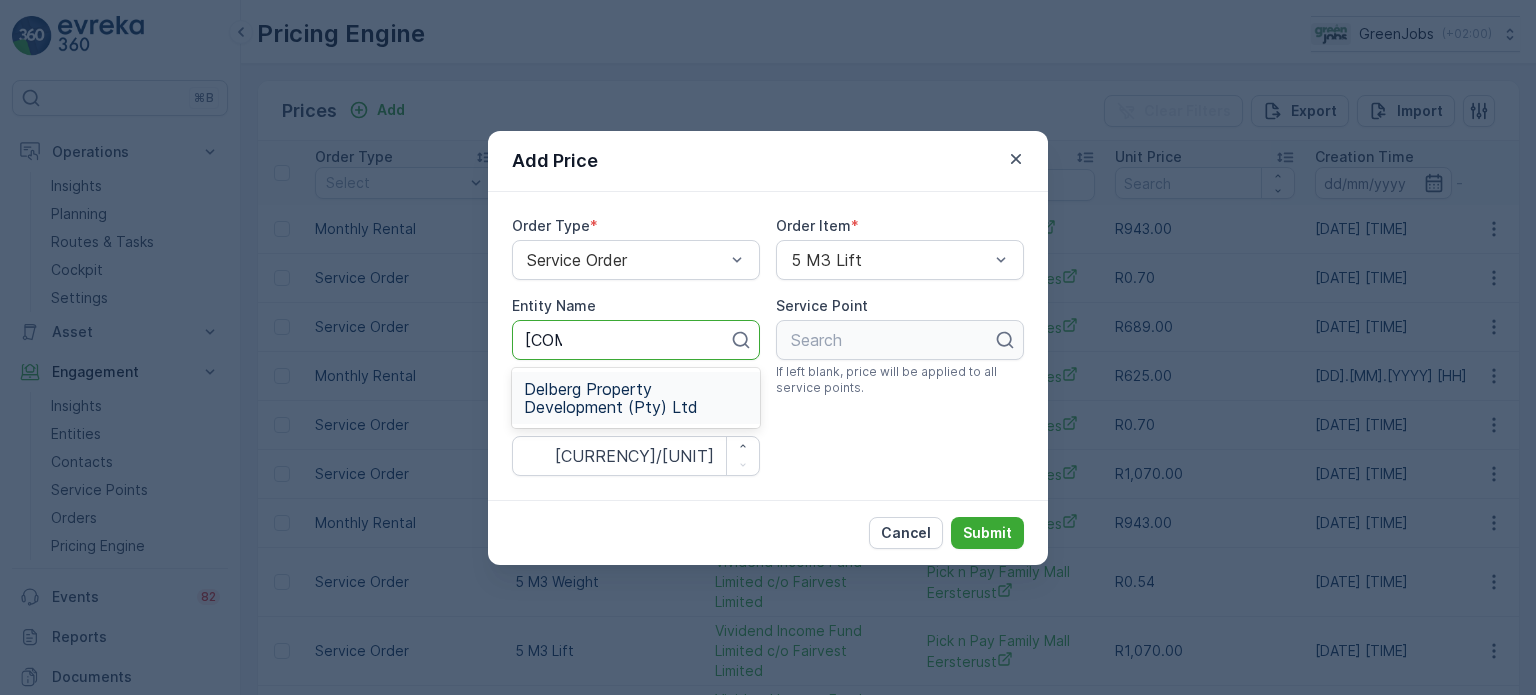 click on "Delberg Property Development (Pty) Ltd" at bounding box center [636, 398] 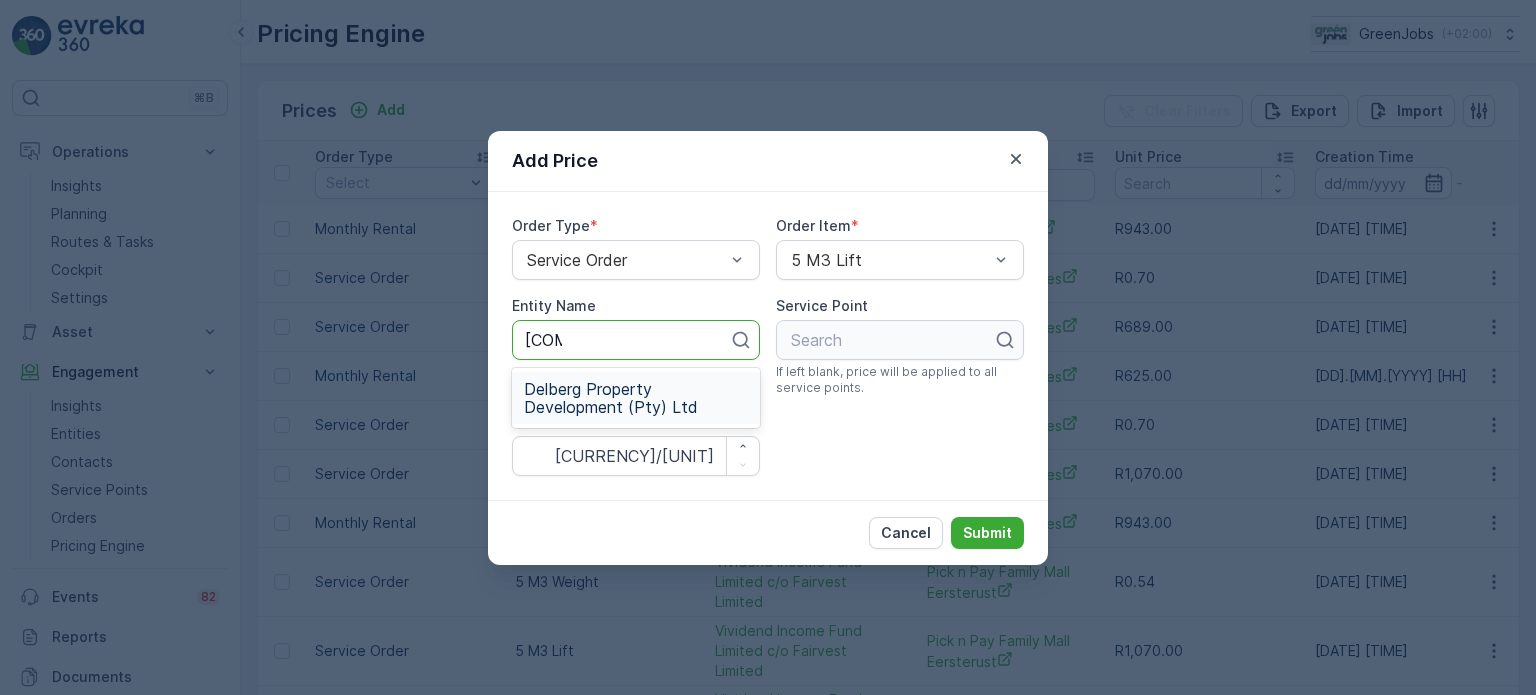 type 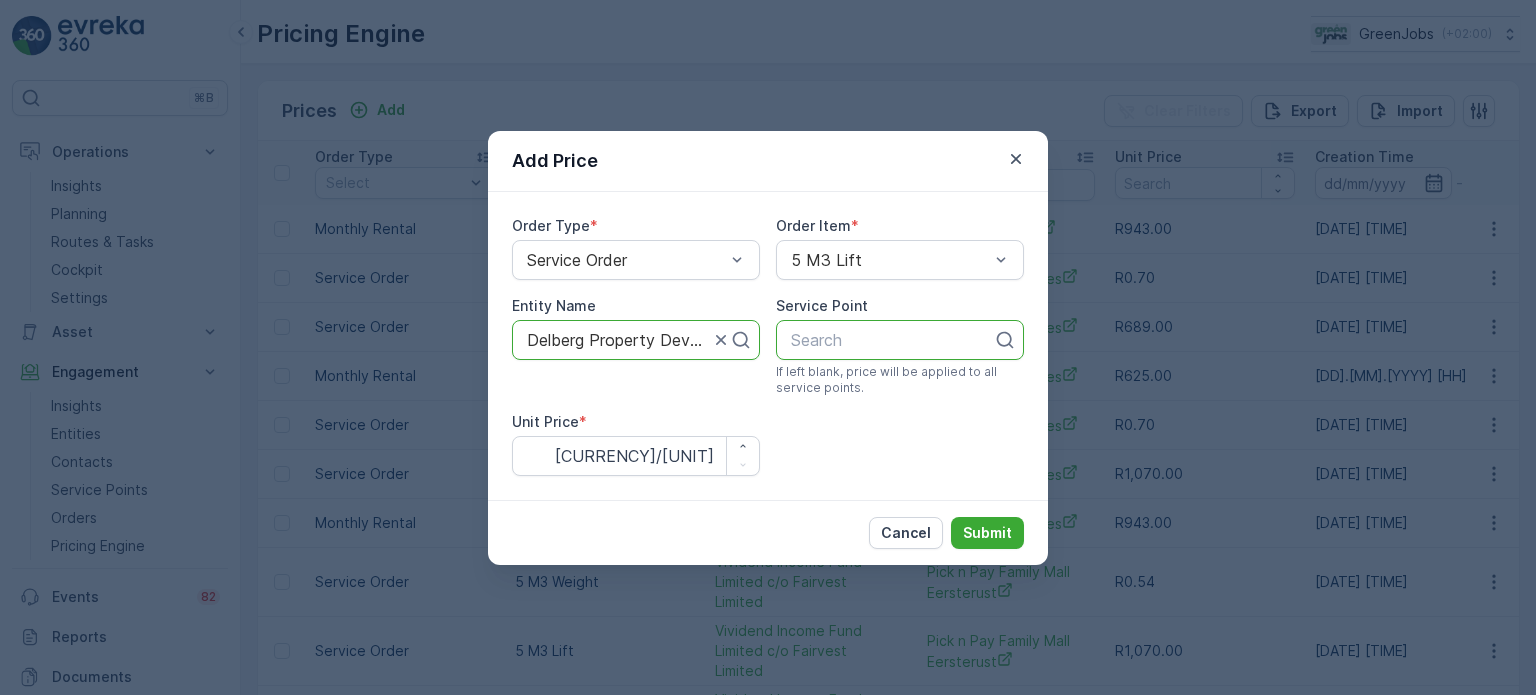click at bounding box center (892, 340) 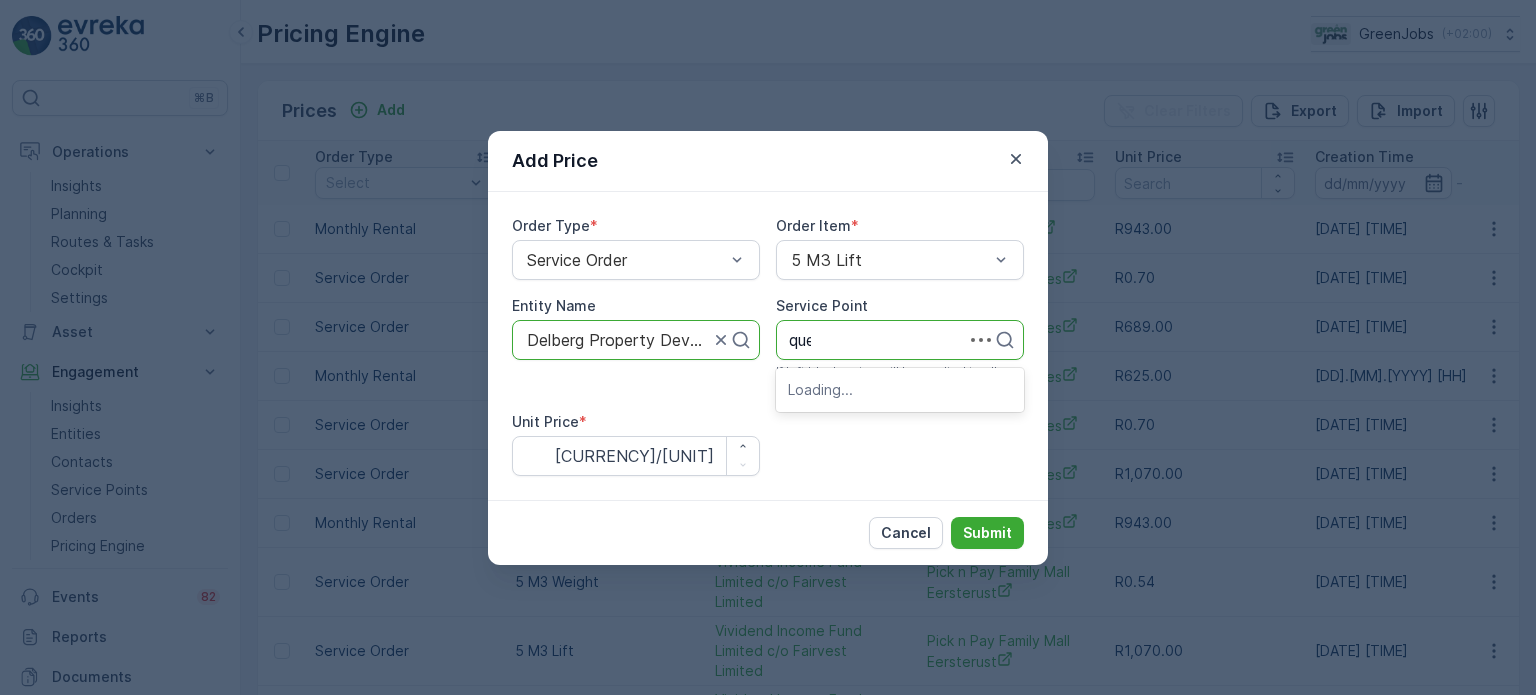 type on "quee" 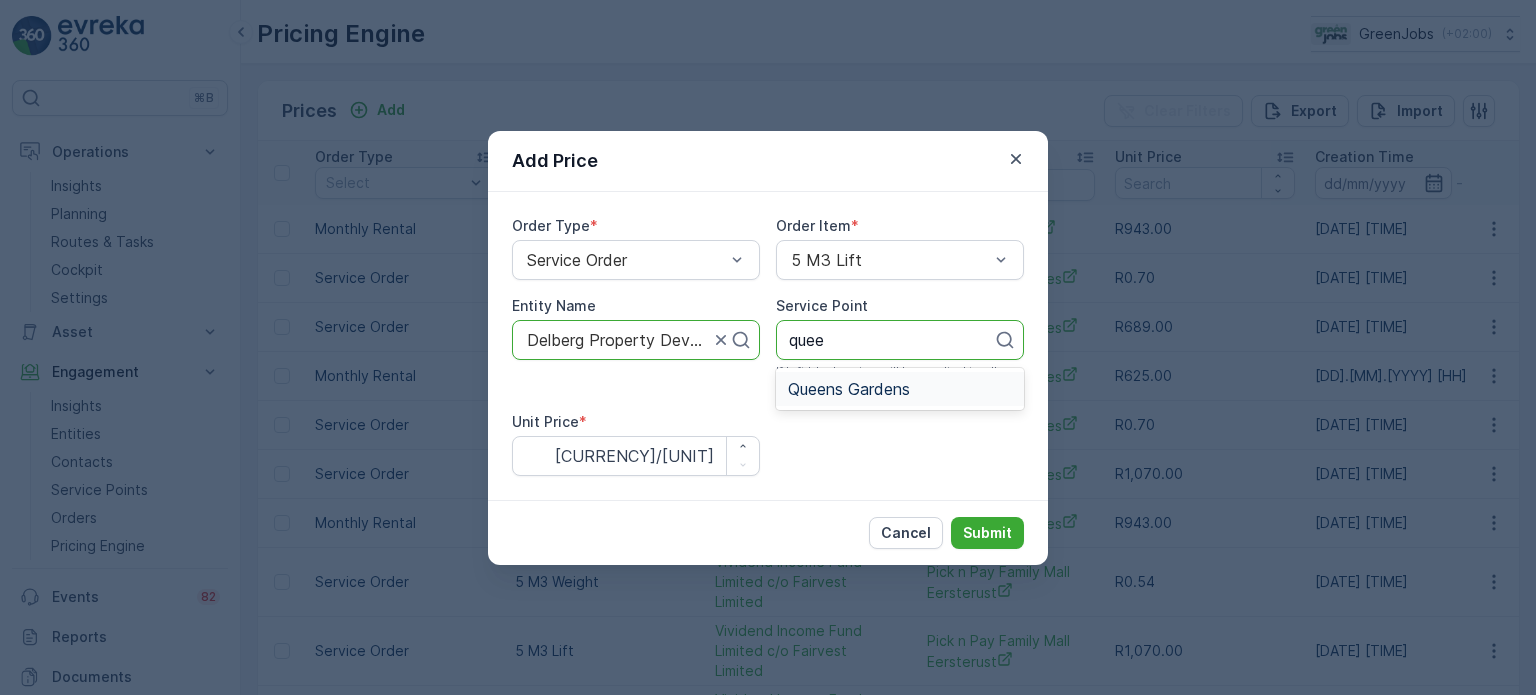 click on "Queens Gardens" at bounding box center [849, 389] 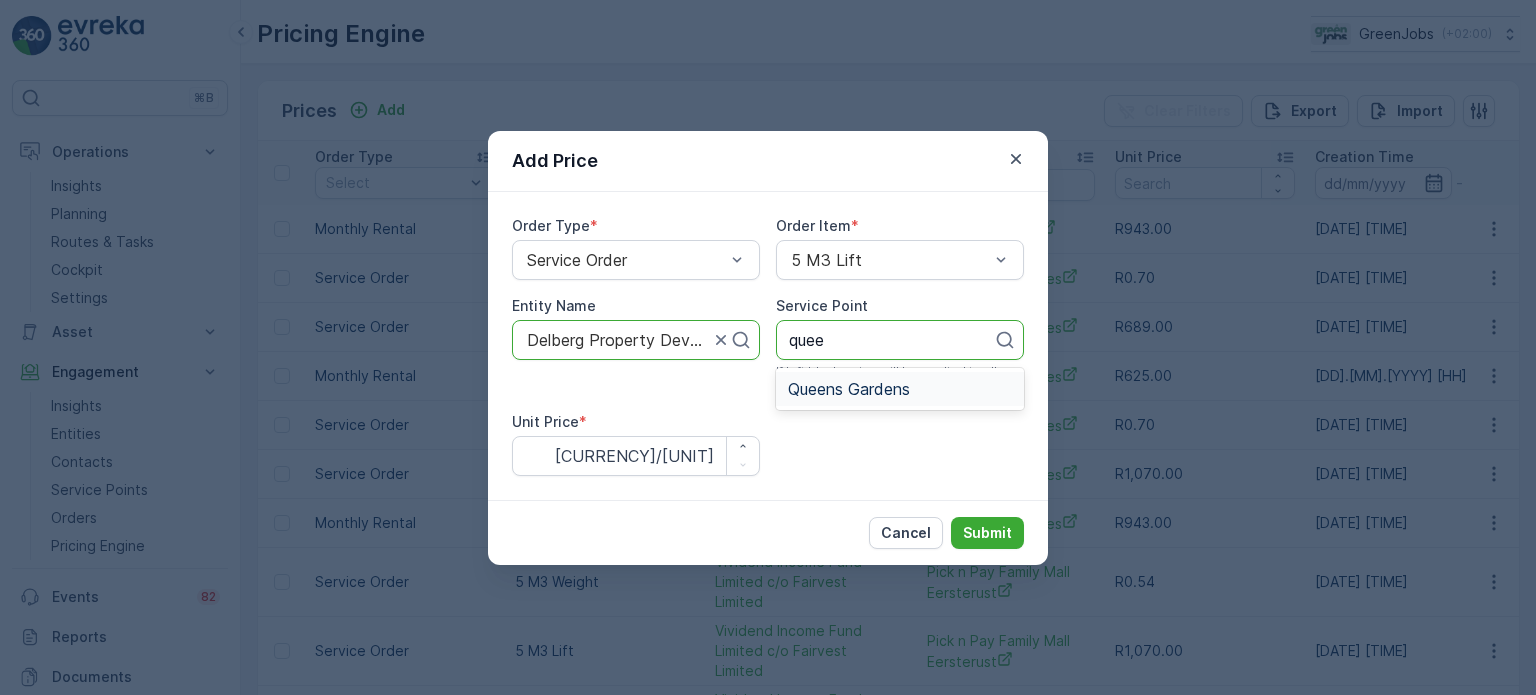 type 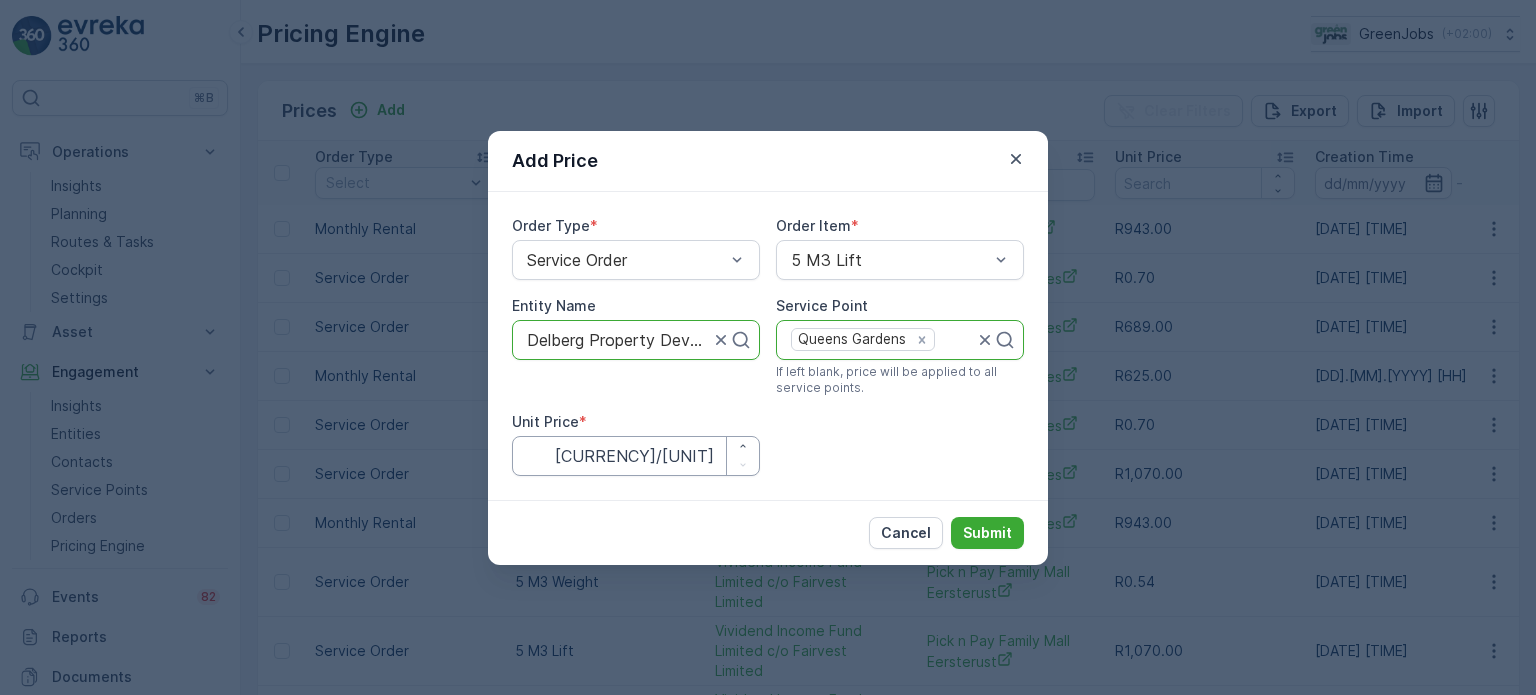 click on "Unit Price" at bounding box center (636, 456) 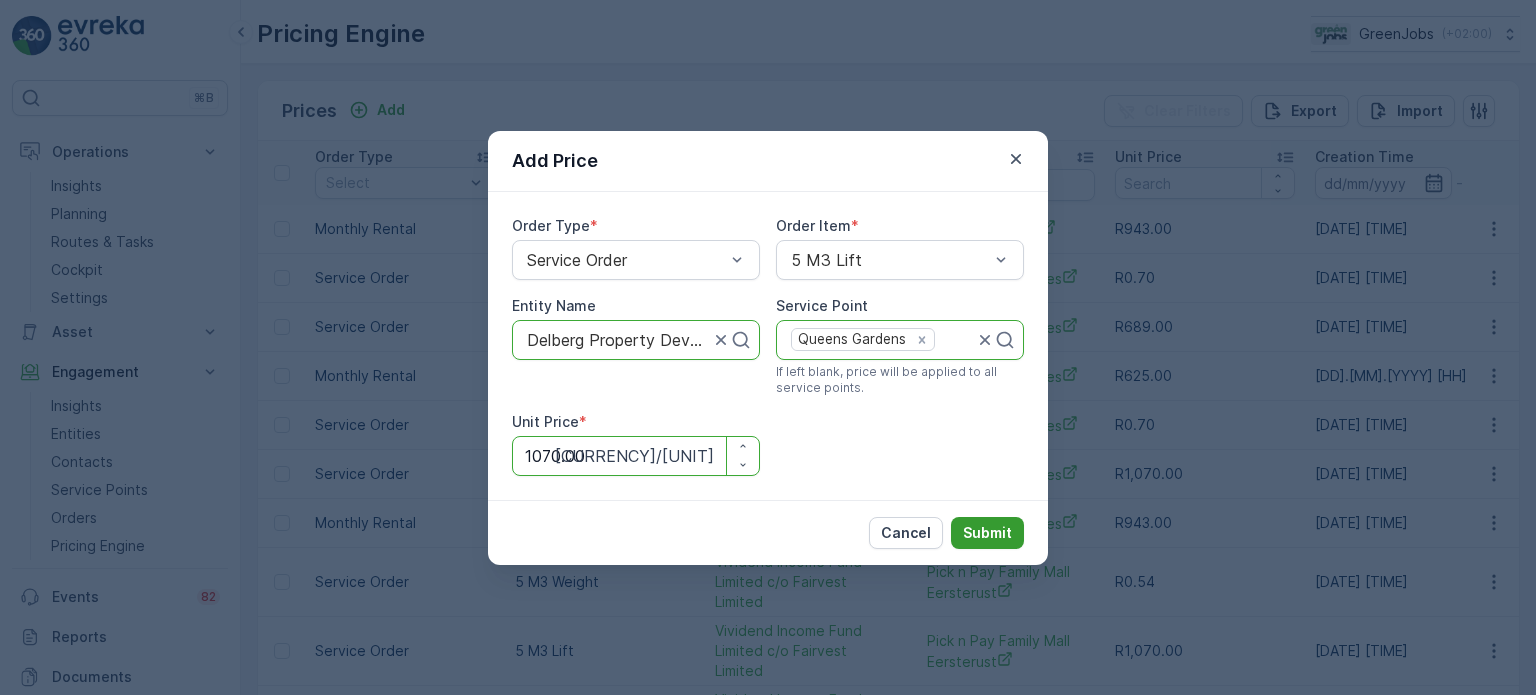 type on "1070.00" 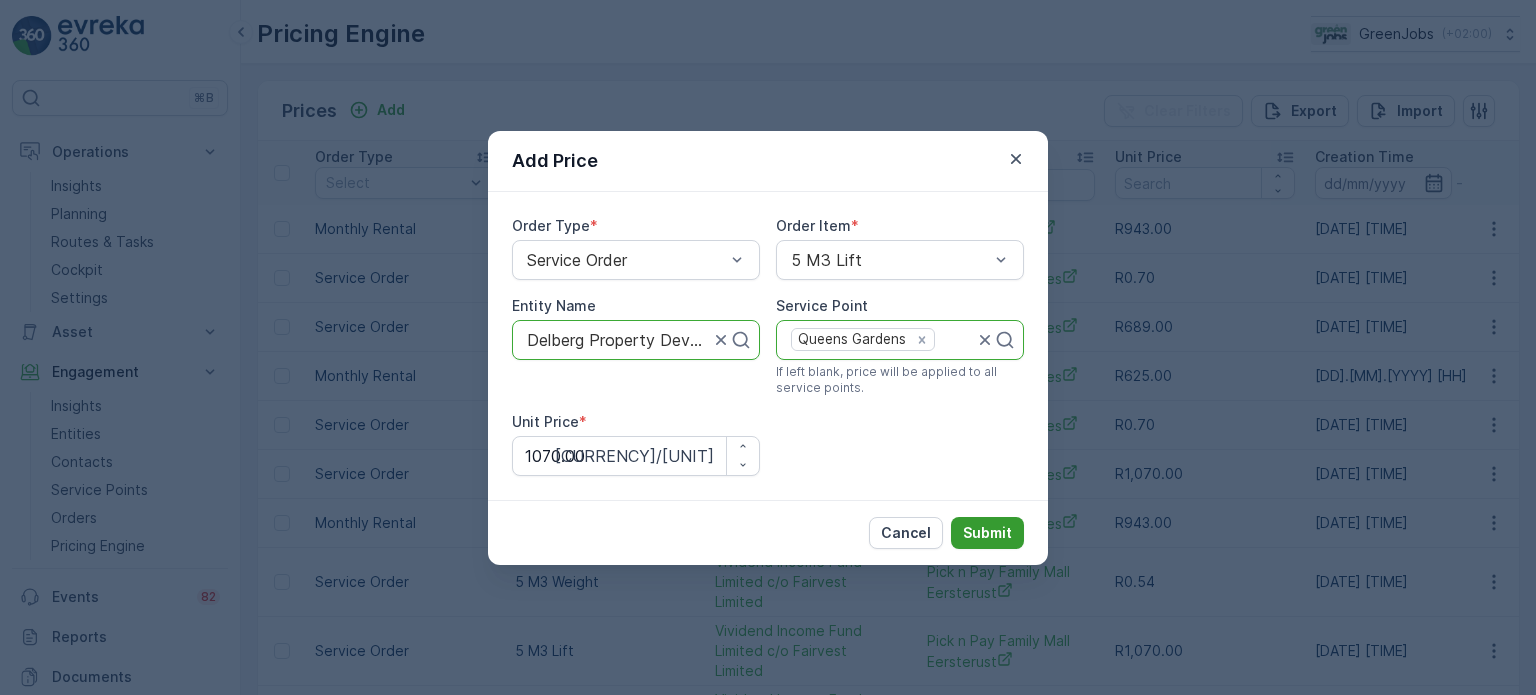 click on "Submit" at bounding box center (987, 533) 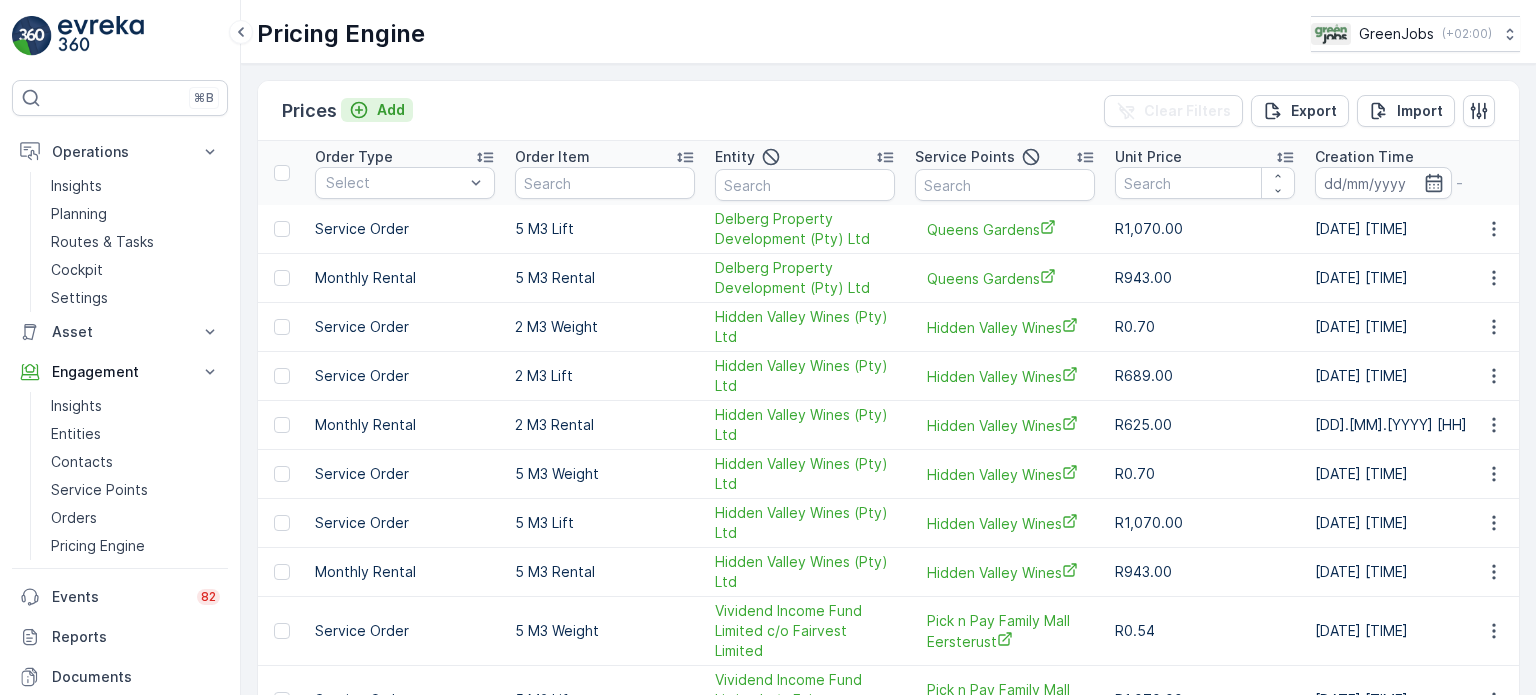 click on "Add" at bounding box center (391, 110) 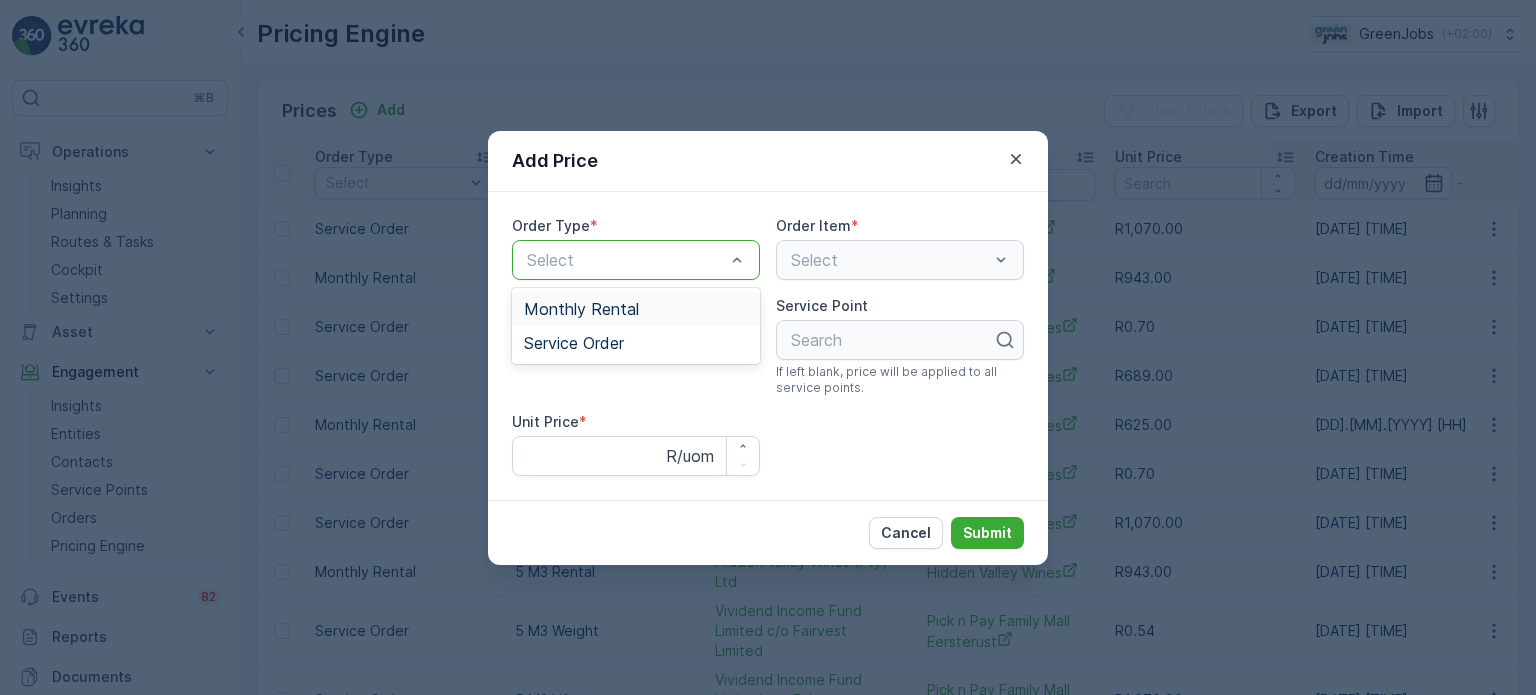 click at bounding box center (626, 260) 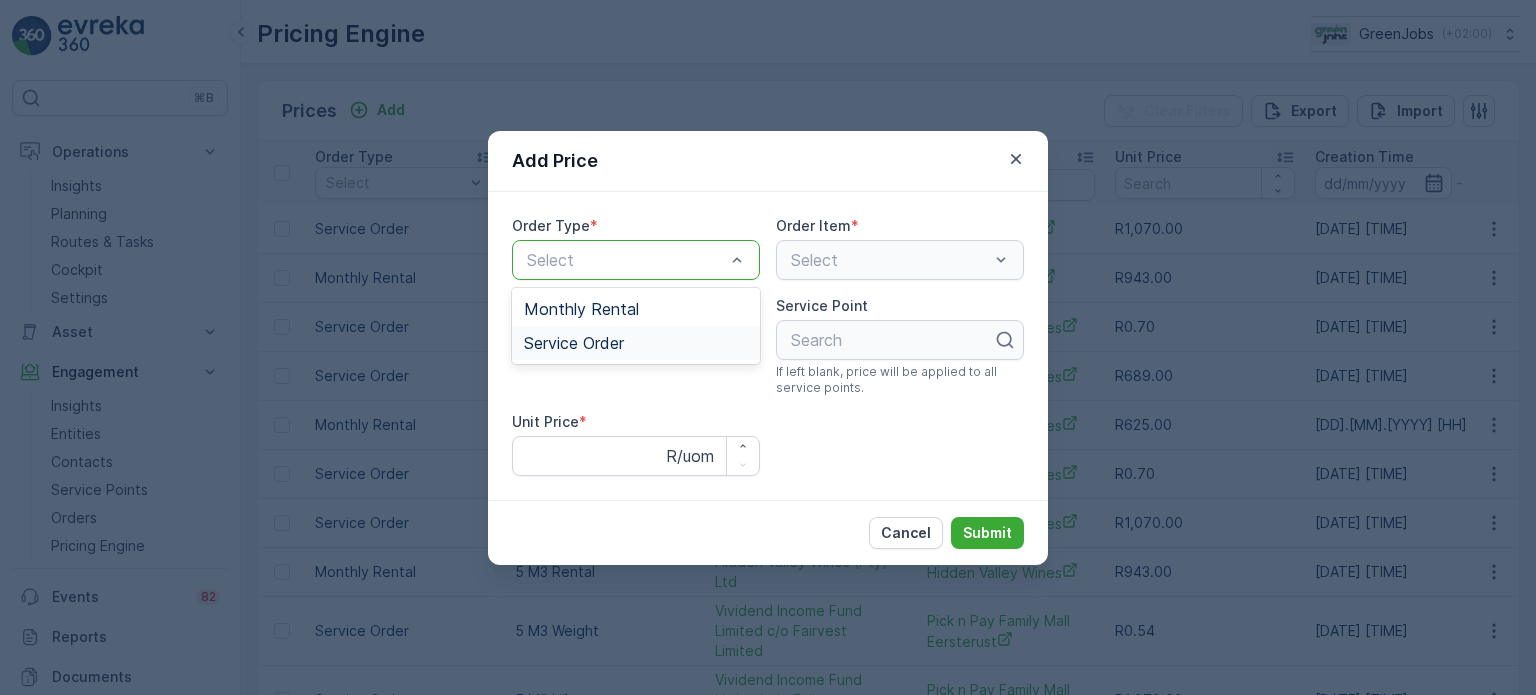 click on "Service Order" at bounding box center [574, 343] 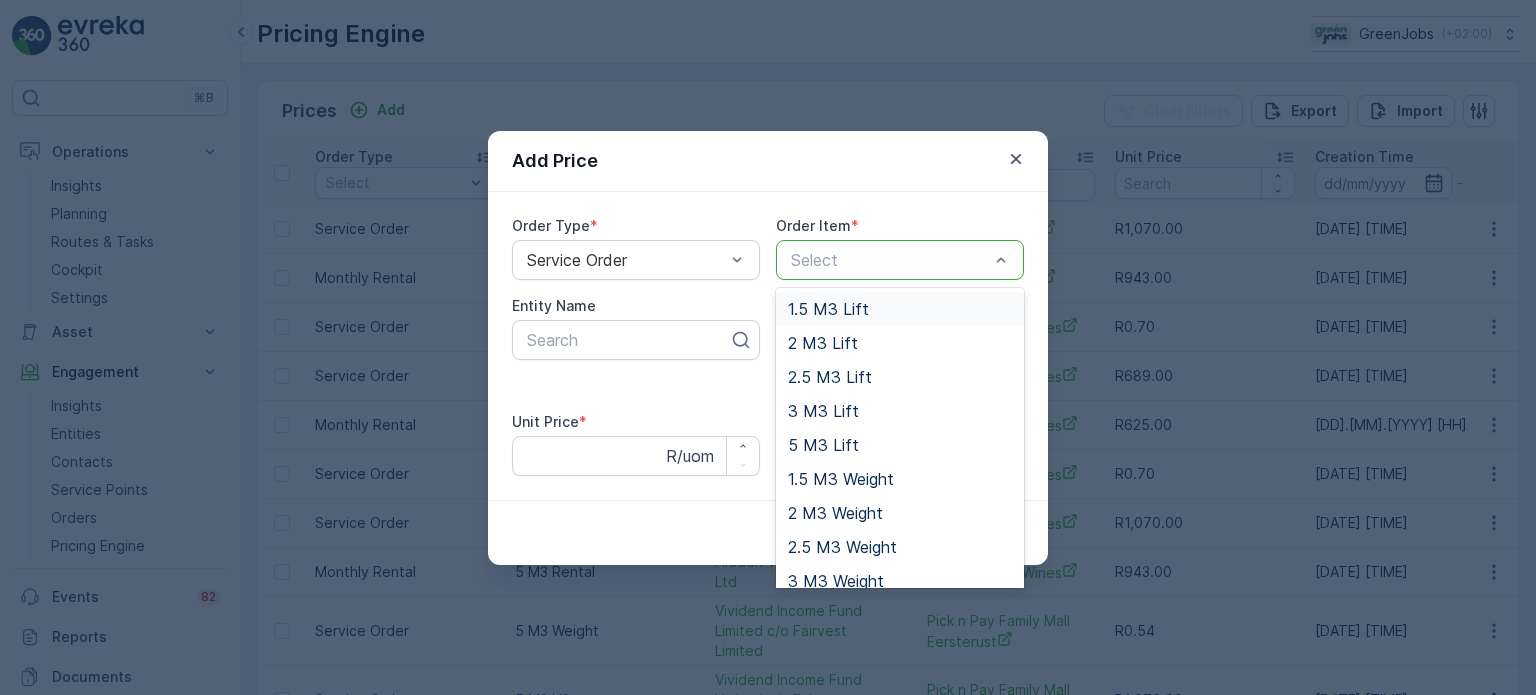 click at bounding box center (890, 260) 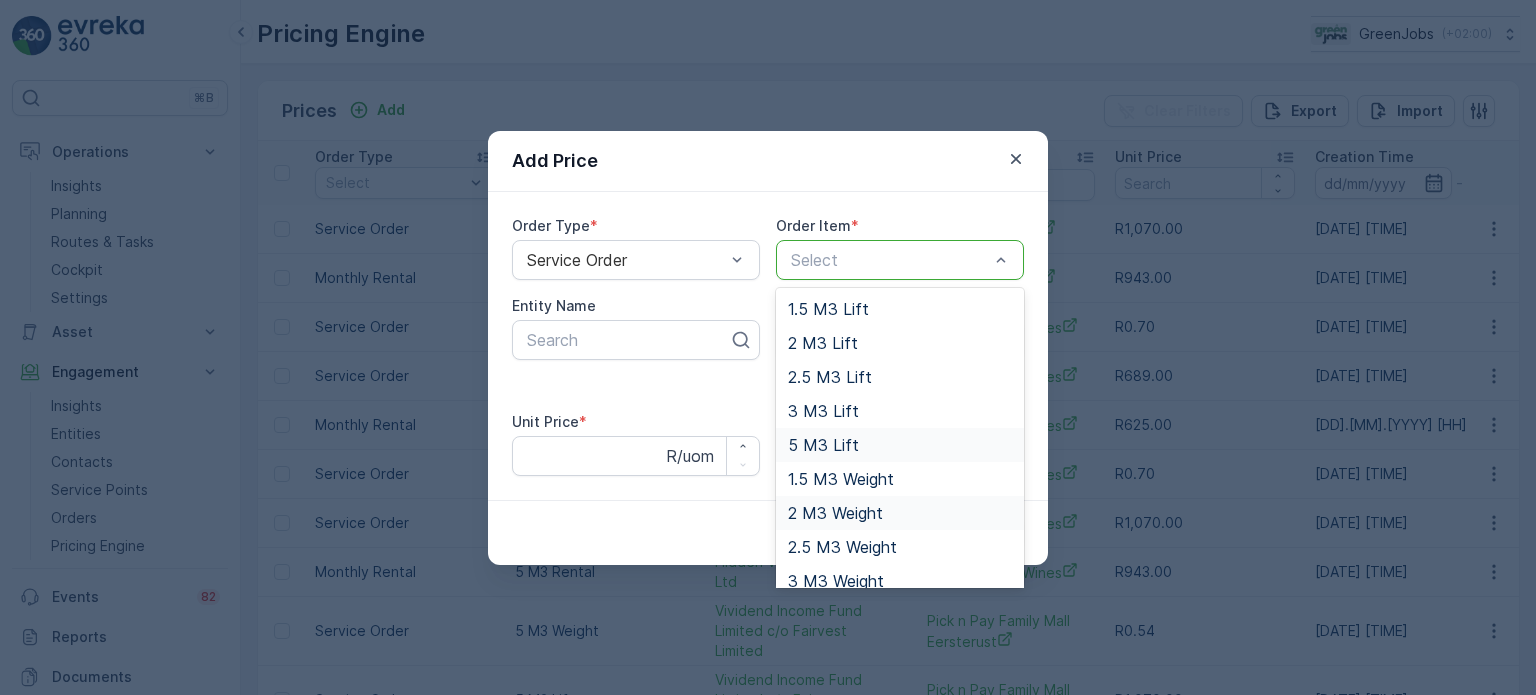 scroll, scrollTop: 48, scrollLeft: 0, axis: vertical 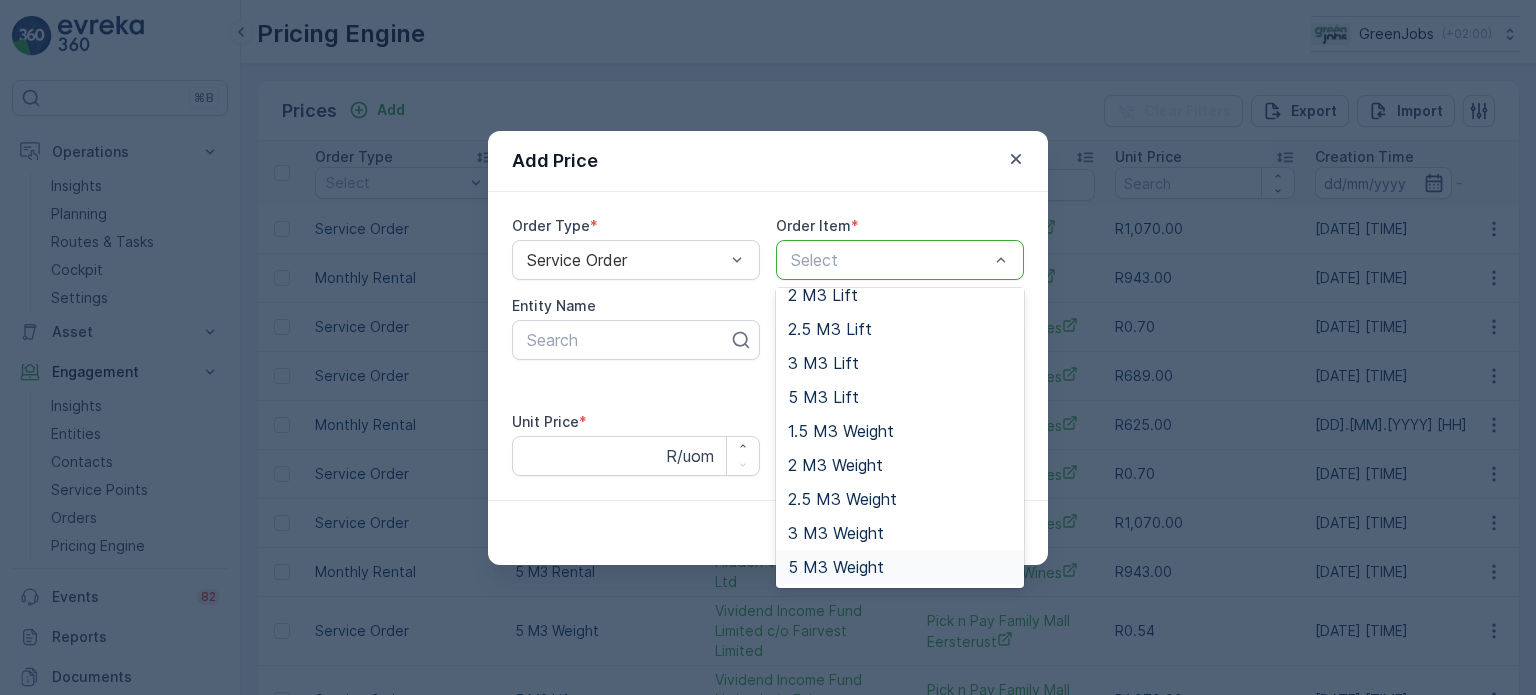 click on "5 M3 Weight" at bounding box center [836, 567] 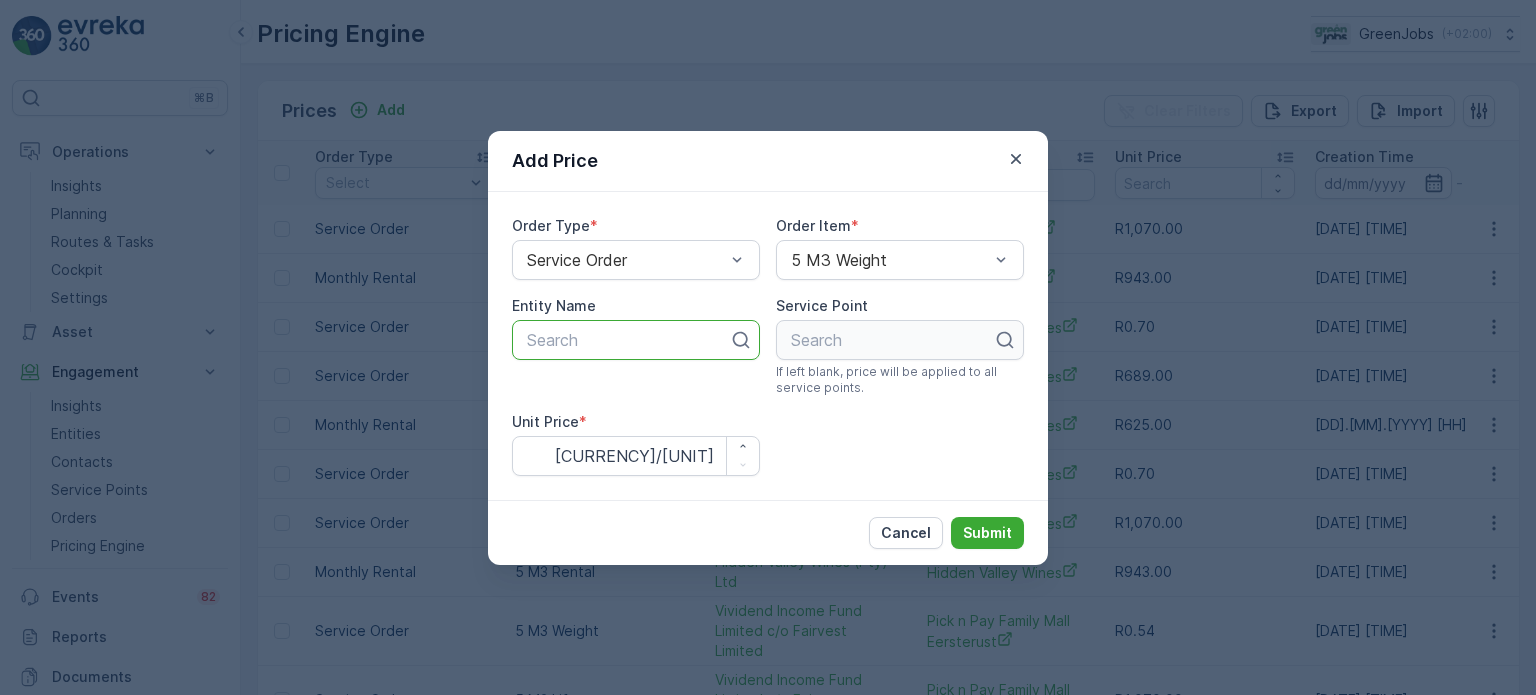 click at bounding box center [628, 340] 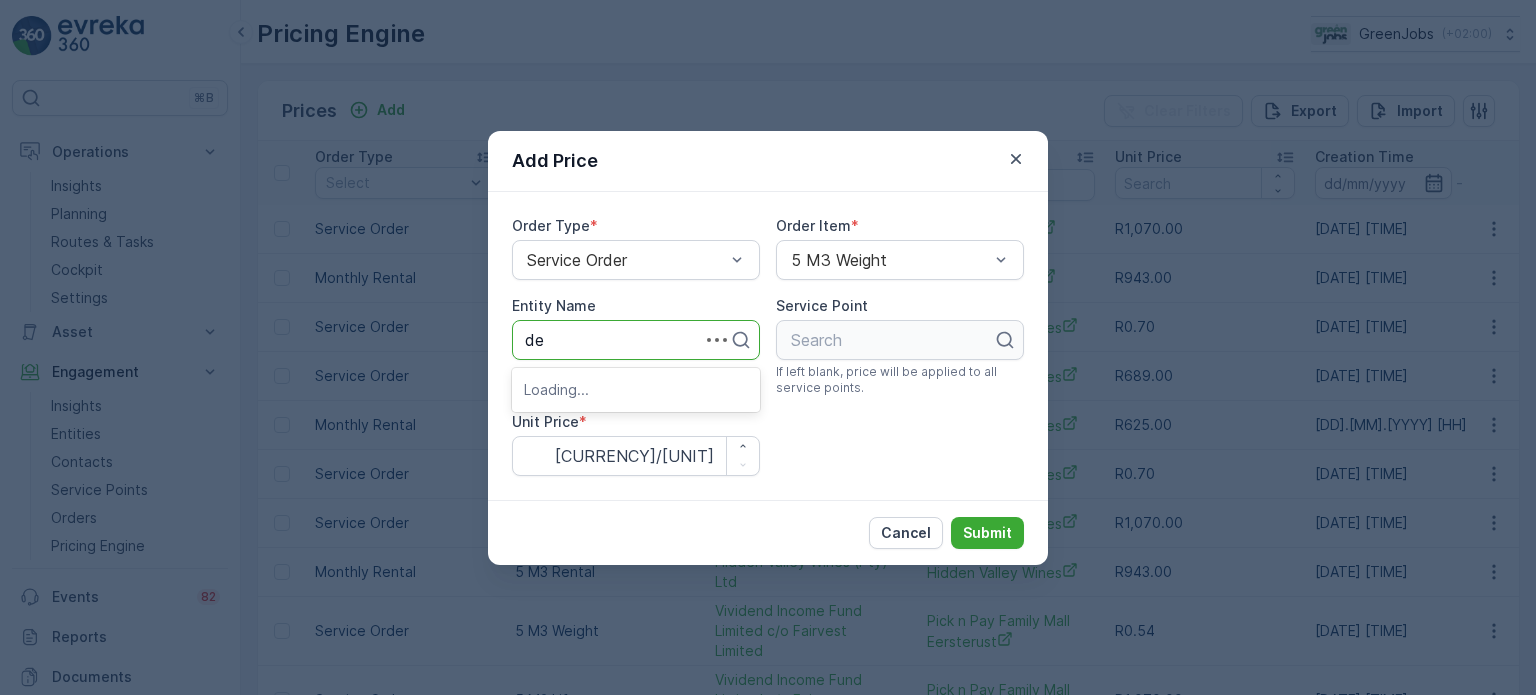 type on "del" 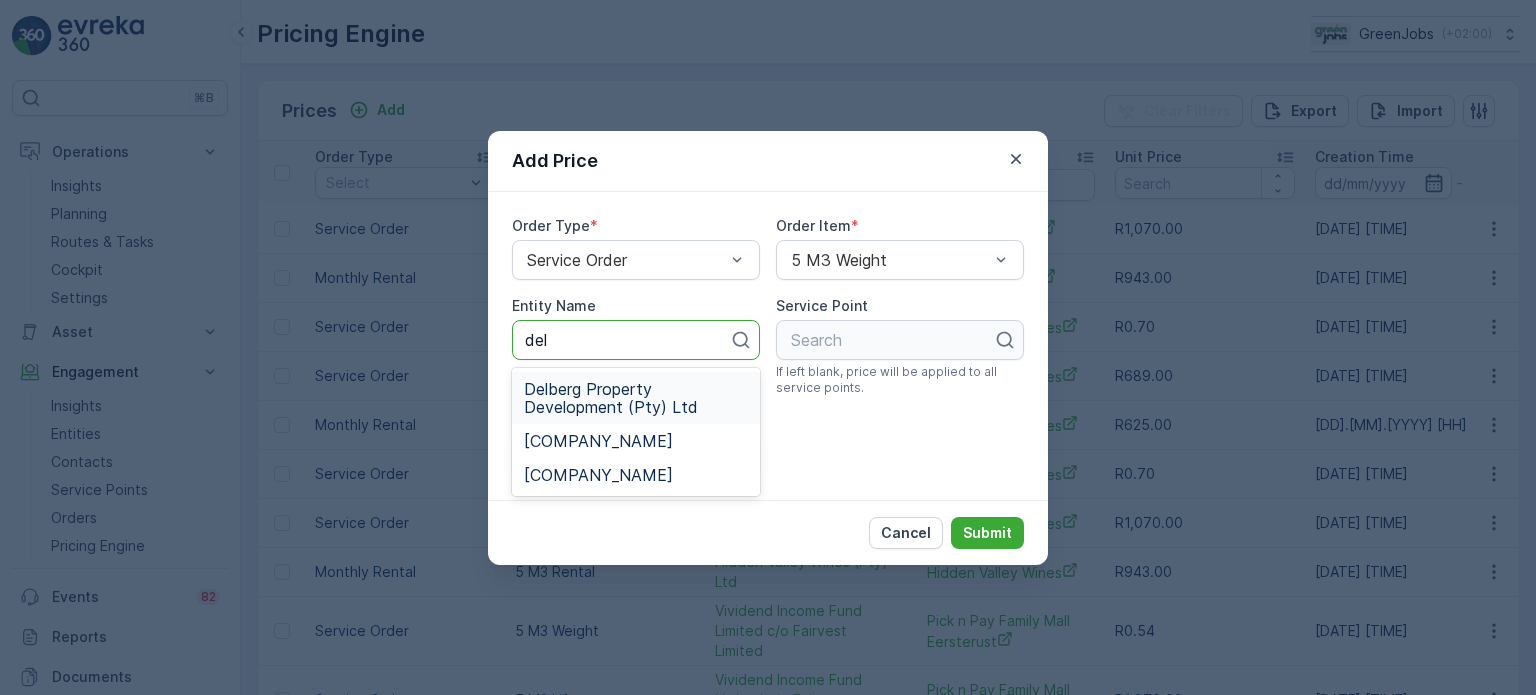 click on "Delberg Property Development (Pty) Ltd" at bounding box center [636, 398] 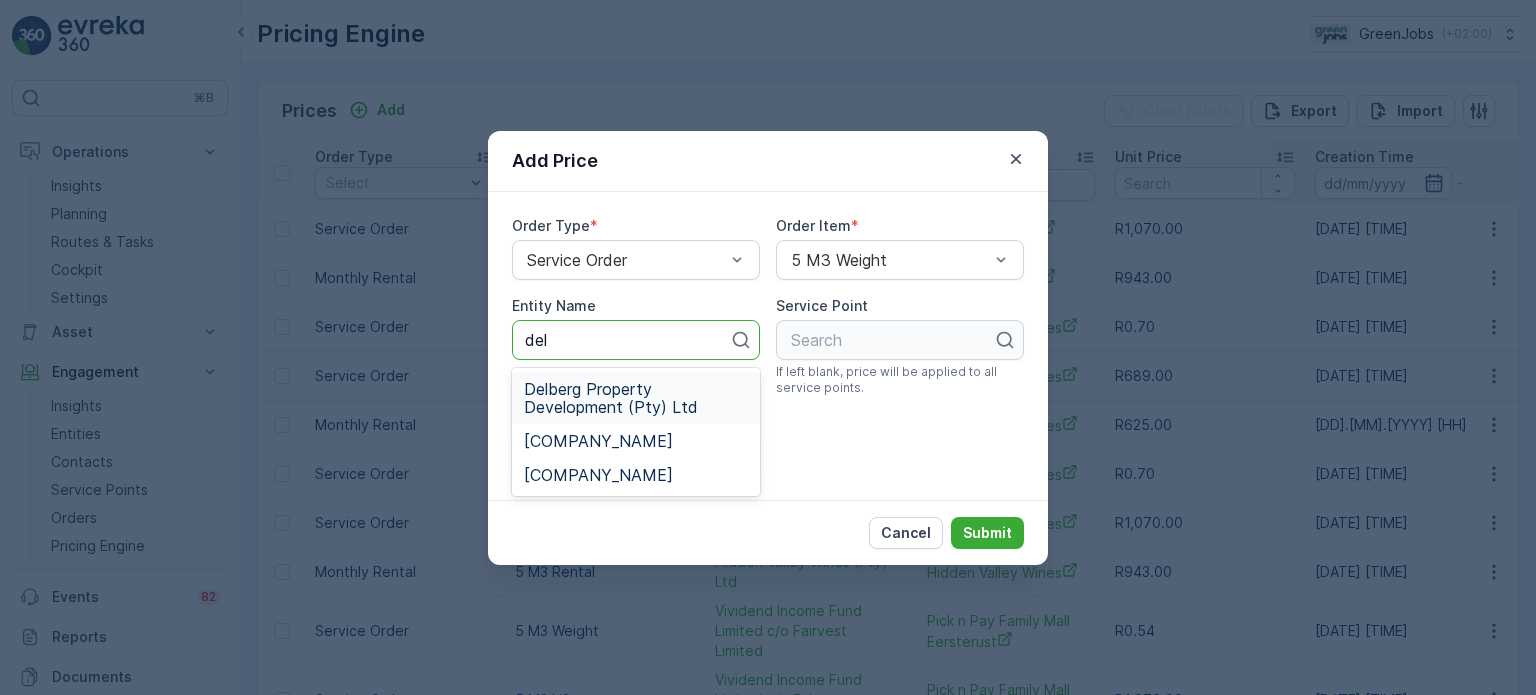 type 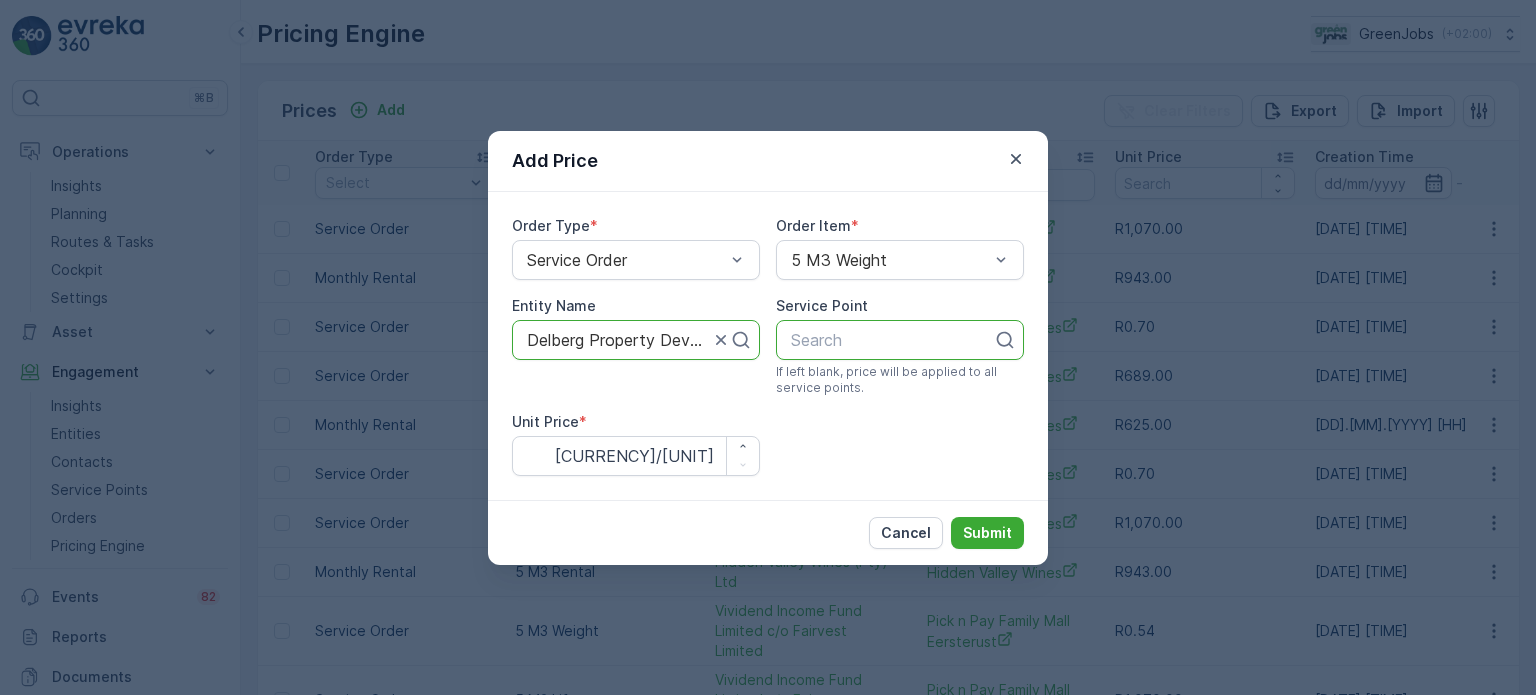 click at bounding box center (892, 340) 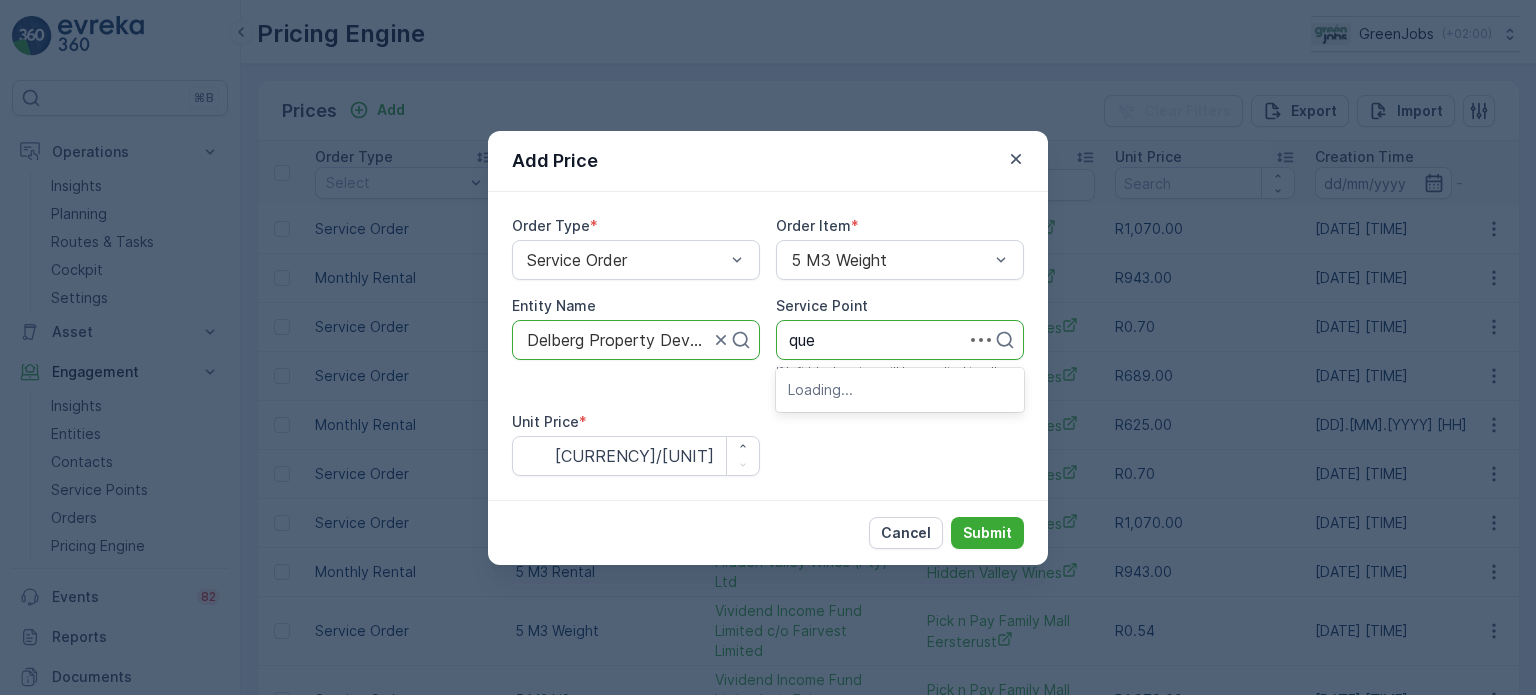 type on "quee" 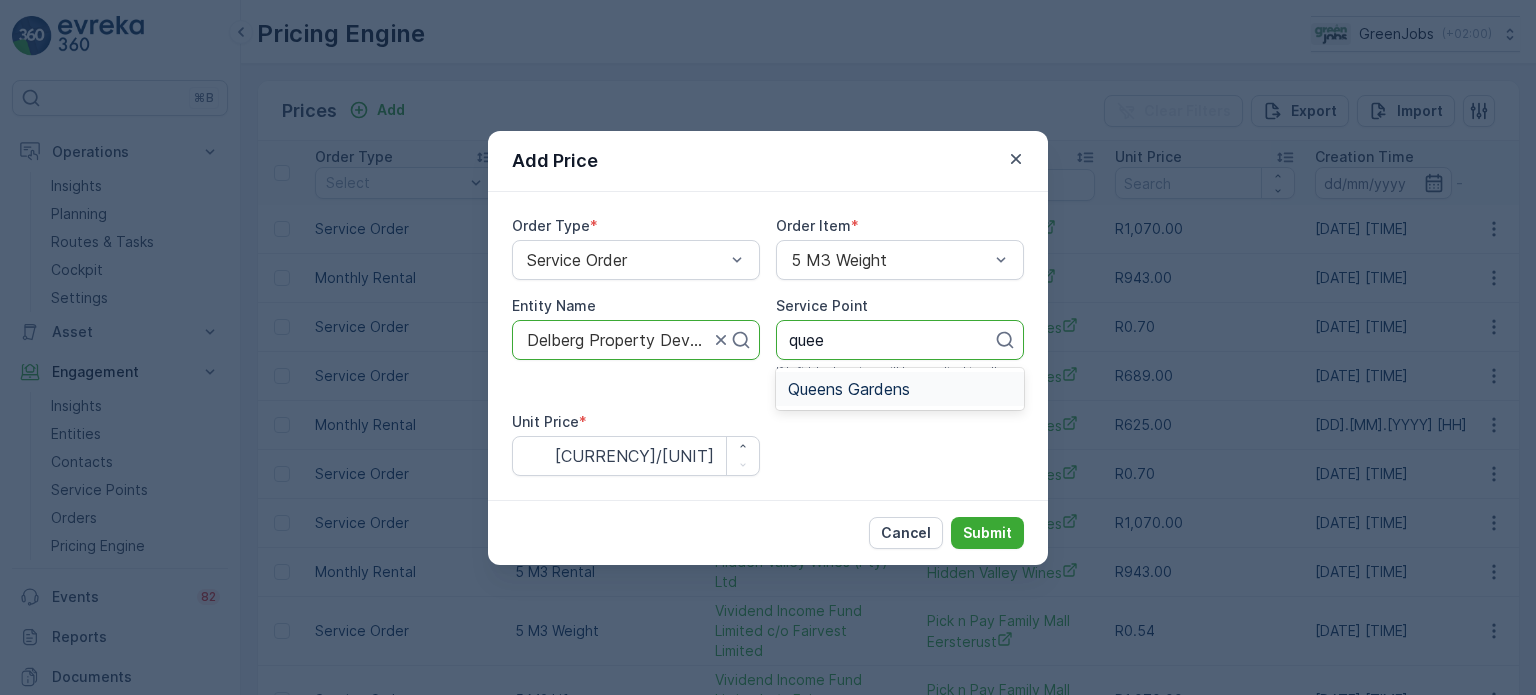click on "Queens Gardens" at bounding box center (849, 389) 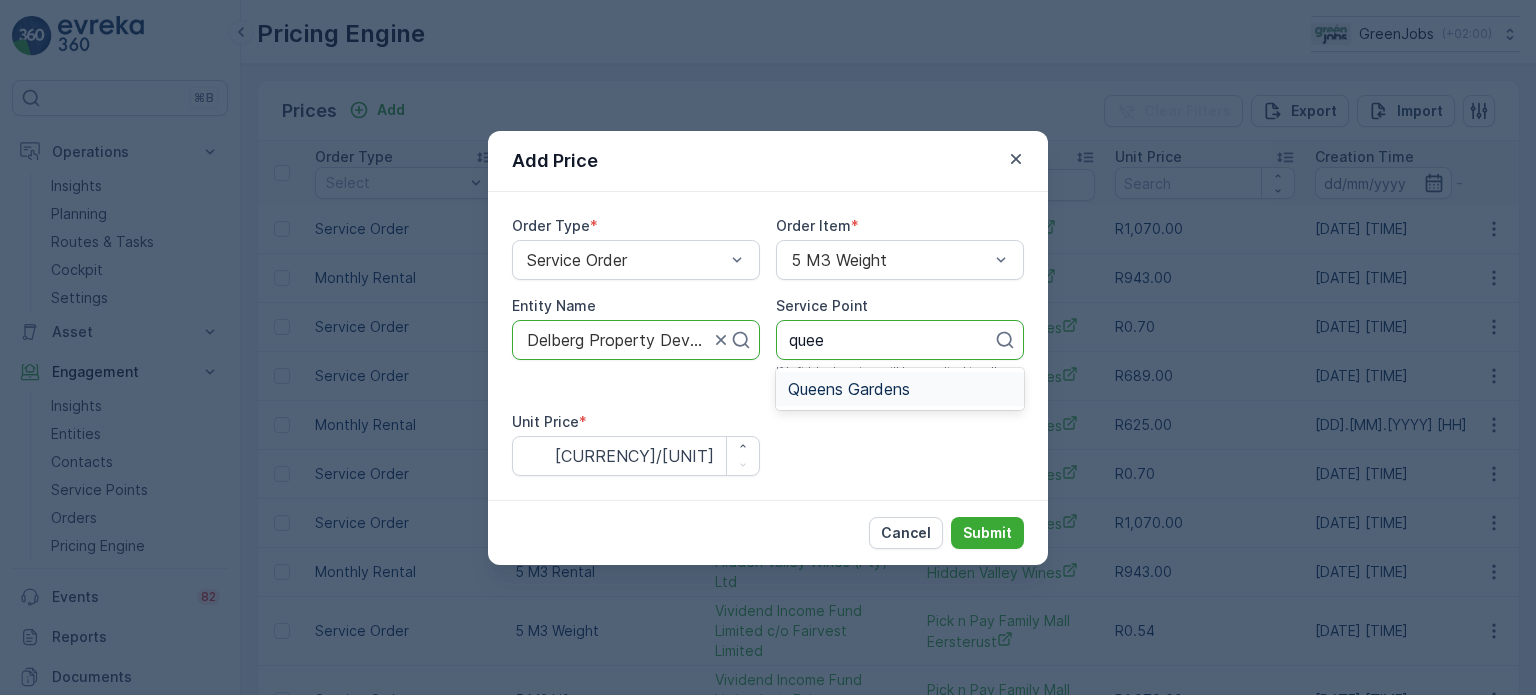 type 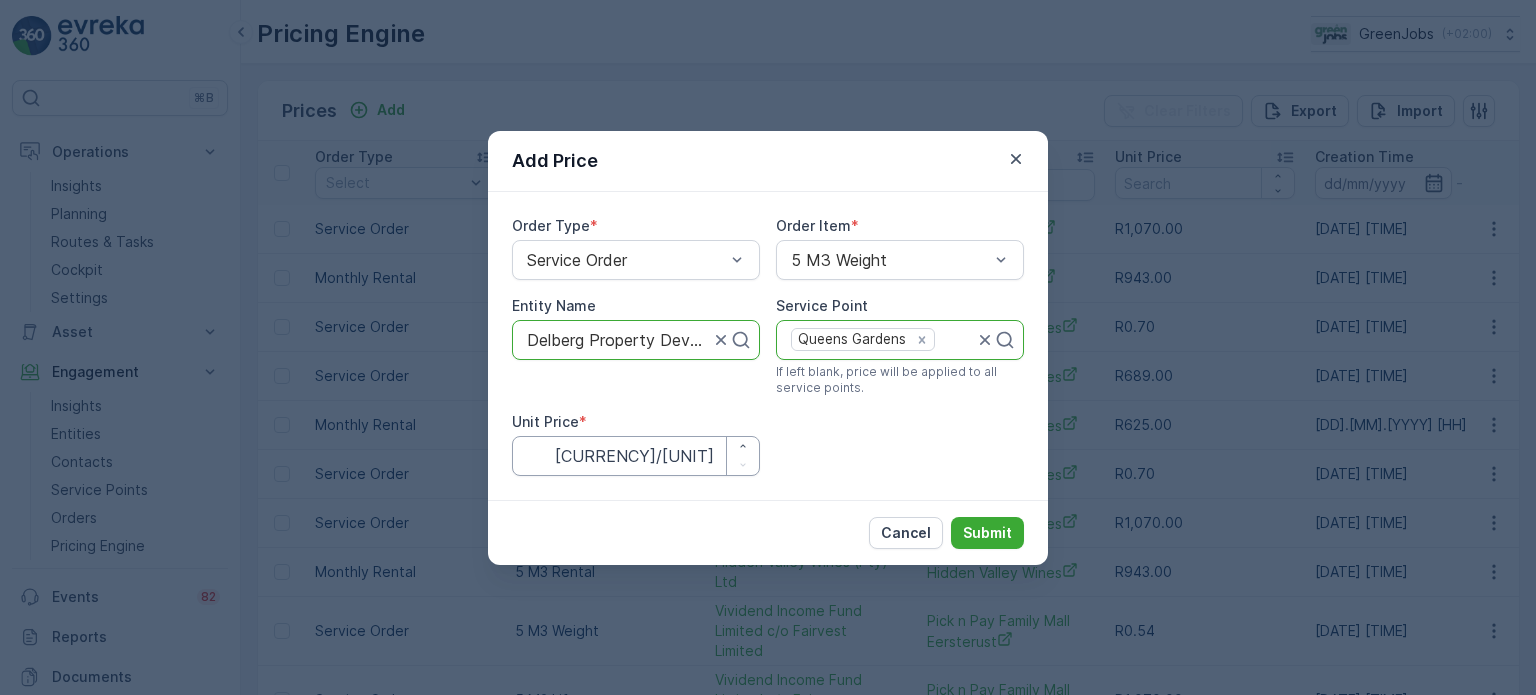 click on "Unit Price" at bounding box center [636, 456] 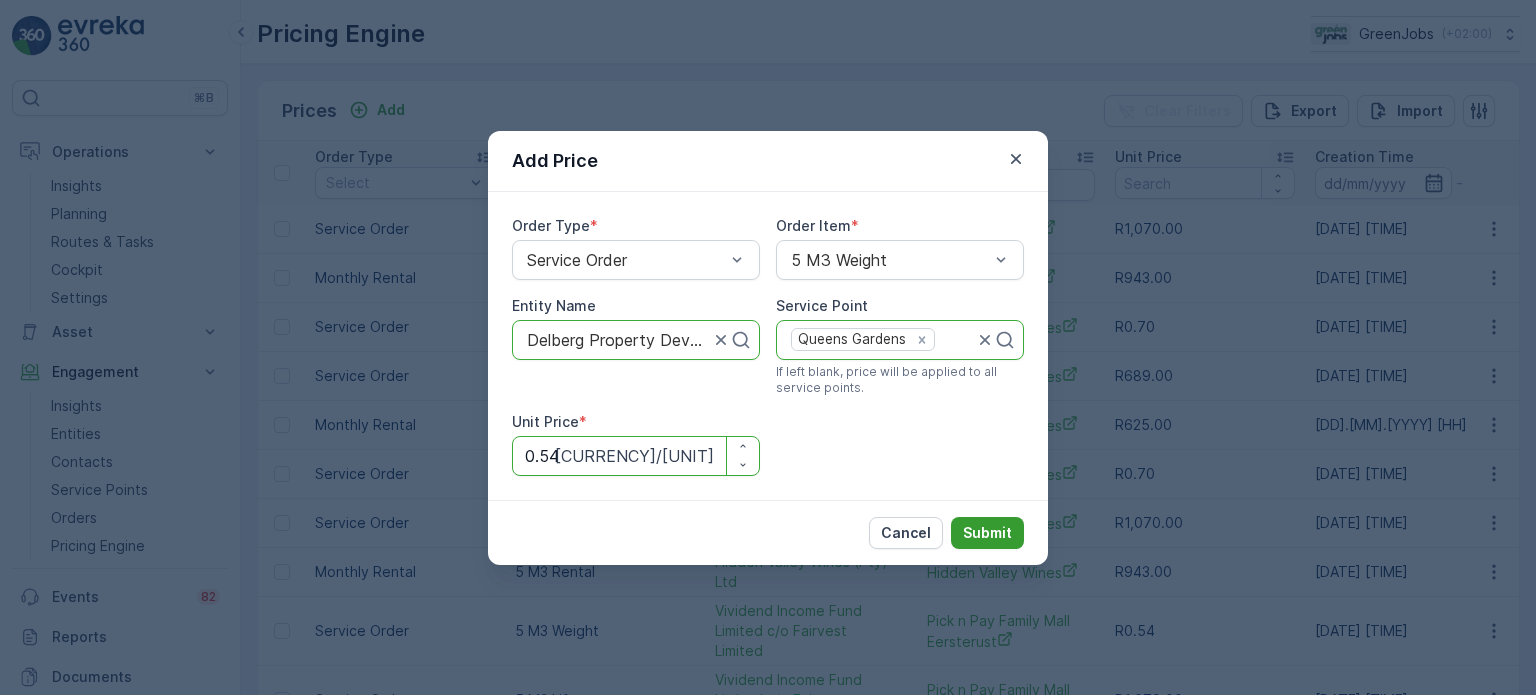 type on "0.54" 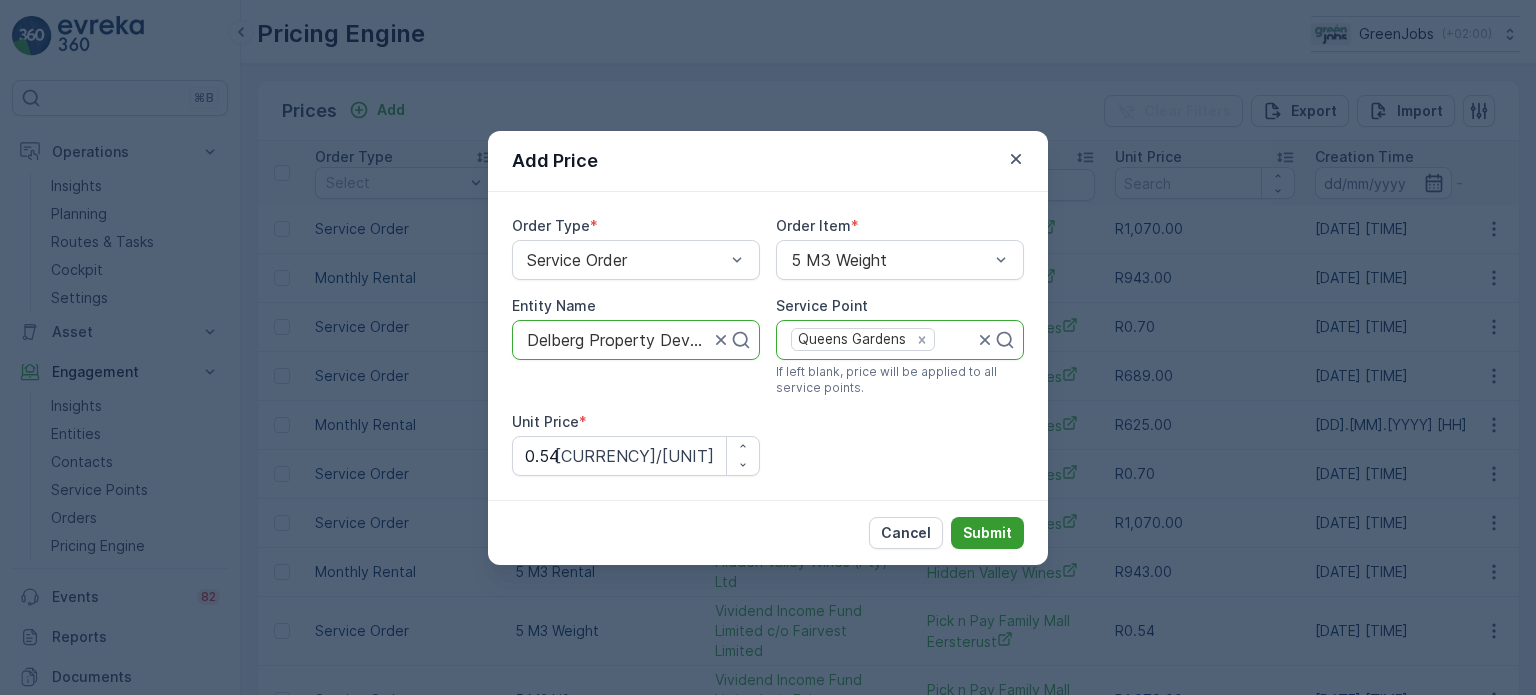 click on "Submit" at bounding box center (987, 533) 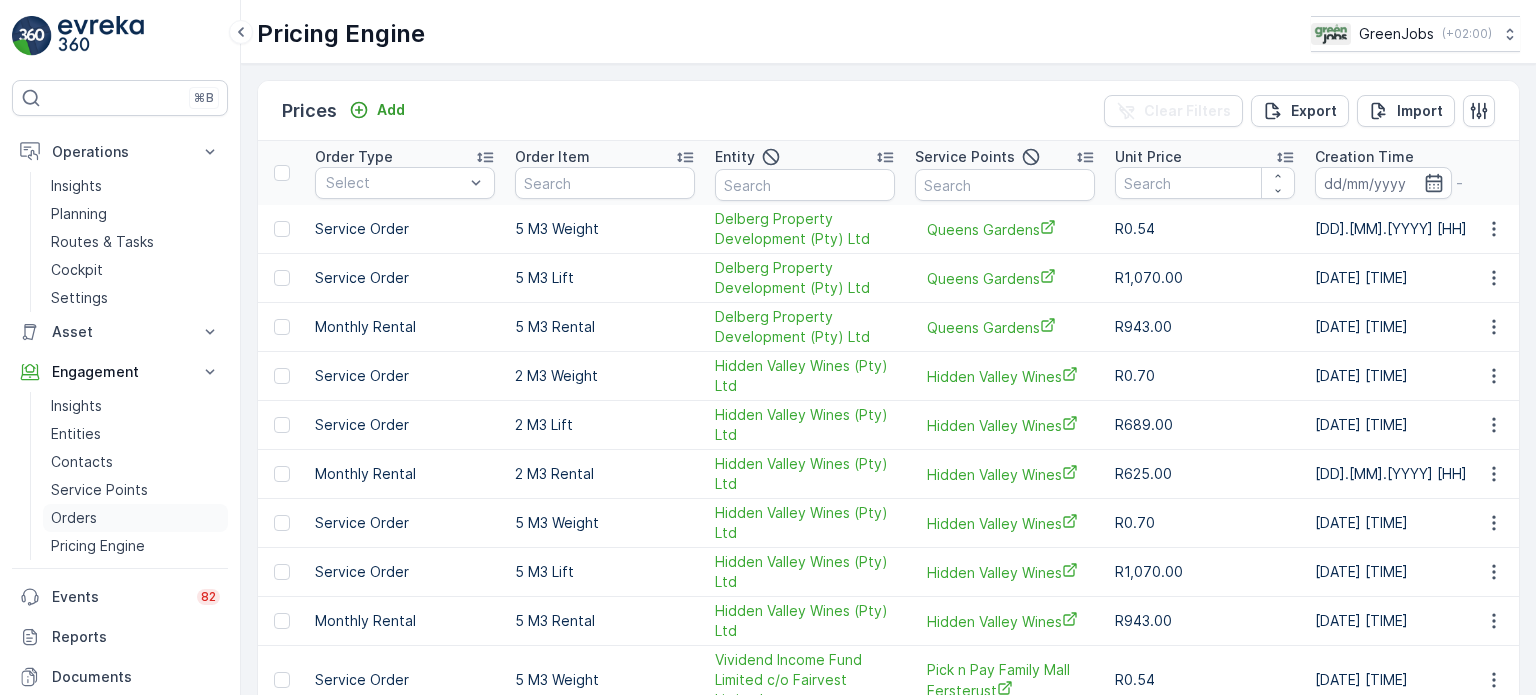click on "Orders" at bounding box center [74, 518] 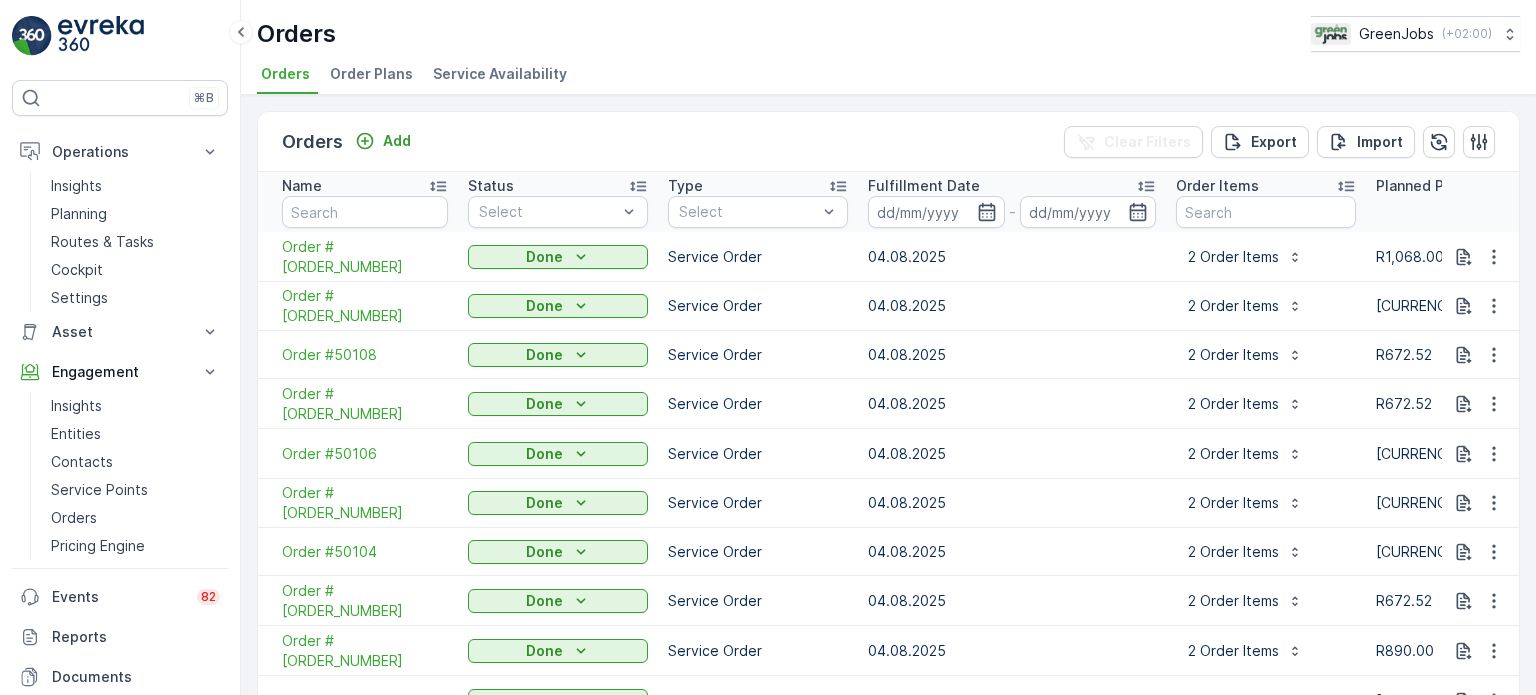 click on "Order Plans" at bounding box center (371, 74) 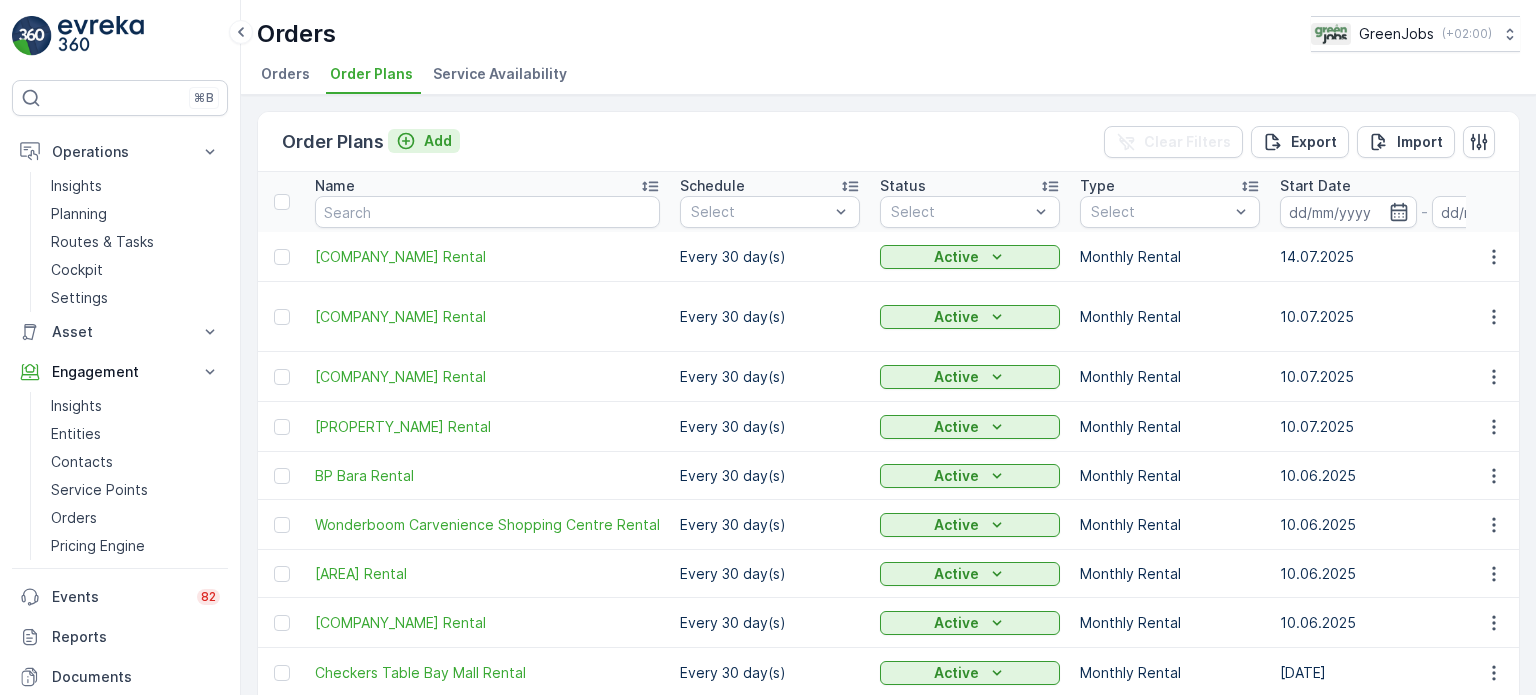 click on "Add" at bounding box center (438, 141) 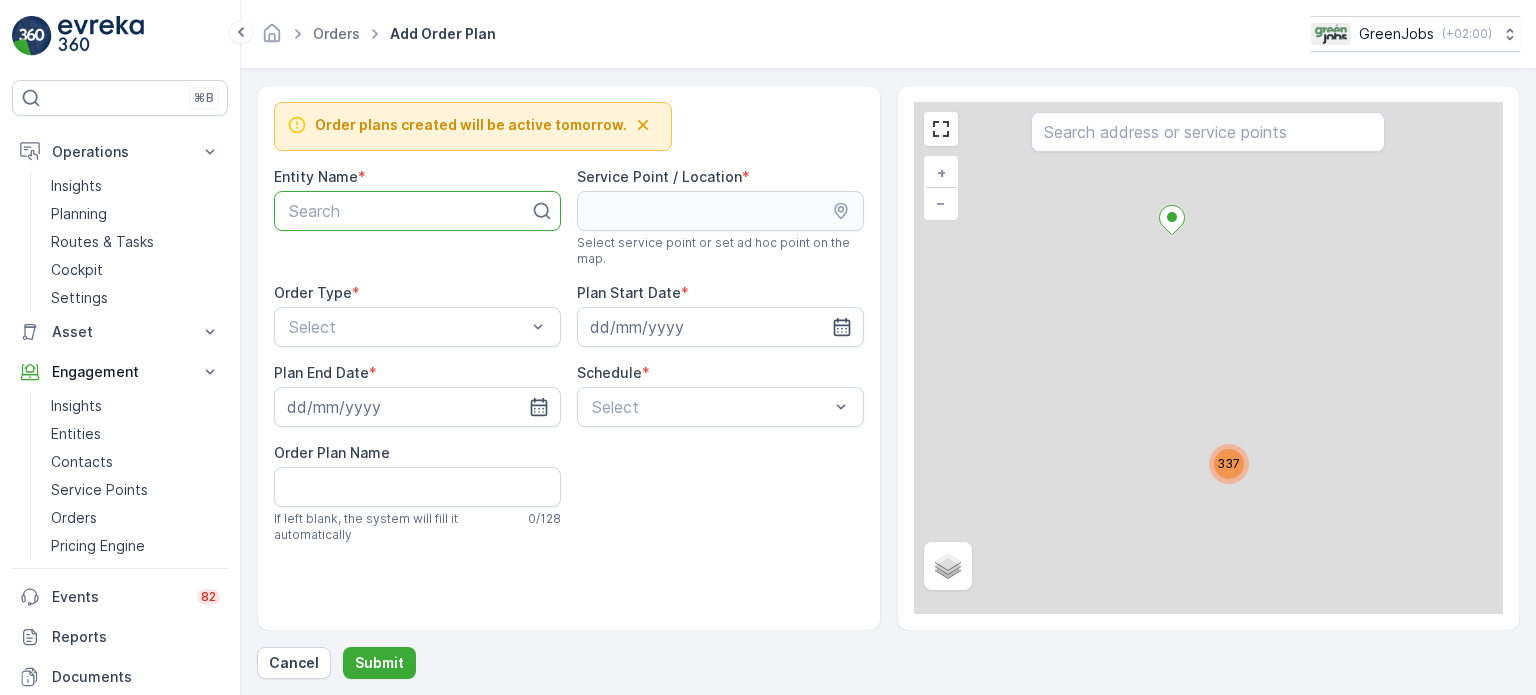 click at bounding box center (409, 211) 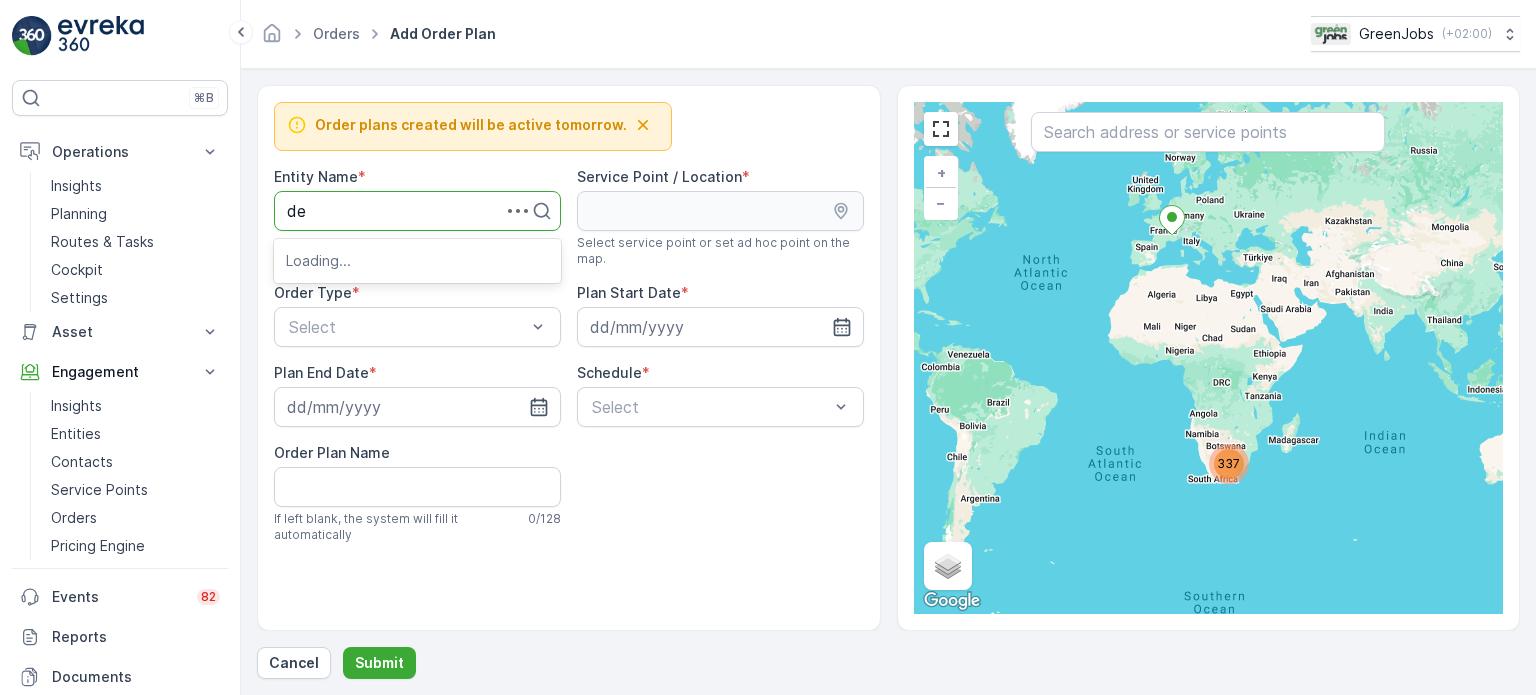 type on "del" 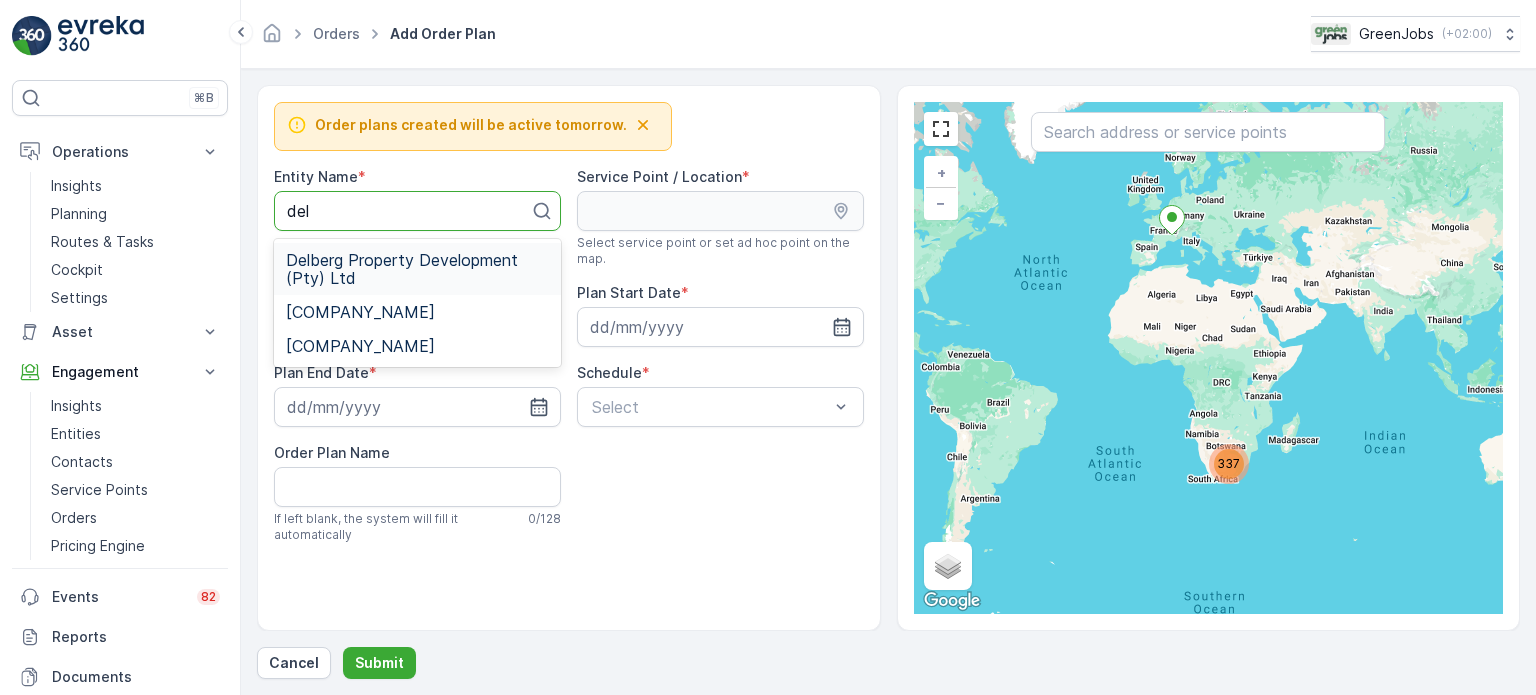 click on "Delberg Property Development (Pty) Ltd" at bounding box center [417, 269] 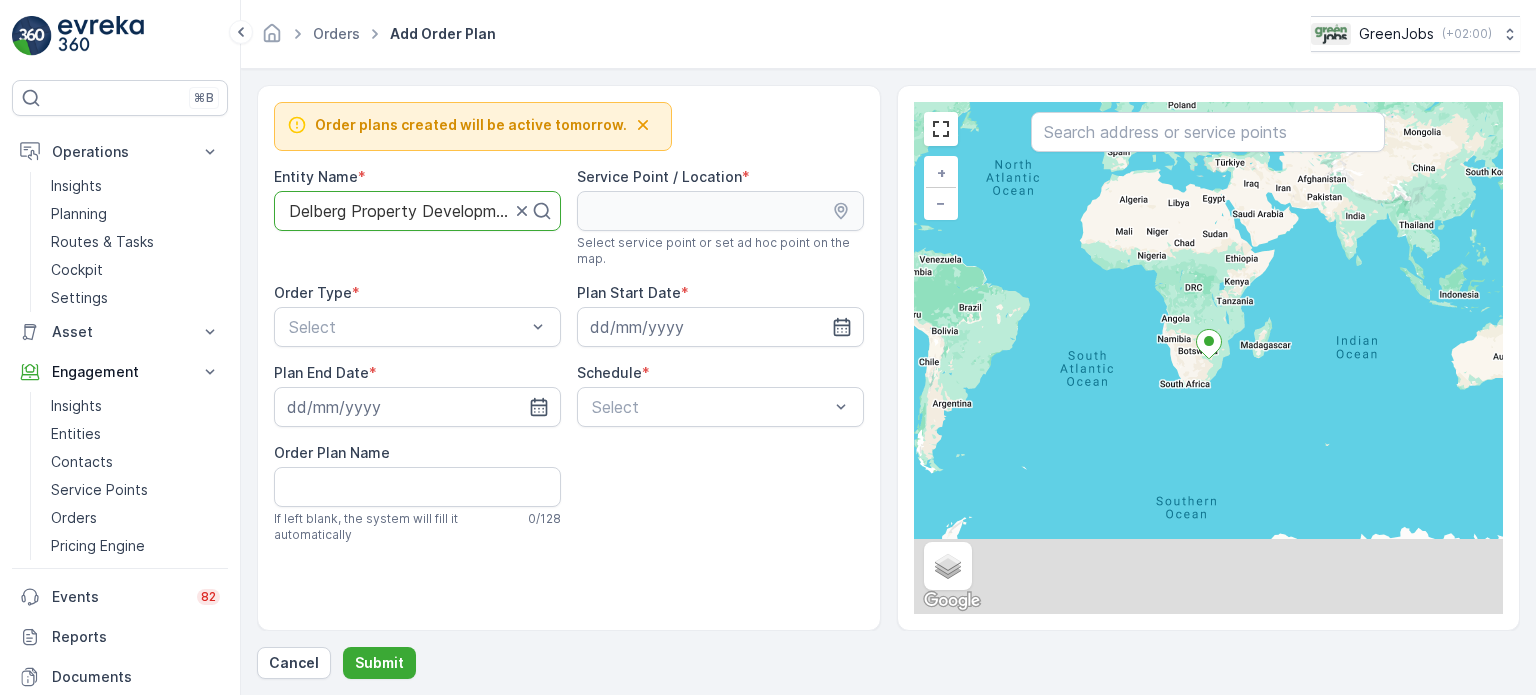 click on "+ −  Satellite  Roadmap  Terrain  Hybrid  Leaflet Keyboard shortcuts Map Data Map data ©2025 Map data ©2025 500 km  Click to toggle between metric and imperial units Terms Report a map error" at bounding box center [1209, 358] 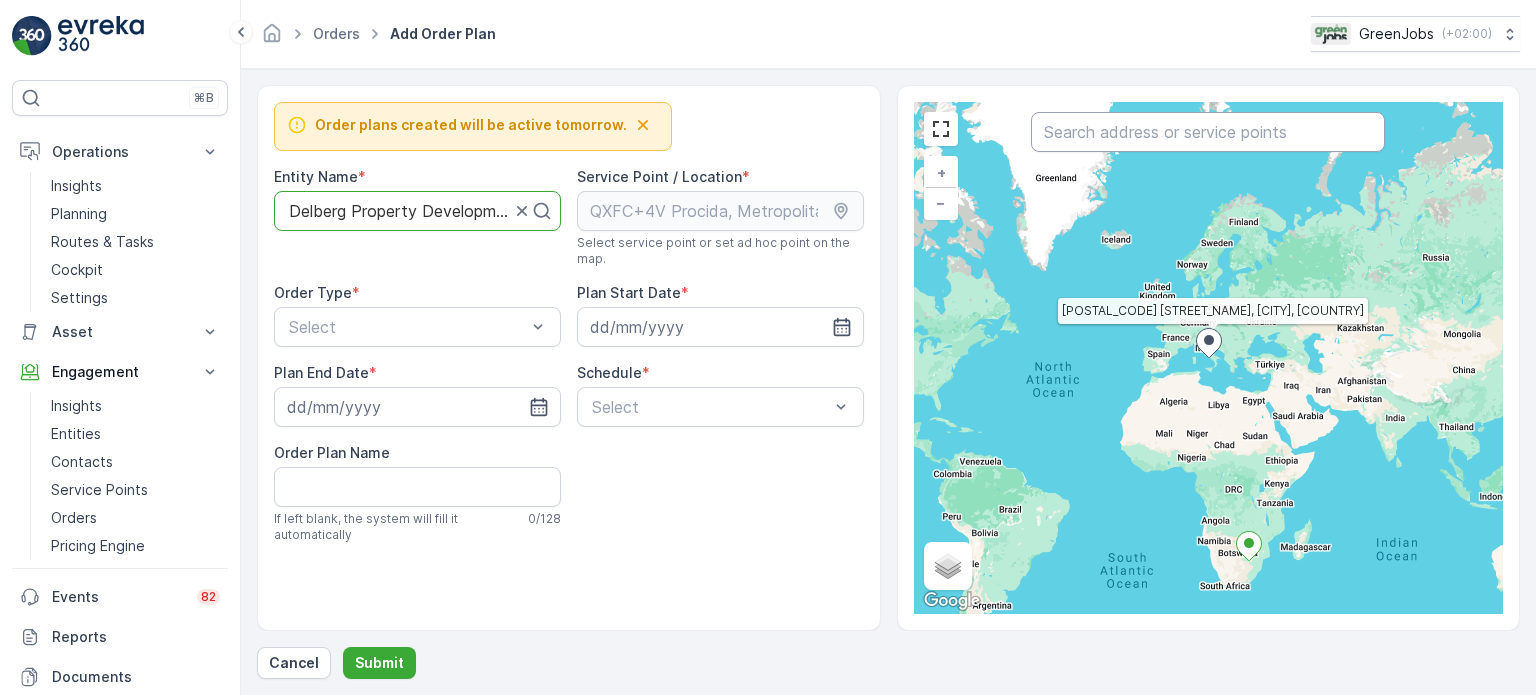 click at bounding box center [1208, 132] 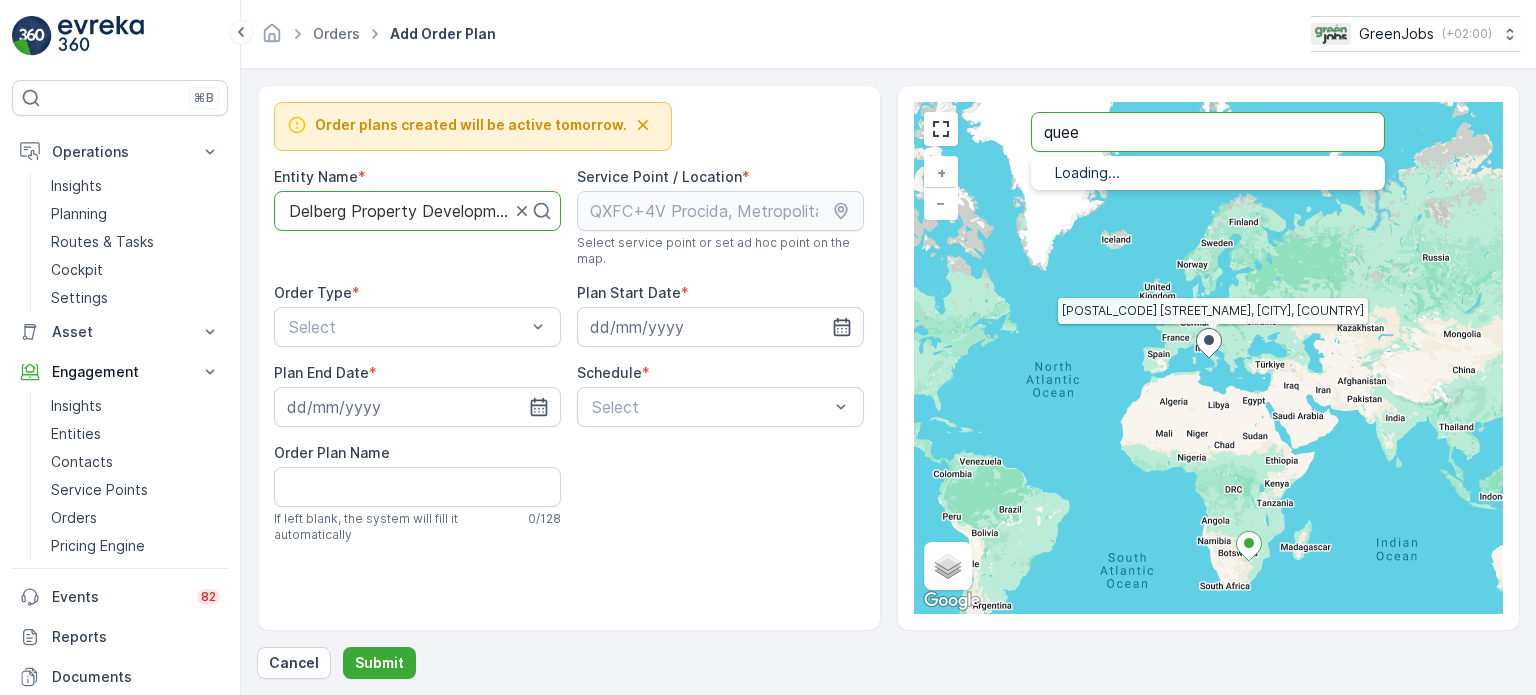 type on "quee" 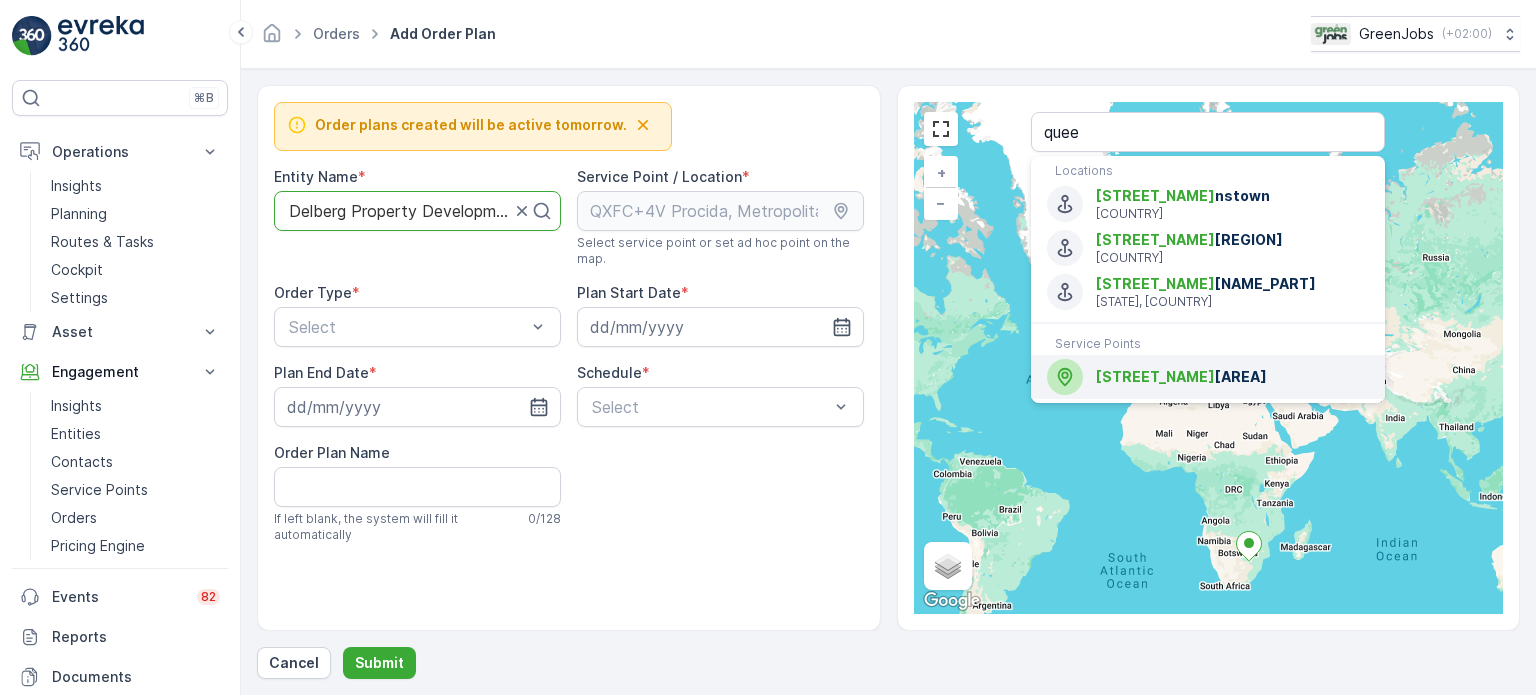 click on "[AREA]" at bounding box center (1232, 377) 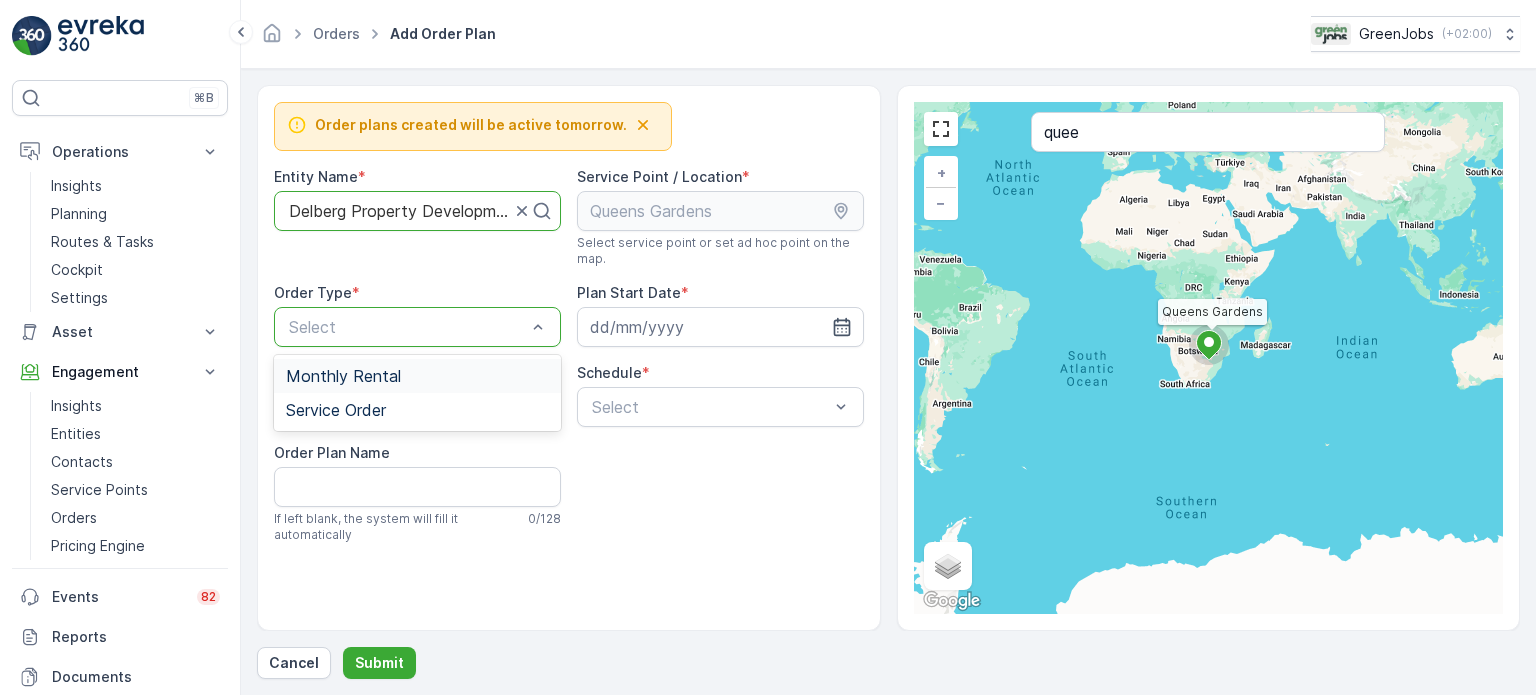 click on "Monthly Rental" at bounding box center [343, 376] 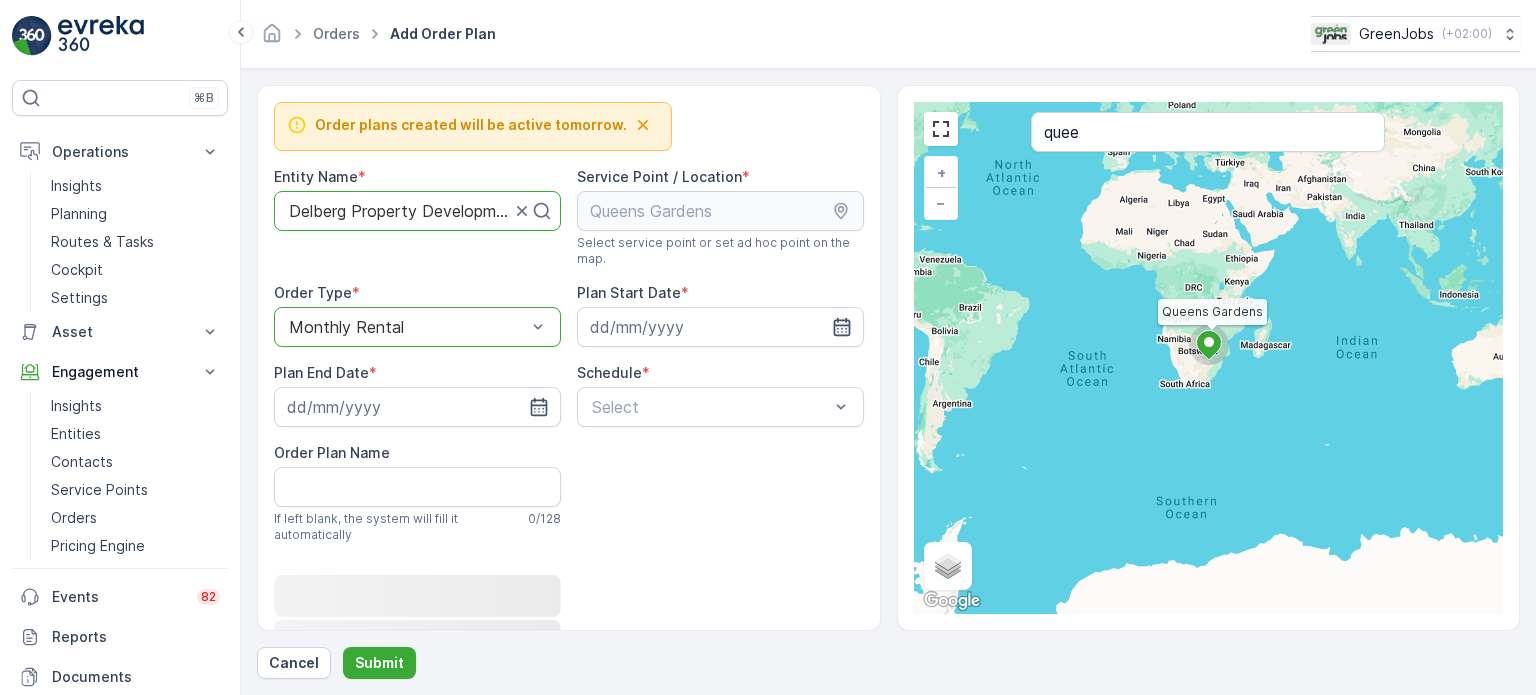 click 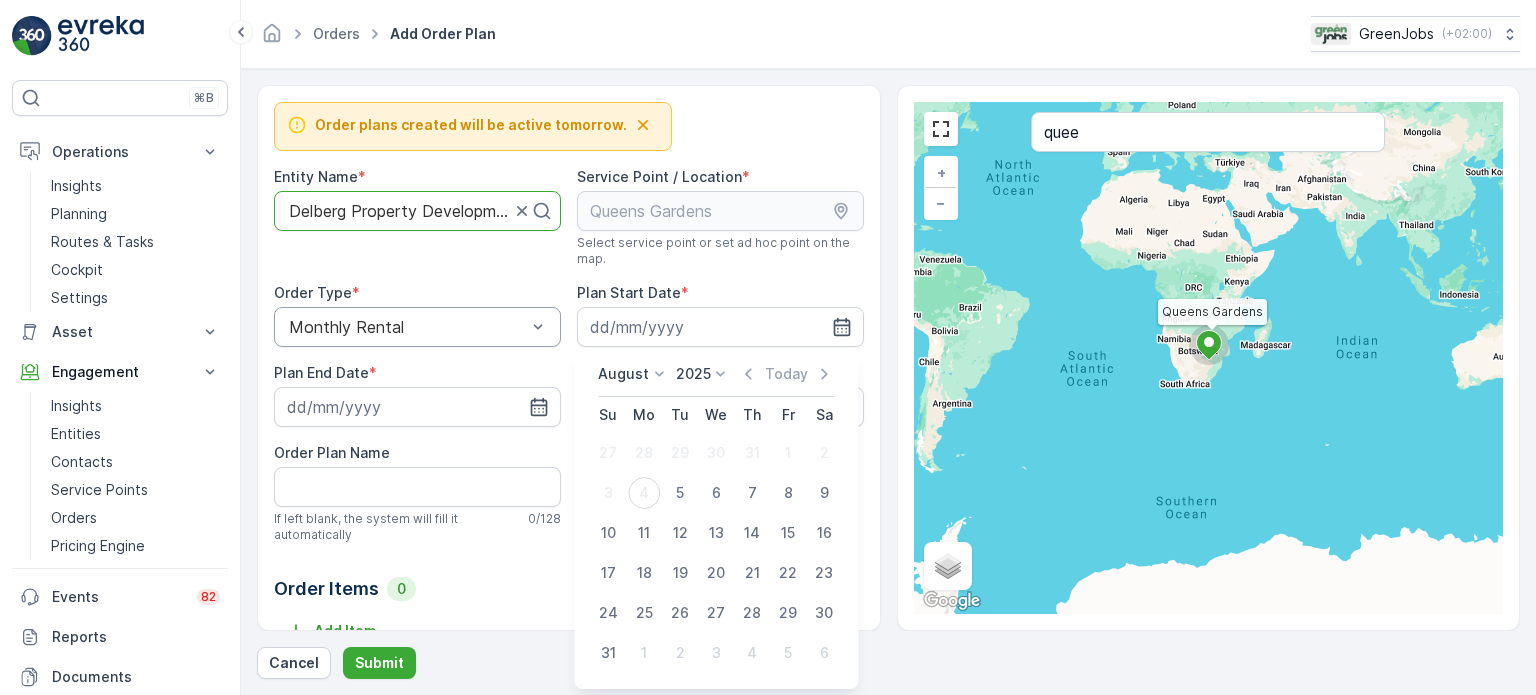 click 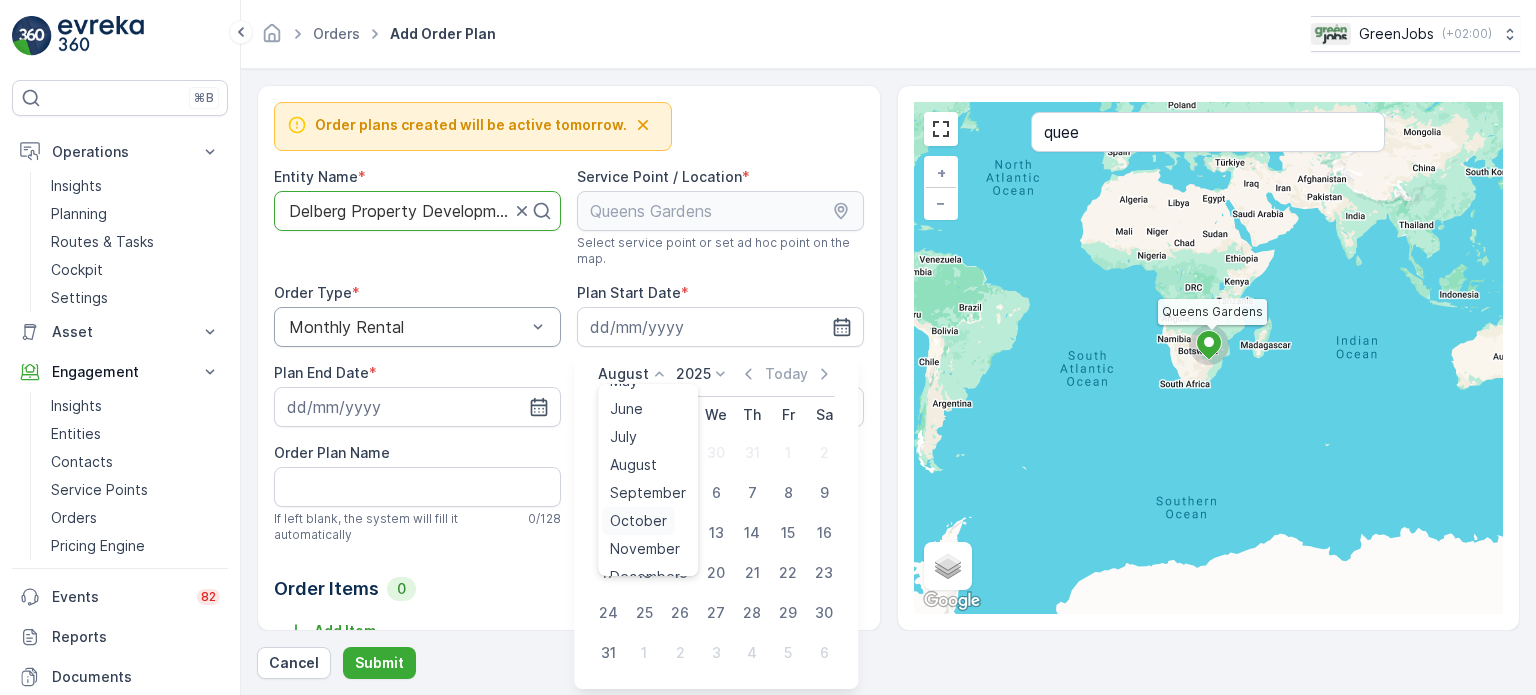 scroll, scrollTop: 152, scrollLeft: 0, axis: vertical 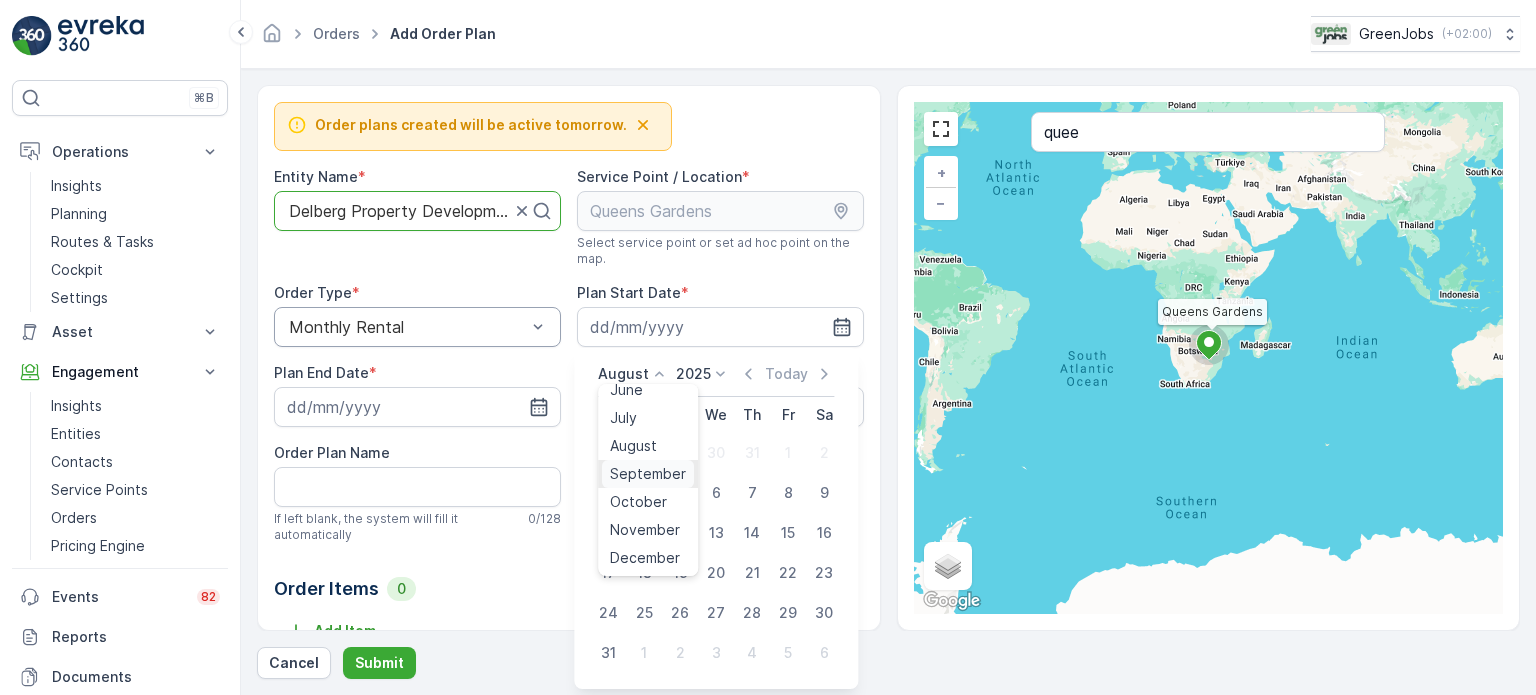 click on "September" at bounding box center (648, 474) 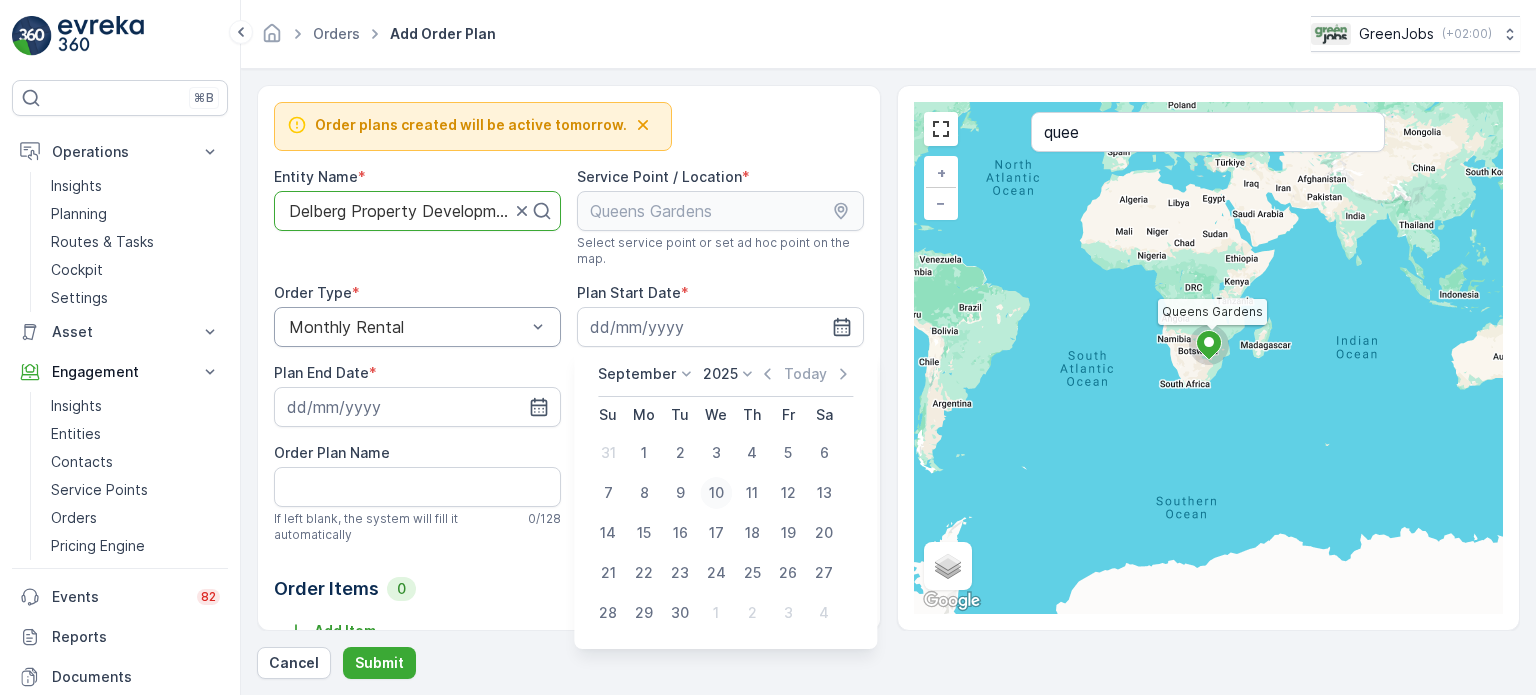 click on "10" at bounding box center [716, 493] 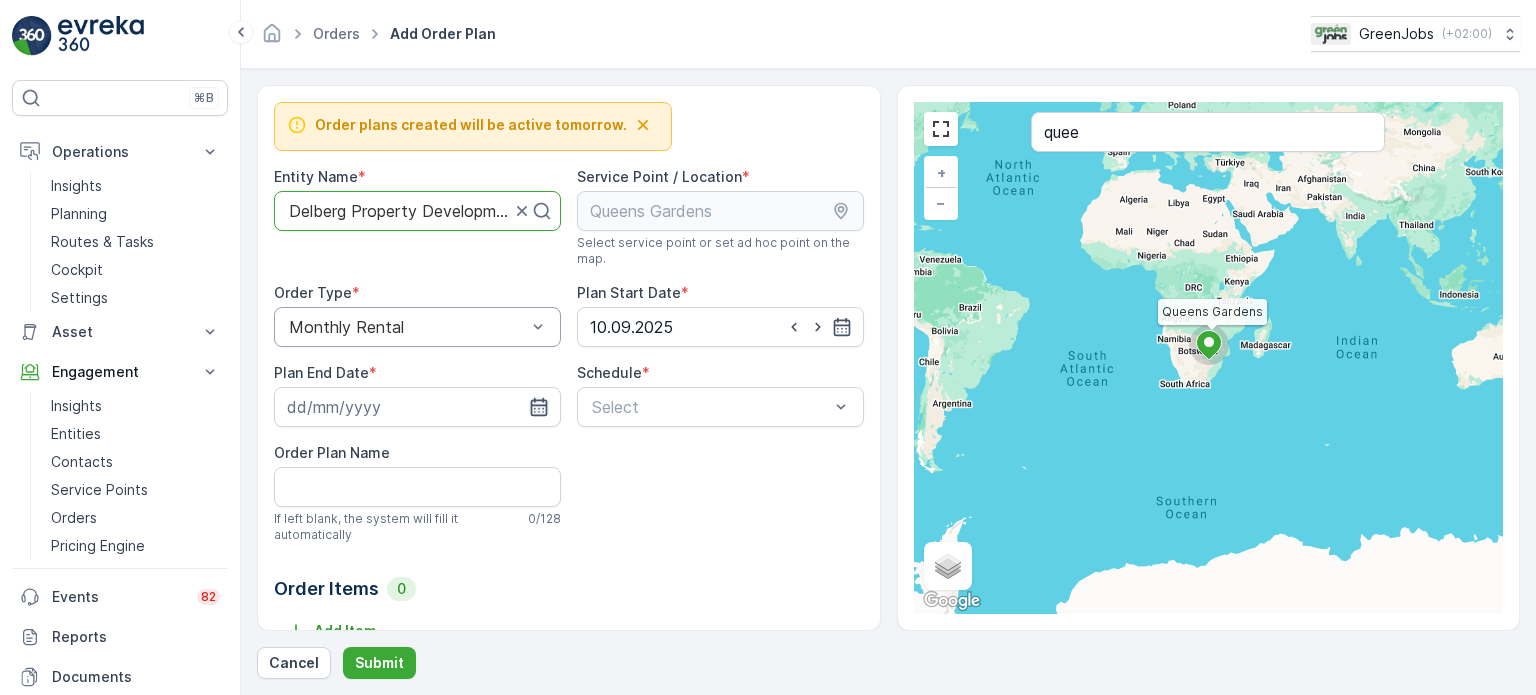 click 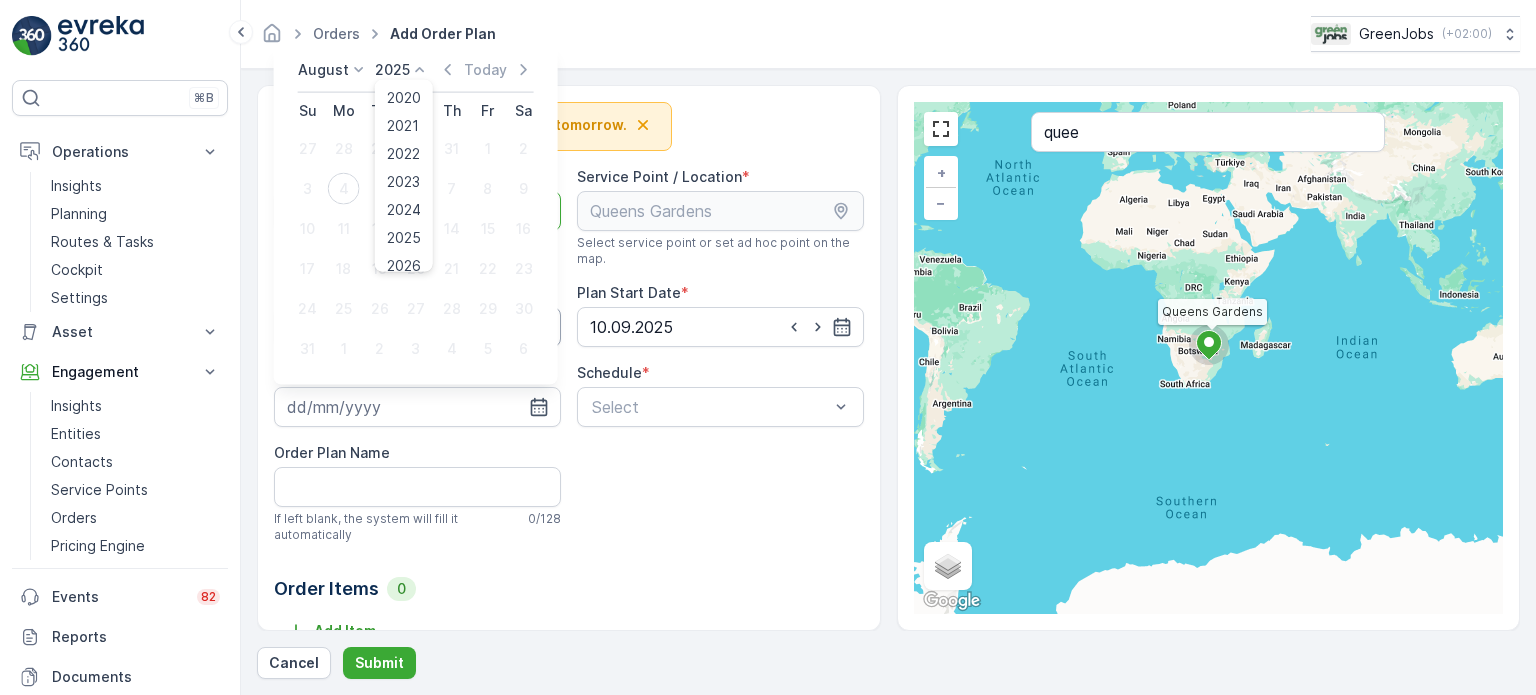 click on "2025 2020 2021 2022 2023 2024 2025 2026 2027 2028 2029 2030" at bounding box center [402, 70] 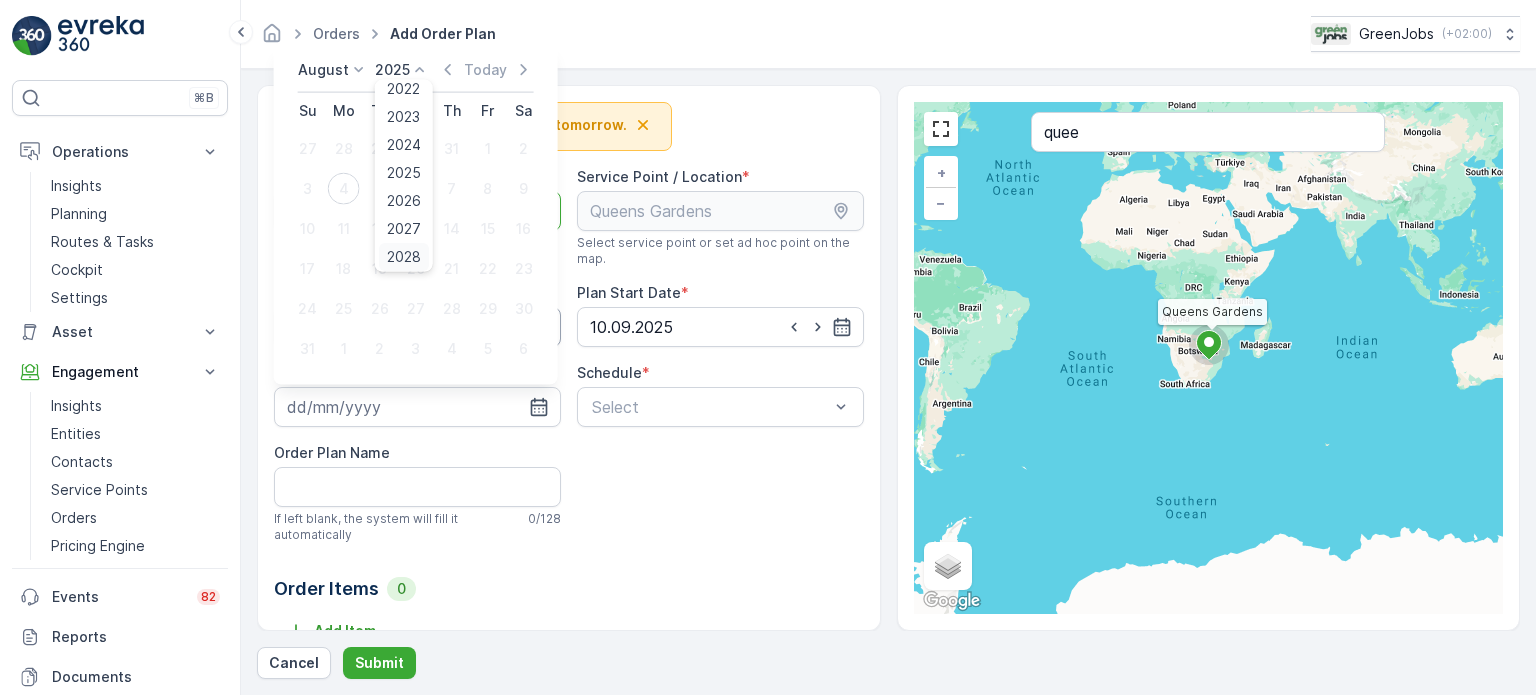 scroll, scrollTop: 124, scrollLeft: 0, axis: vertical 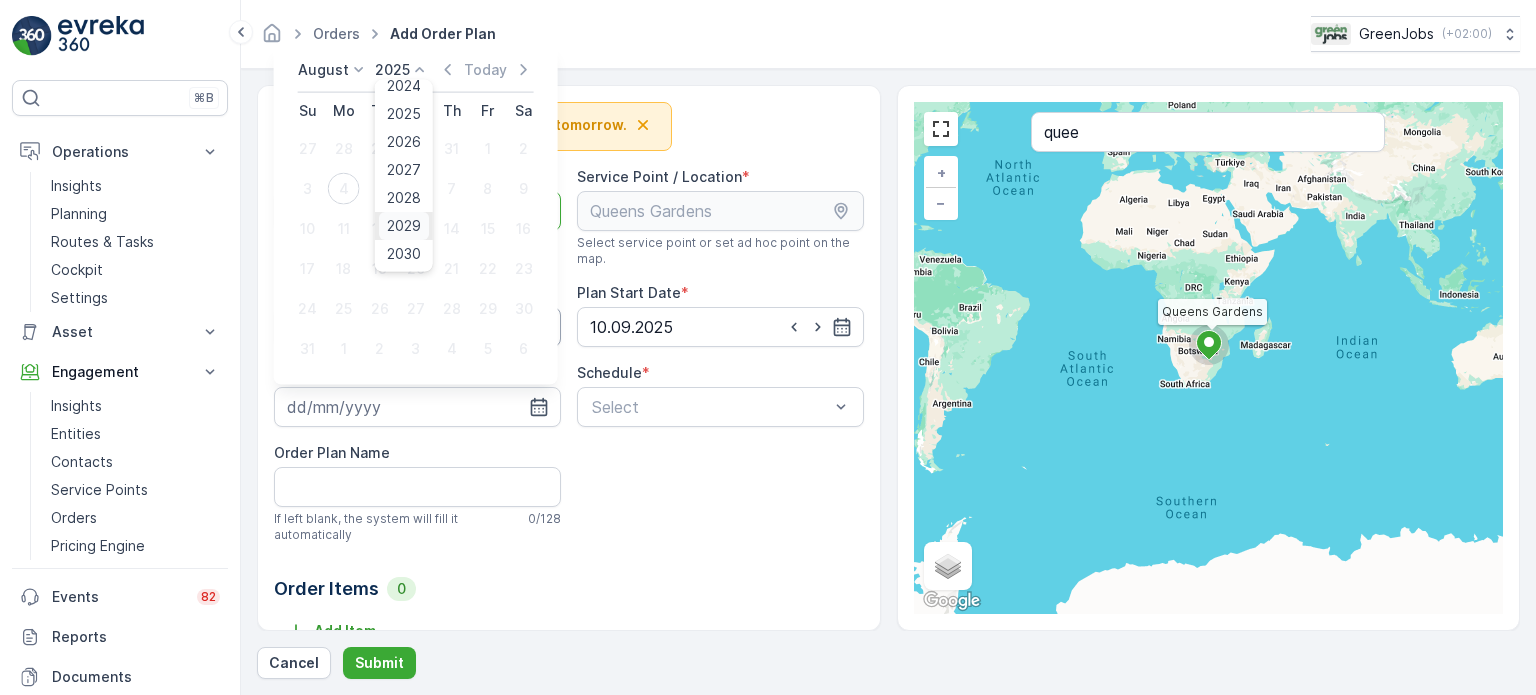 click on "2029" at bounding box center [404, 226] 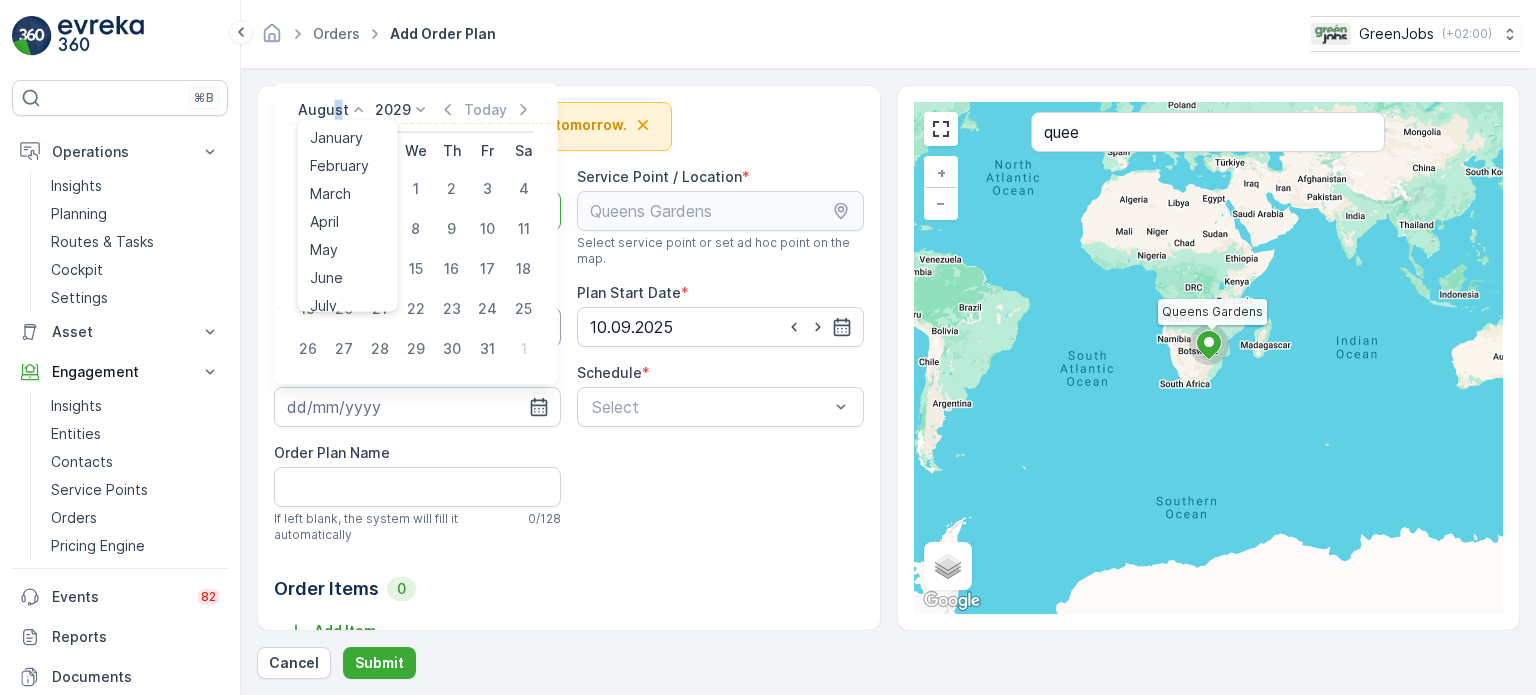 click on "August" at bounding box center (323, 110) 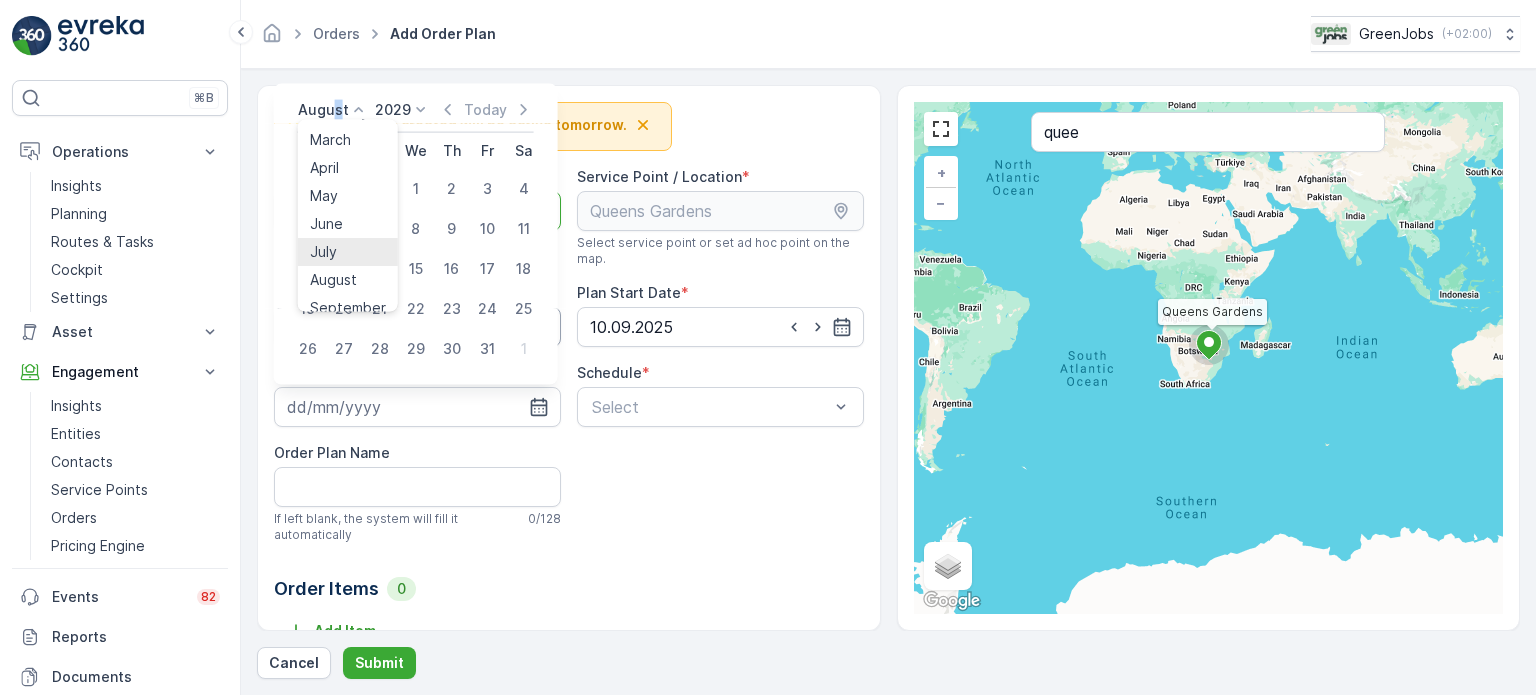 scroll, scrollTop: 152, scrollLeft: 0, axis: vertical 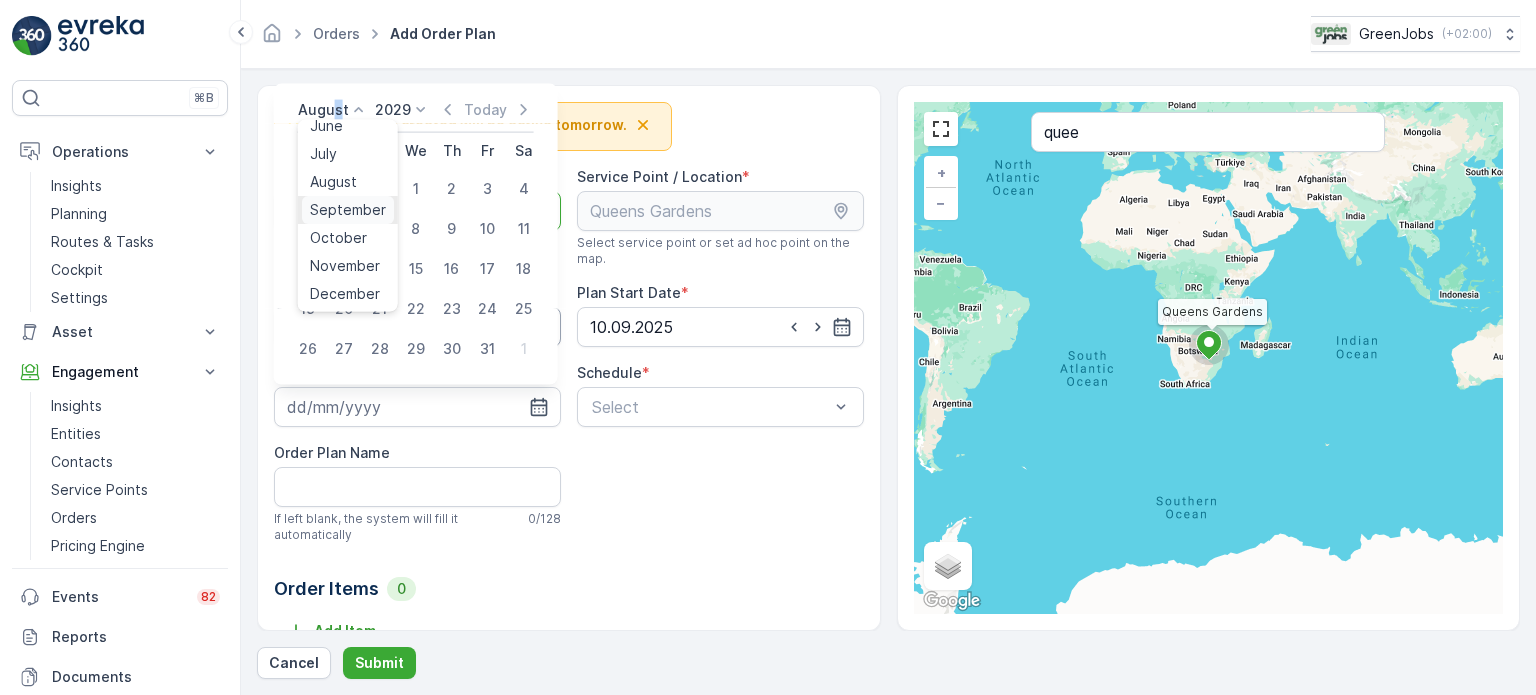 click on "September" at bounding box center [348, 210] 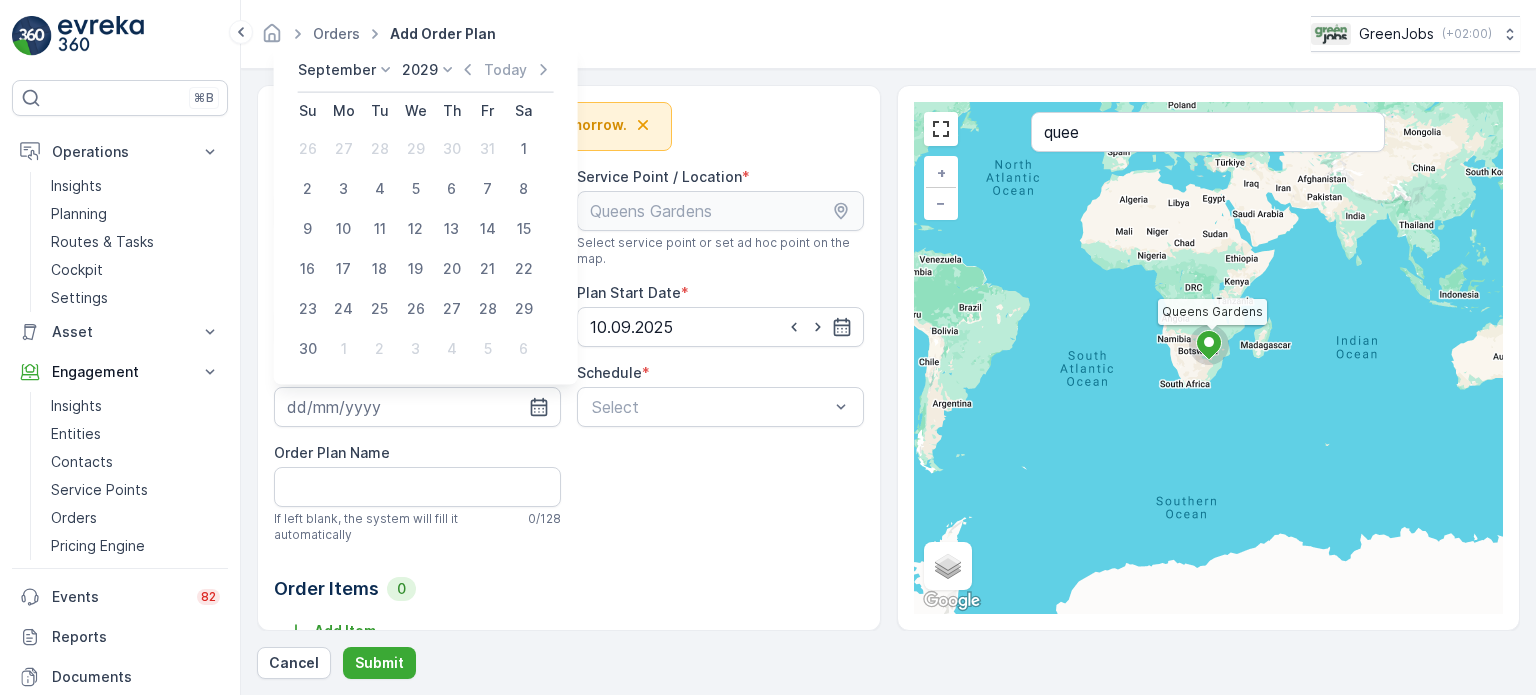drag, startPoint x: 340, startPoint y: 222, endPoint x: 348, endPoint y: 230, distance: 11.313708 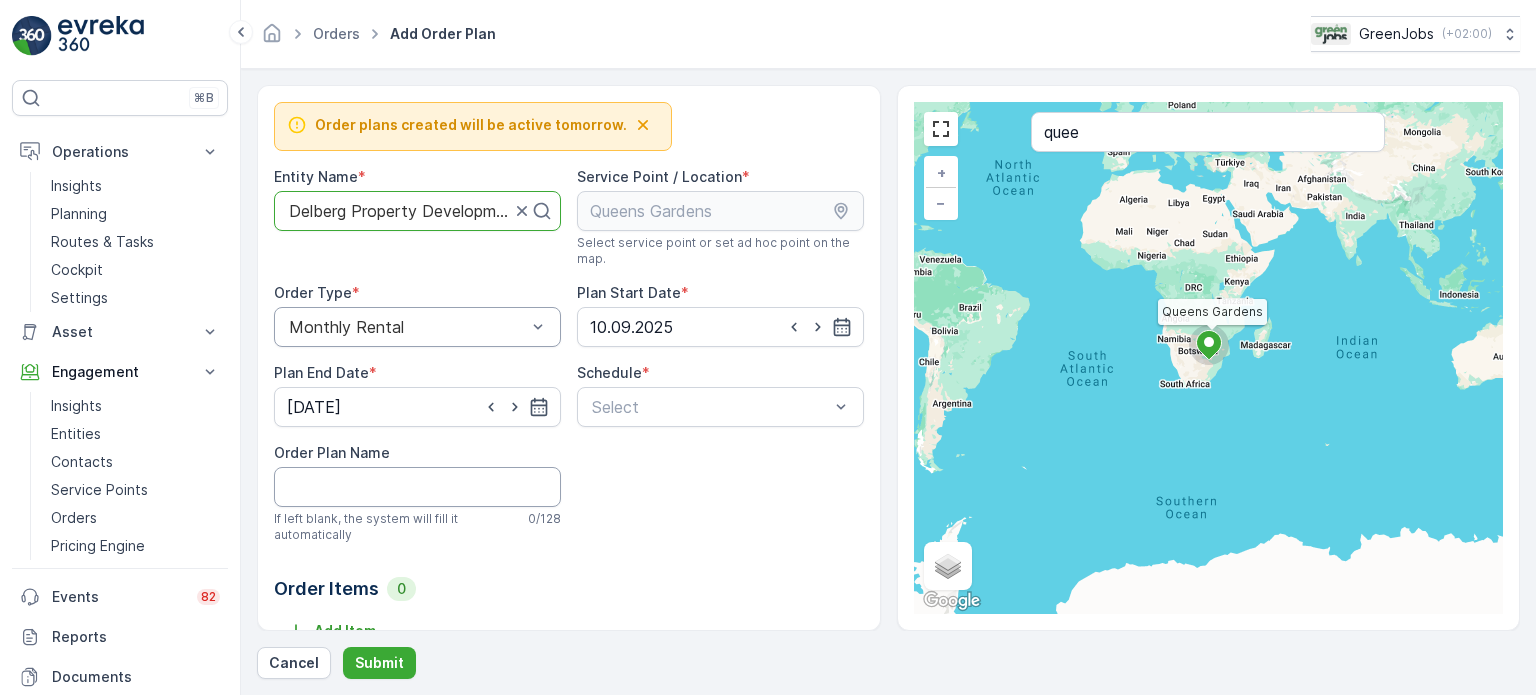 click on "Order Plan Name" at bounding box center [417, 487] 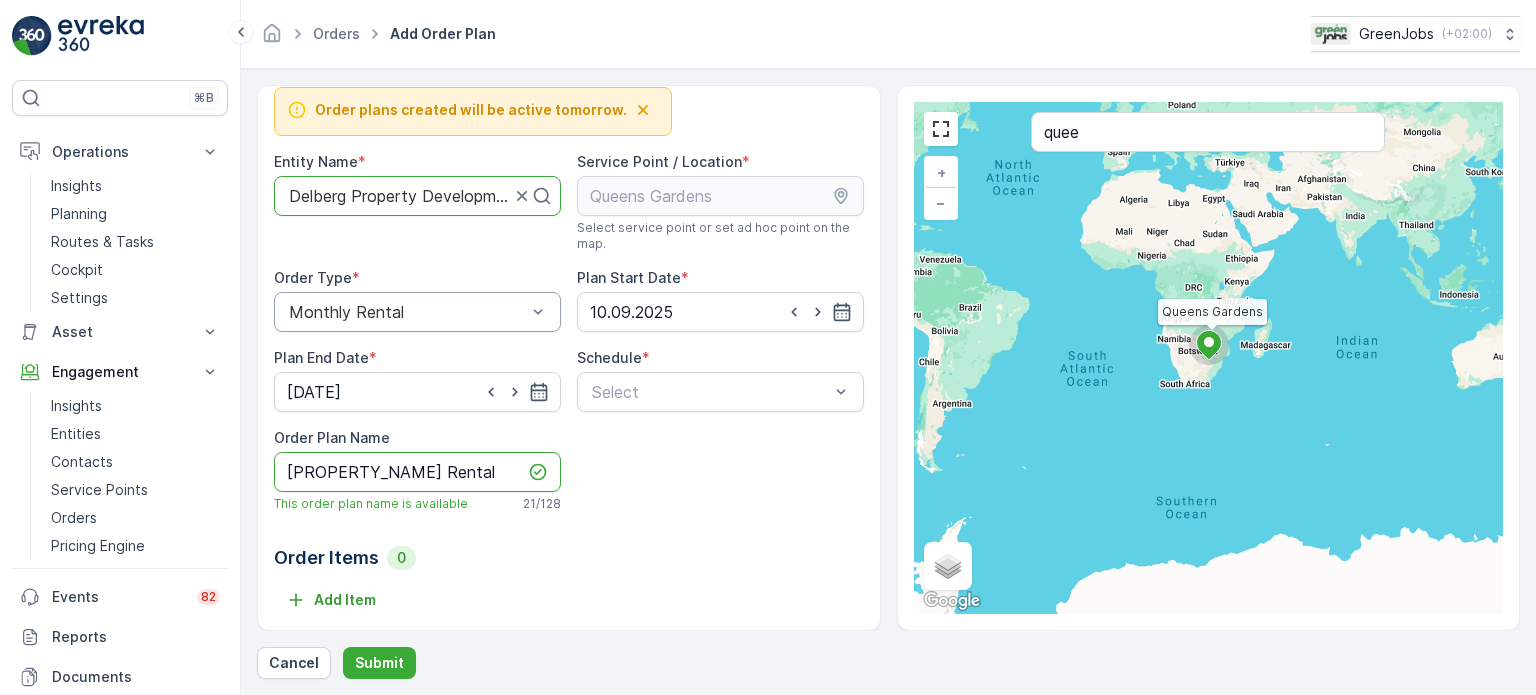 scroll, scrollTop: 16, scrollLeft: 0, axis: vertical 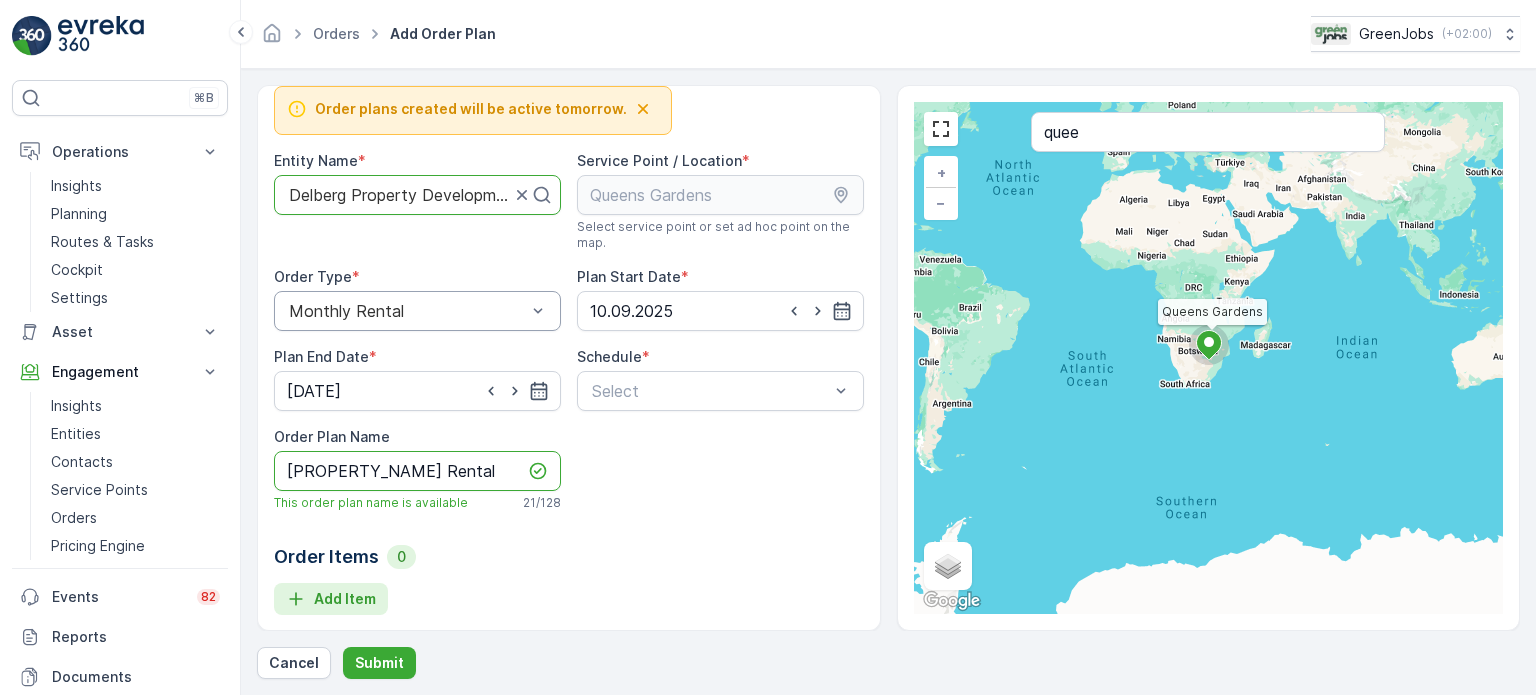 type on "[PROPERTY_NAME] Rental" 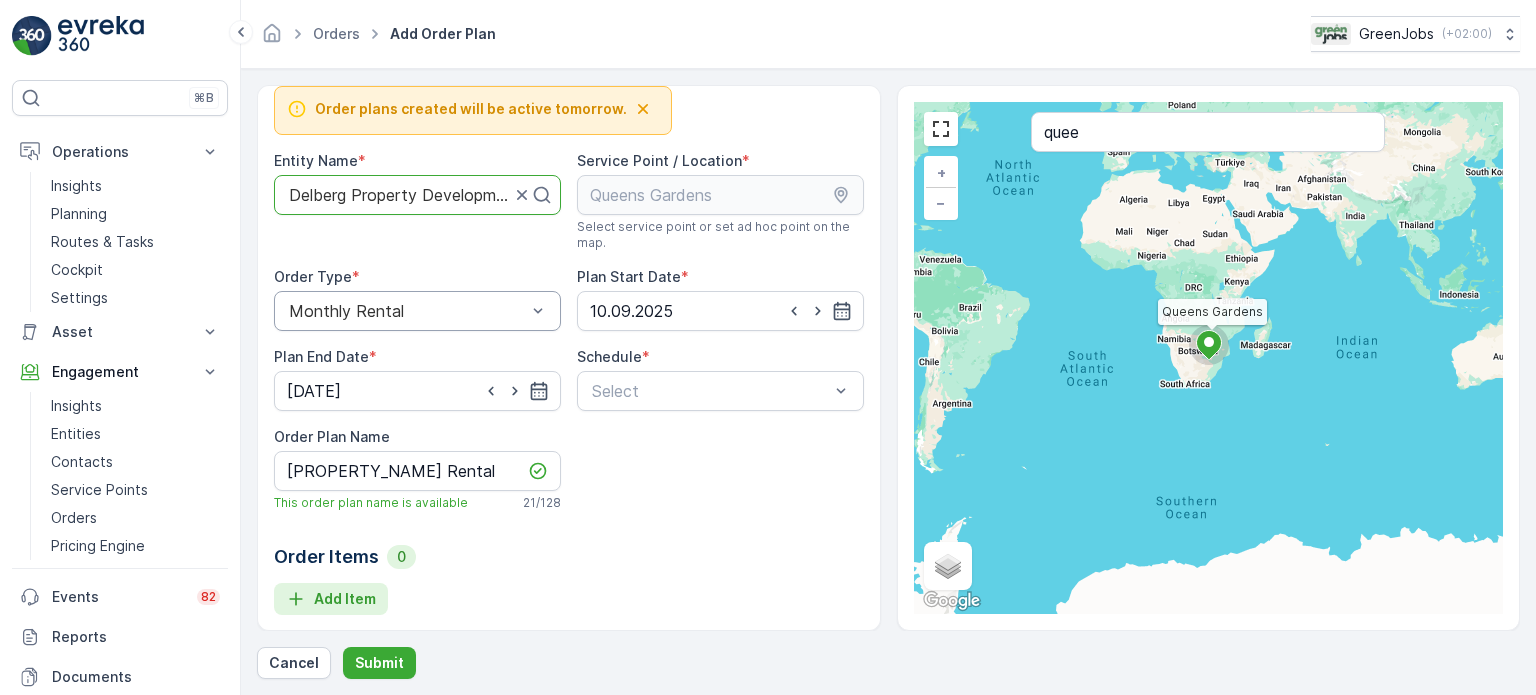 click on "Add Item" at bounding box center (345, 599) 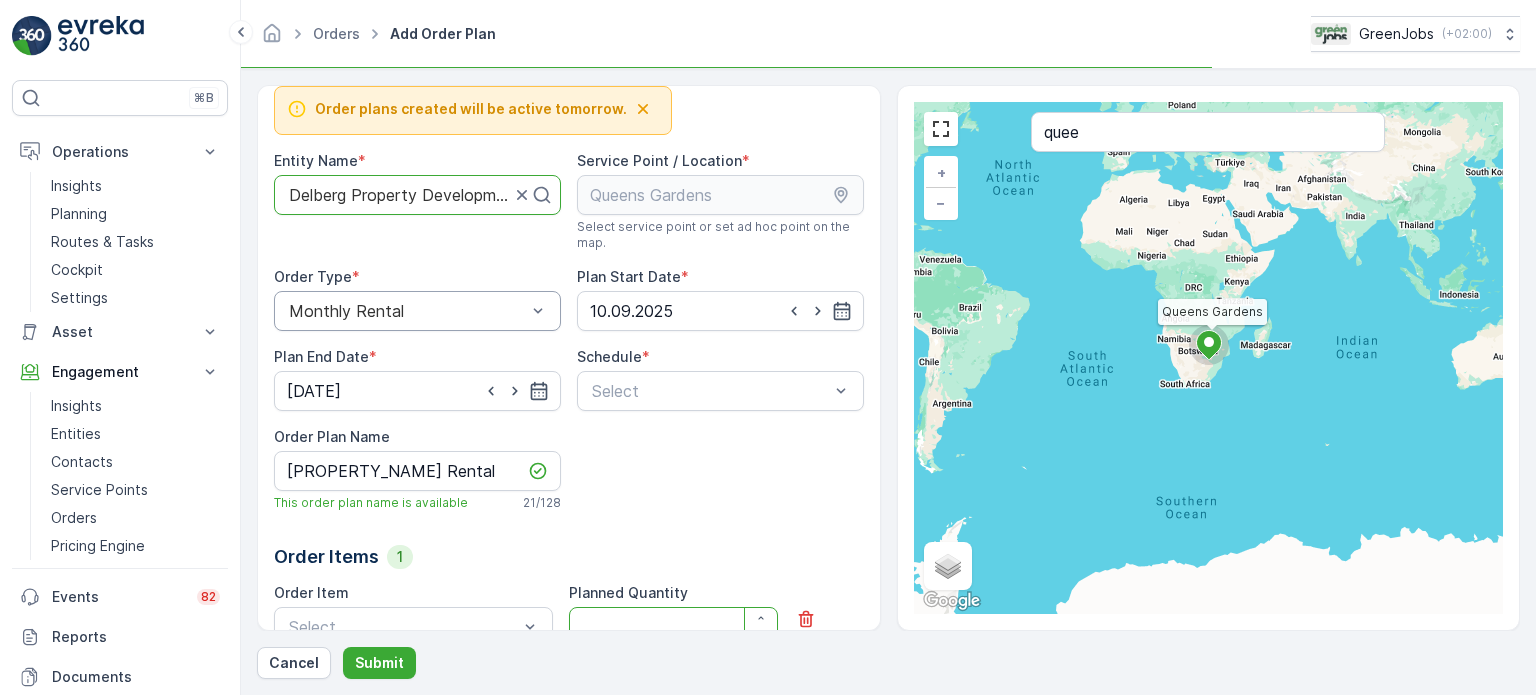 scroll, scrollTop: 32, scrollLeft: 0, axis: vertical 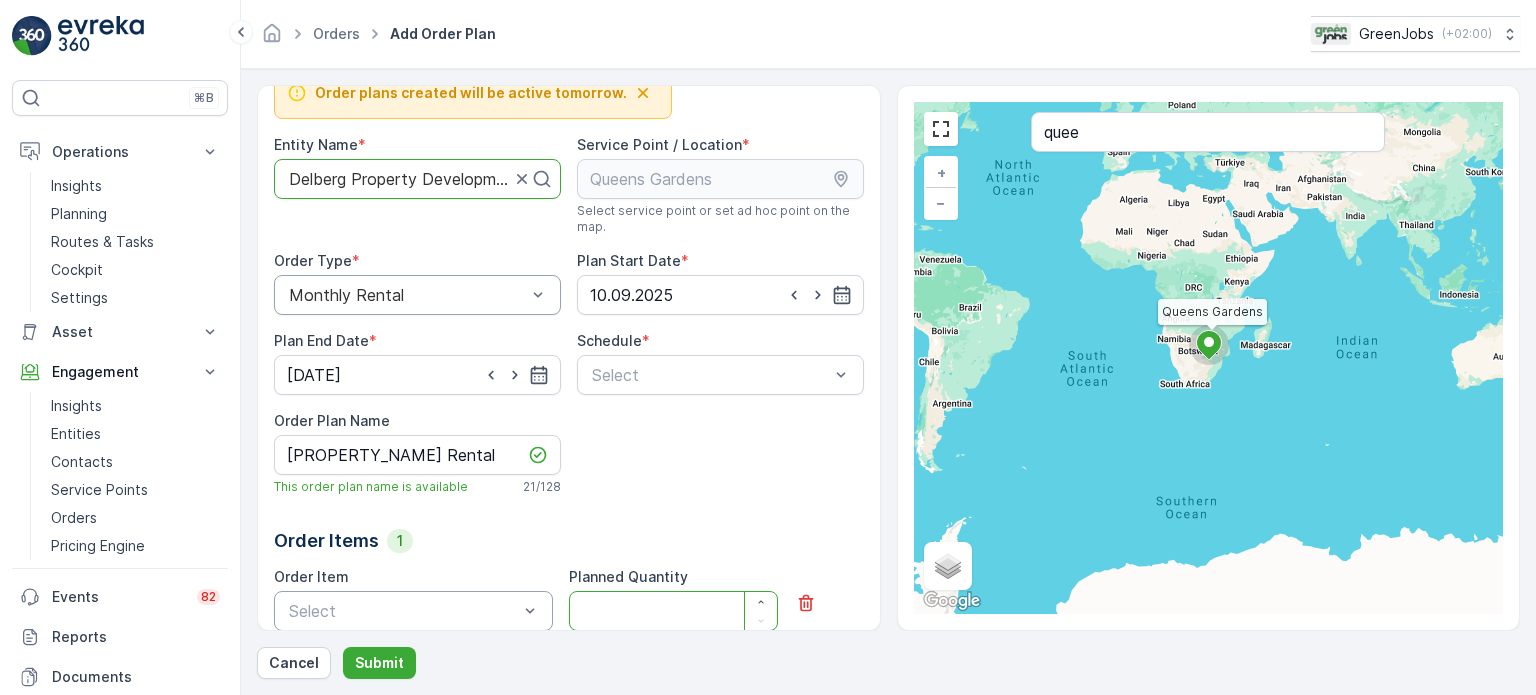 click at bounding box center (403, 611) 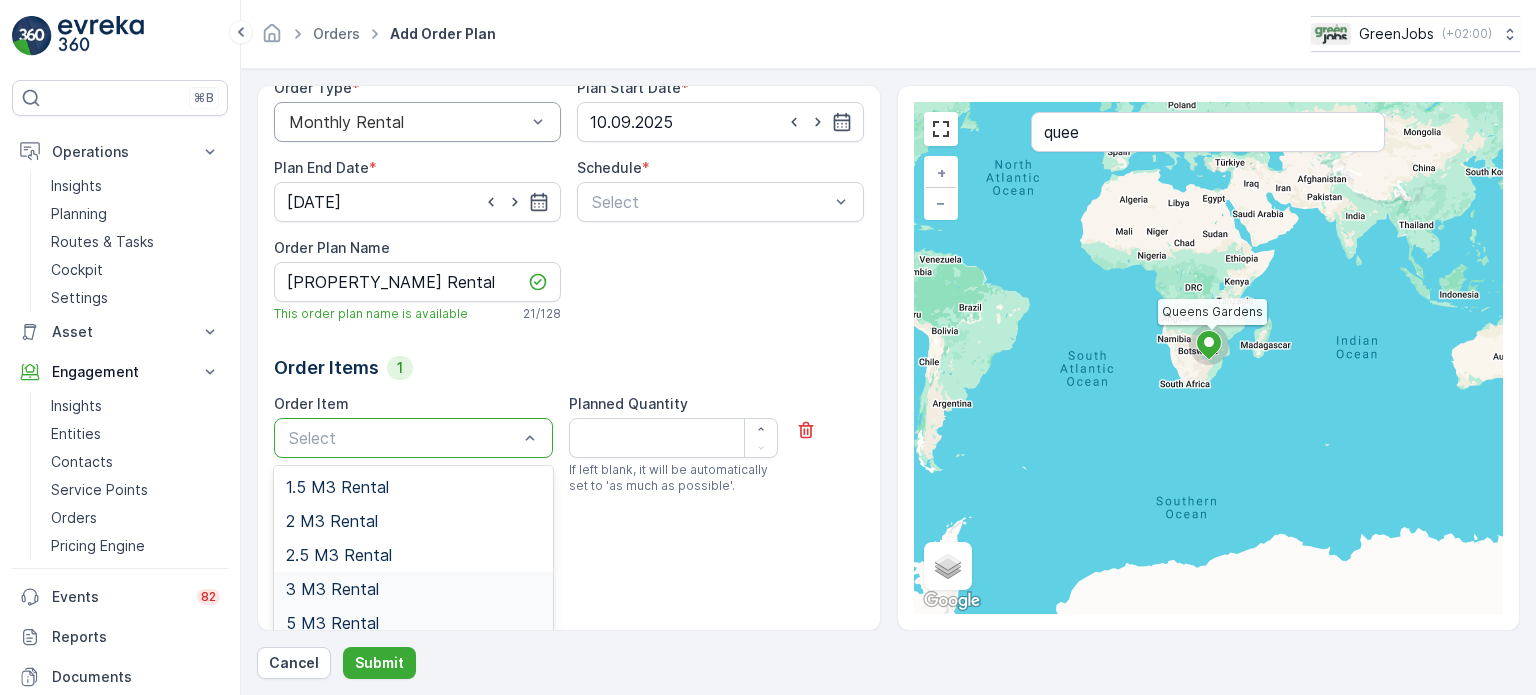 scroll, scrollTop: 217, scrollLeft: 0, axis: vertical 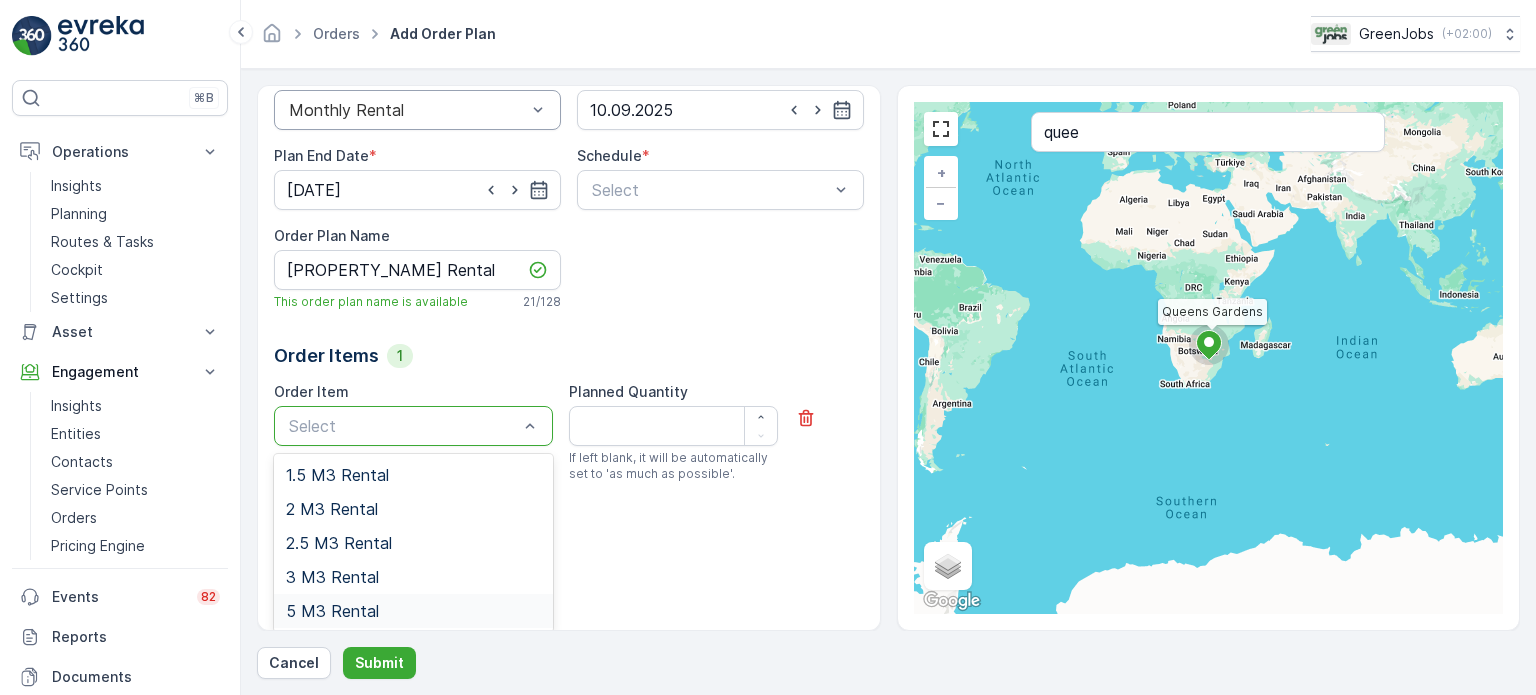 click on "5 M3 Rental" at bounding box center (332, 611) 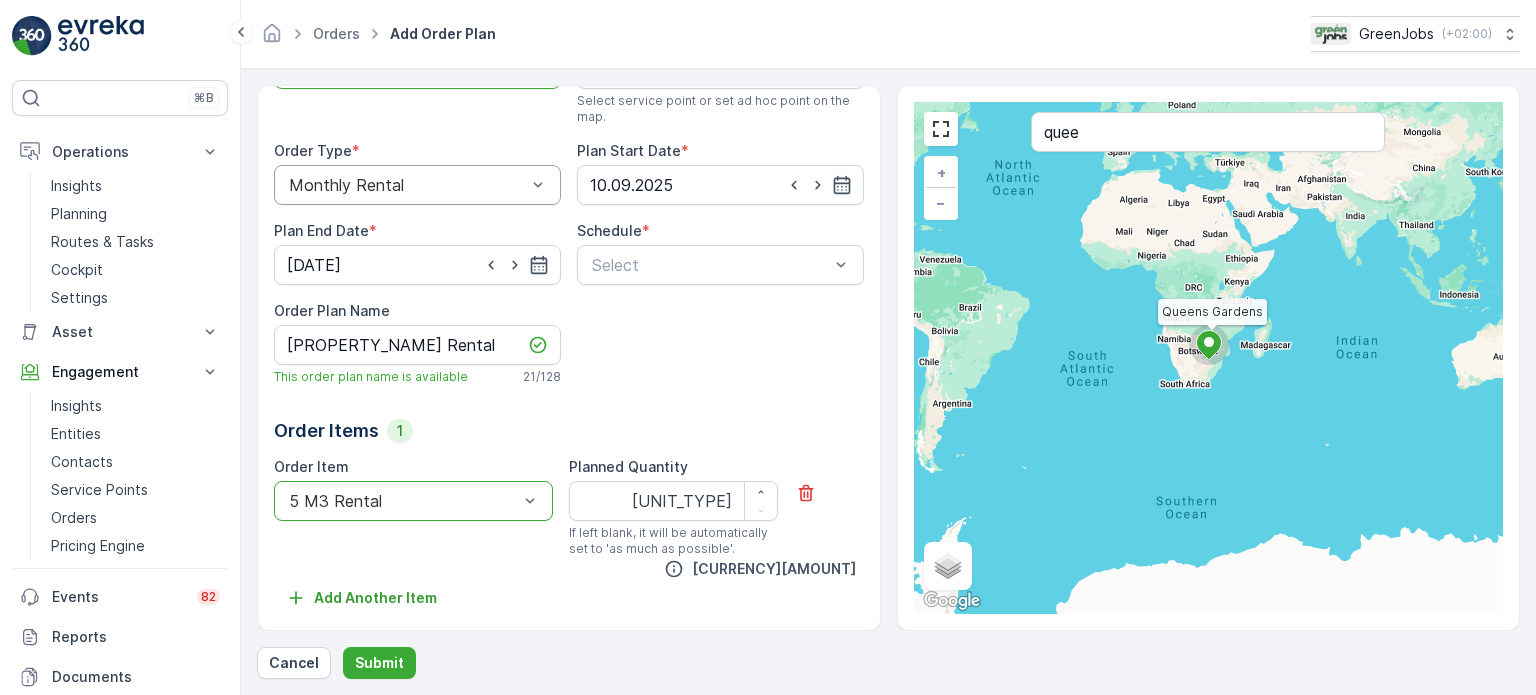 scroll, scrollTop: 141, scrollLeft: 0, axis: vertical 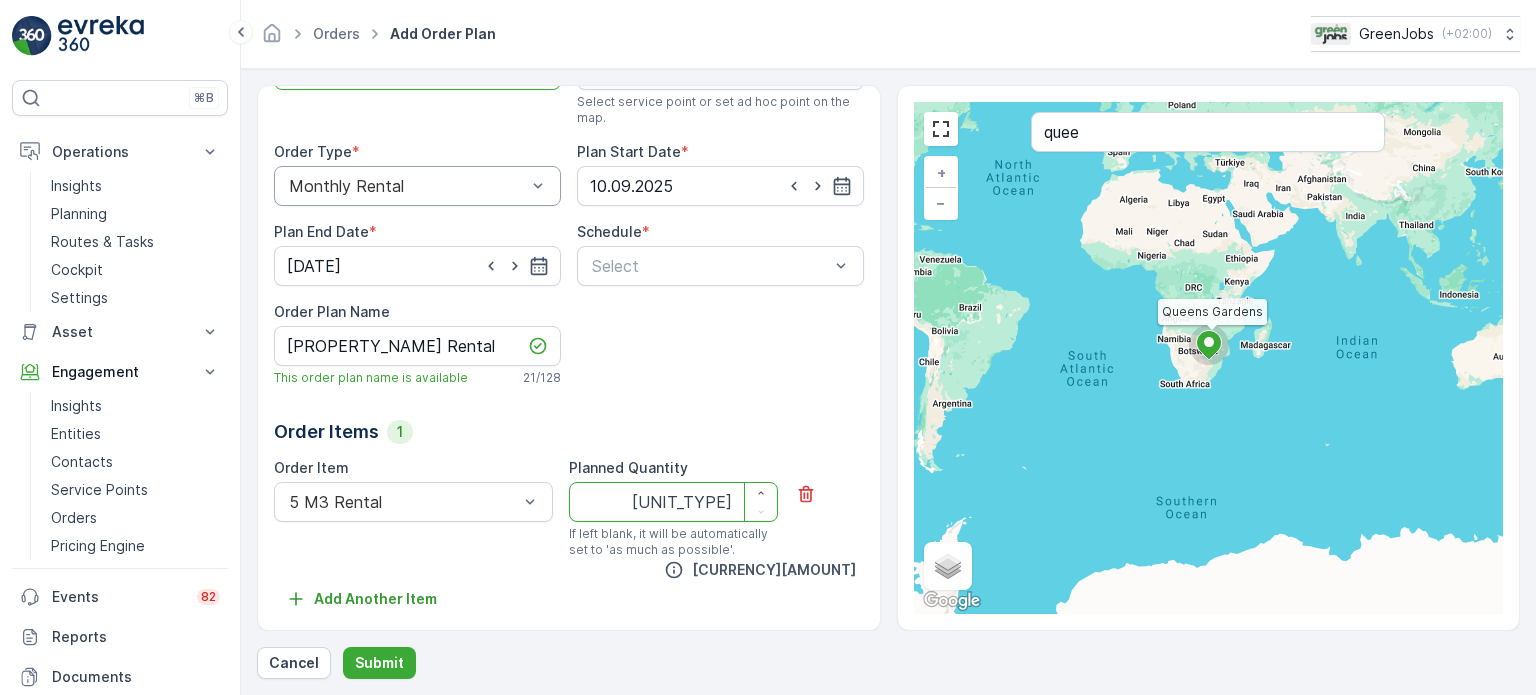 drag, startPoint x: 608, startPoint y: 500, endPoint x: 618, endPoint y: 503, distance: 10.440307 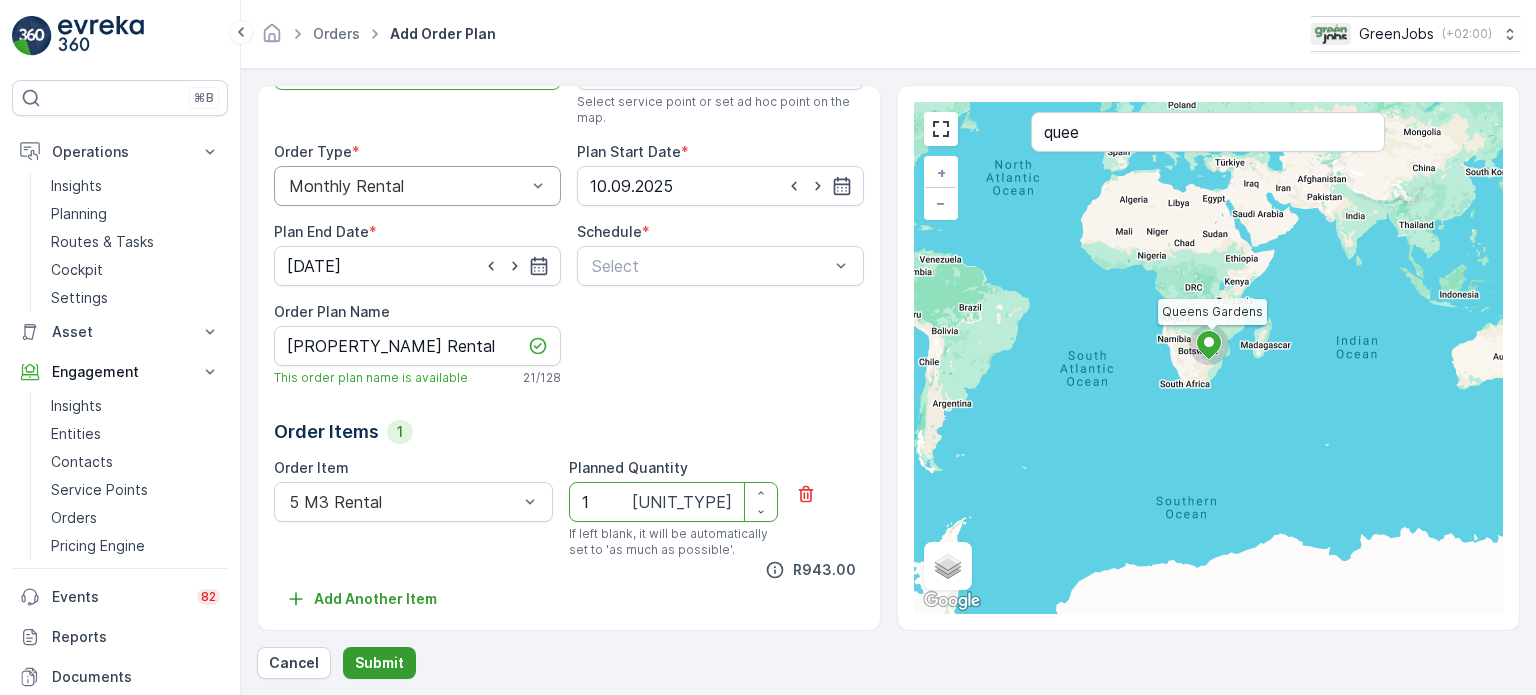 type on "1" 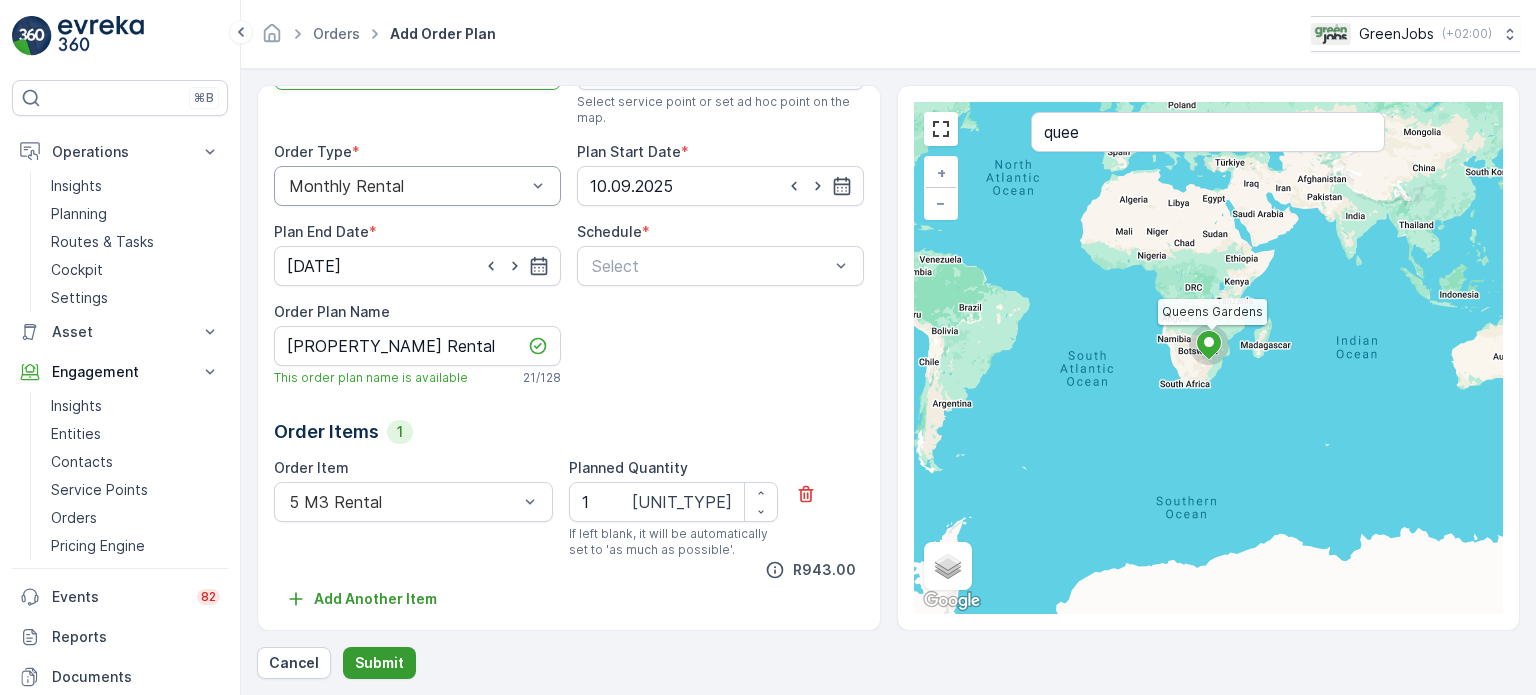 click on "Submit" at bounding box center [379, 663] 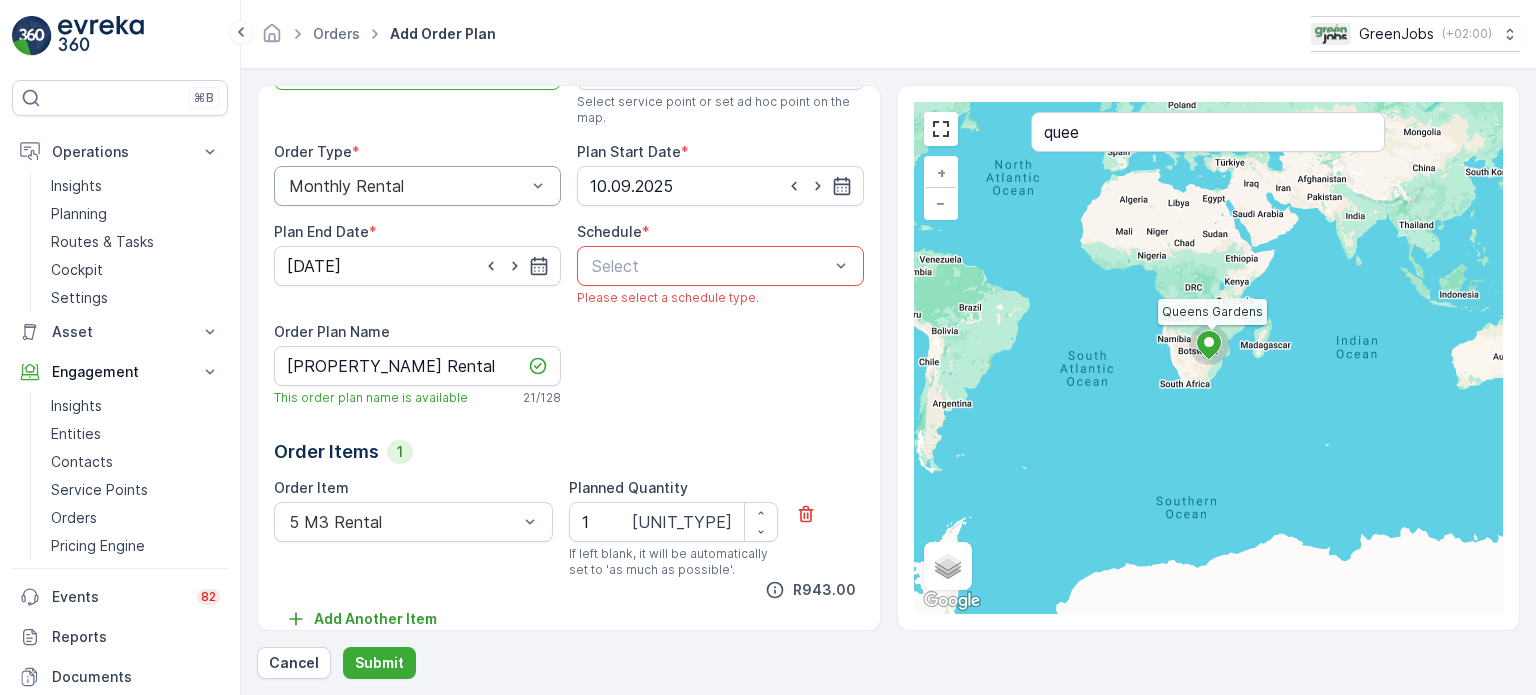 click at bounding box center [710, 266] 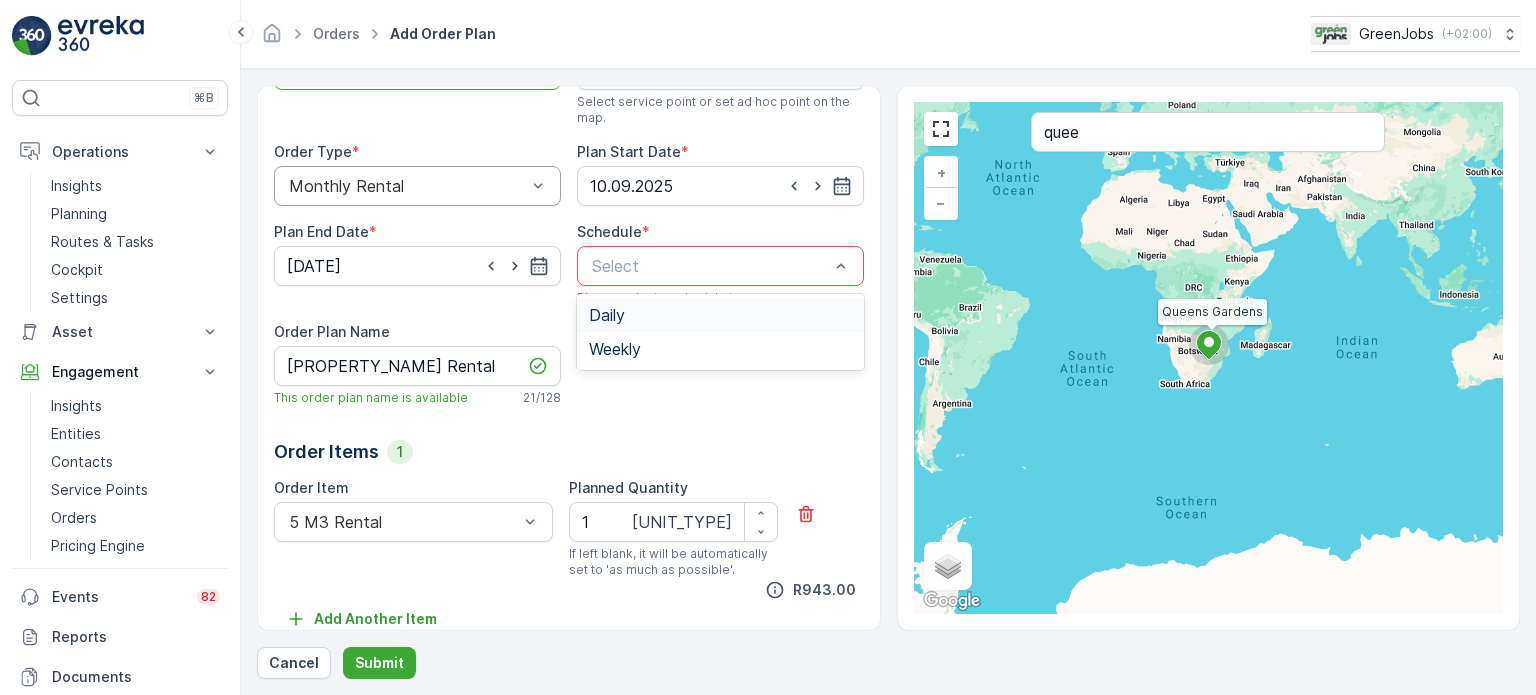 click on "Daily" at bounding box center (607, 315) 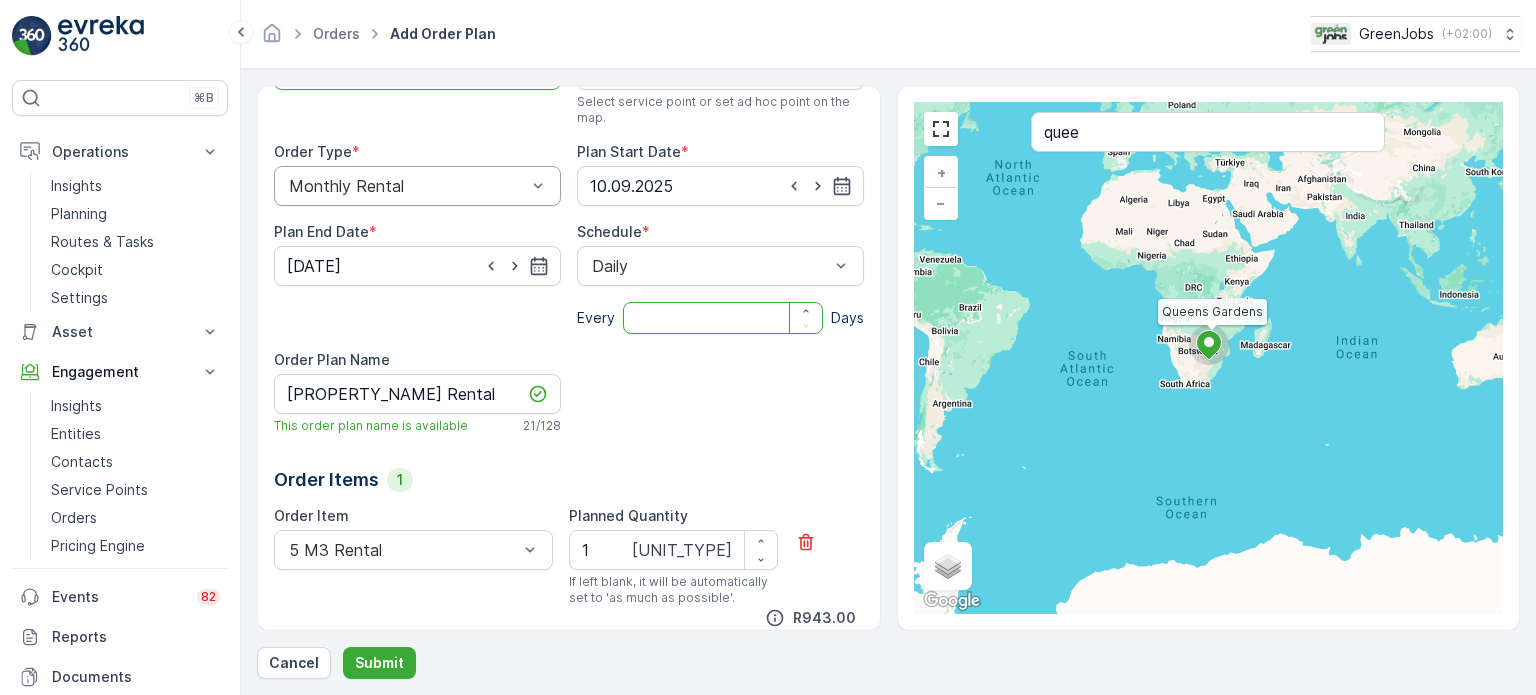 click at bounding box center (723, 318) 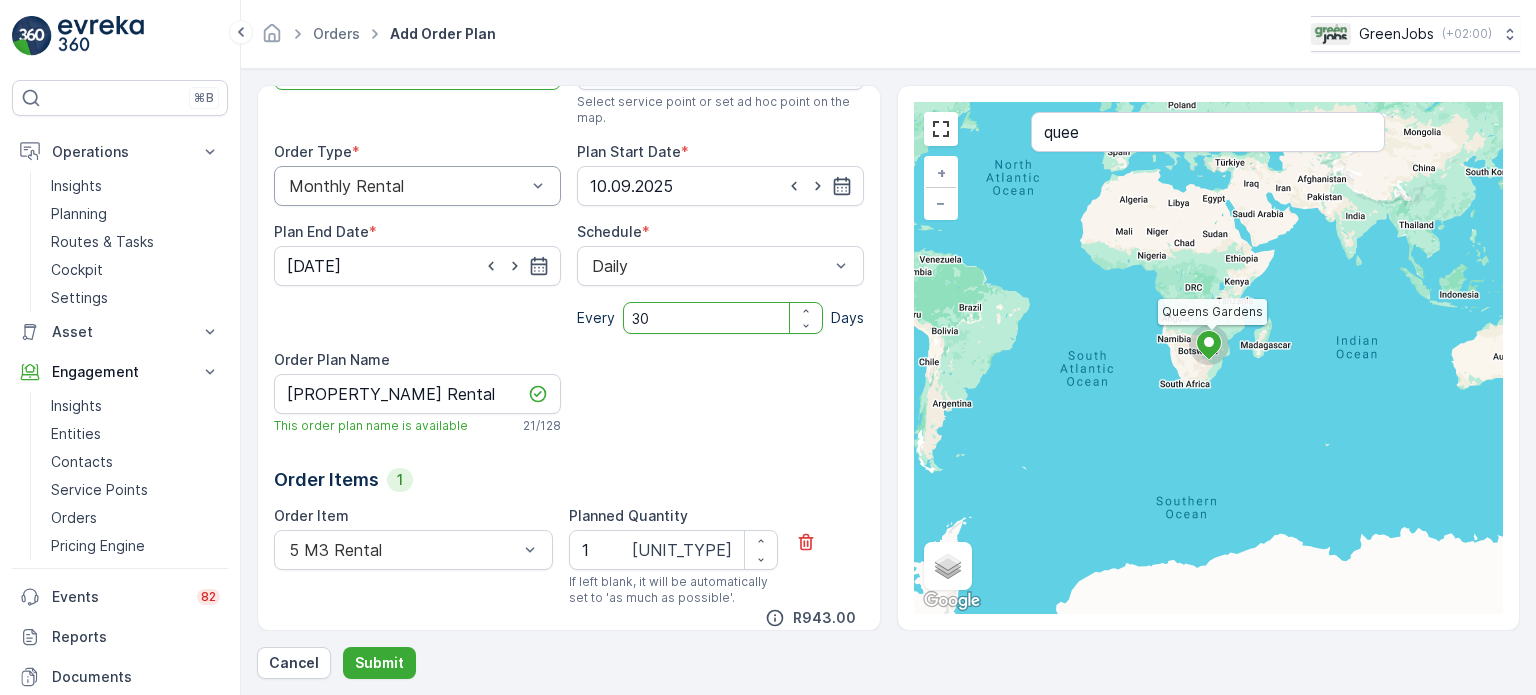 type on "30" 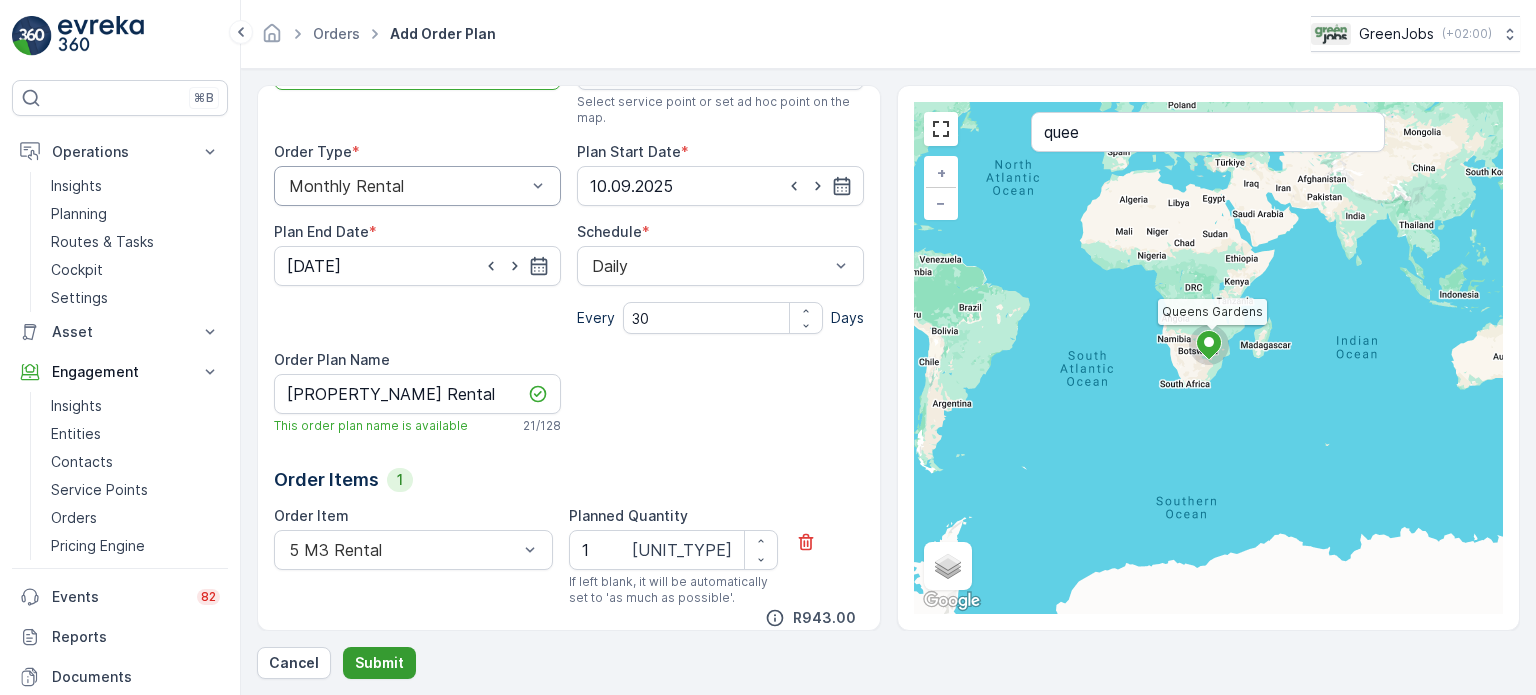 click on "Submit" at bounding box center [379, 663] 